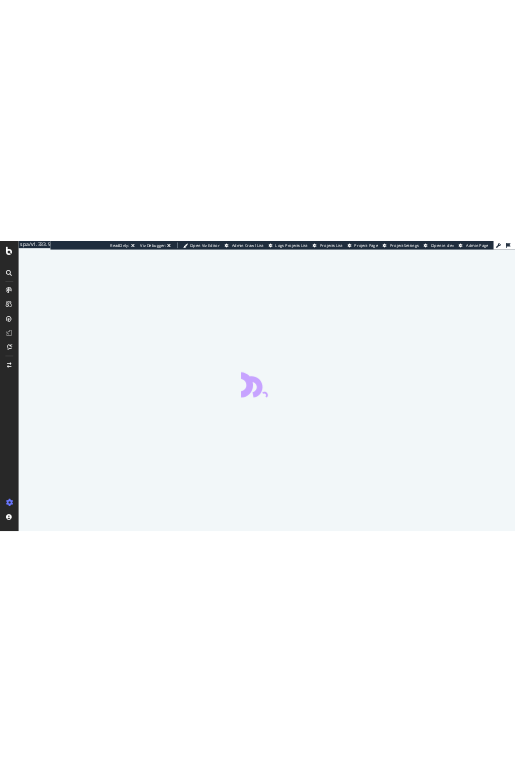 scroll, scrollTop: 0, scrollLeft: 0, axis: both 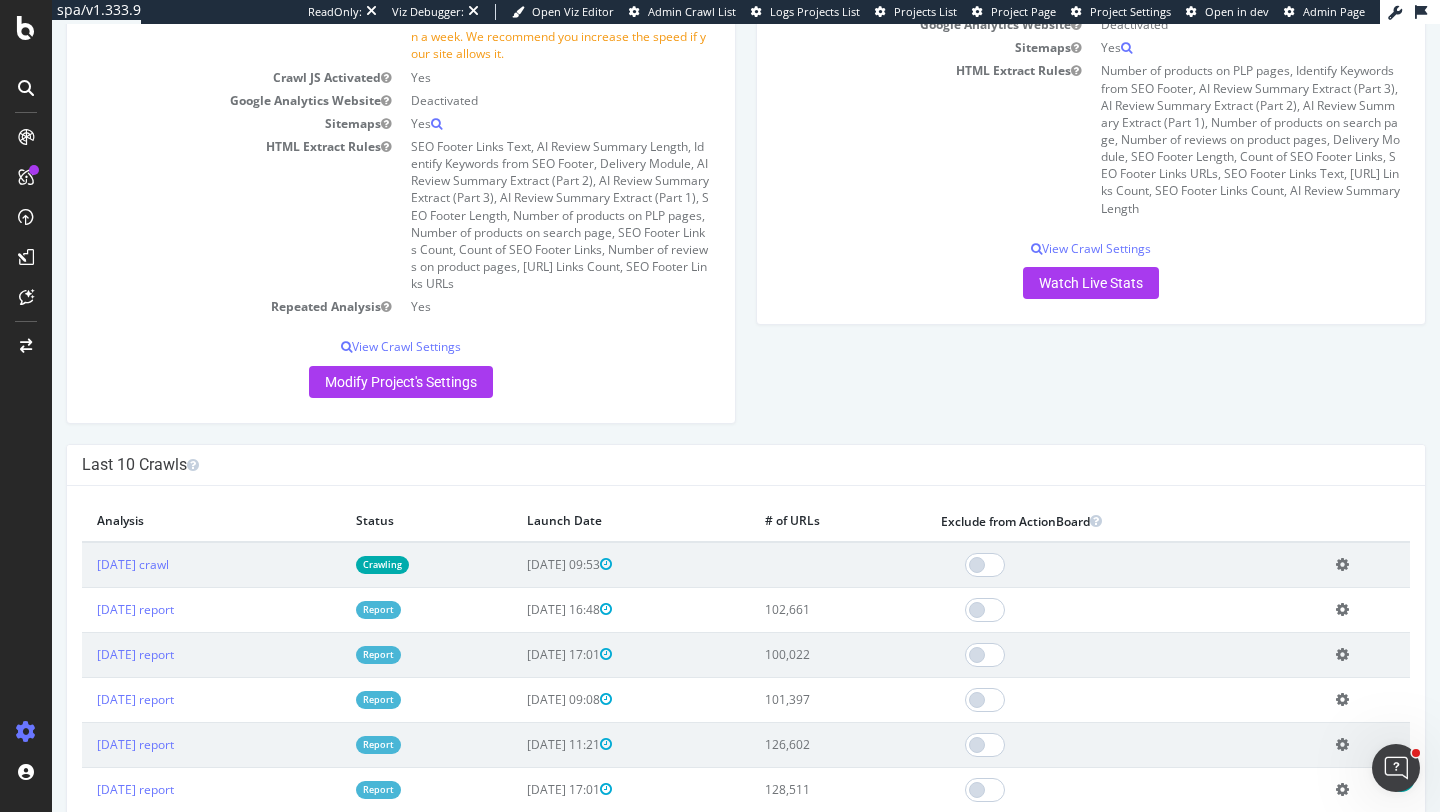 click on "Report" at bounding box center (427, 609) 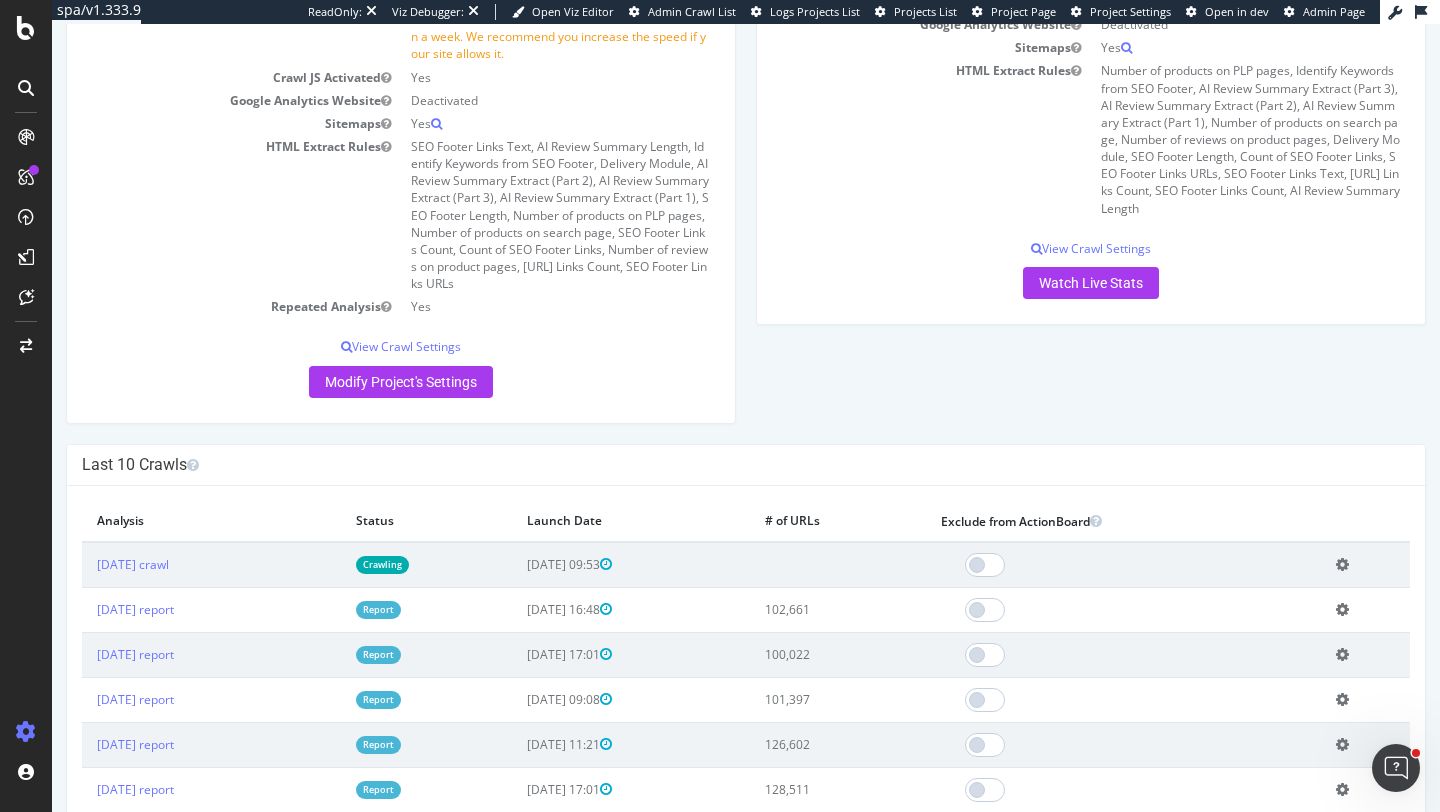 scroll, scrollTop: 0, scrollLeft: 0, axis: both 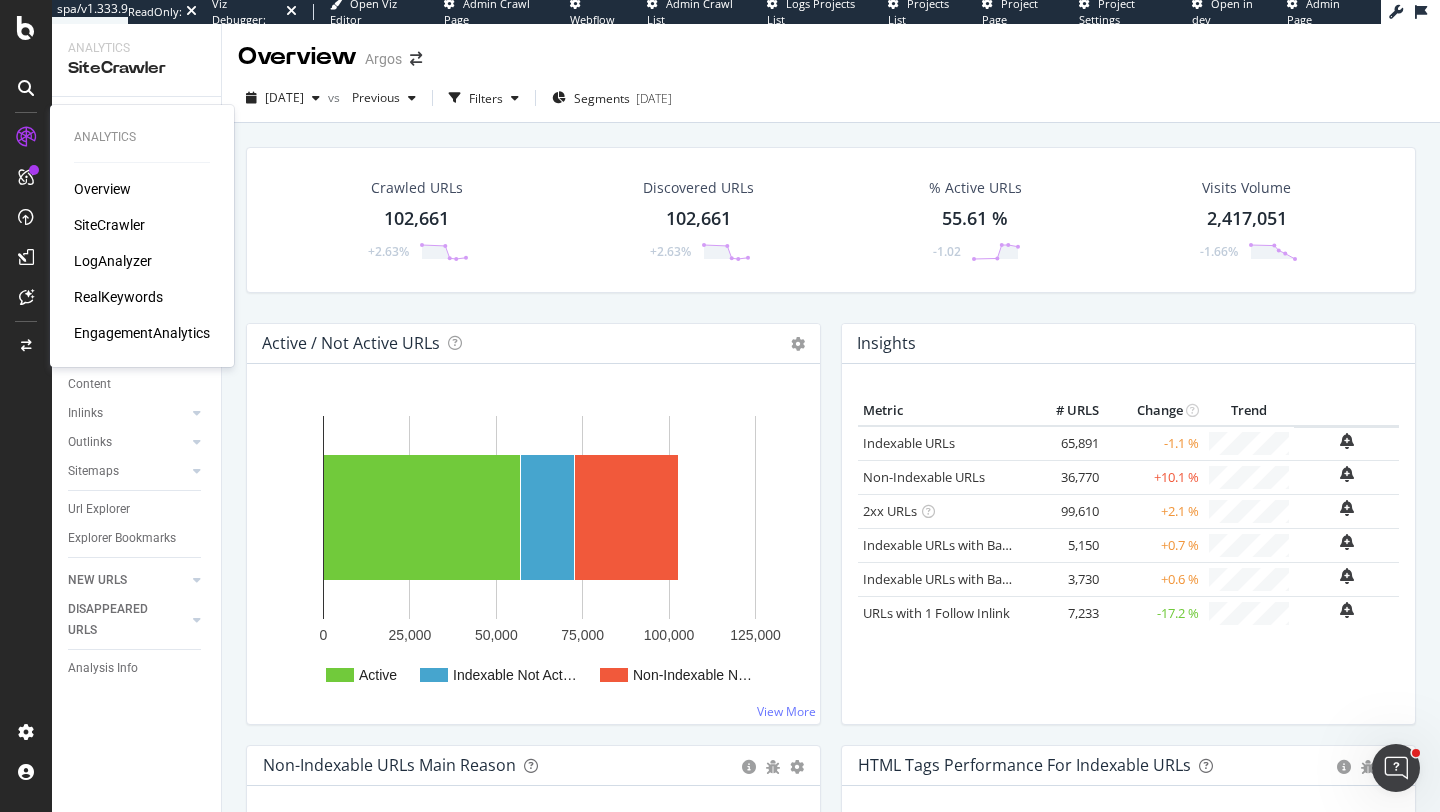 click on "LogAnalyzer" at bounding box center (113, 261) 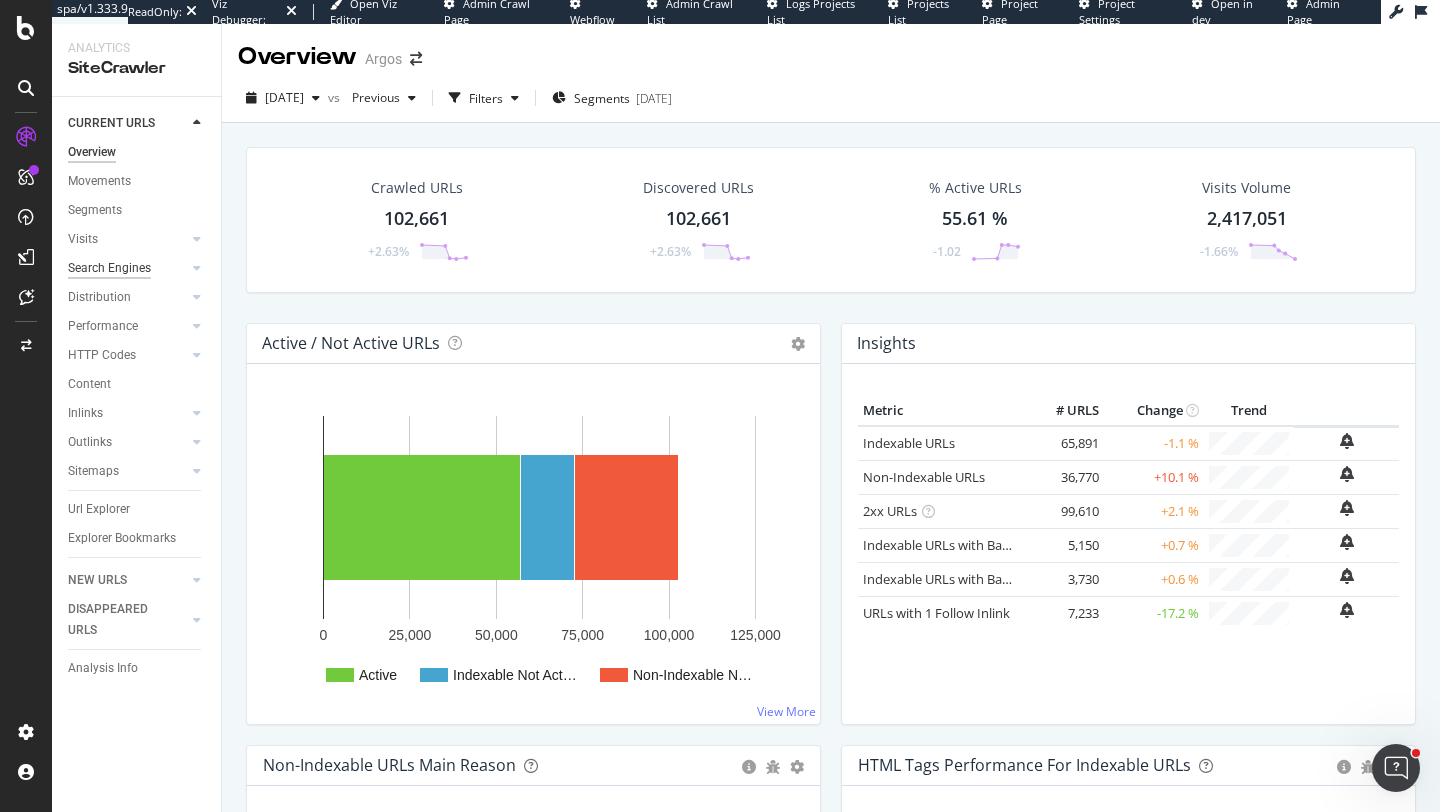 click on "Search Engines" at bounding box center (109, 268) 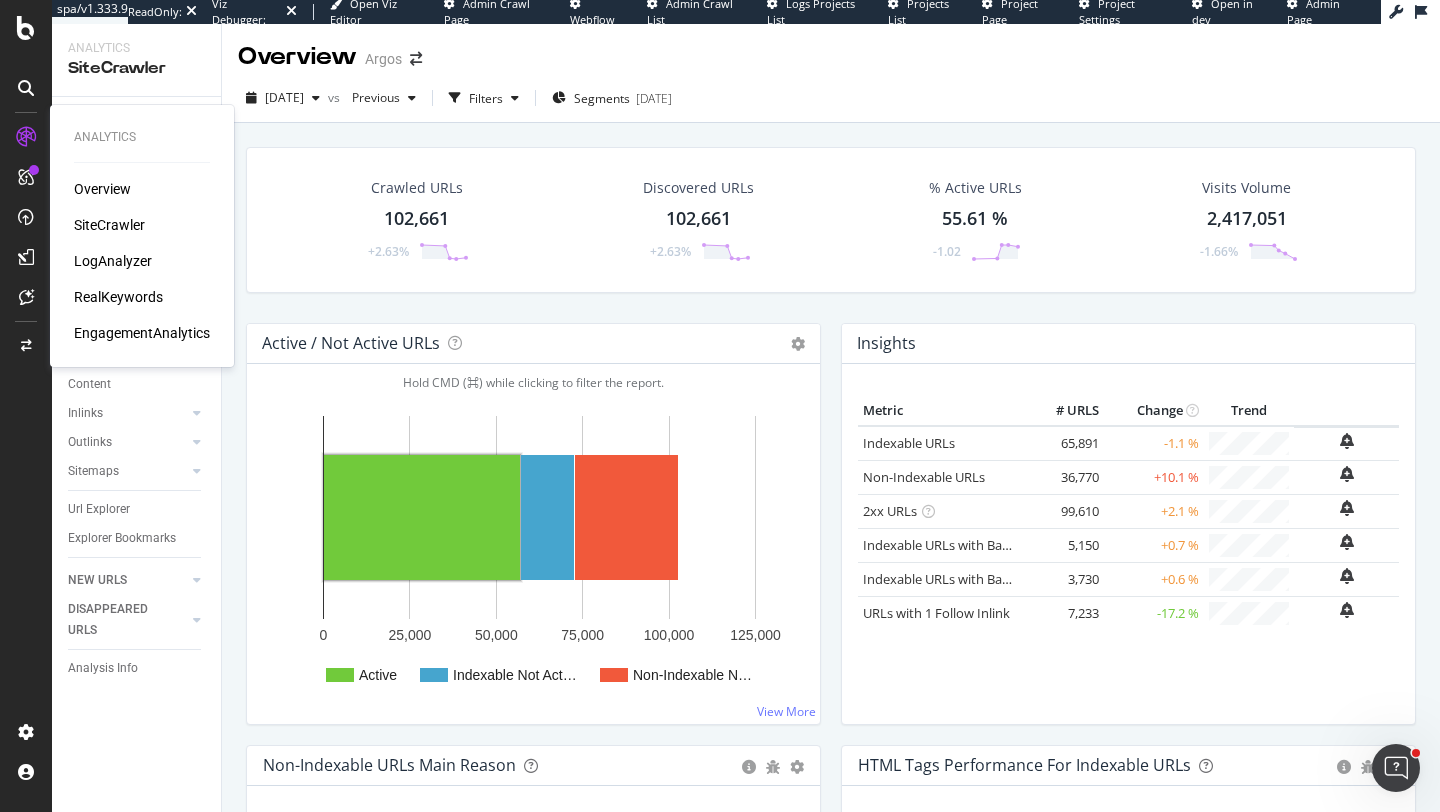 click on "Overview" at bounding box center [102, 189] 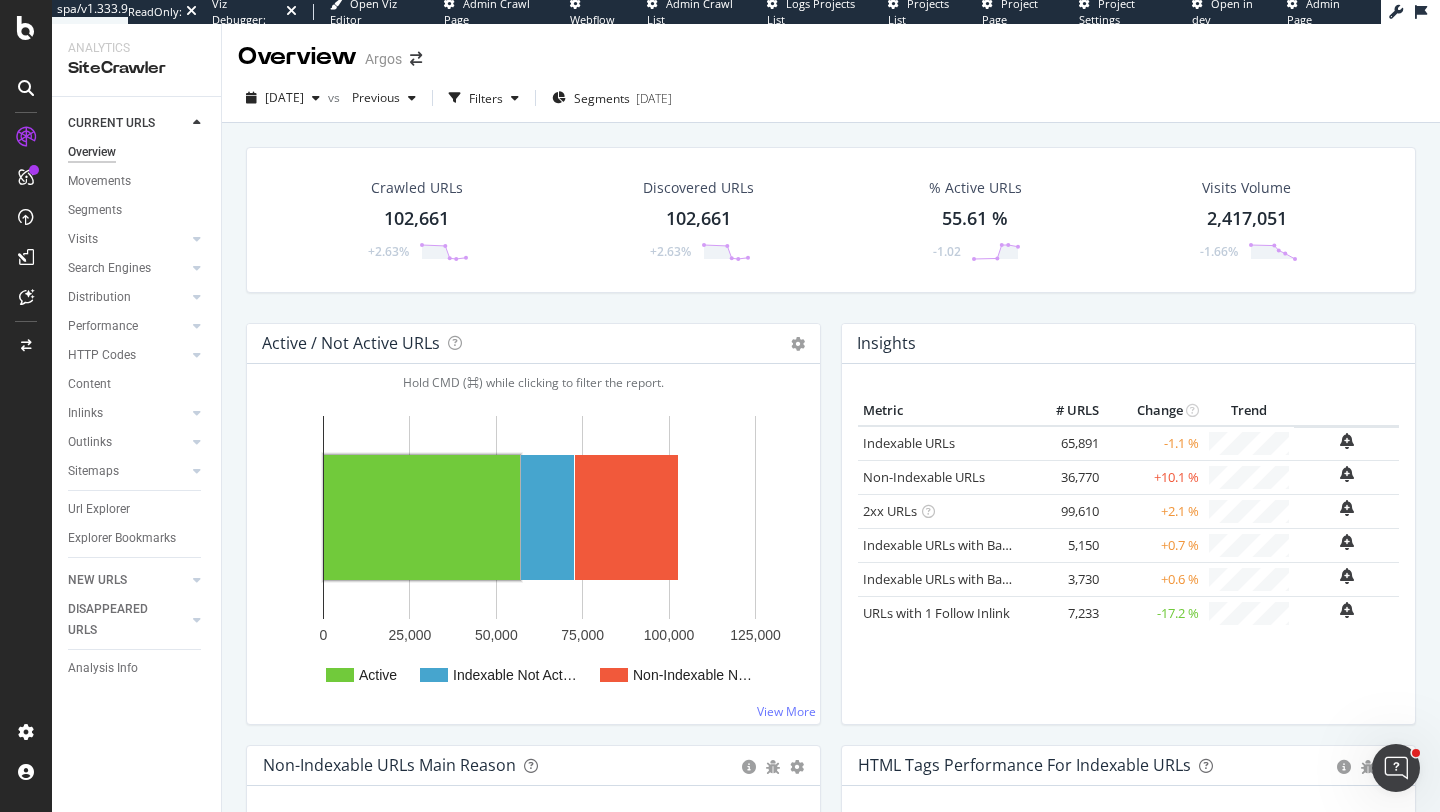 click on "Active / Not Active URLs" at bounding box center [351, 343] 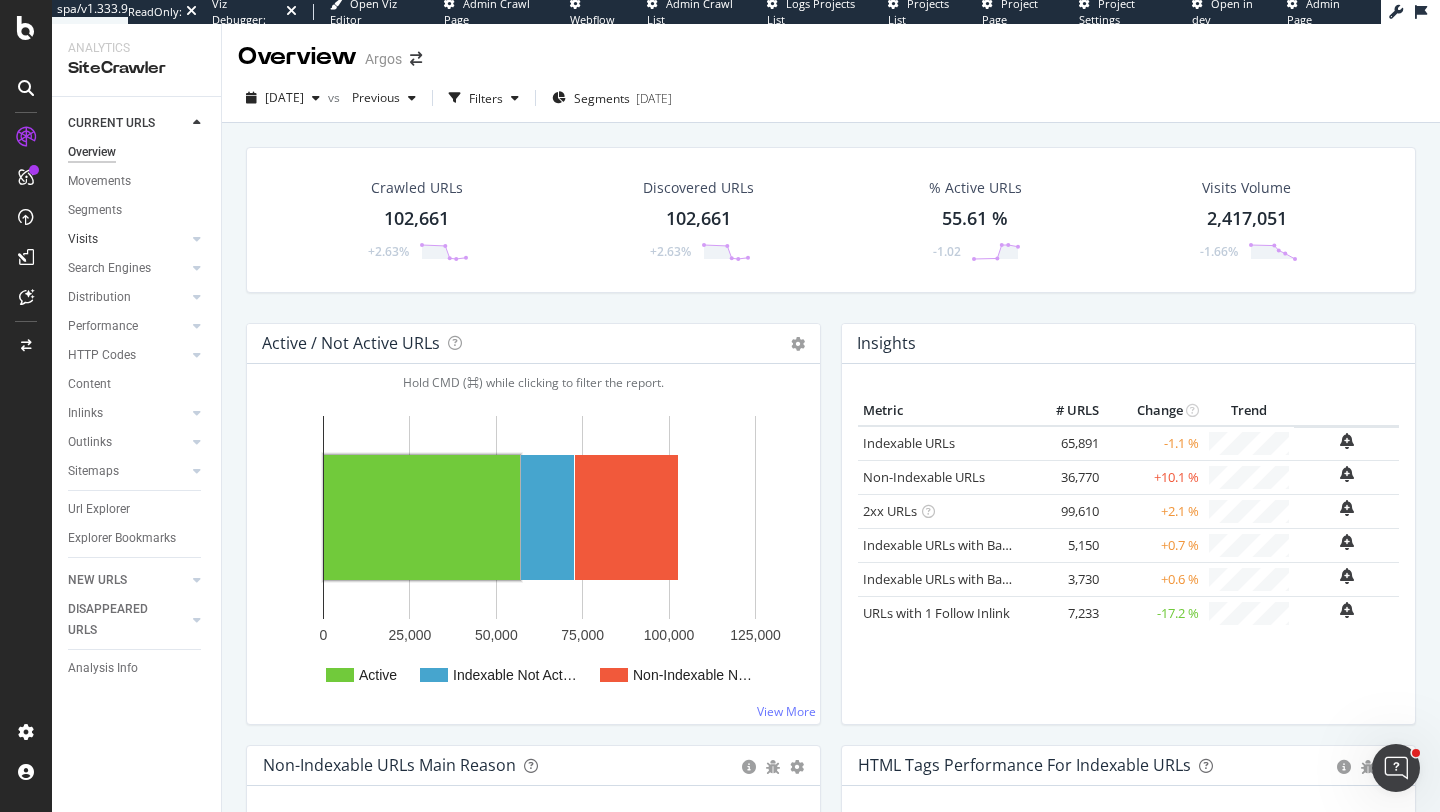 click on "Visits" at bounding box center (127, 239) 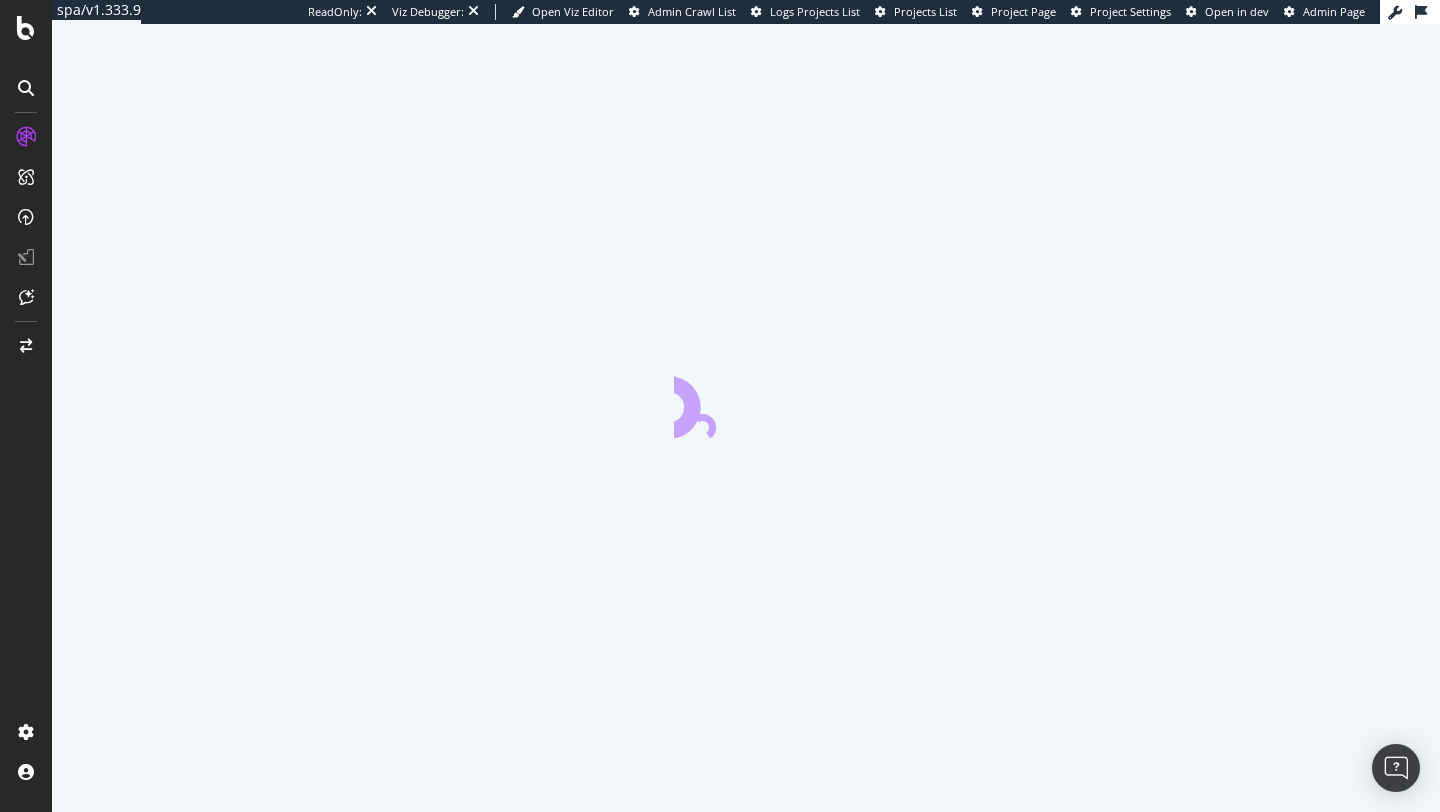 scroll, scrollTop: 0, scrollLeft: 0, axis: both 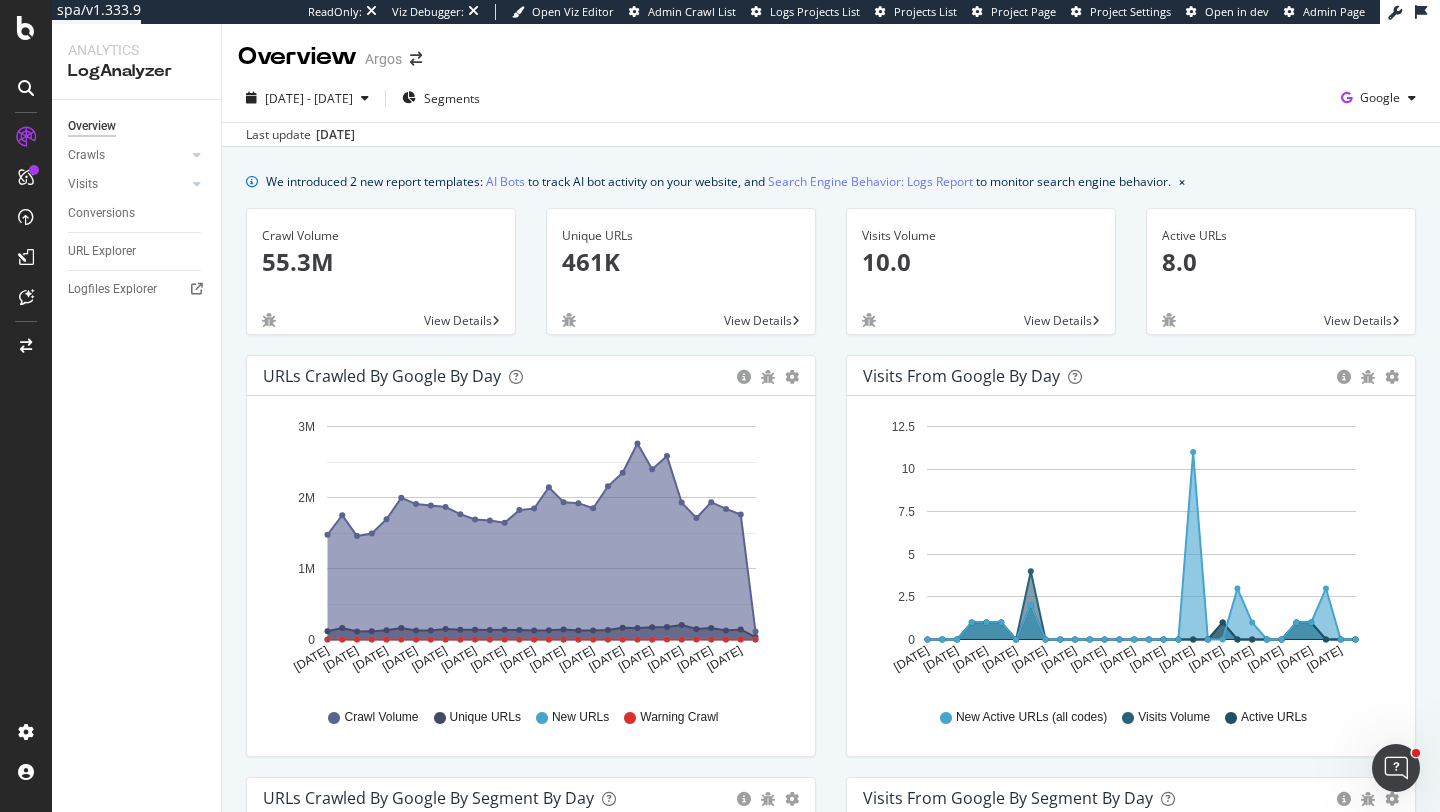 click on "2025 Jun. 23rd - Jul. 22nd Segments Google" at bounding box center [831, 102] 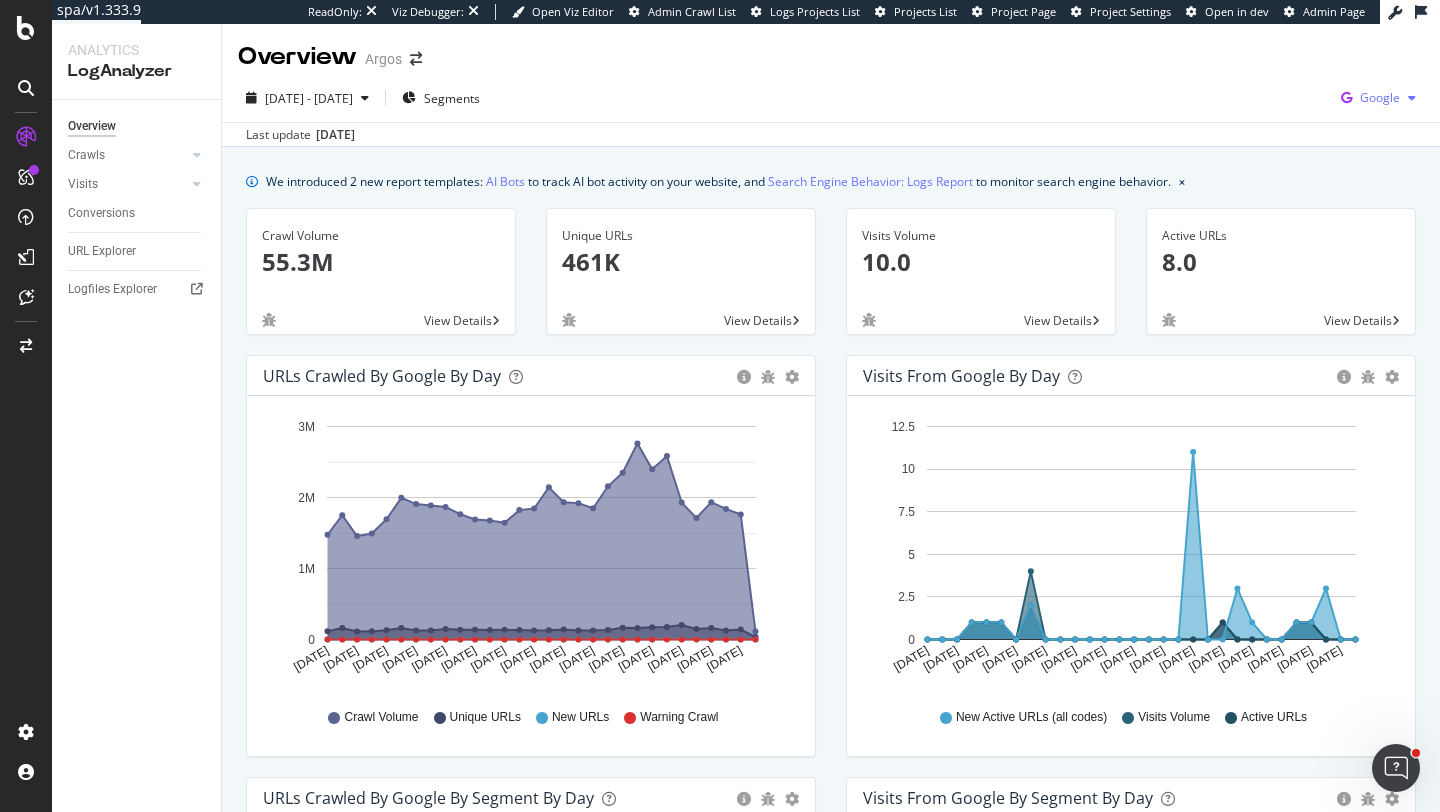 click at bounding box center [1346, 98] 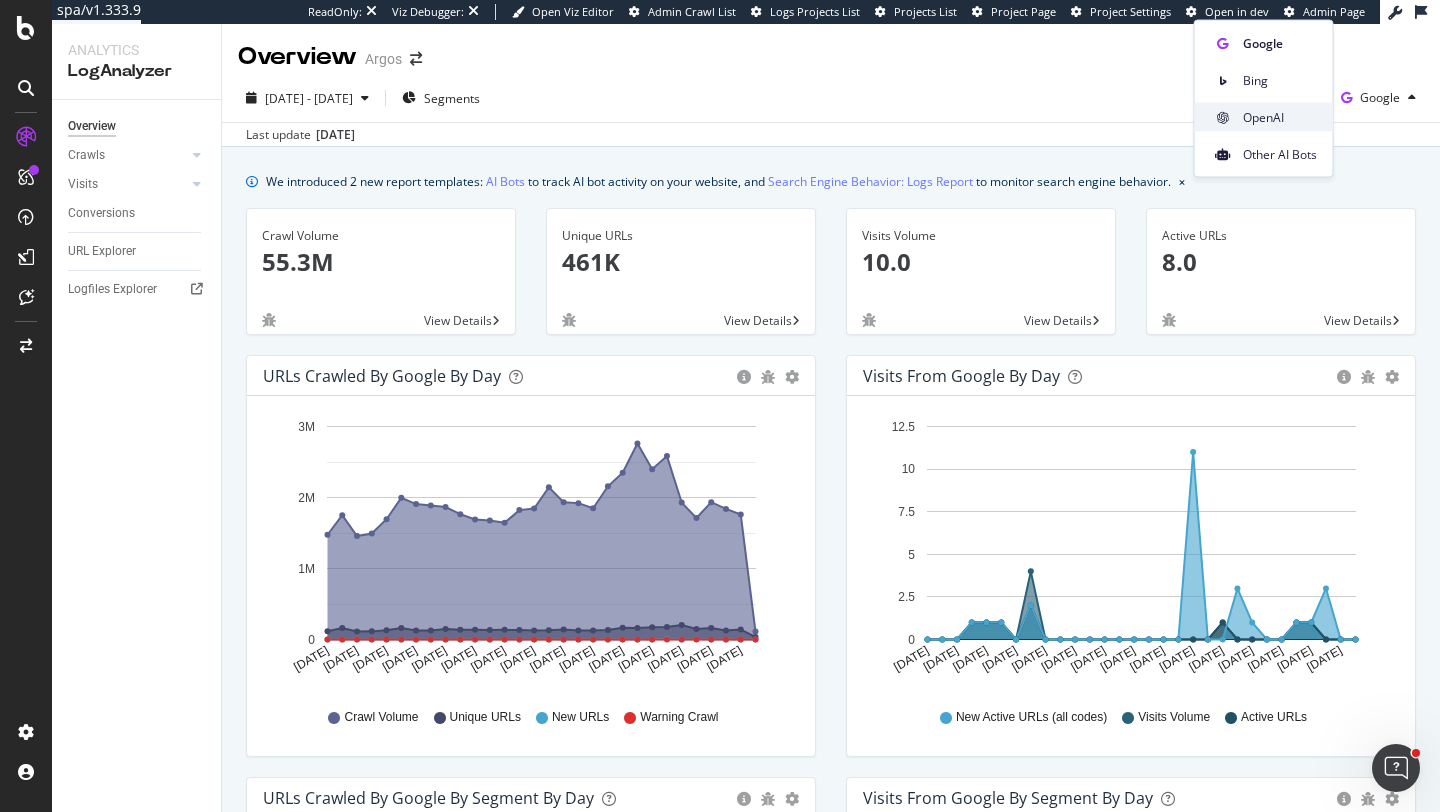 click on "OpenAI" at bounding box center [1280, 117] 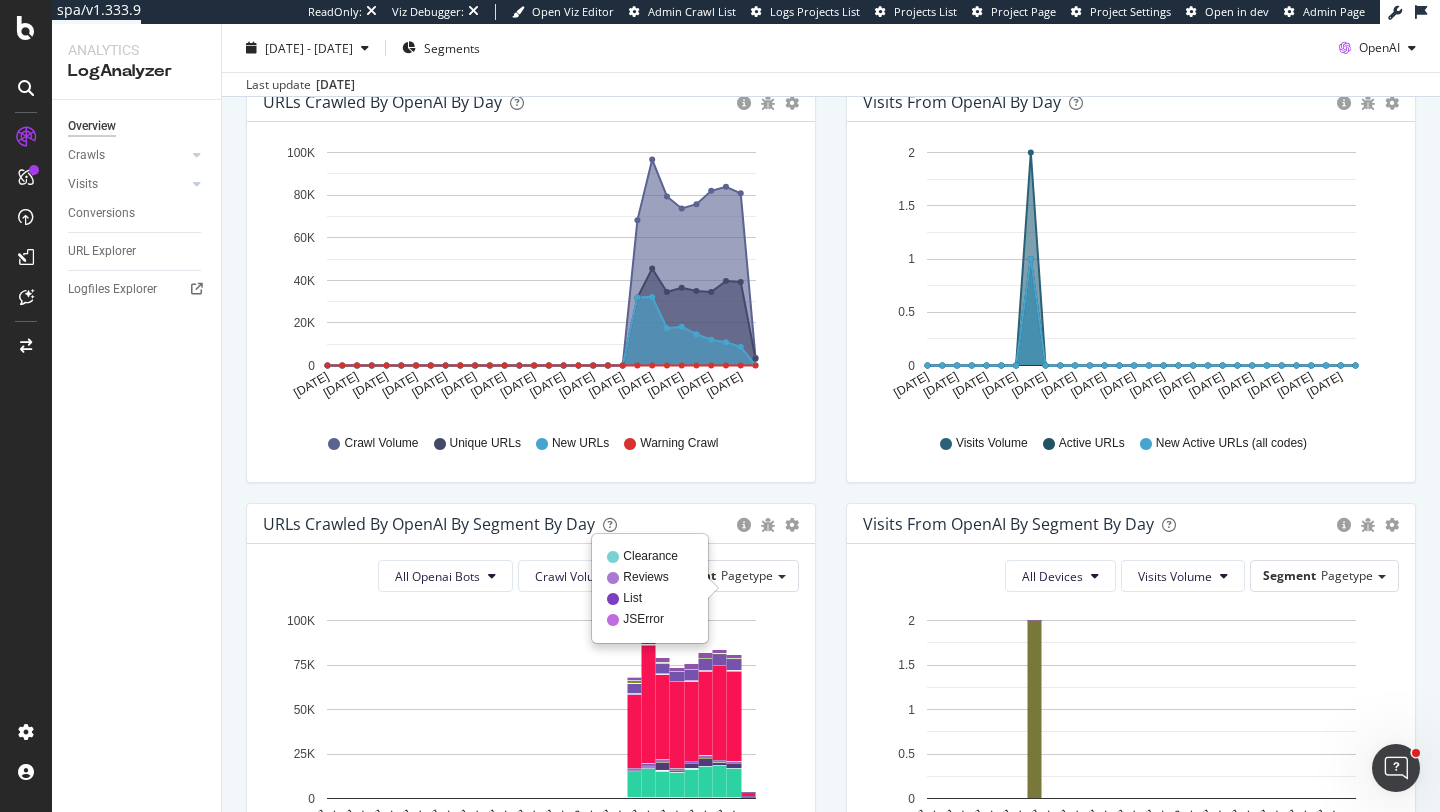 scroll, scrollTop: 196, scrollLeft: 0, axis: vertical 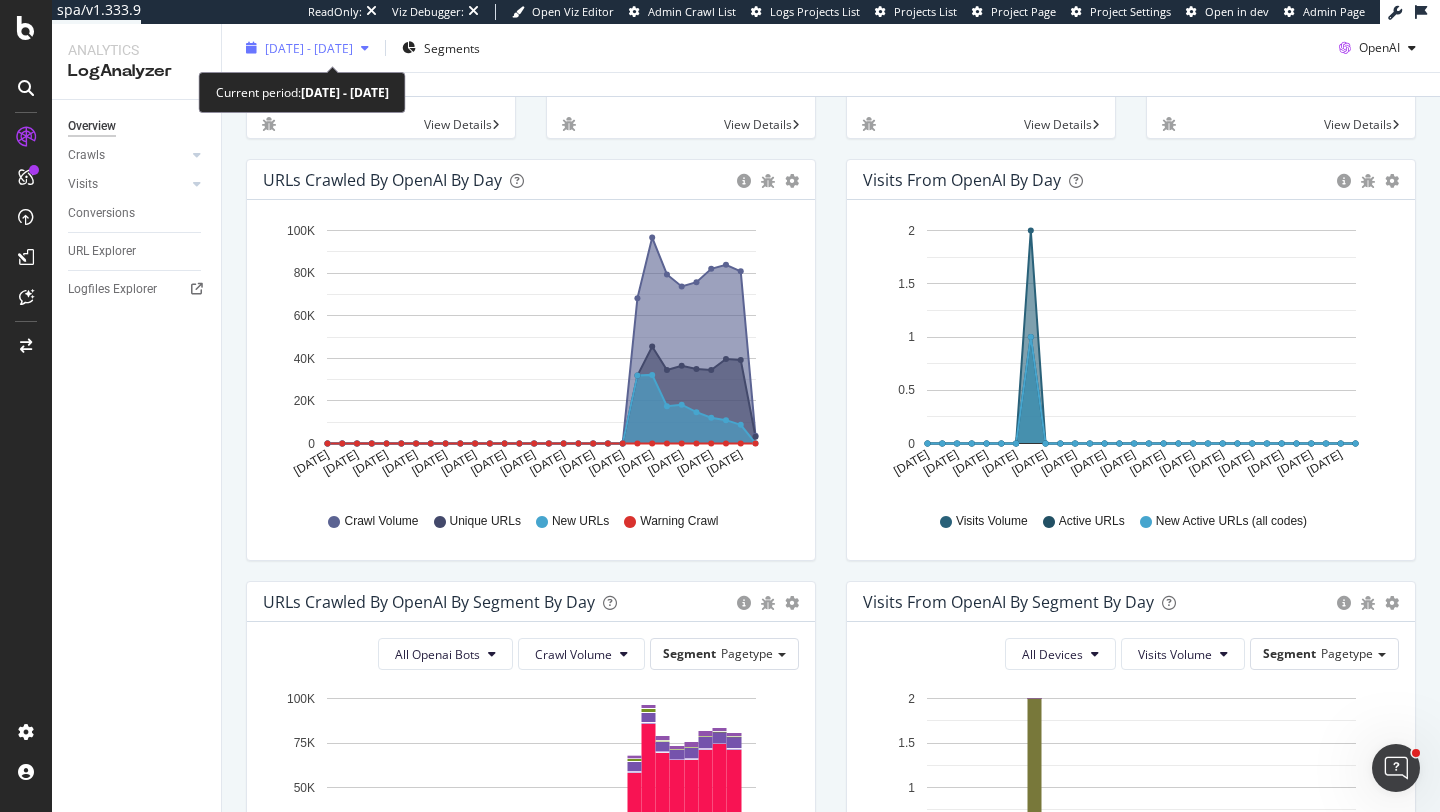 click on "2025 Jun. 23rd - Jul. 22nd" at bounding box center (309, 47) 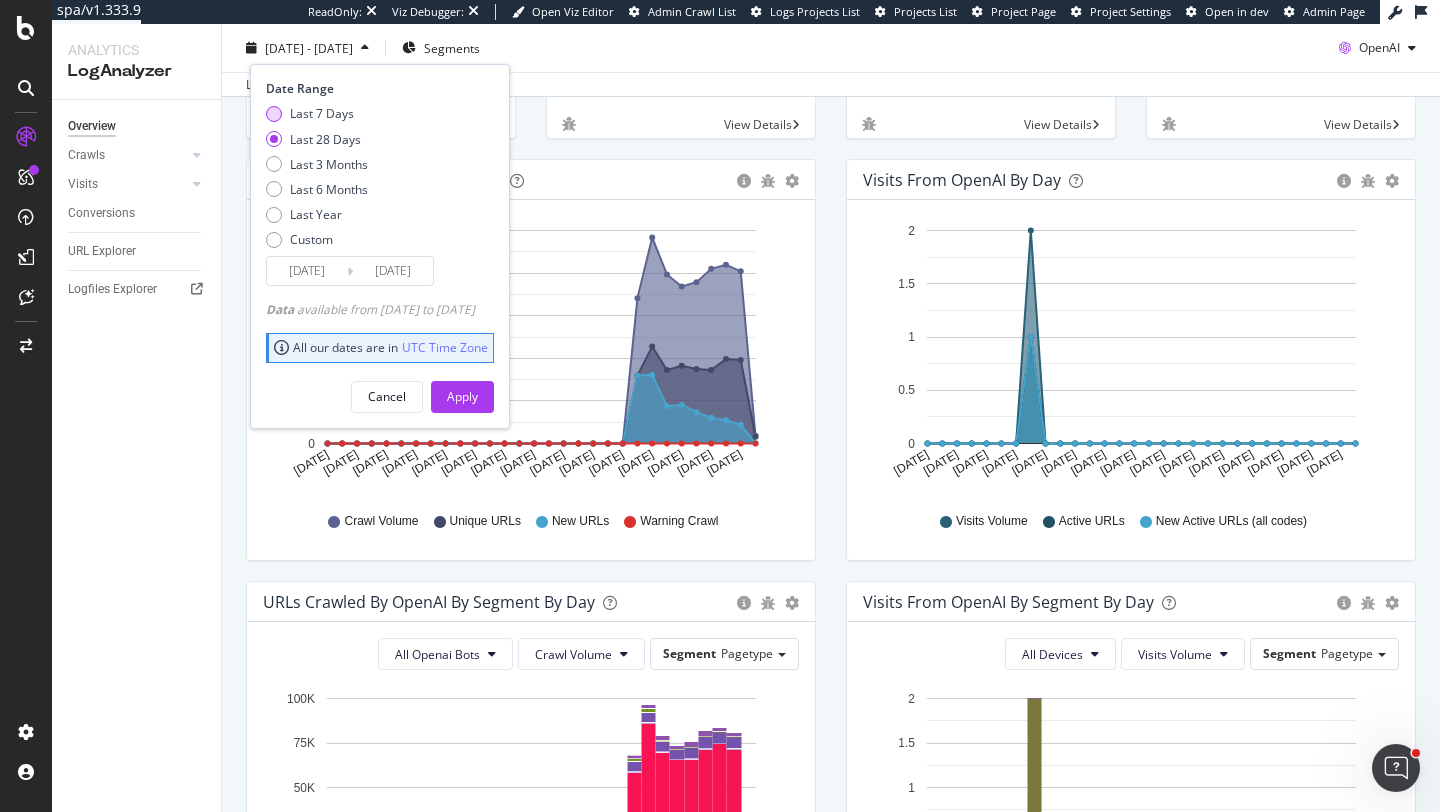 click on "Last 7 Days" at bounding box center [322, 113] 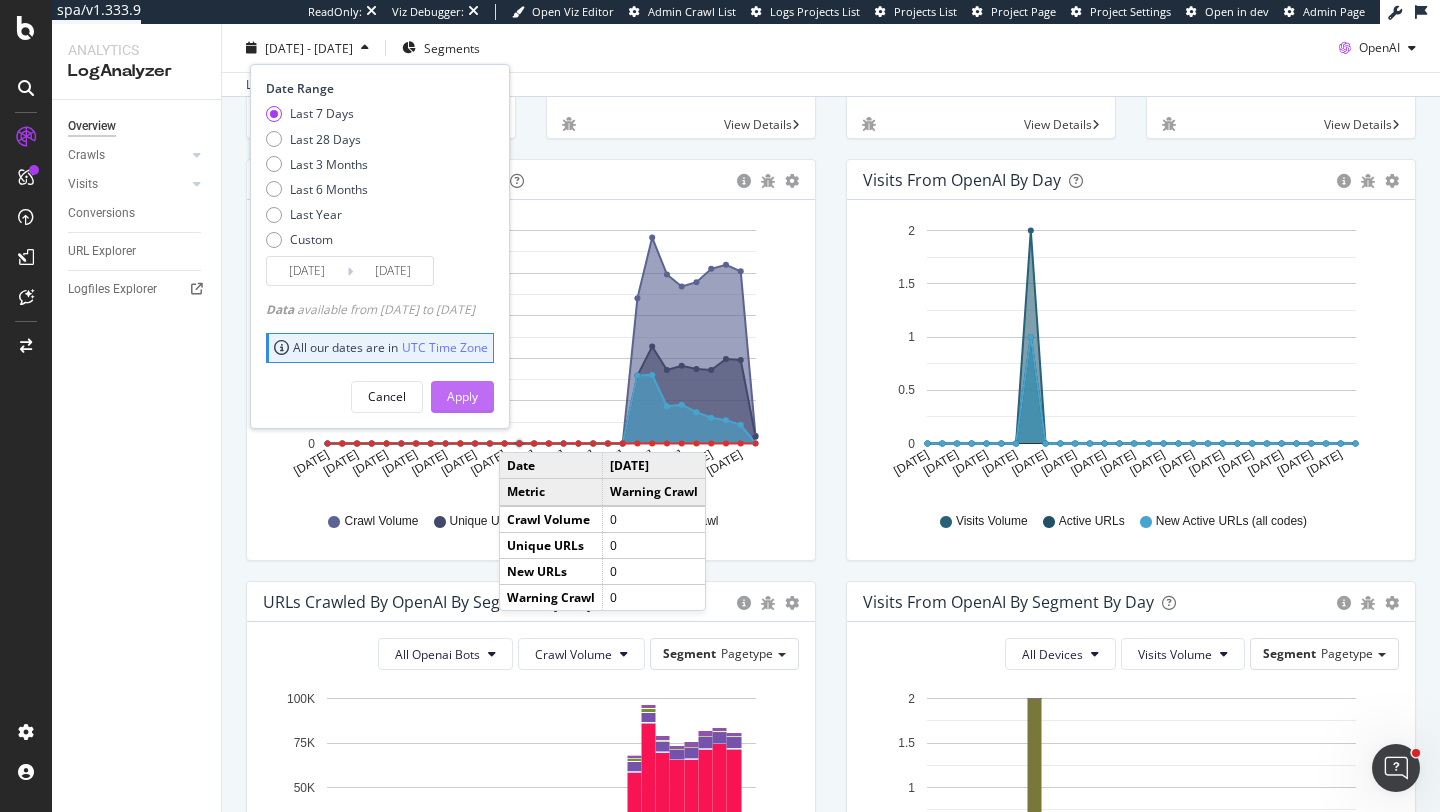 click on "Apply" at bounding box center (462, 396) 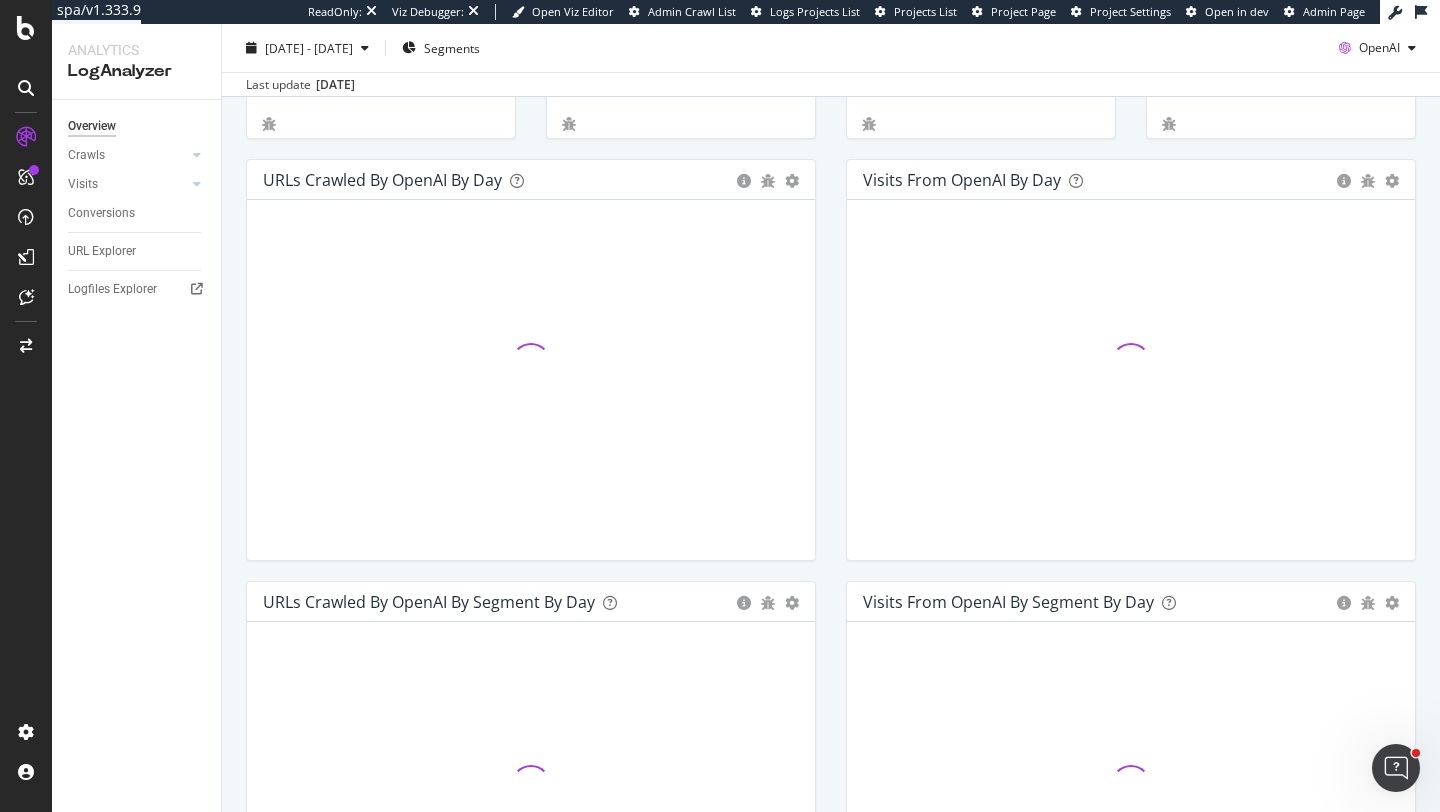 click on "2025 Jul. 16th - Jul. 22nd Segments OpenAI Last update Jul. 22, 2025" at bounding box center (831, 60) 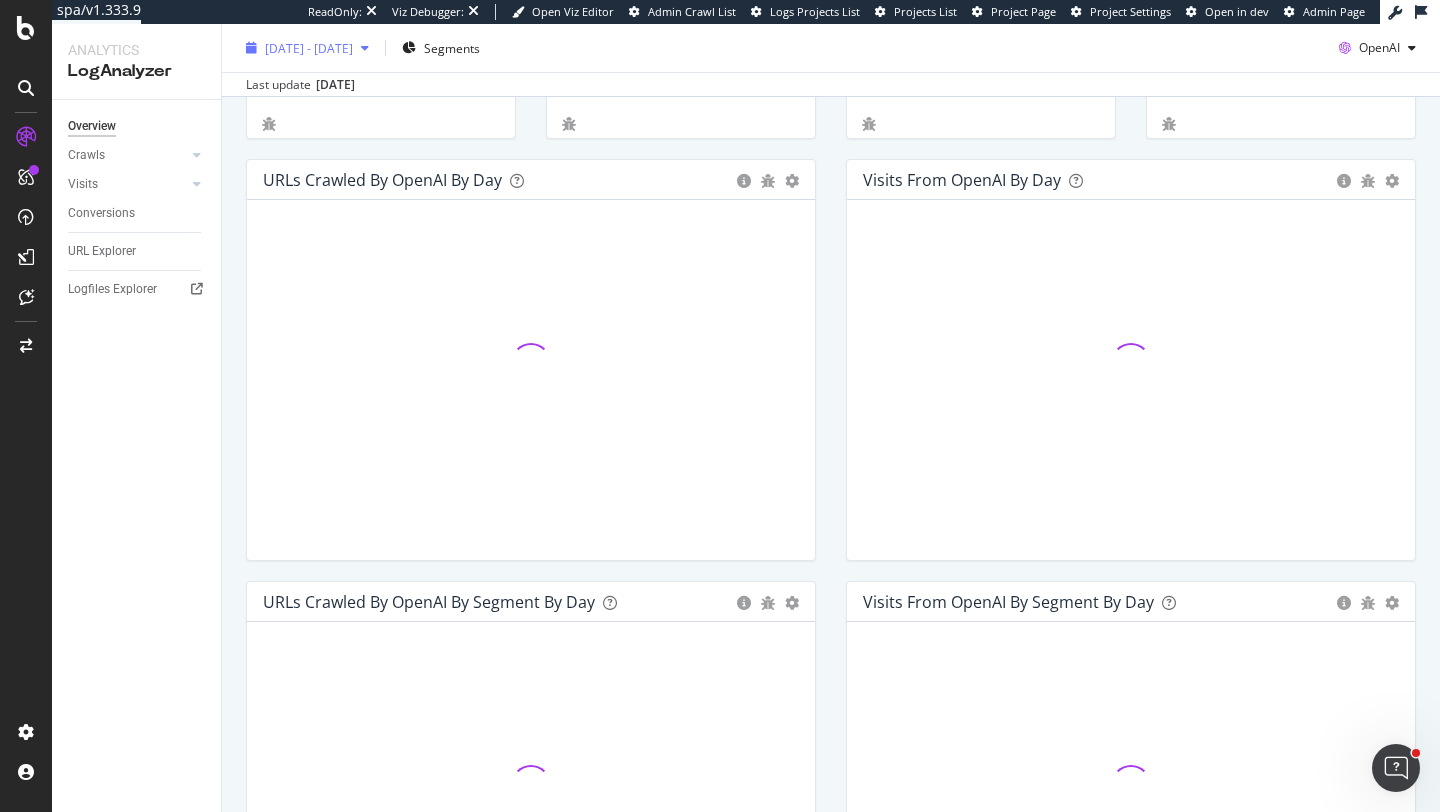 click on "2025 Jul. 16th - Jul. 22nd" at bounding box center [309, 47] 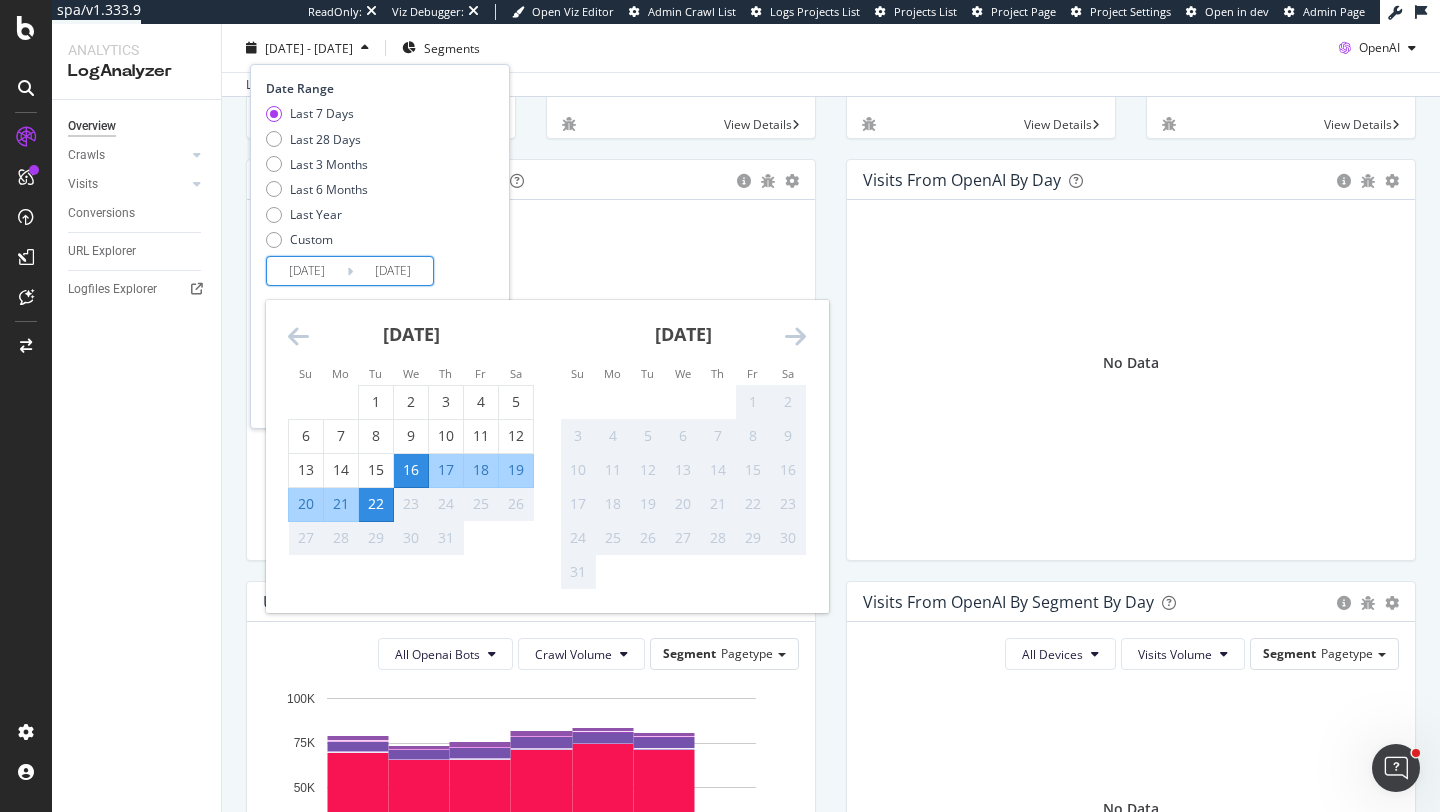 click on "2025/07/16" at bounding box center [307, 271] 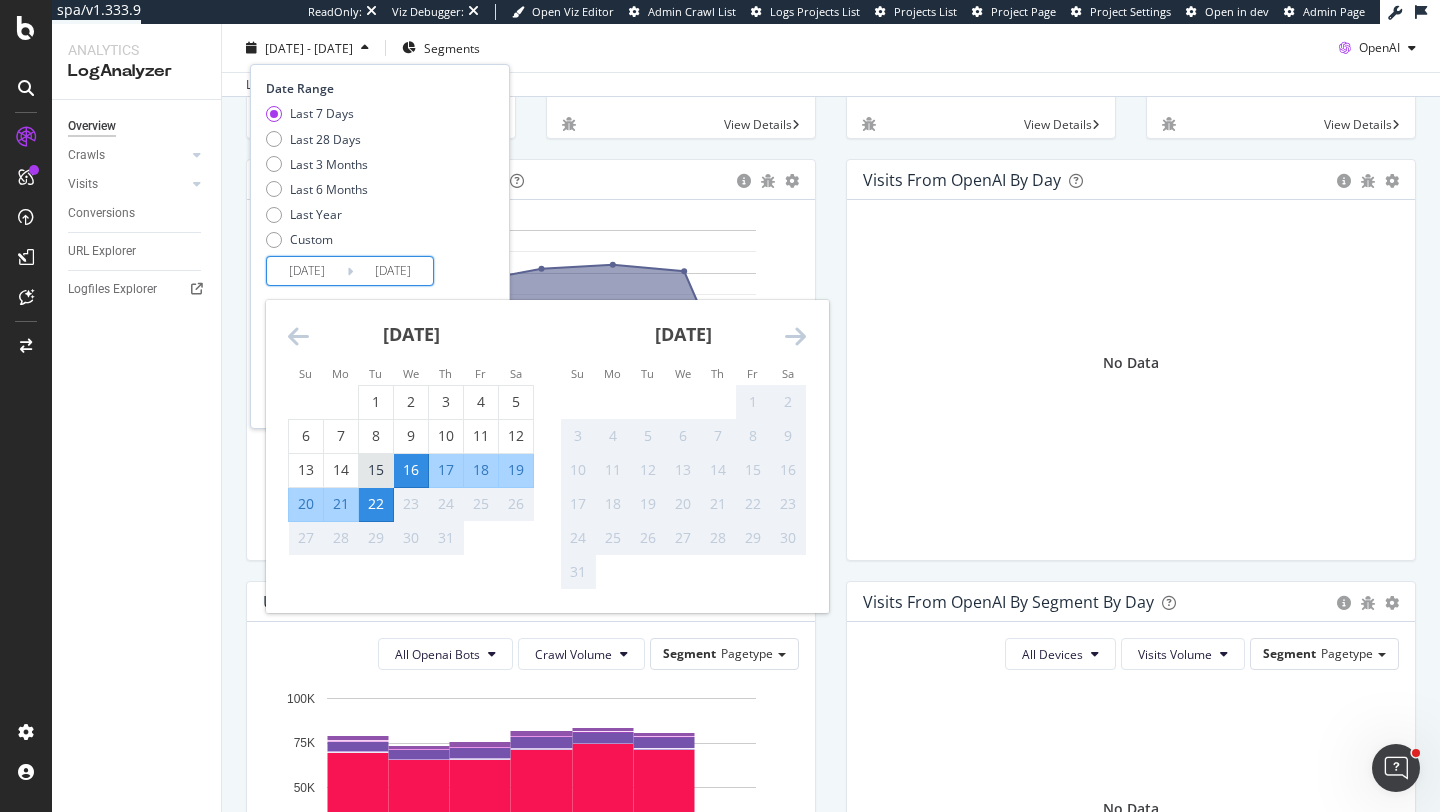 click on "15" at bounding box center [376, 470] 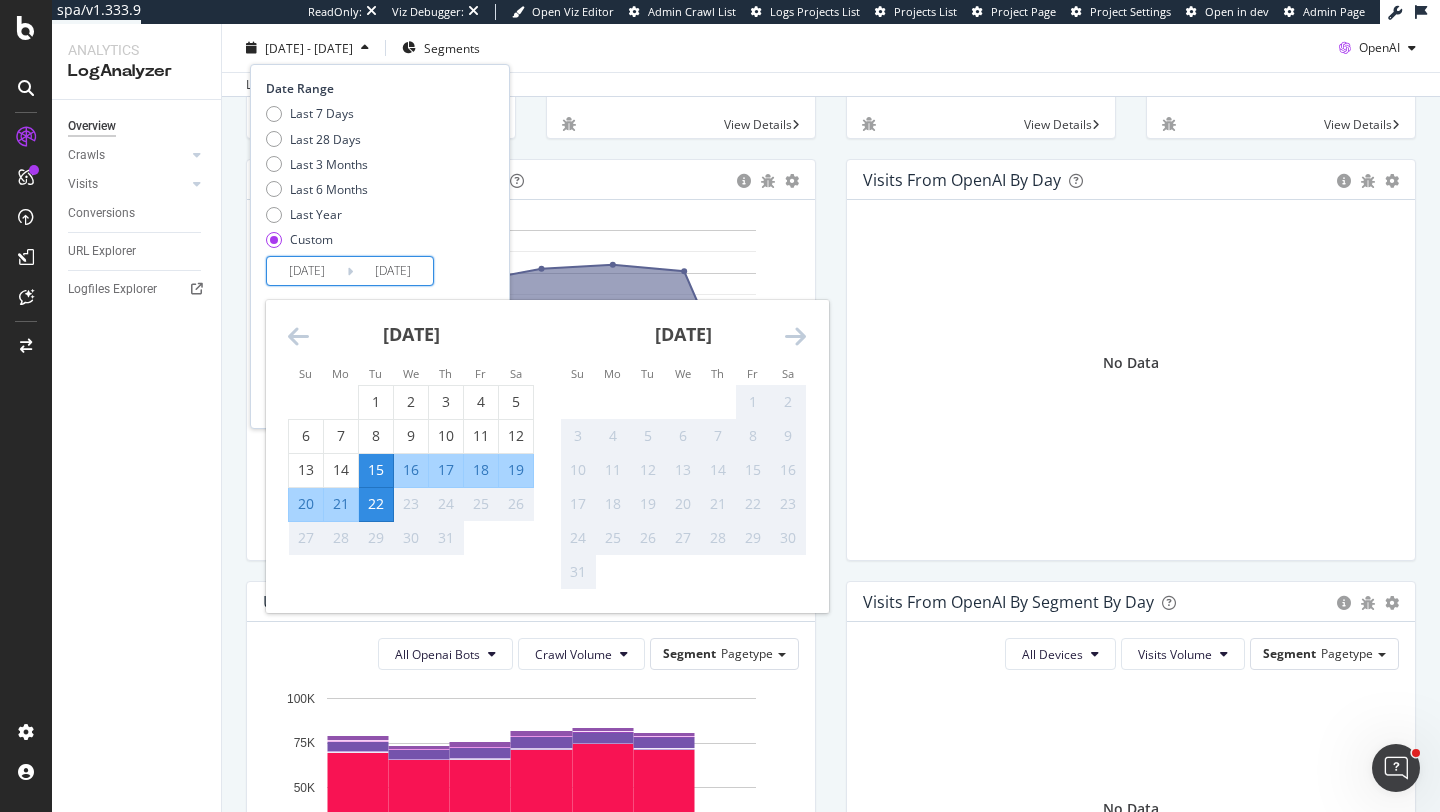 click on "21" at bounding box center (341, 504) 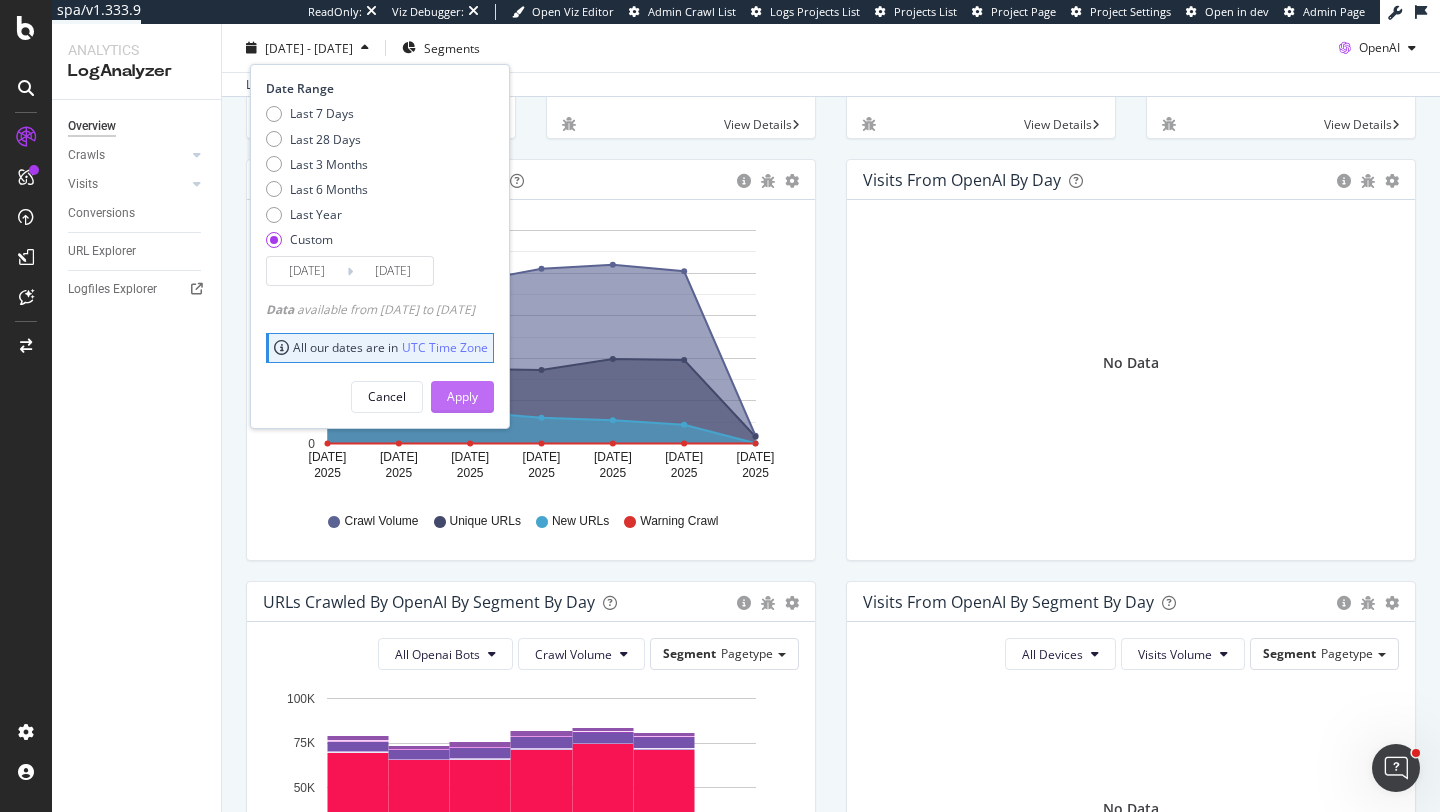click on "Apply" at bounding box center (462, 396) 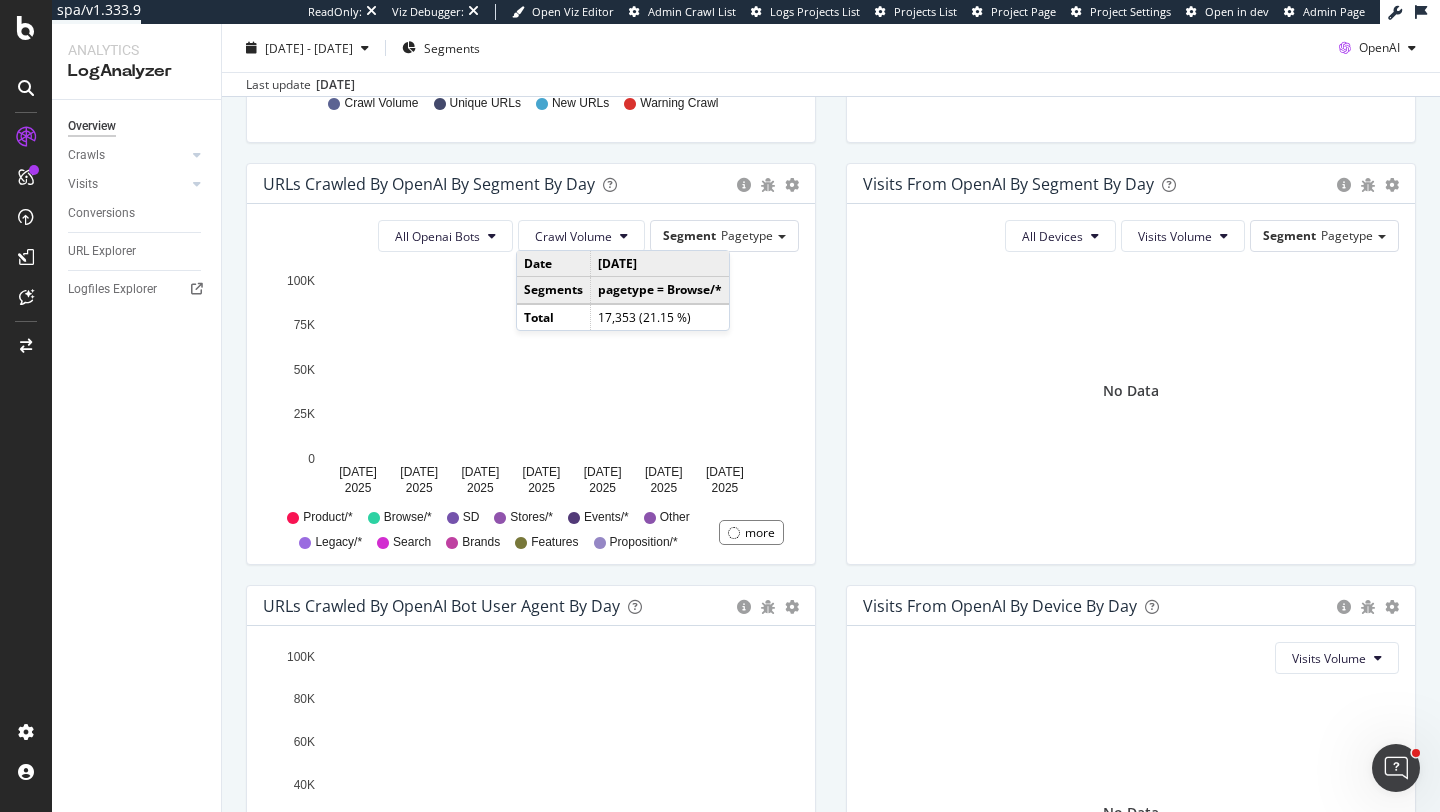 scroll, scrollTop: 611, scrollLeft: 0, axis: vertical 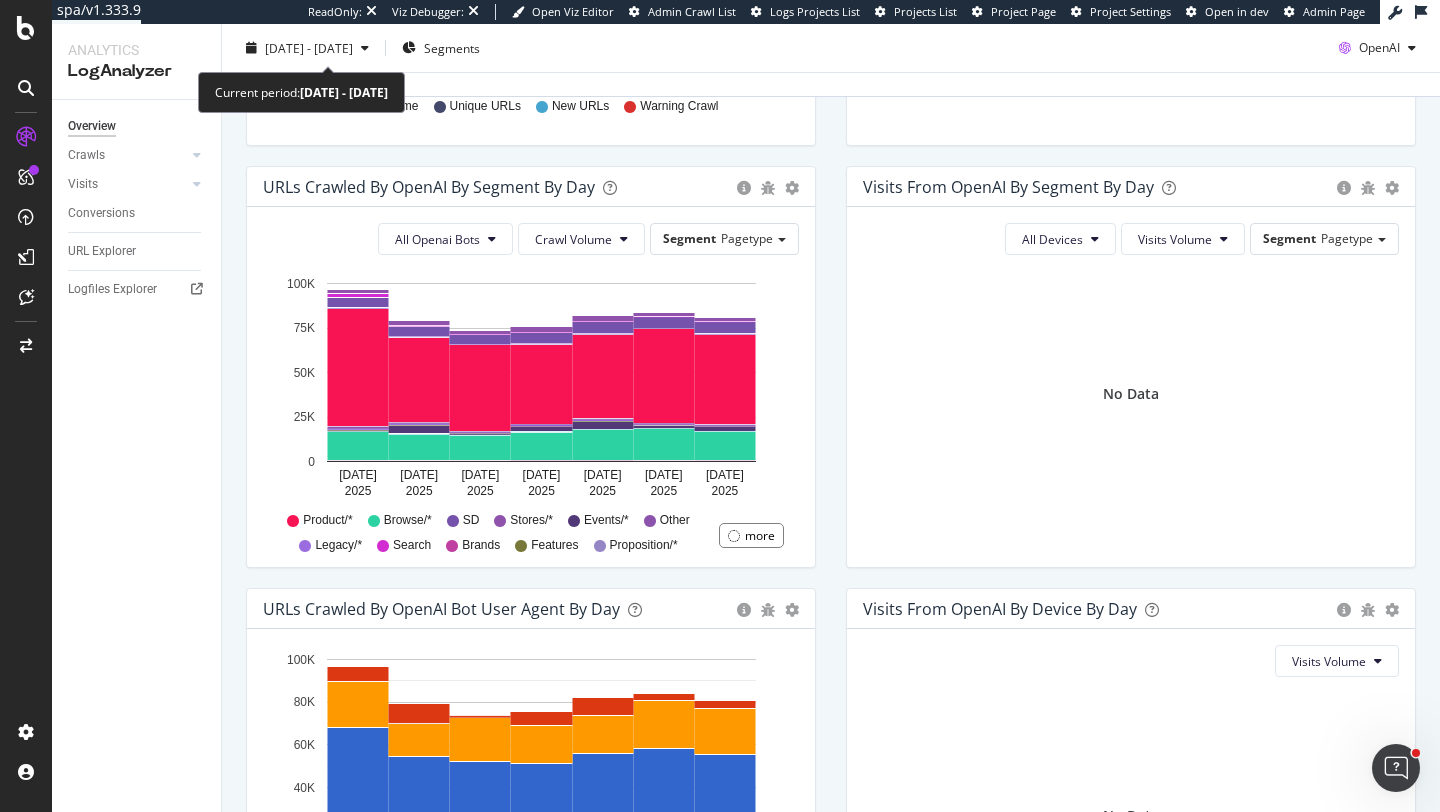 click on "2025 Jul. 15th - Jul. 21st" at bounding box center (307, 48) 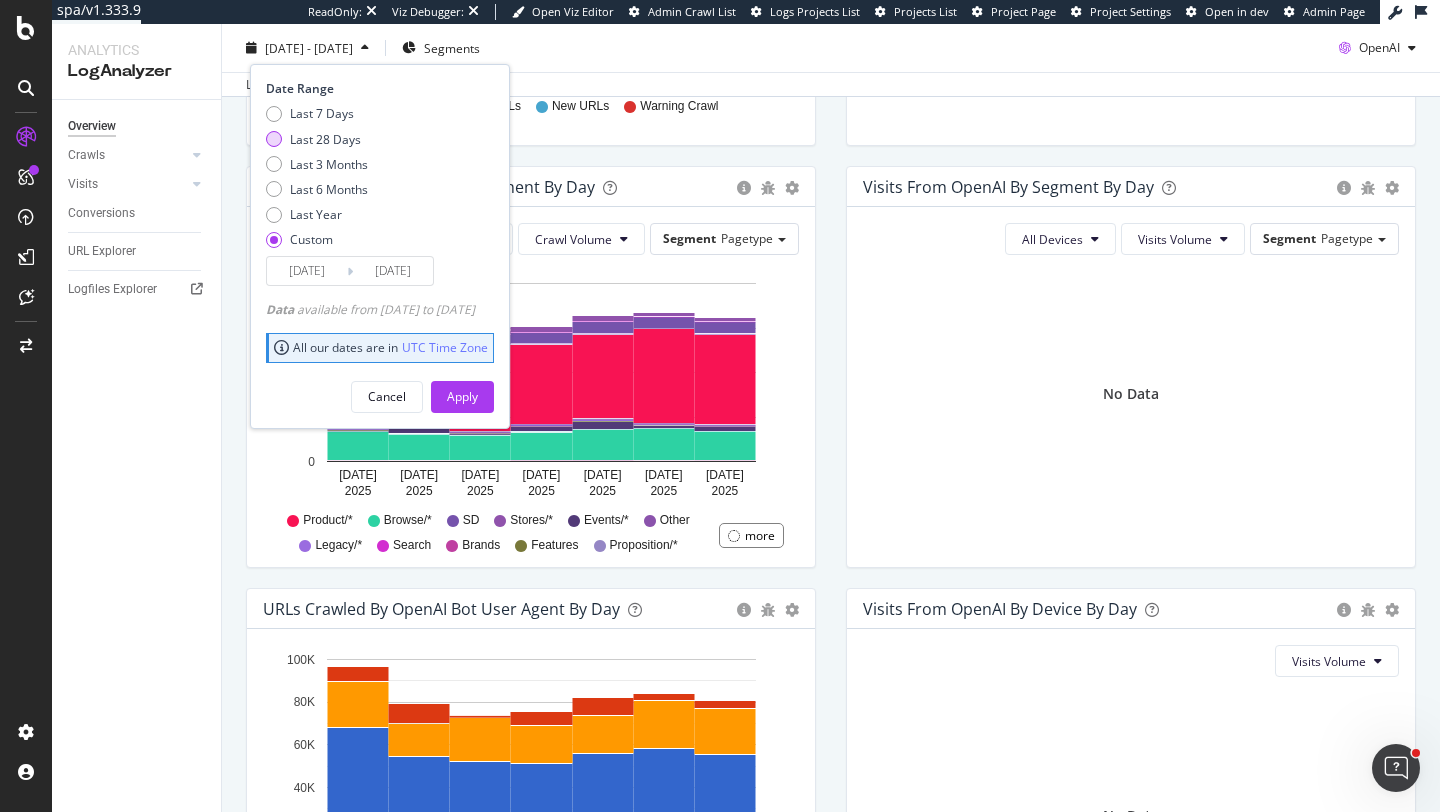 click on "Last 28 Days" at bounding box center [325, 138] 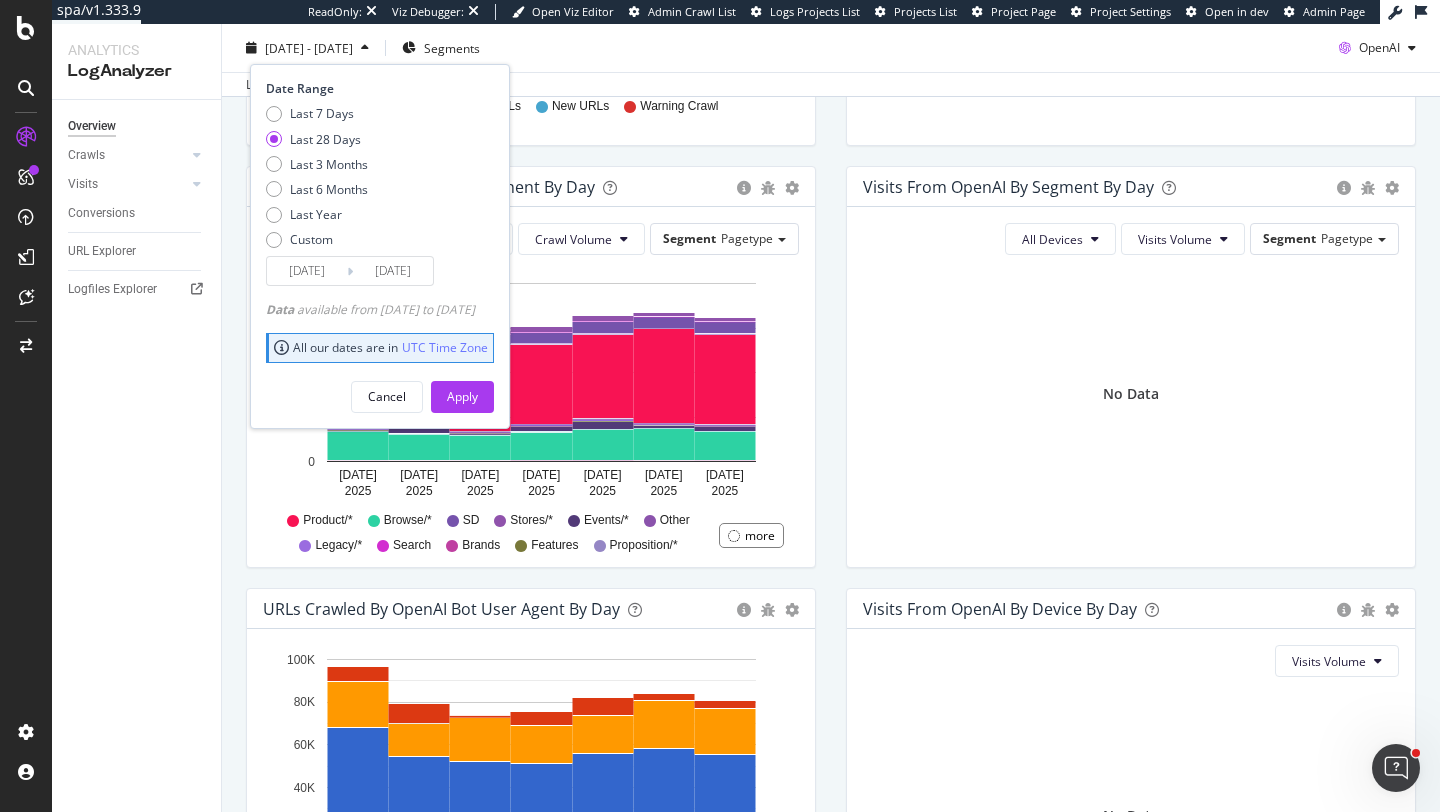 type on "2025/06/25" 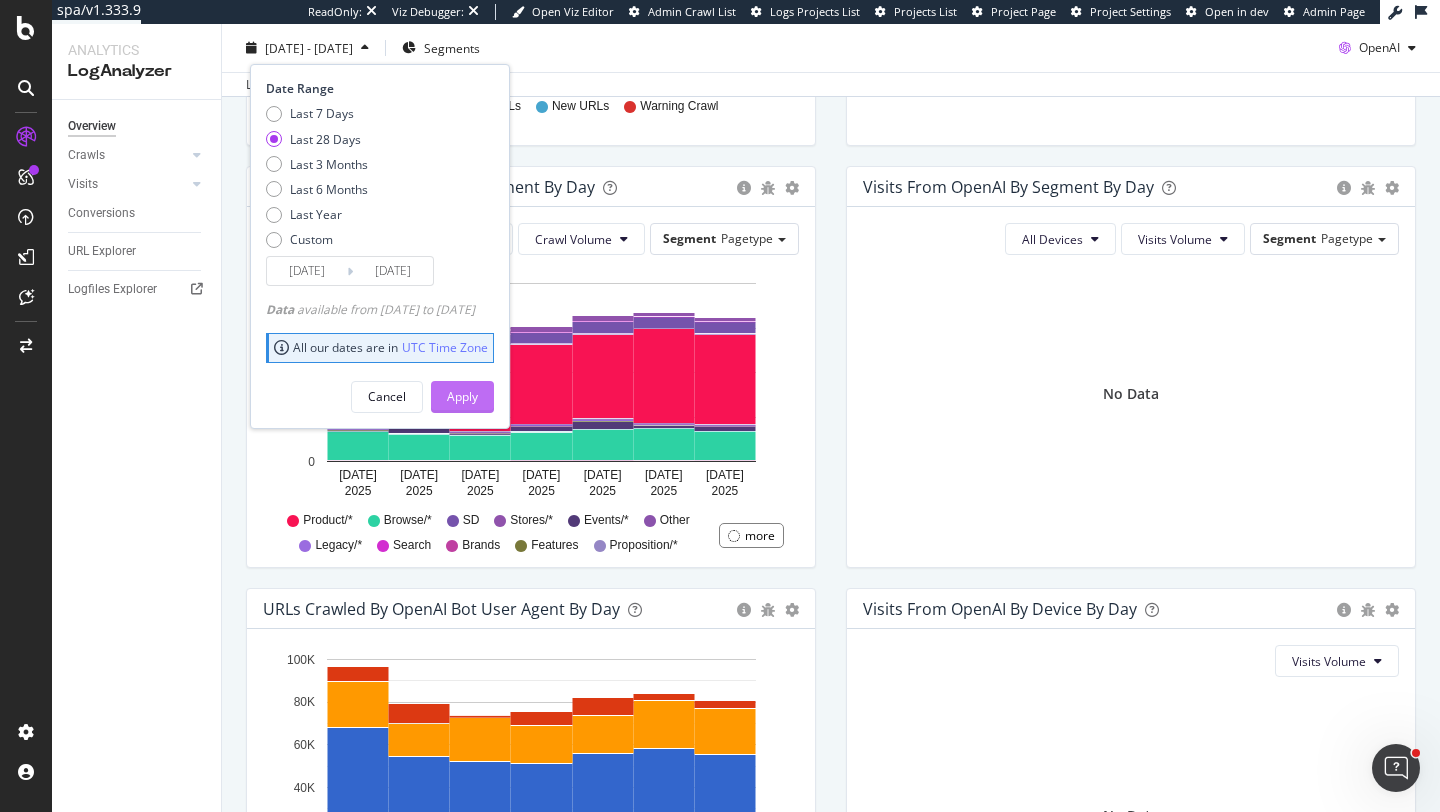 click on "Apply" at bounding box center (462, 396) 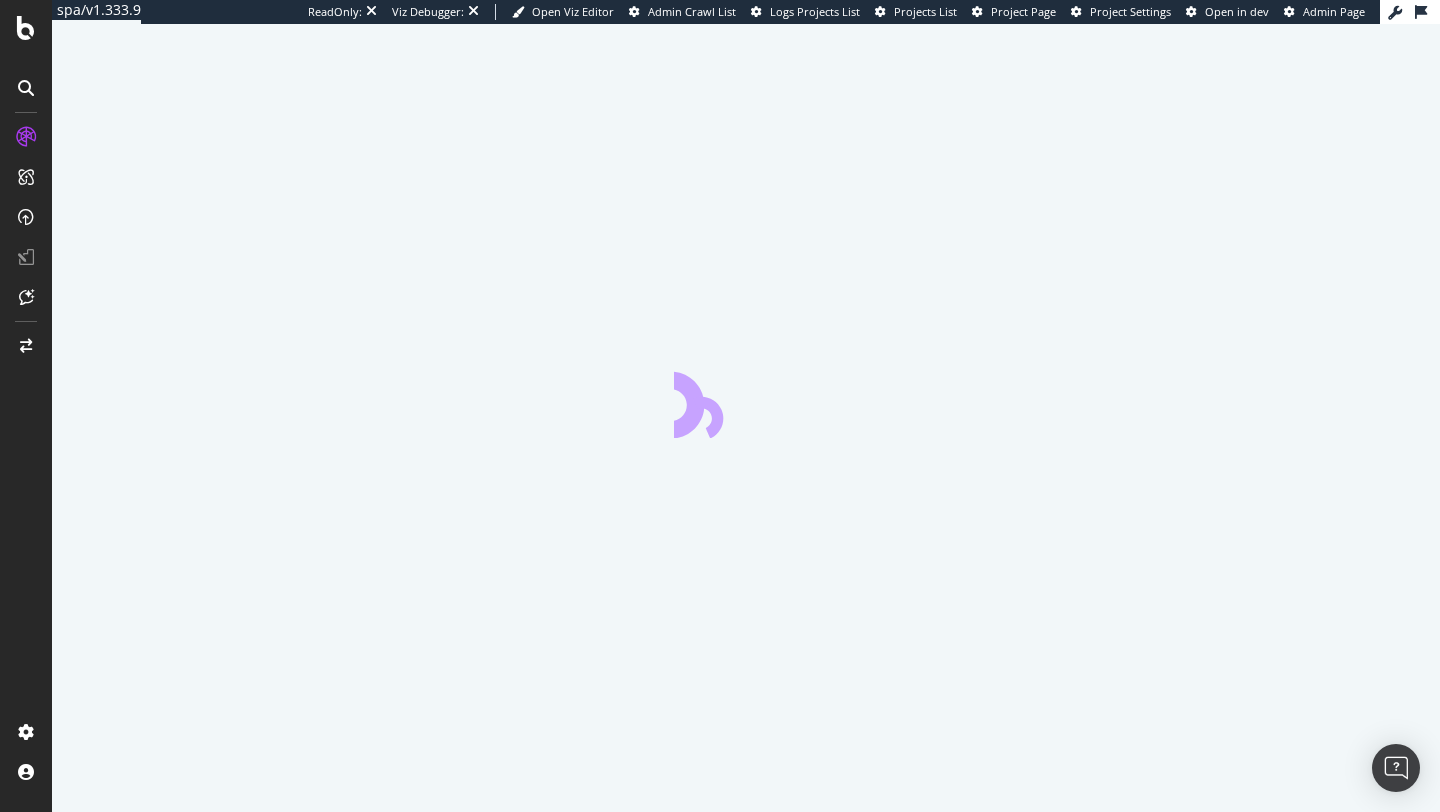 scroll, scrollTop: 0, scrollLeft: 0, axis: both 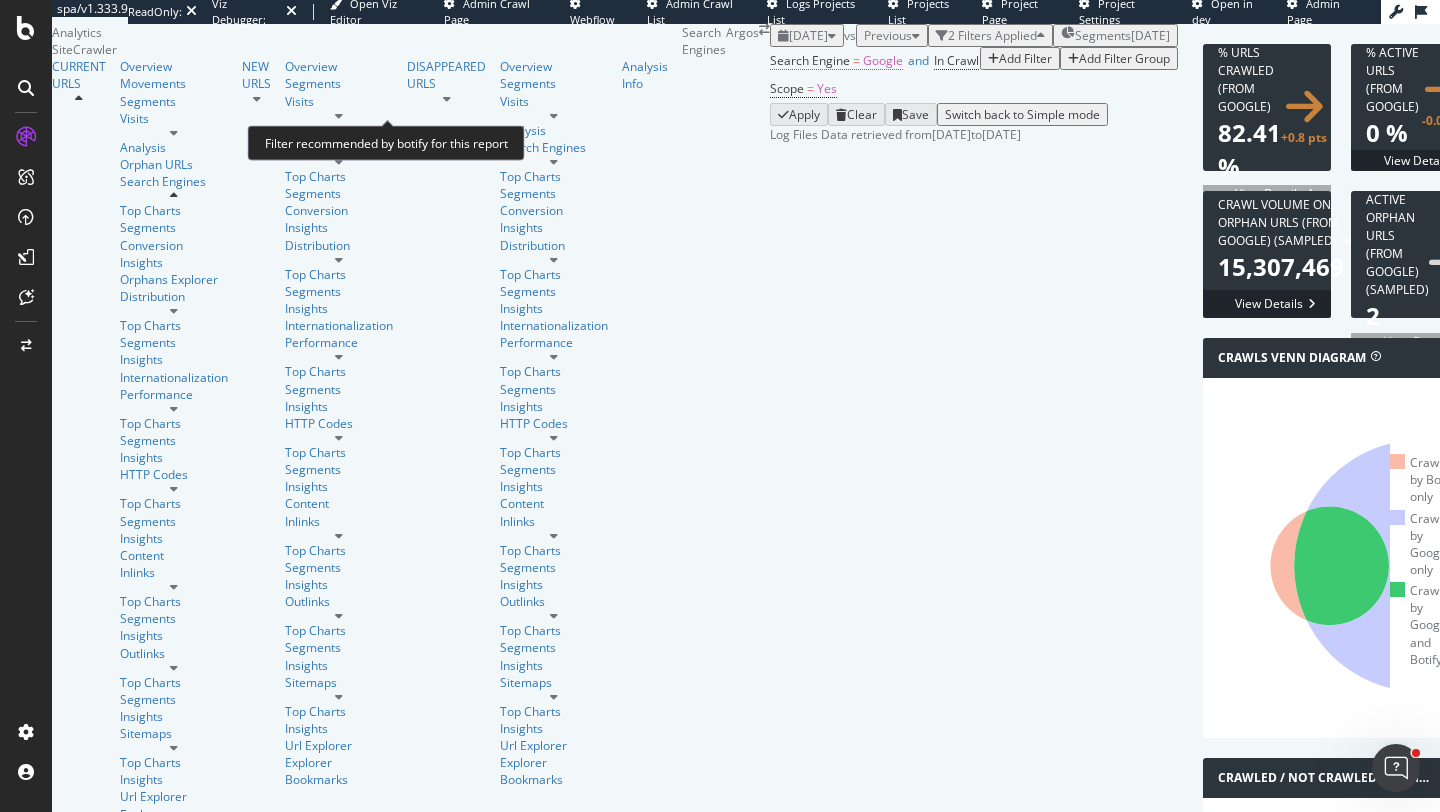 click on "Google" at bounding box center (883, 60) 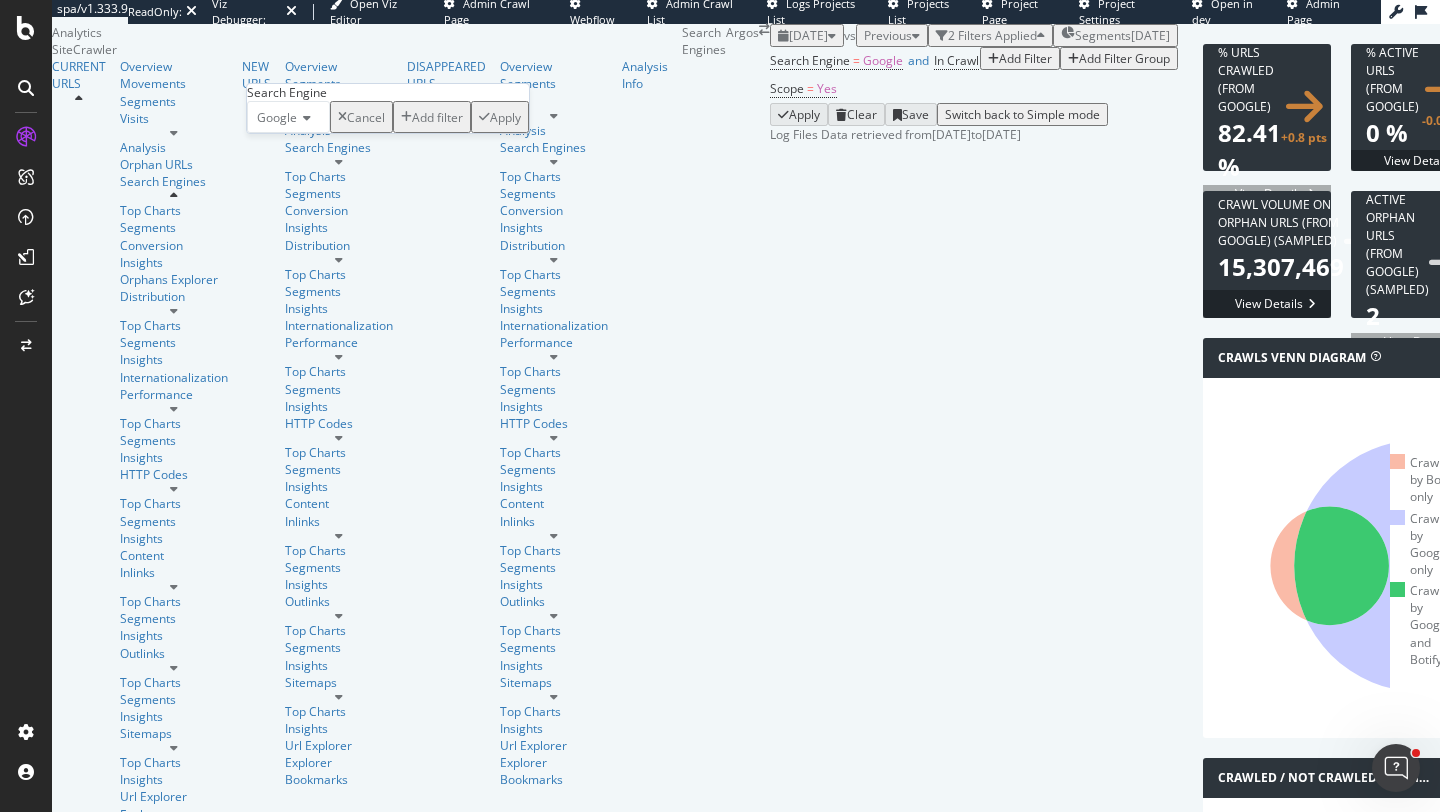 click on "Google" at bounding box center (288, 117) 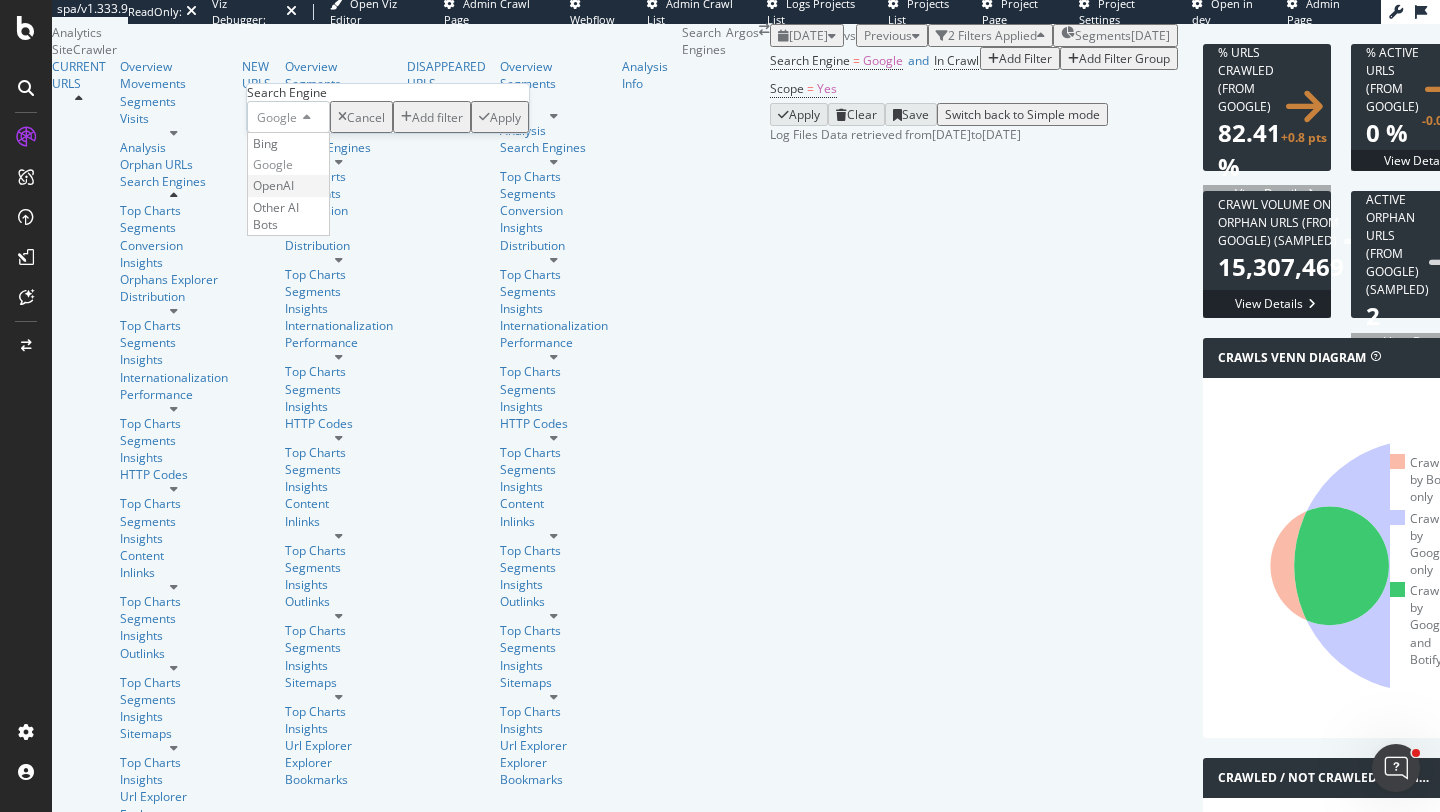click on "OpenAI" at bounding box center [273, 185] 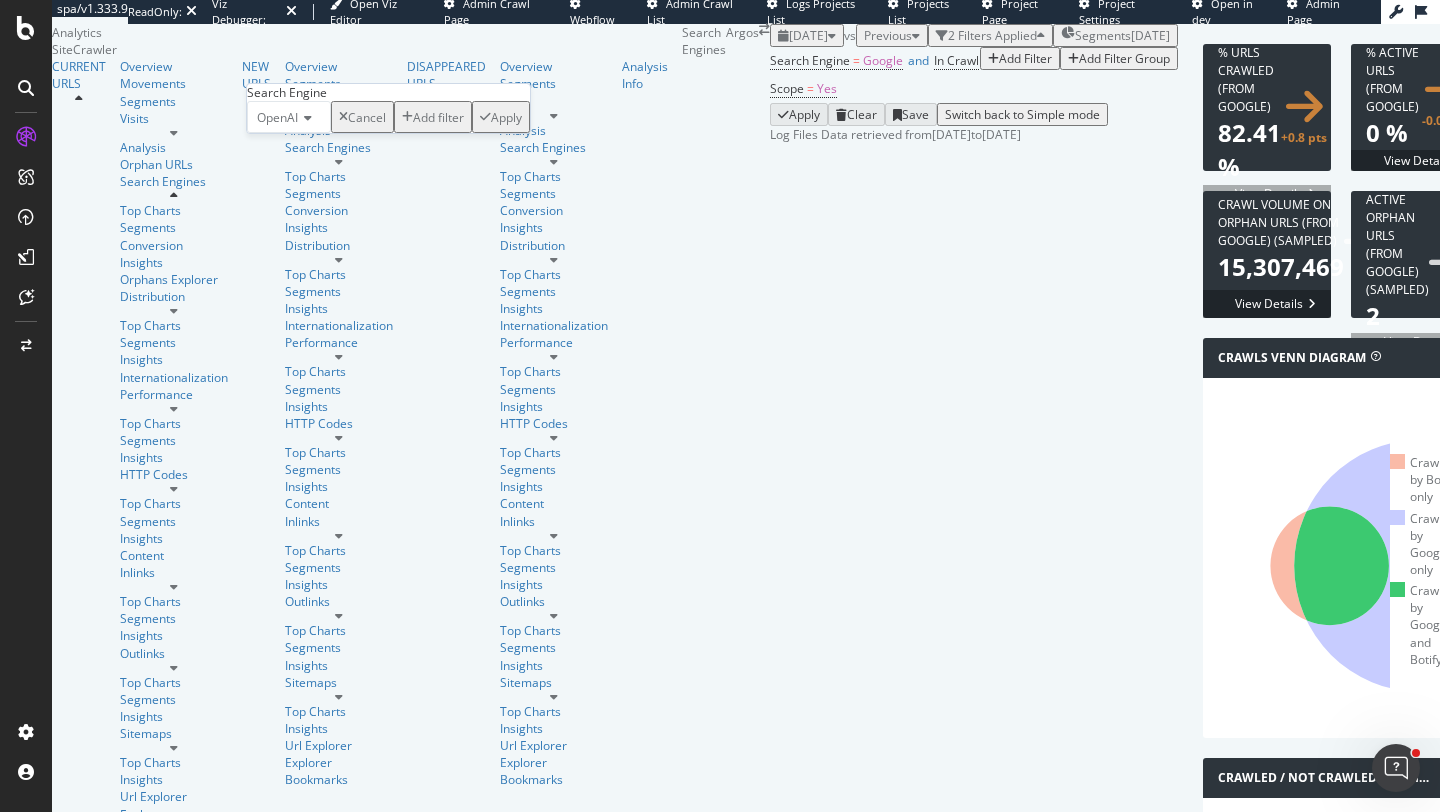 click at bounding box center [485, 117] 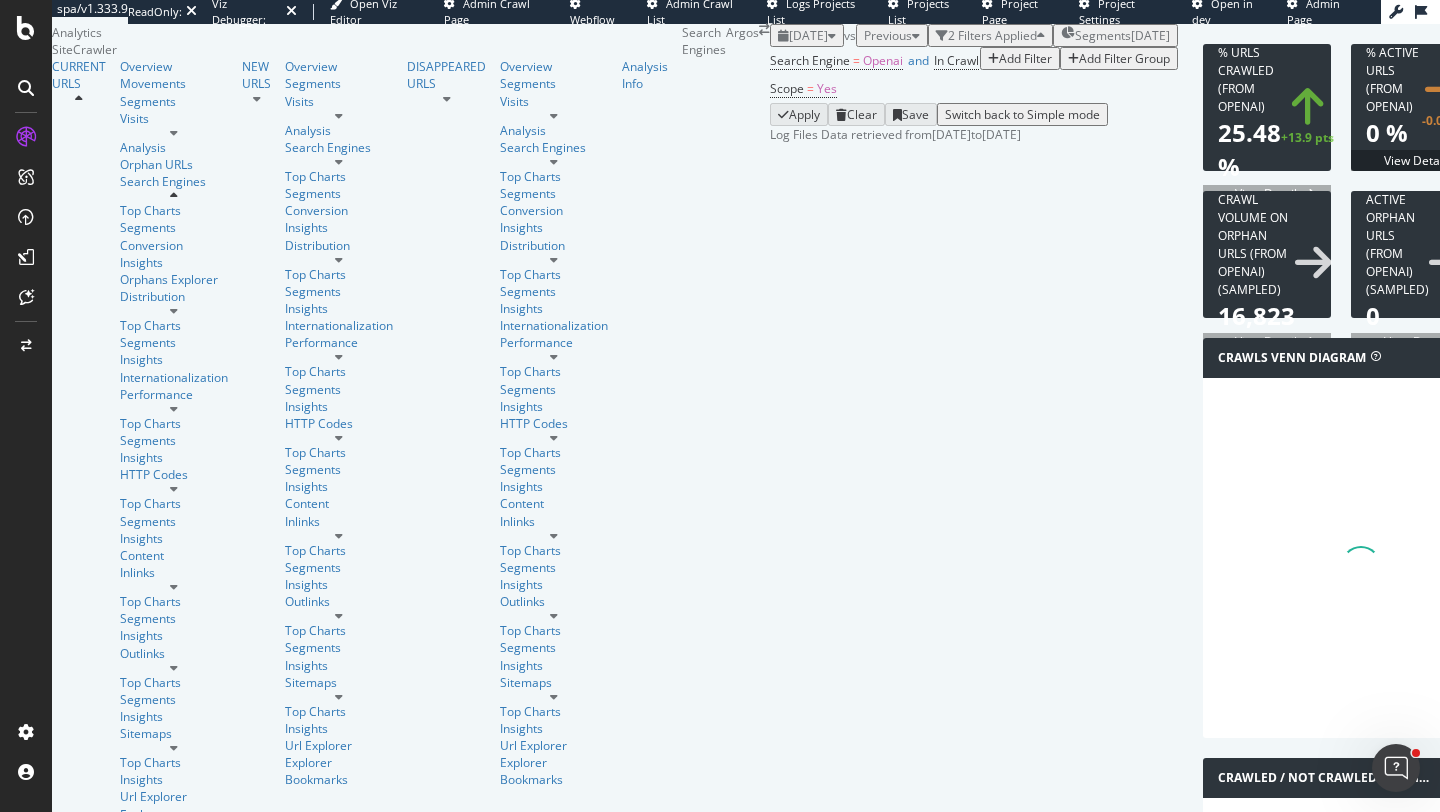 scroll, scrollTop: 993, scrollLeft: 0, axis: vertical 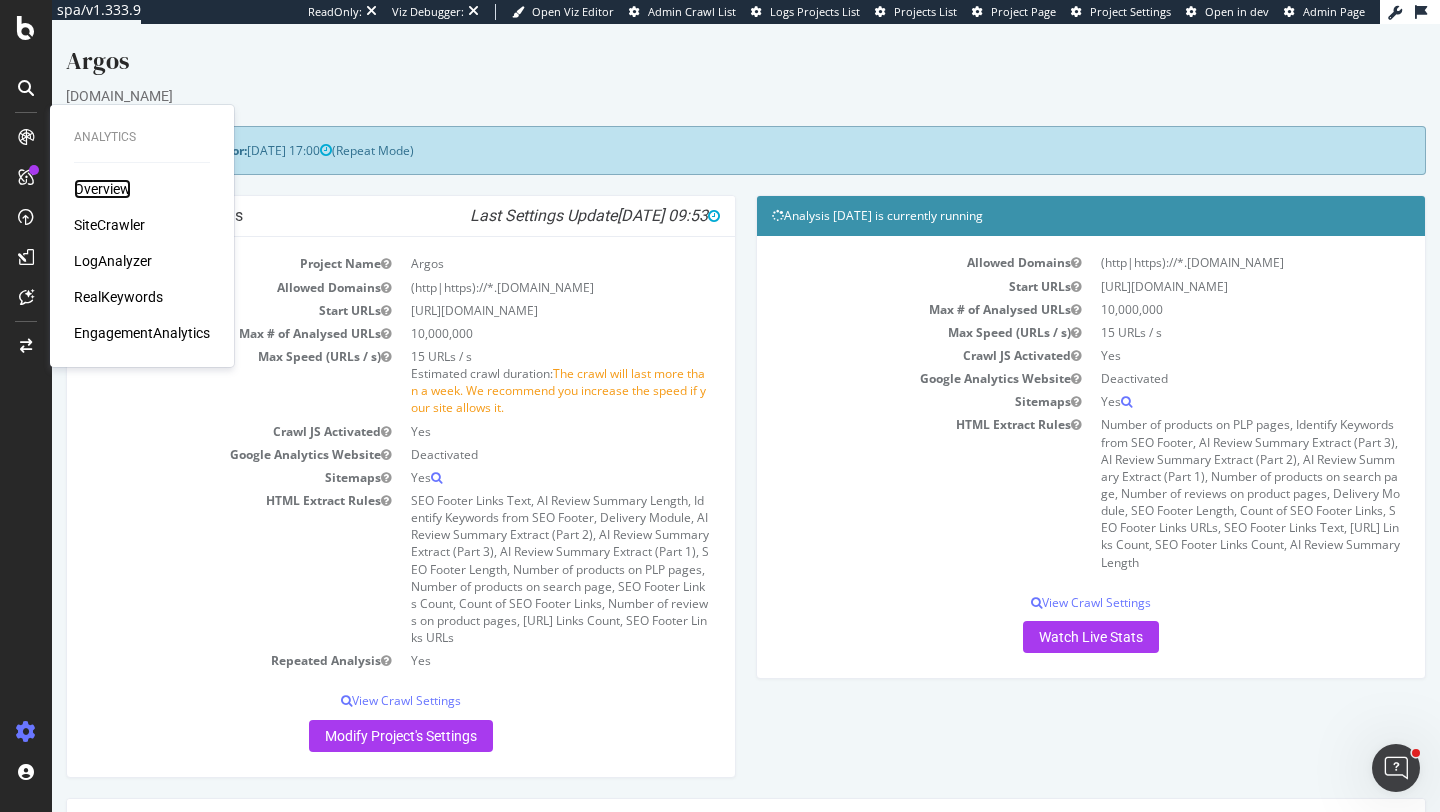 click on "Overview" at bounding box center (102, 189) 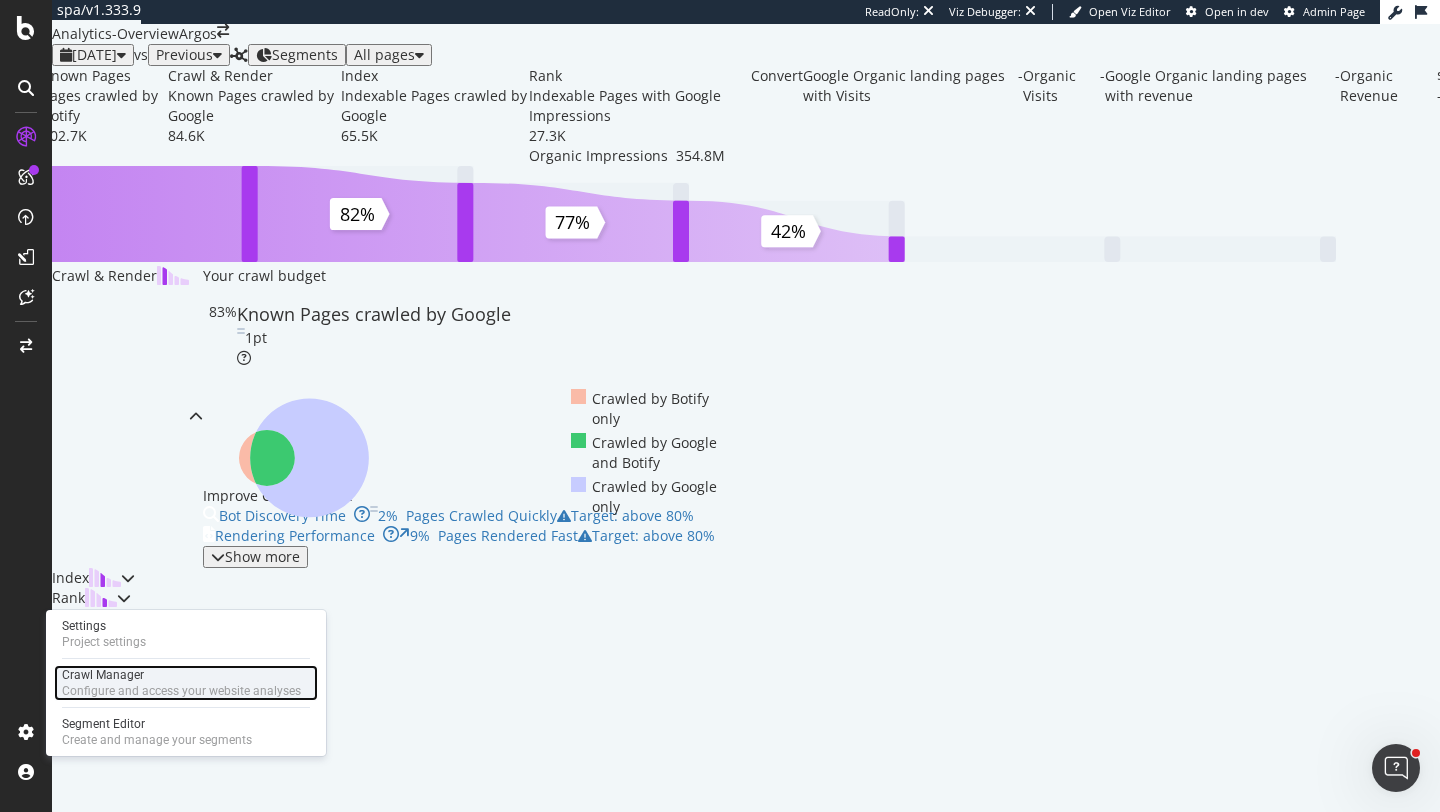 click on "Configure and access your website analyses" at bounding box center (181, 691) 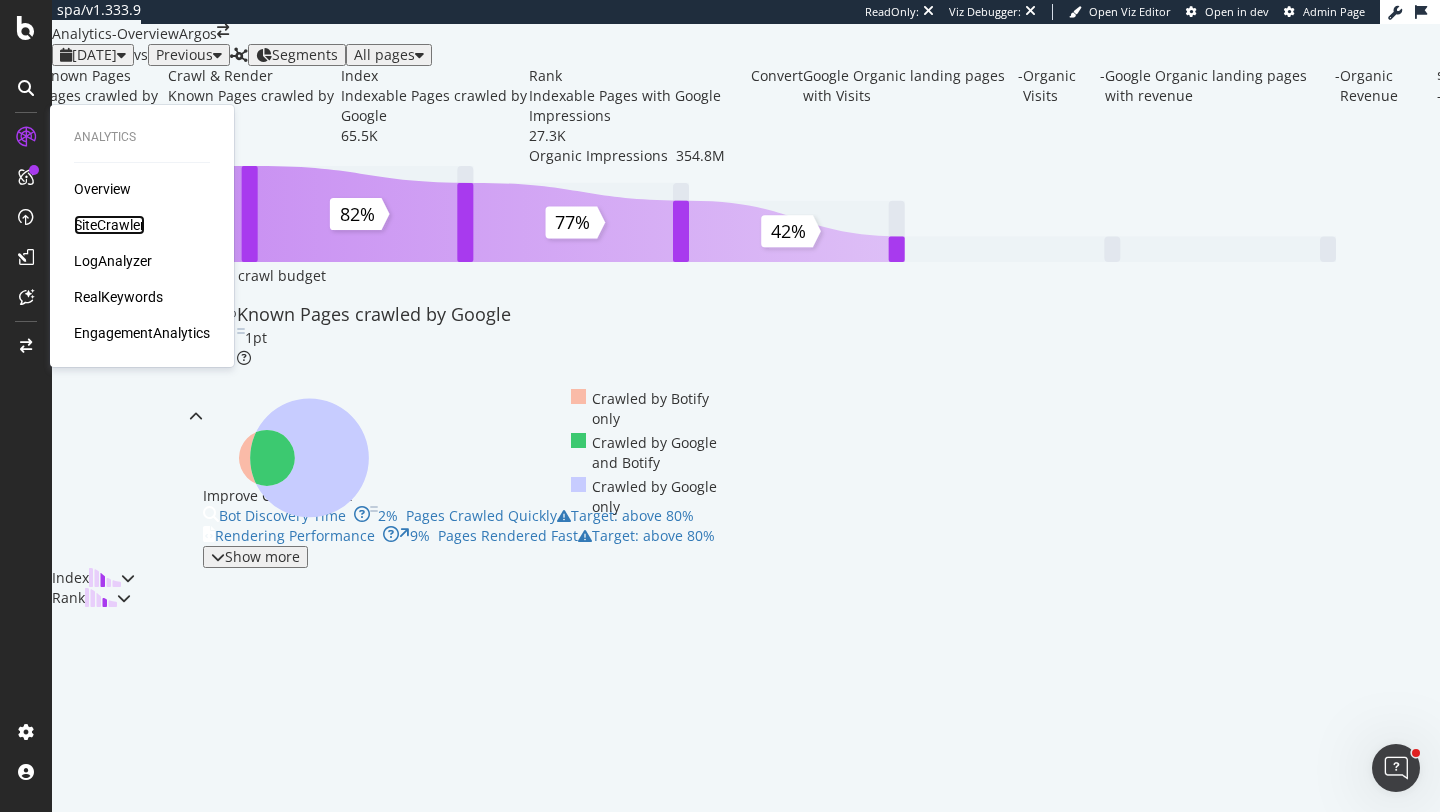click on "SiteCrawler" at bounding box center [109, 225] 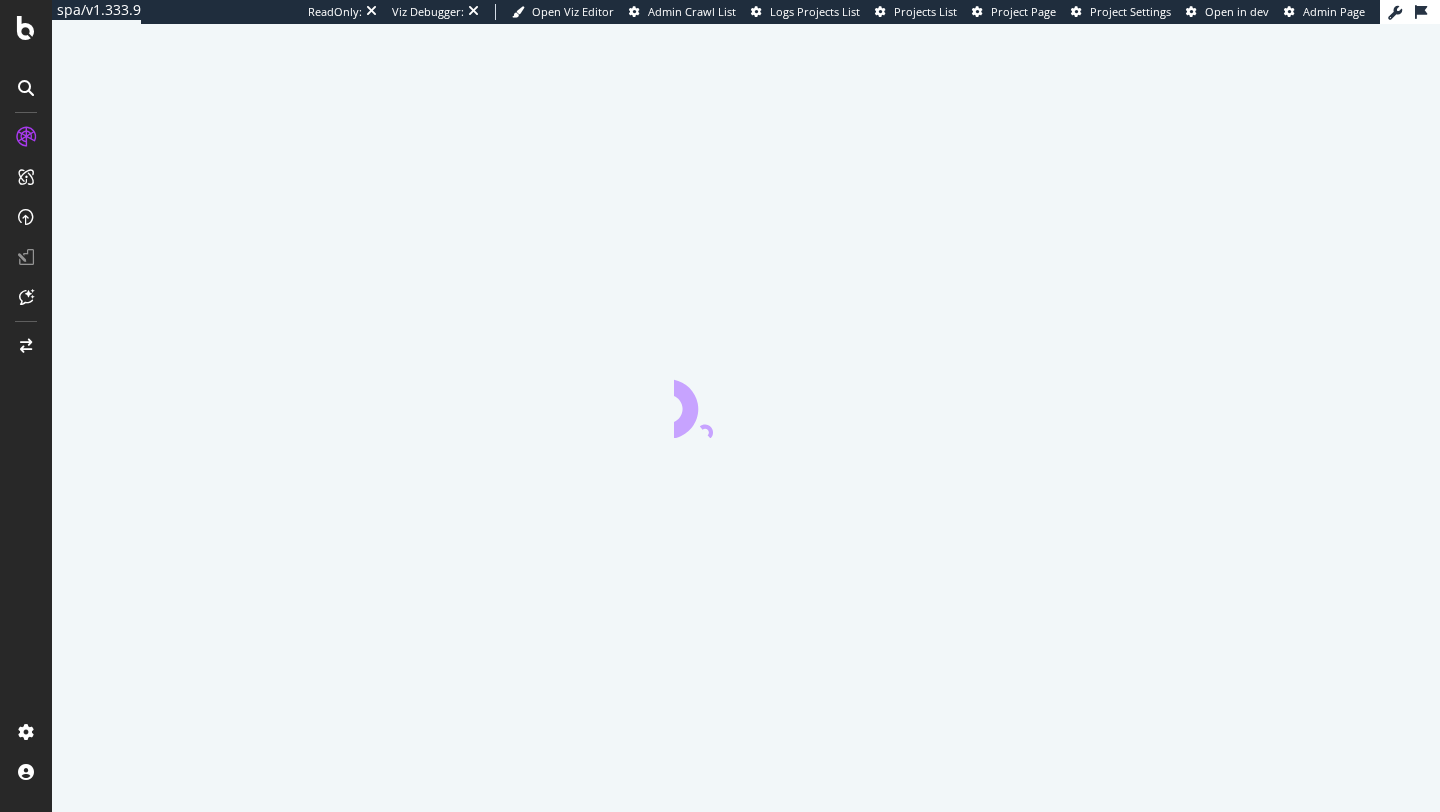 scroll, scrollTop: 0, scrollLeft: 0, axis: both 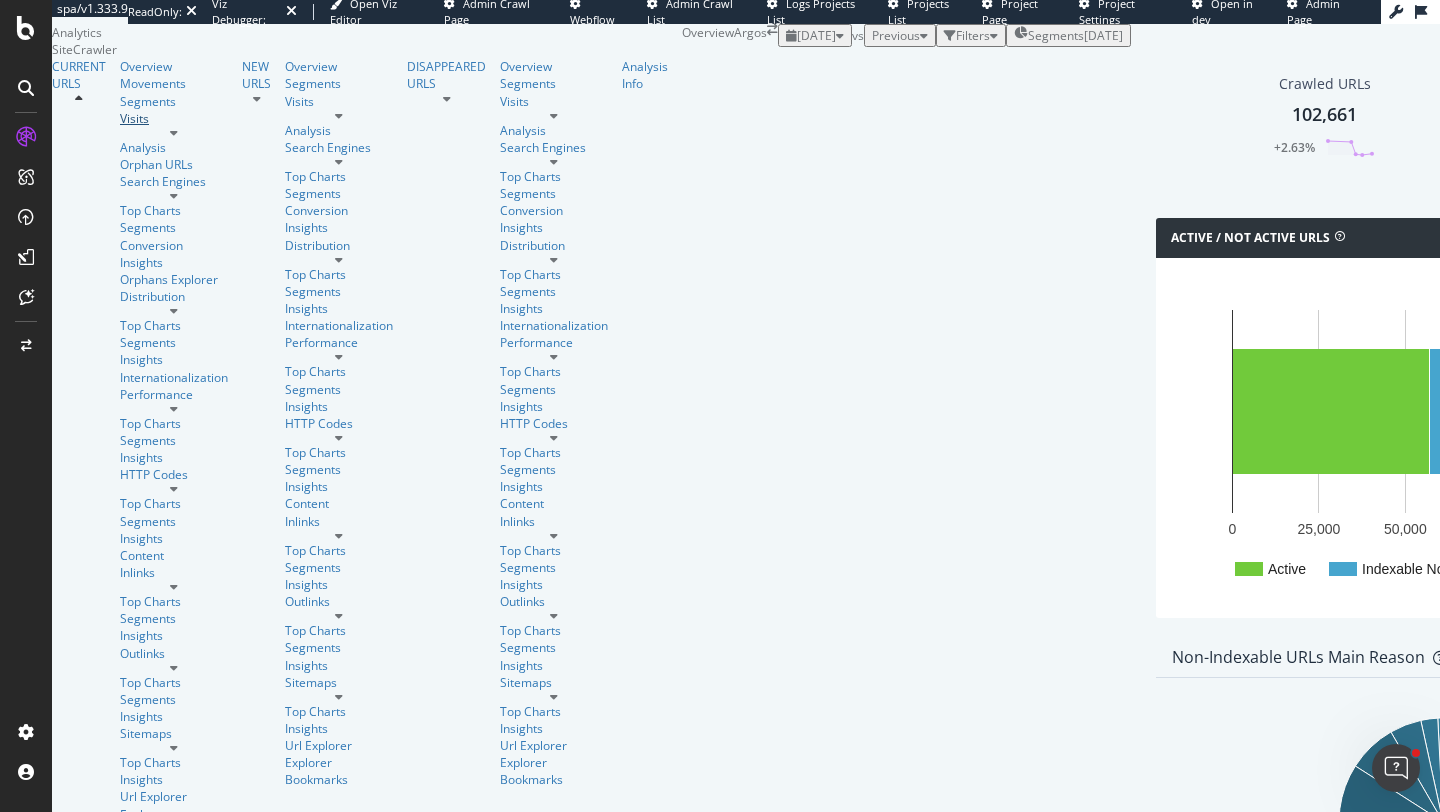 click on "Visits" at bounding box center [174, 118] 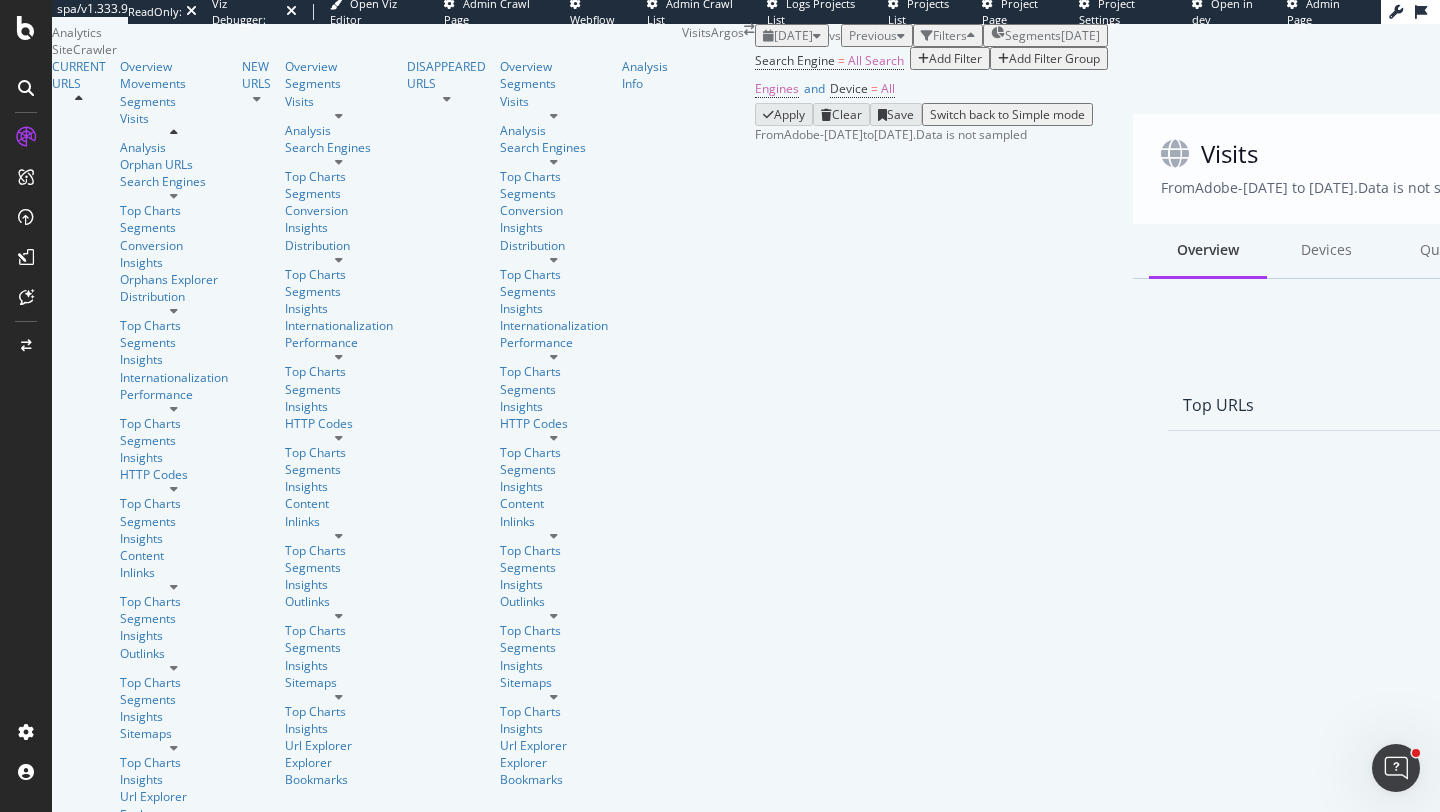 click on "Jul. 17, 2025 ." at bounding box center (895, 134) 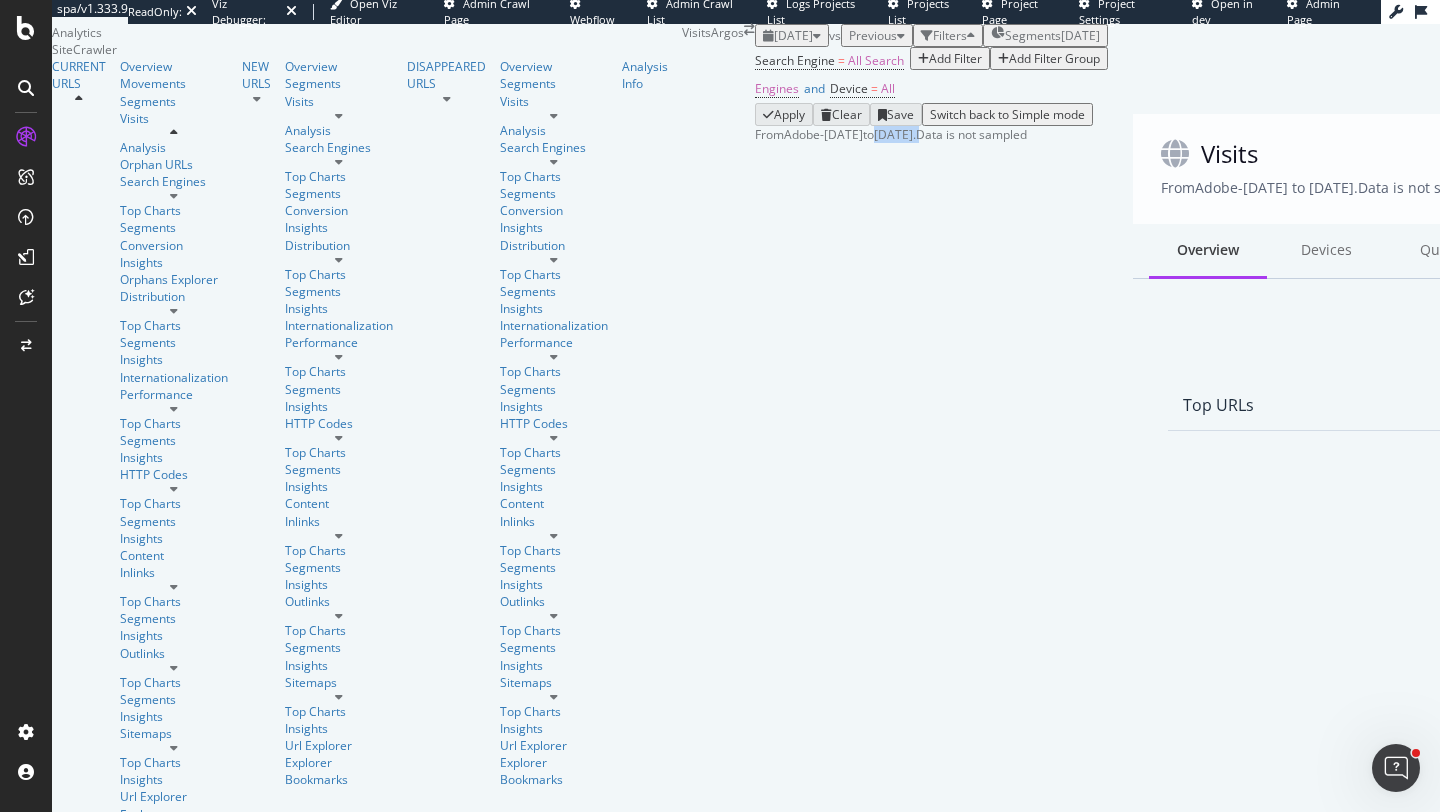 click on "Jul. 17, 2025 ." at bounding box center (895, 134) 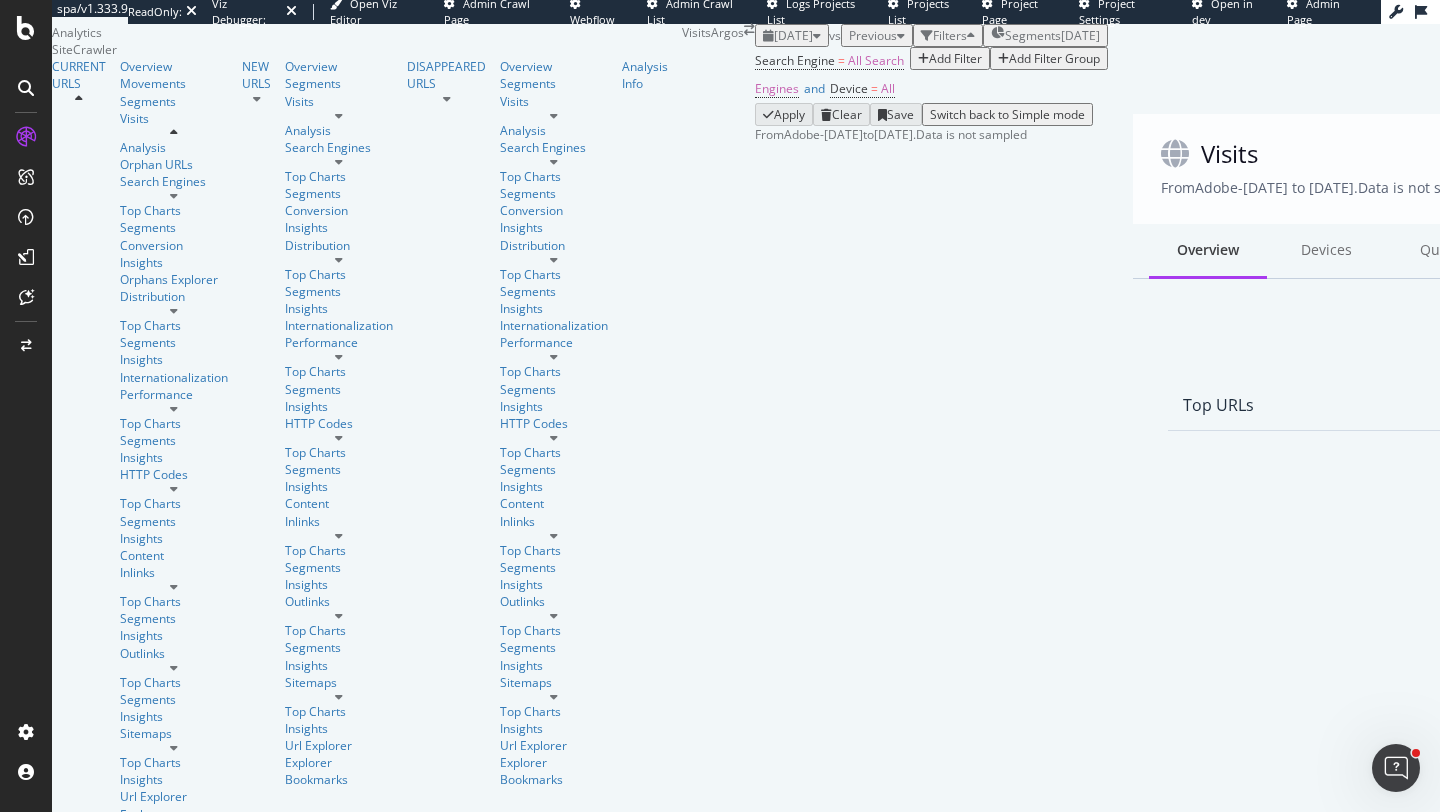 click on "From  Adobe  - [DATE] to [DATE] . Data is not sampled" at bounding box center [891, 134] 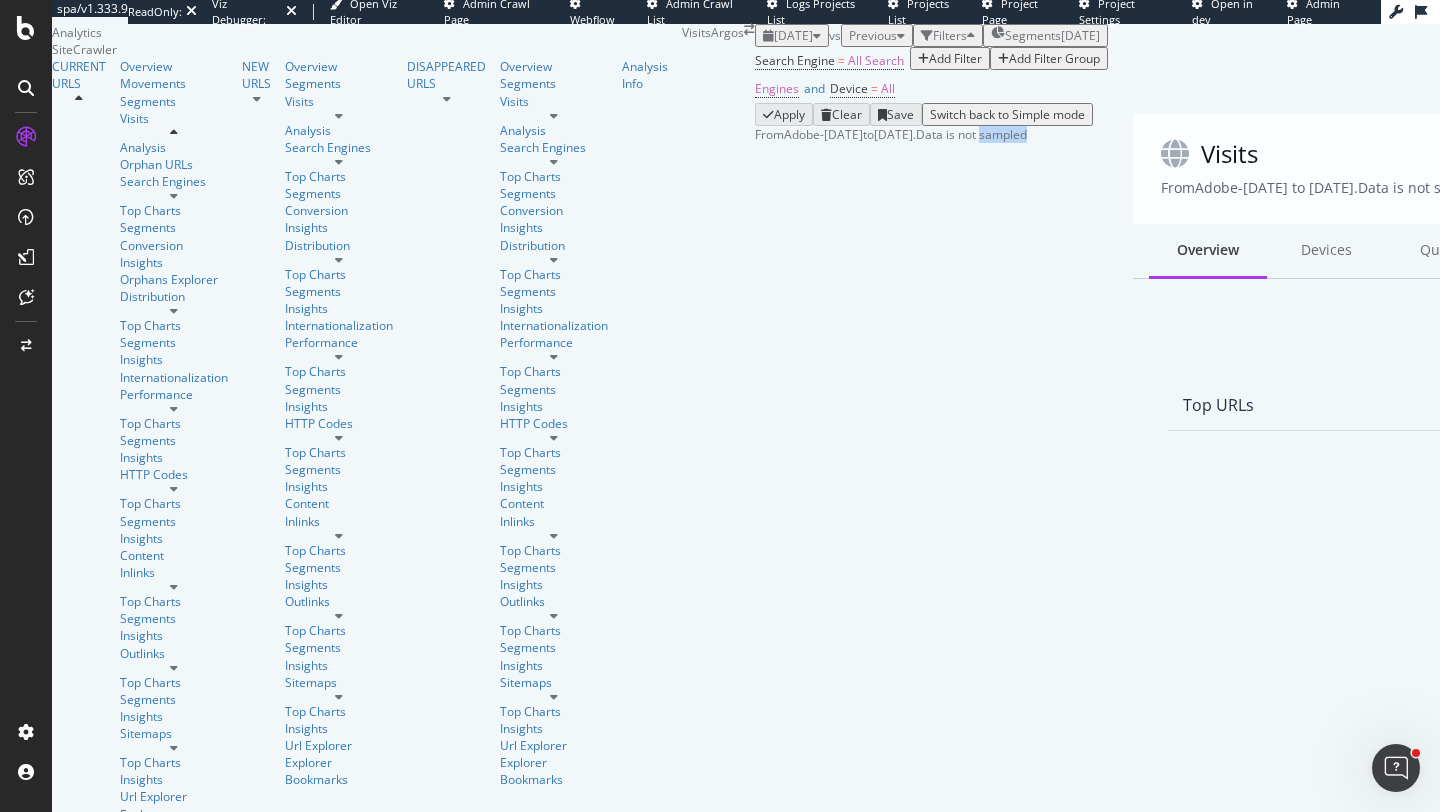 click on "From  Adobe  - [DATE] to [DATE] . Data is not sampled" at bounding box center (891, 134) 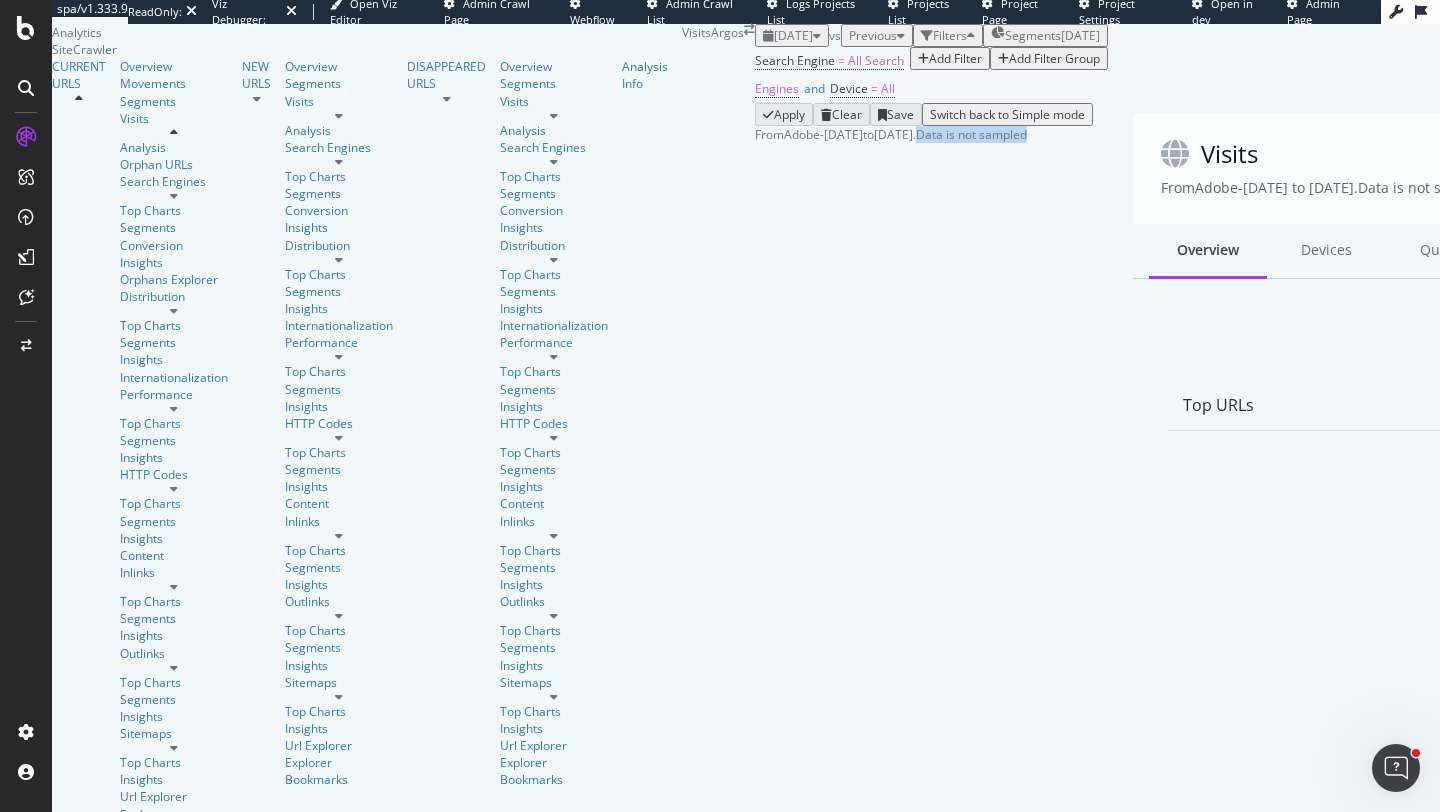 click on "From  Adobe  - [DATE] to [DATE] . Data is not sampled" at bounding box center (891, 134) 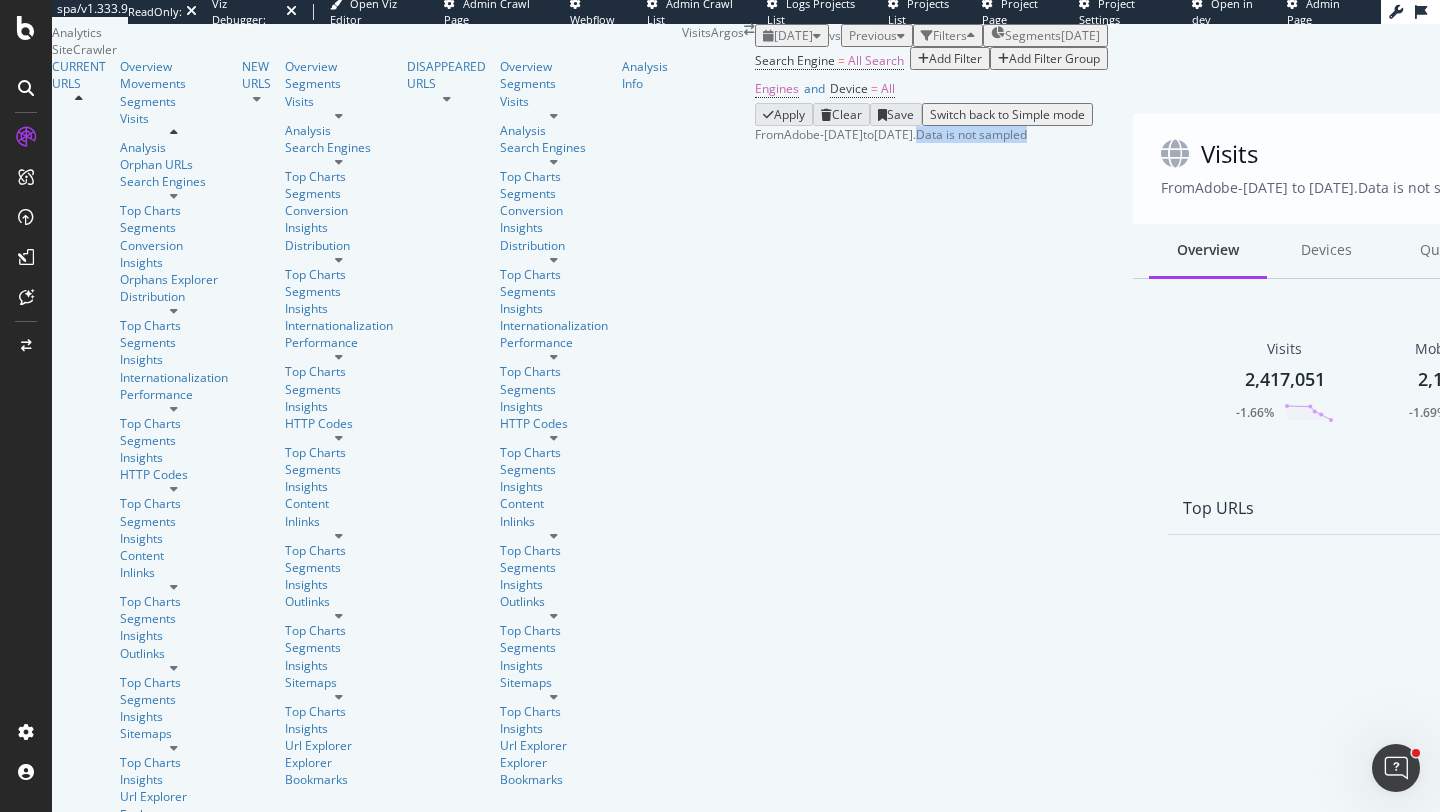 click on "[DATE]" at bounding box center (793, 35) 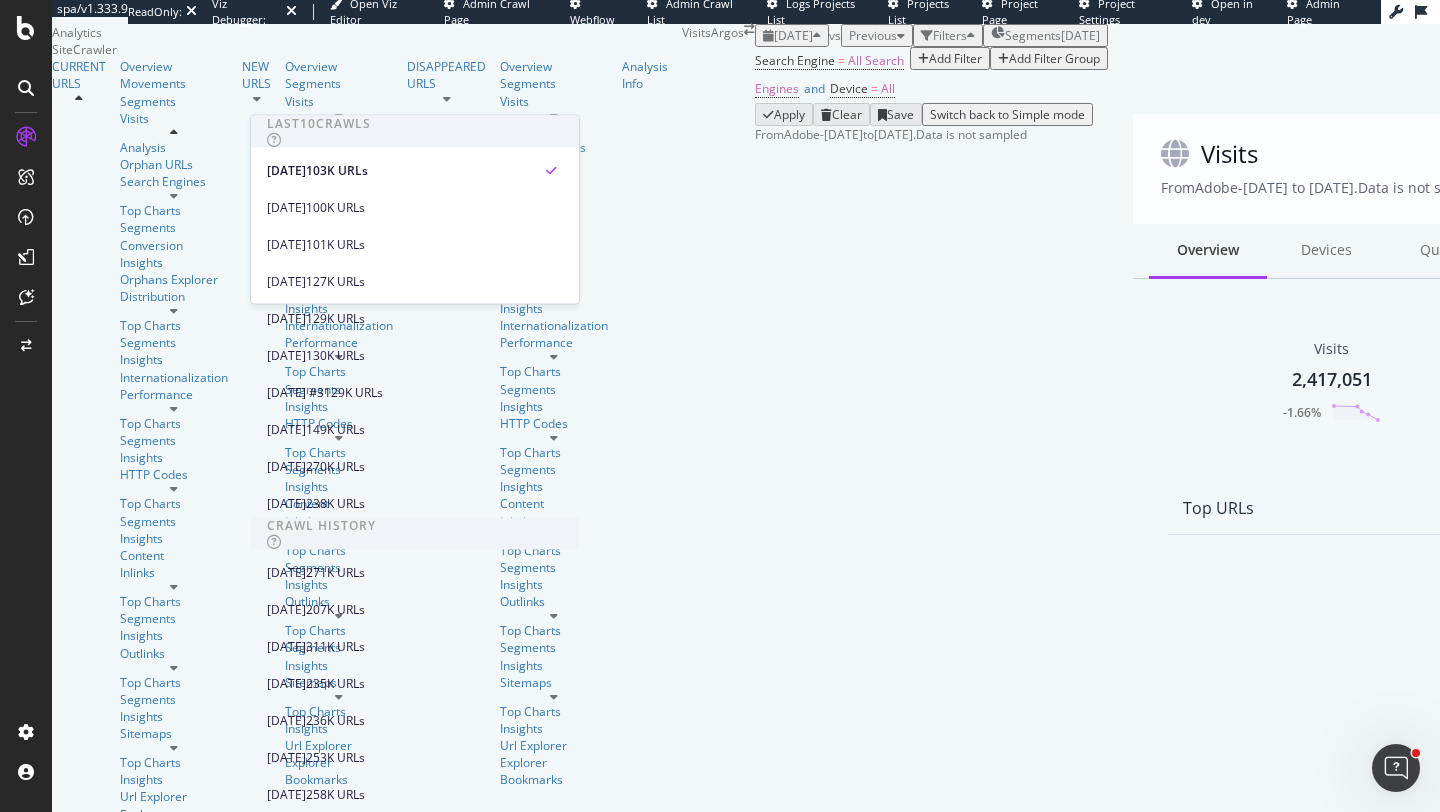 click on "Apply Clear Save Switch back to Simple mode" at bounding box center (931, 114) 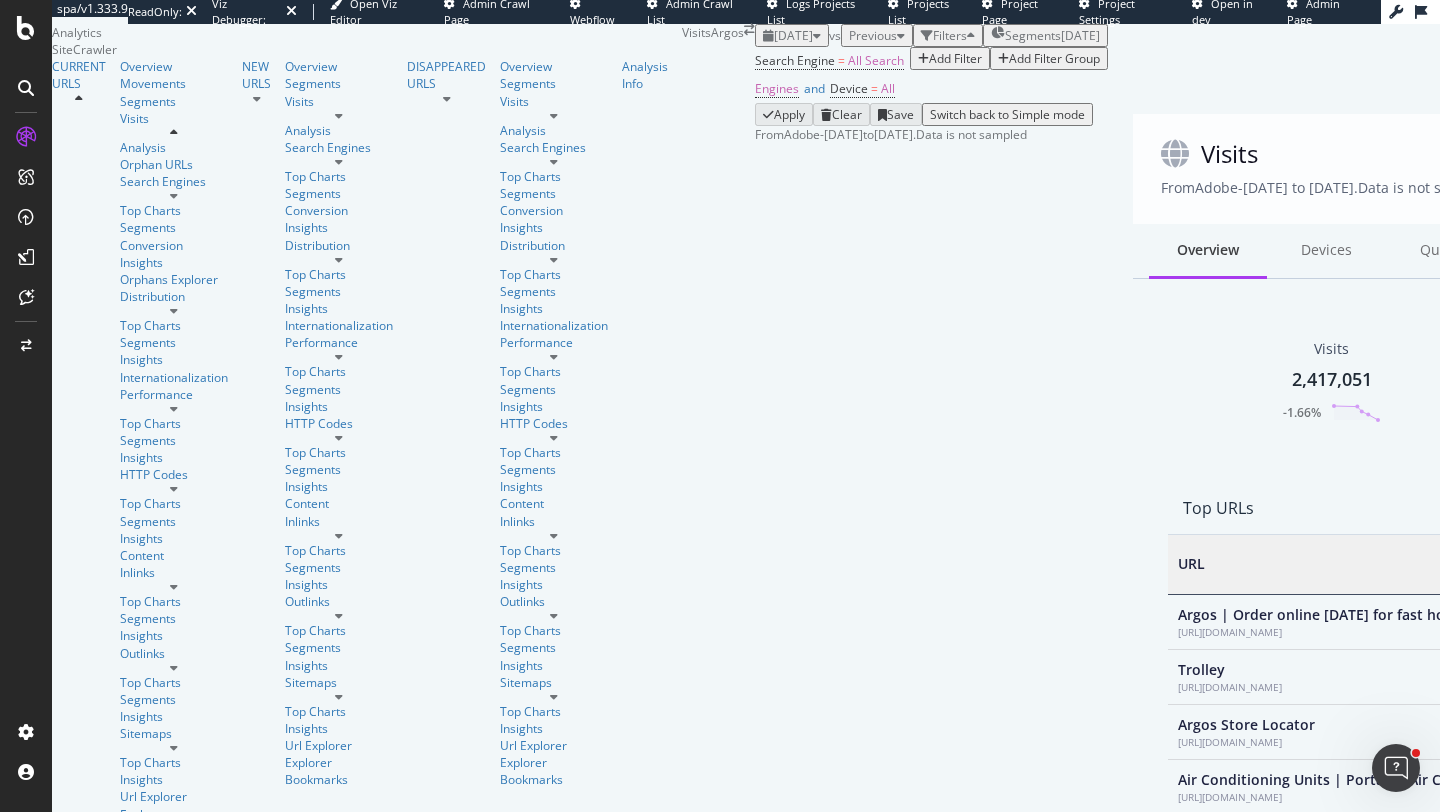 scroll, scrollTop: 1, scrollLeft: 1, axis: both 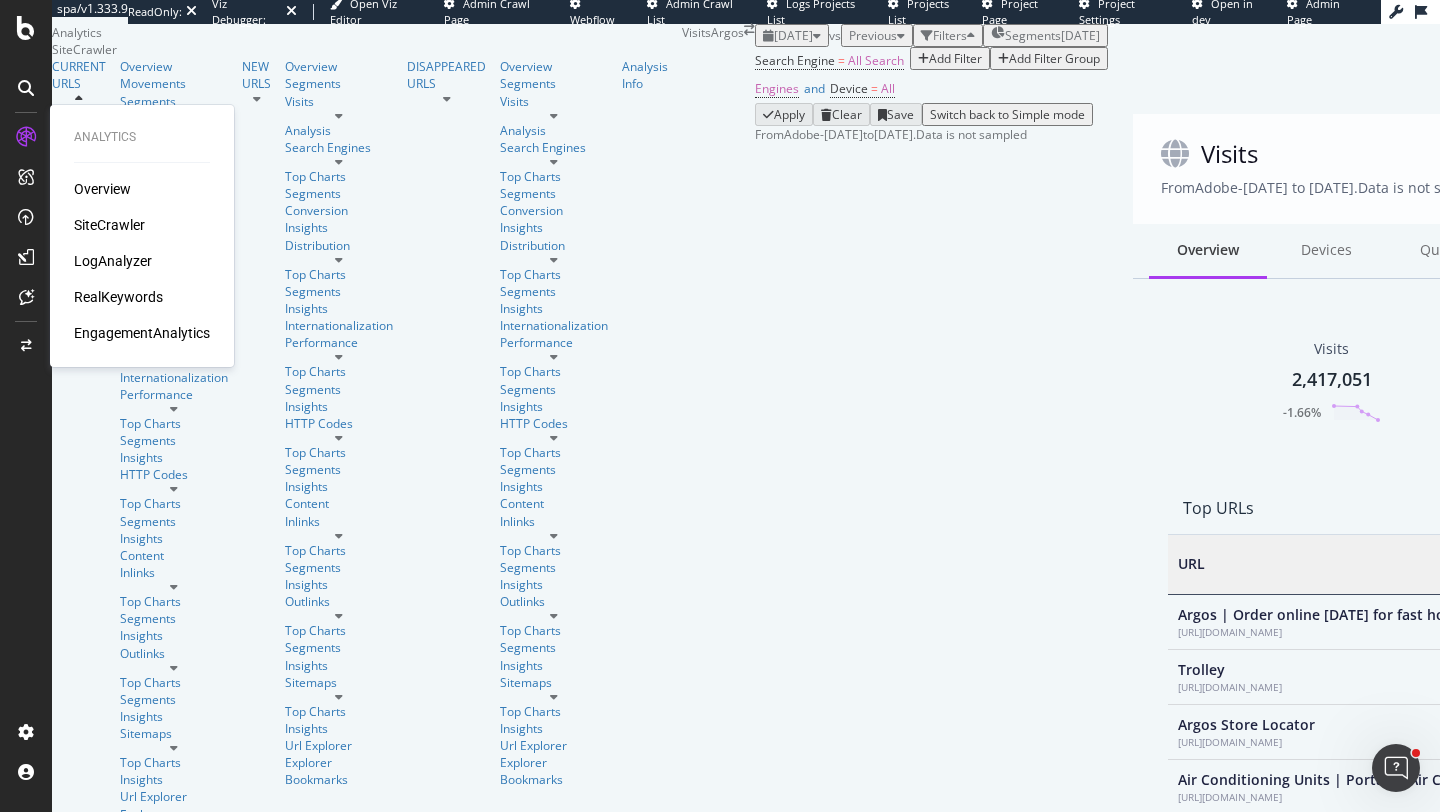 click on "Overview" at bounding box center (102, 189) 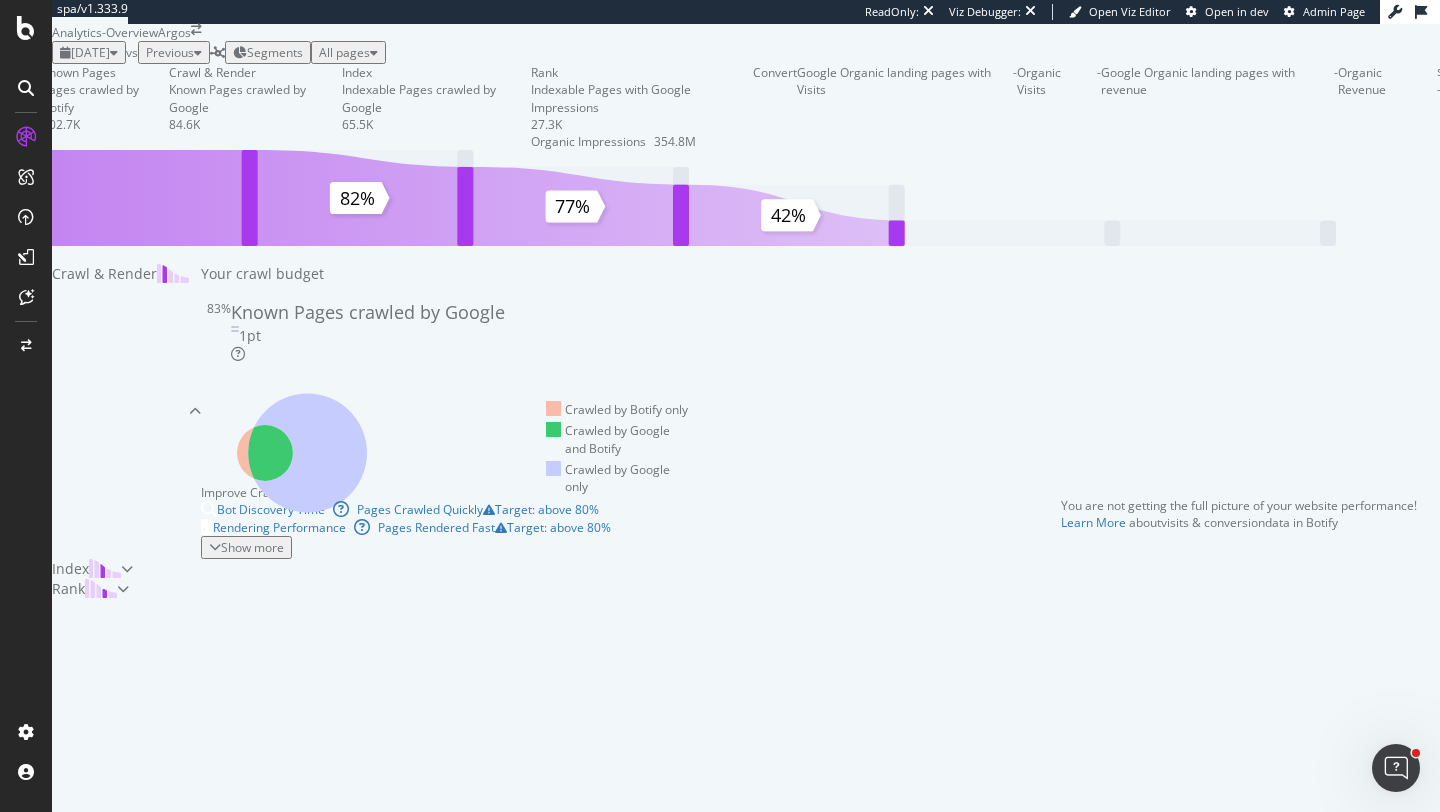 click at bounding box center (1450, 107) 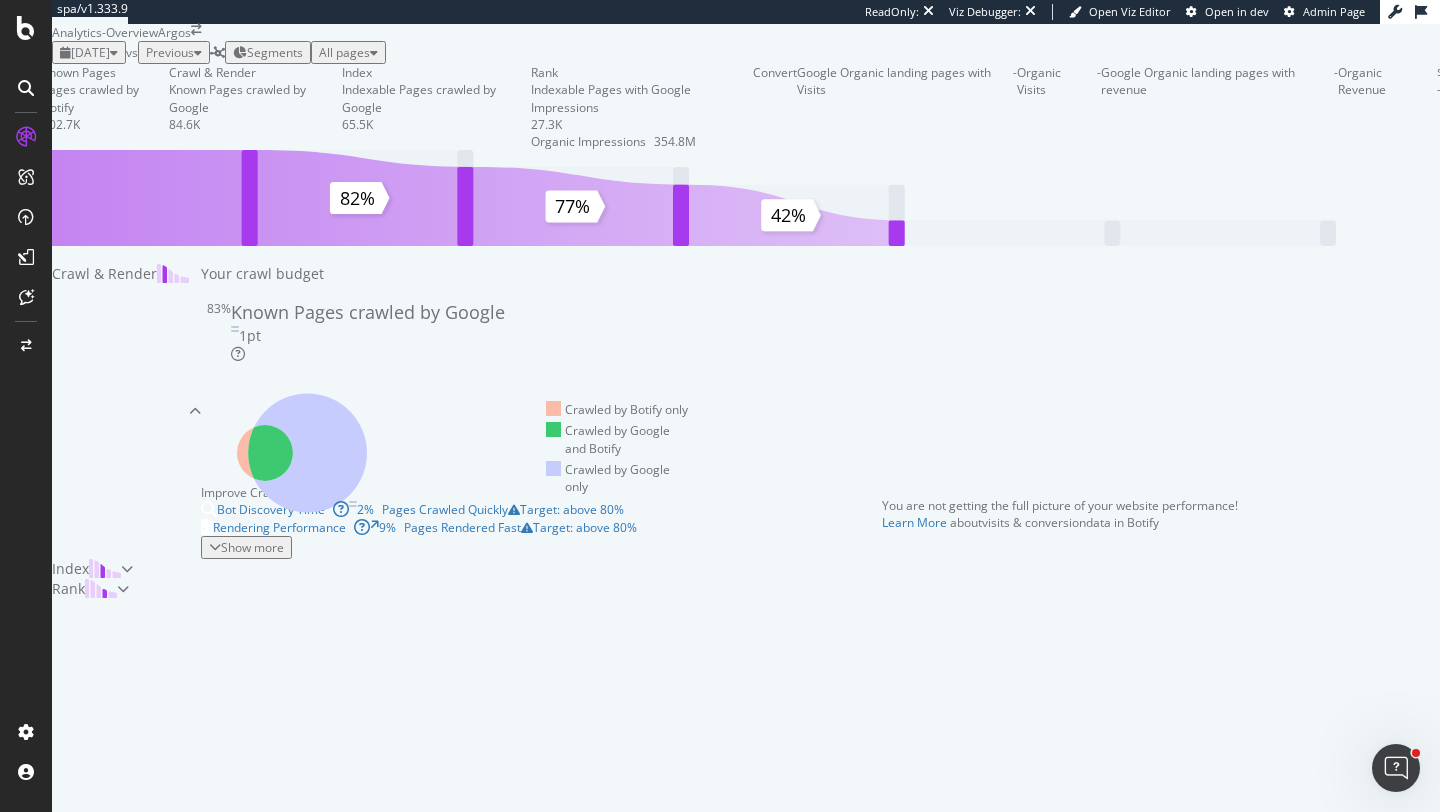 click at bounding box center (1101, 107) 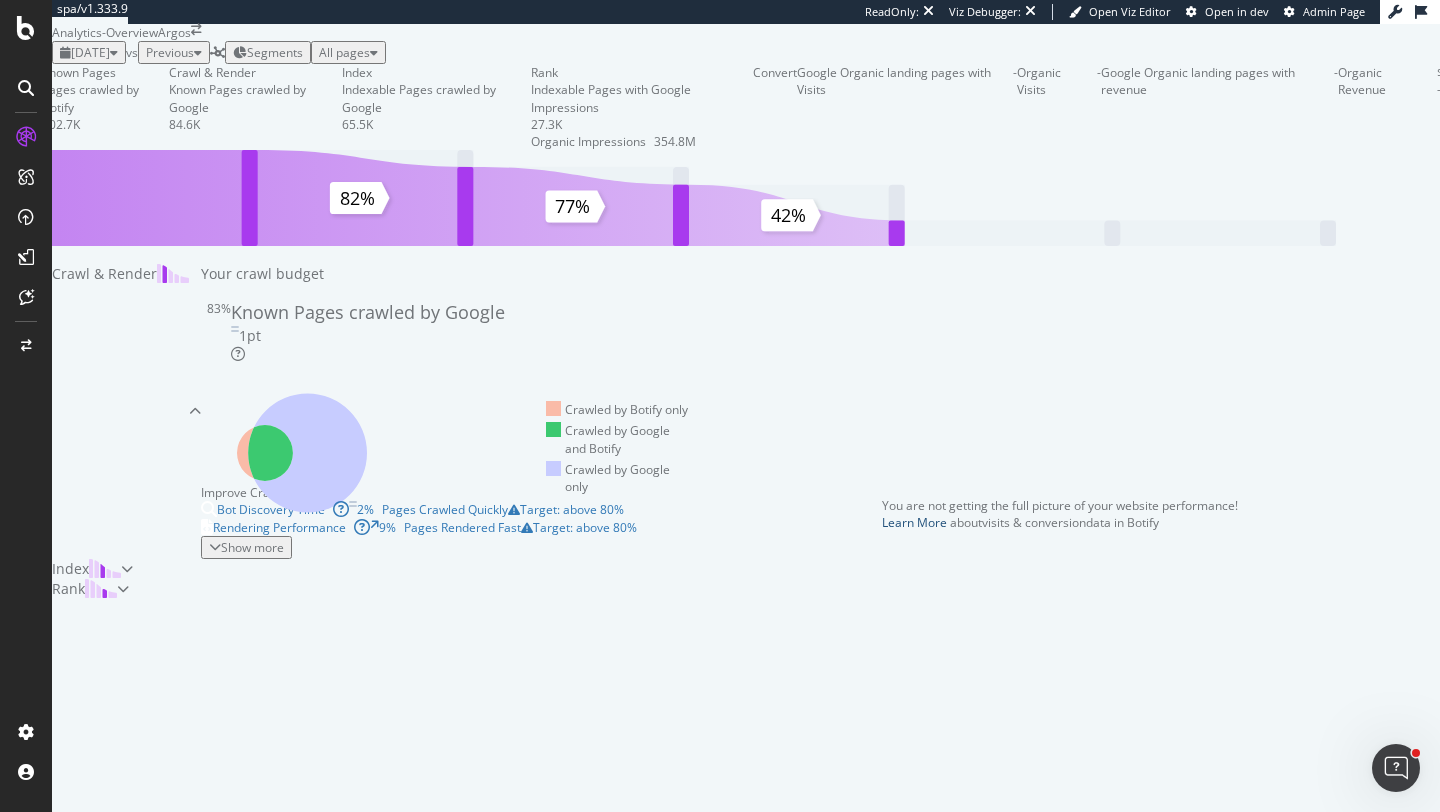 click on "Learn More" at bounding box center [914, 522] 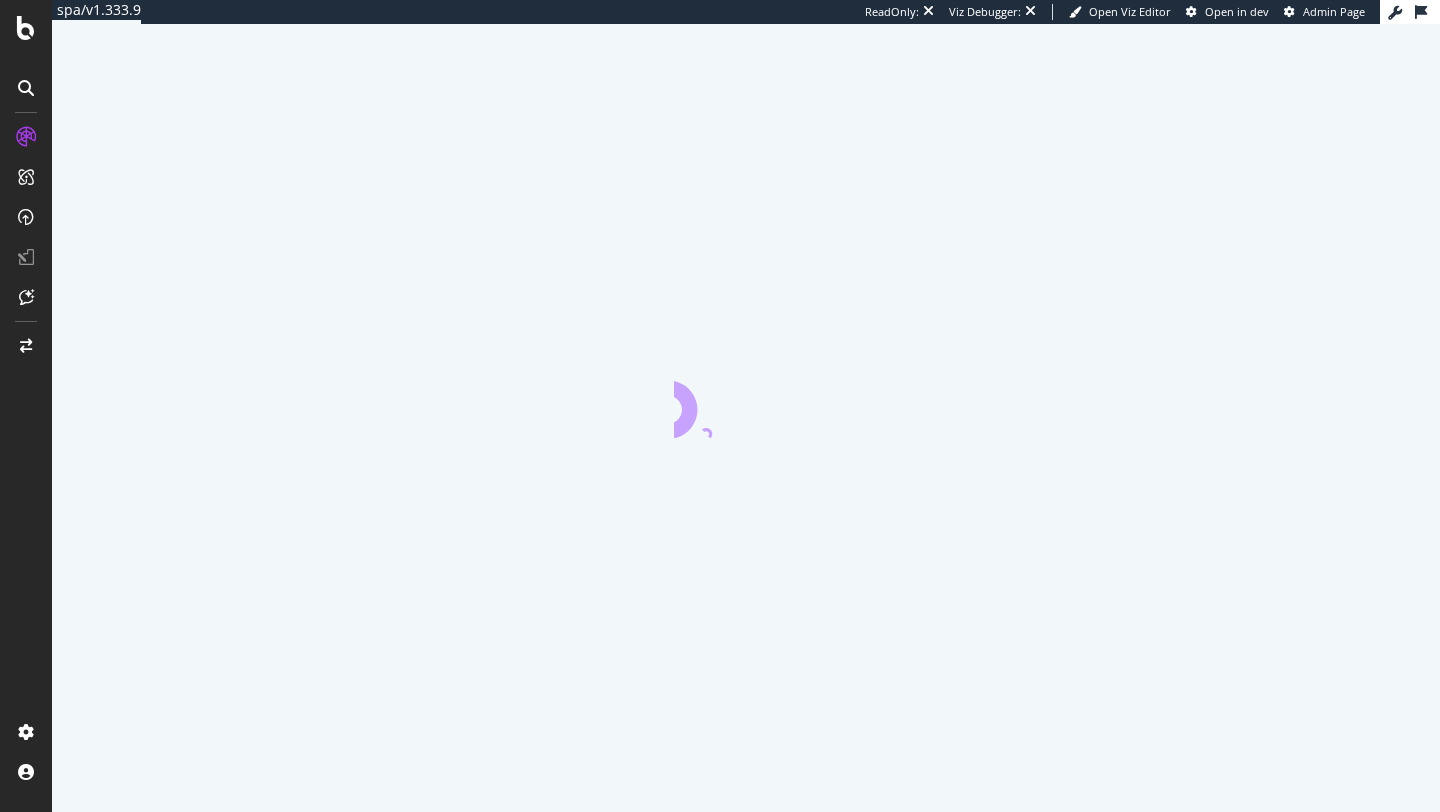scroll, scrollTop: 0, scrollLeft: 0, axis: both 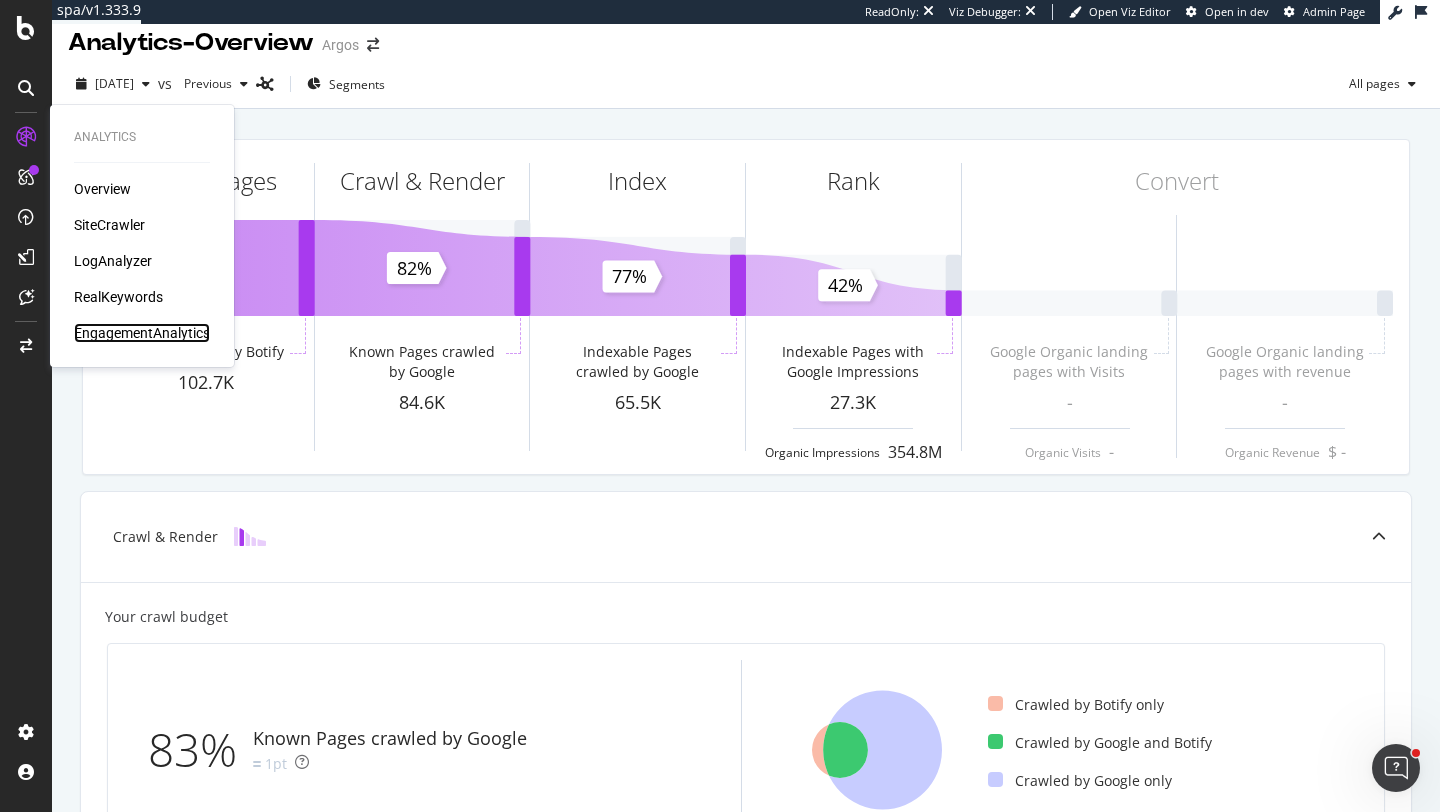 click on "EngagementAnalytics" at bounding box center (142, 333) 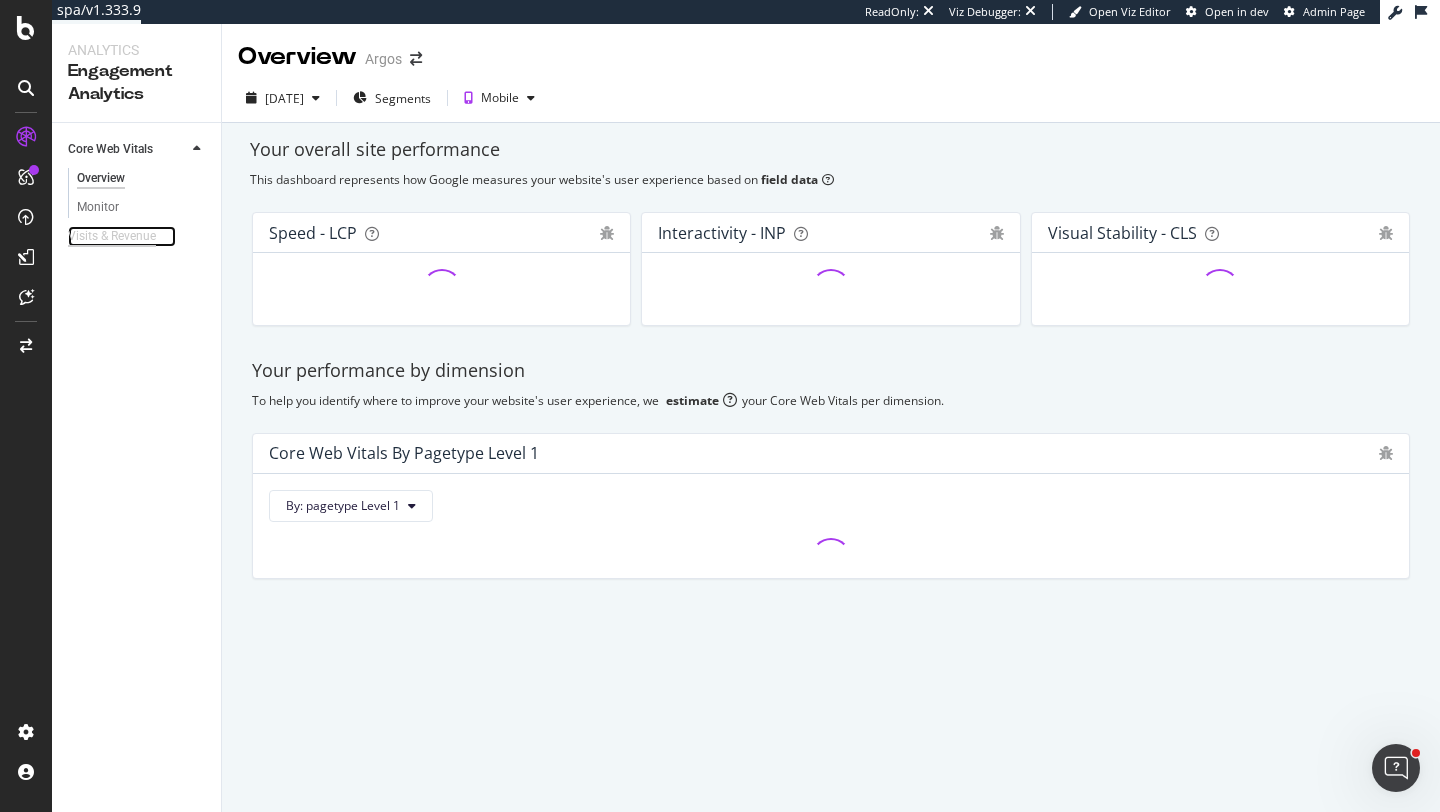 click on "Visits & Revenue" at bounding box center [112, 236] 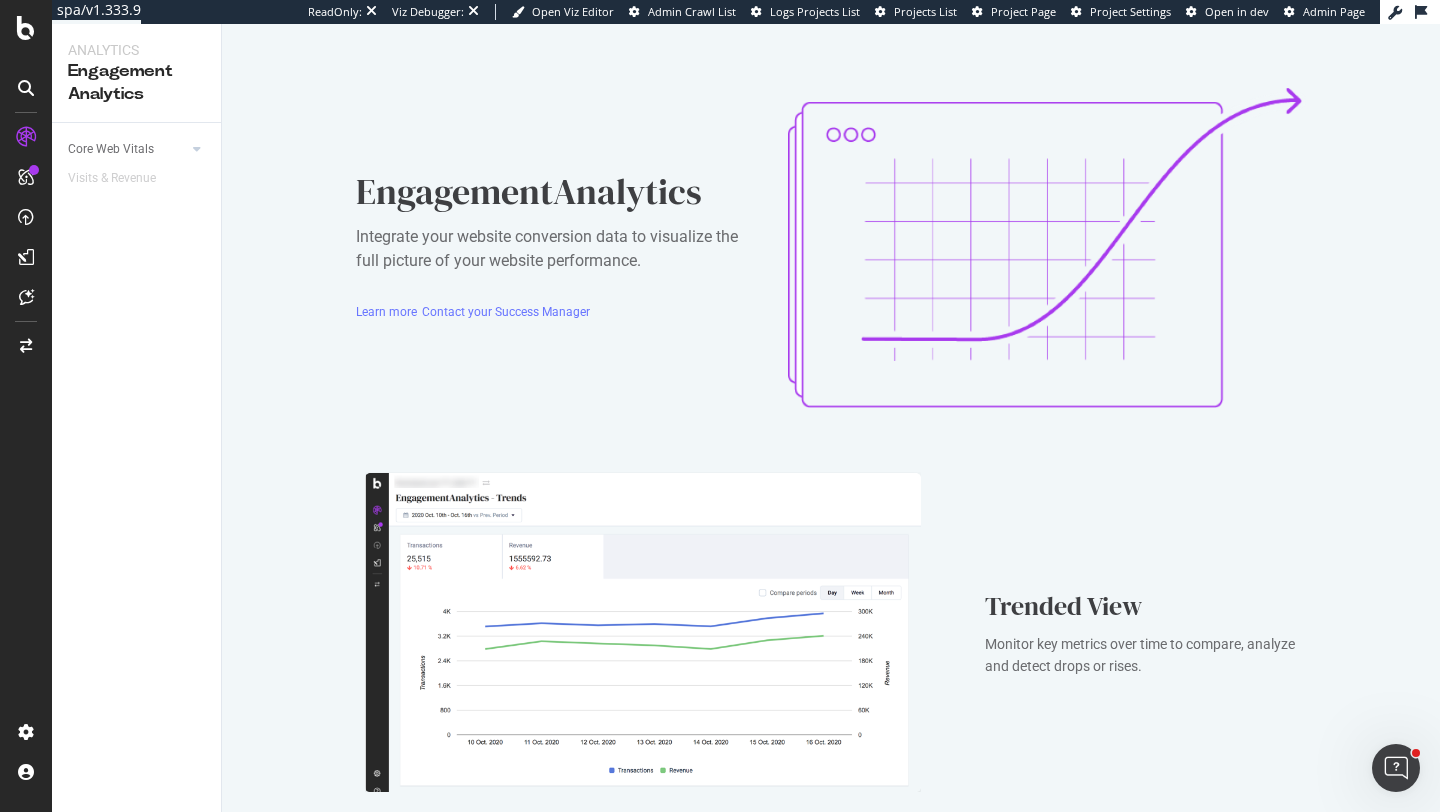 click at bounding box center [26, 406] 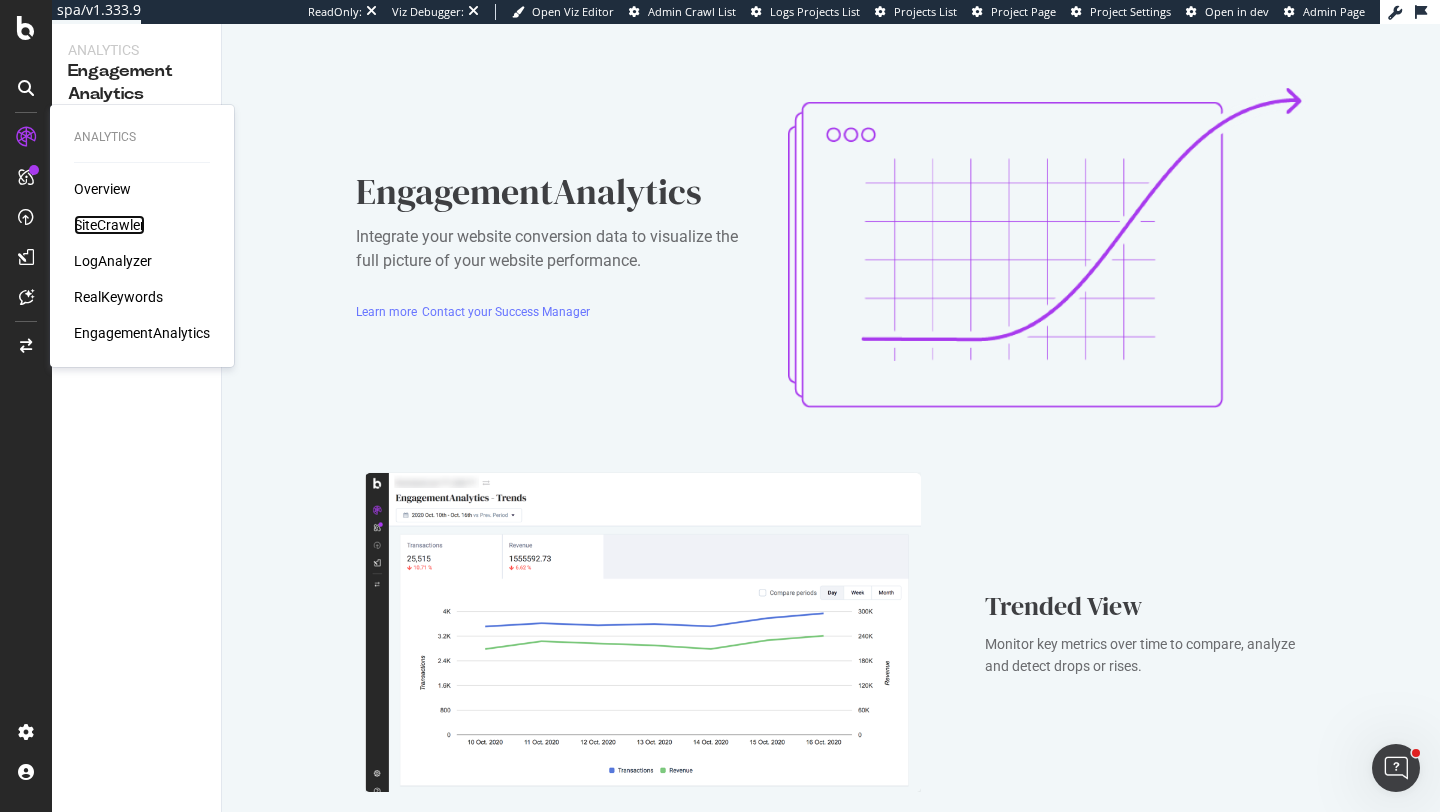 click on "SiteCrawler" at bounding box center (109, 225) 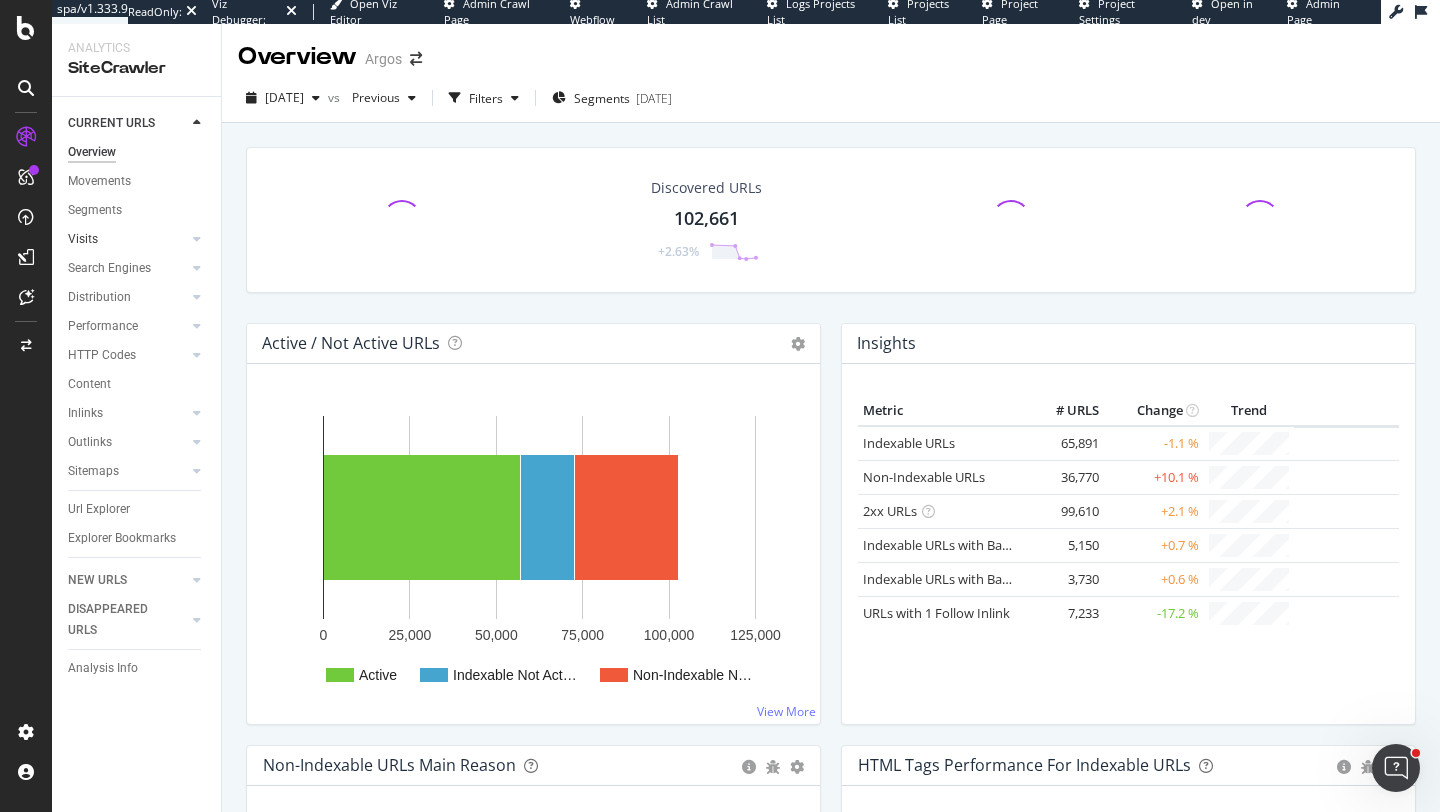click on "Visits" at bounding box center (127, 239) 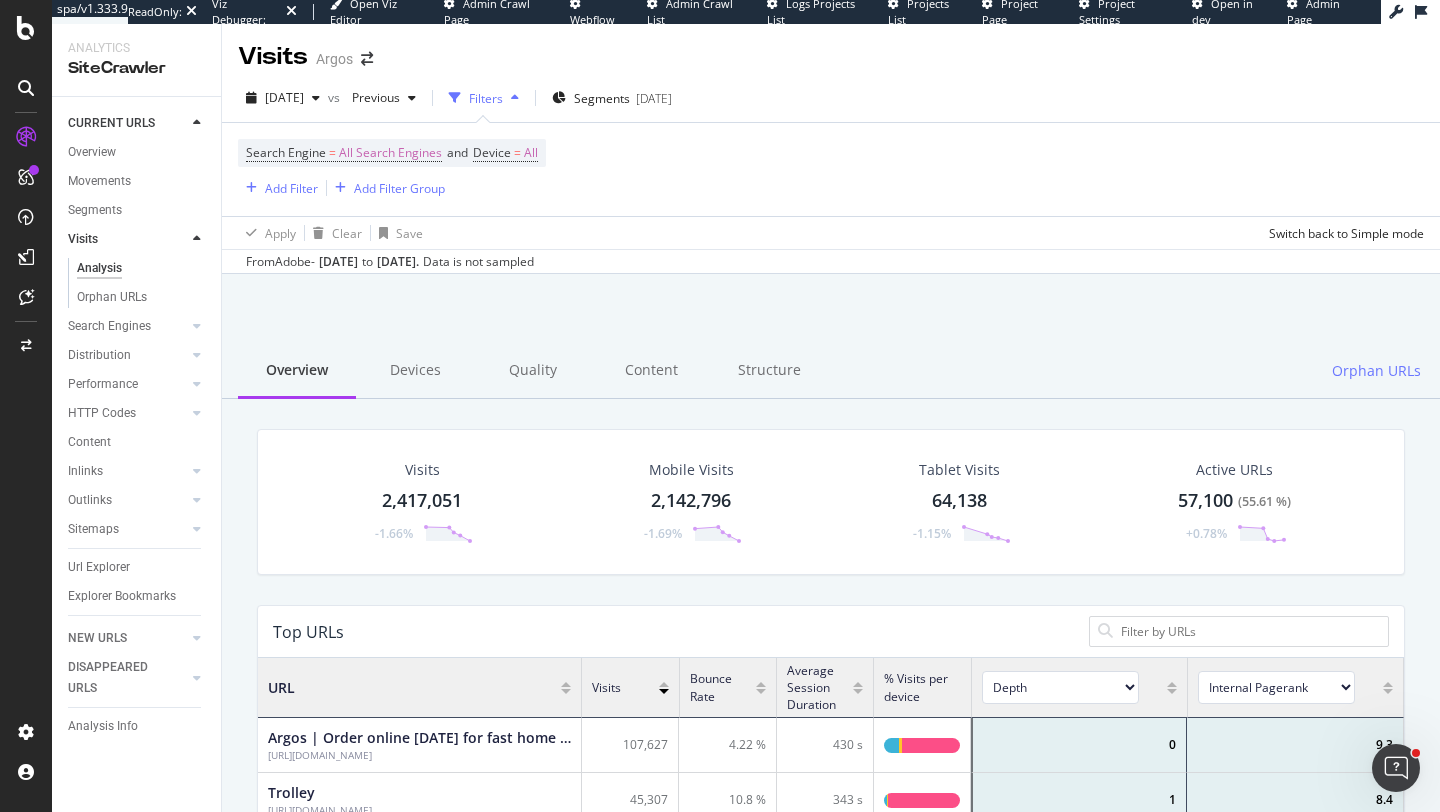 scroll, scrollTop: 1, scrollLeft: 1, axis: both 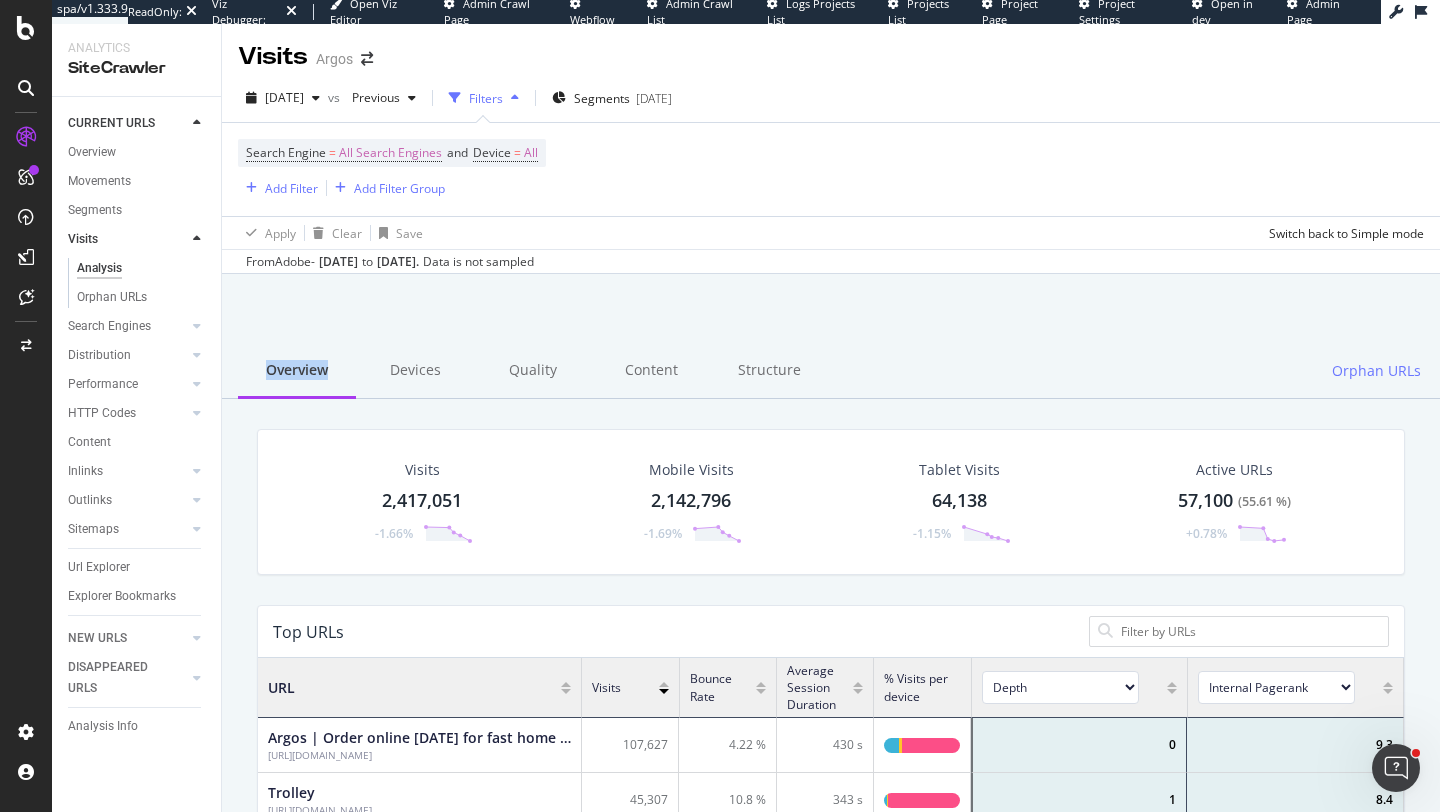 click on "Visits From  Adobe  -  [DATE] to [DATE].  Data is not sampled. Overview Devices Quality Content Structure  Orphan URLs  Visits 2,417,051 -1.66% Mobile Visits 2,142,796 -1.69% Tablet Visits 64,138 -1.15% Active URLs 57,100 ( 55.61 % ) +0.78% Top URLs URL Visits Bounce Rate Average Session Duration % Visits per device Depth Is Indexable Non-Indexable Reason is Non-Self Canonical Tag No. of Words (Content) No. of Similar Indexable Pages (Score ≥ 90%) No. of Unique Word Sequences (Found on this page only) No. of Distinct Anchor Text on Inlinks No. of Unique Follow Inlinks HTML Load Time Internal Pagerank Is Indexable Non-Indexable Reason is Non-Self Canonical Tag No. of Words (Content) No. of Similar Indexable Pages (Score ≥ 90%) No. of Unique Word Sequences (Found on this page only) No. of Distinct Anchor Text on Inlinks No. of Unique Follow Inlinks HTML Load Time Argos | Order online [DATE] for fast home delivery [URL][DOMAIN_NAME] Trolley Argos Store Locator" at bounding box center [831, 668] 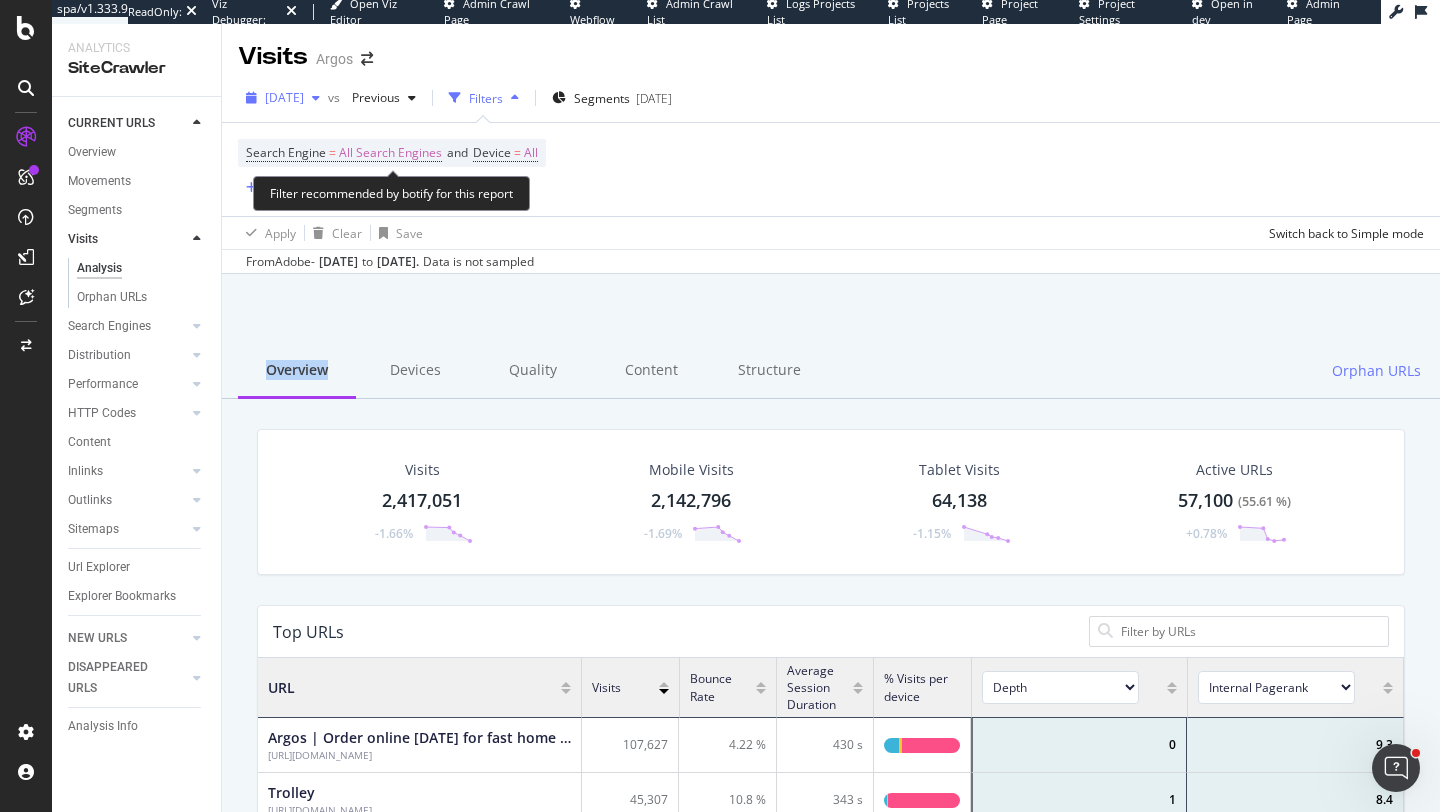 click on "[DATE]" at bounding box center (283, 98) 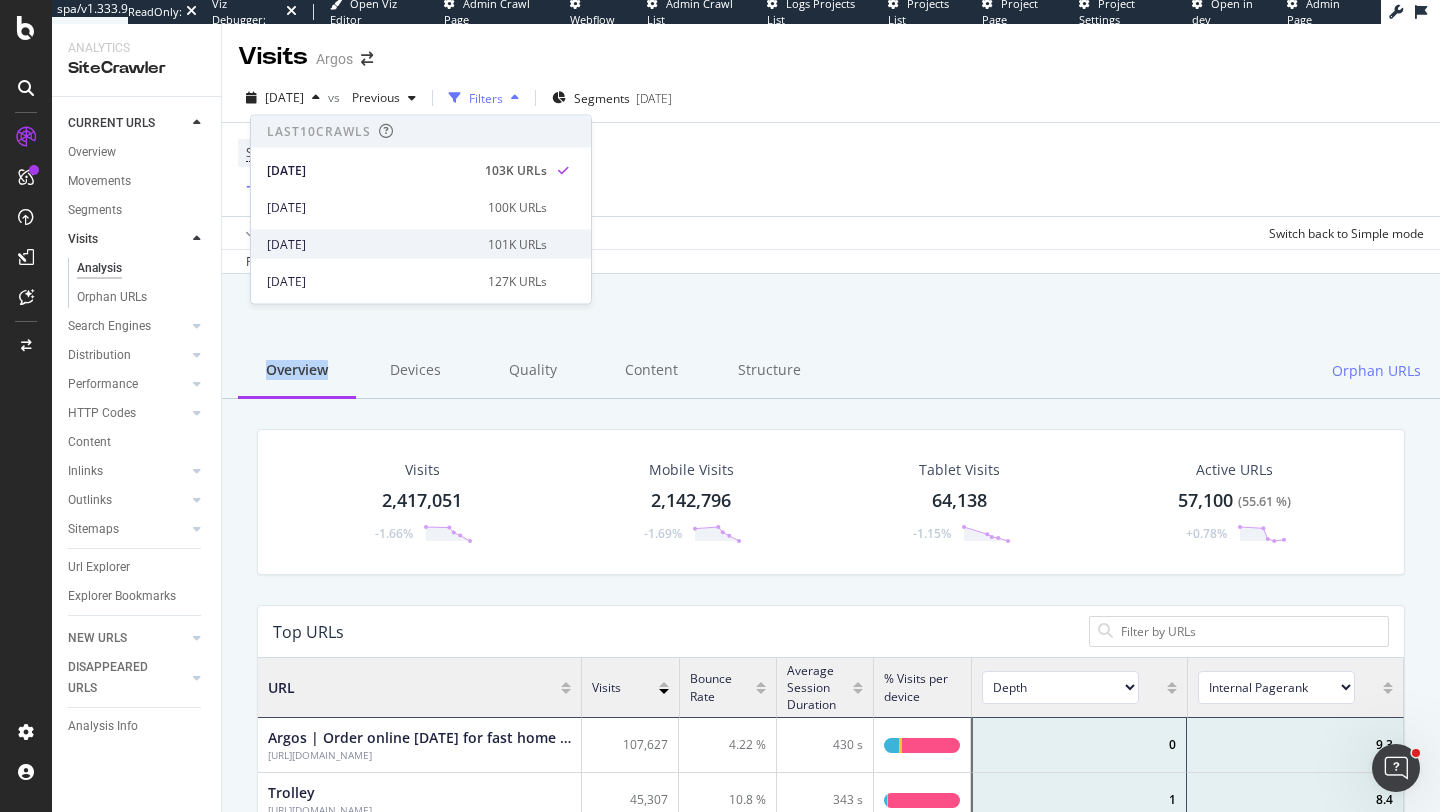 scroll, scrollTop: 71, scrollLeft: 0, axis: vertical 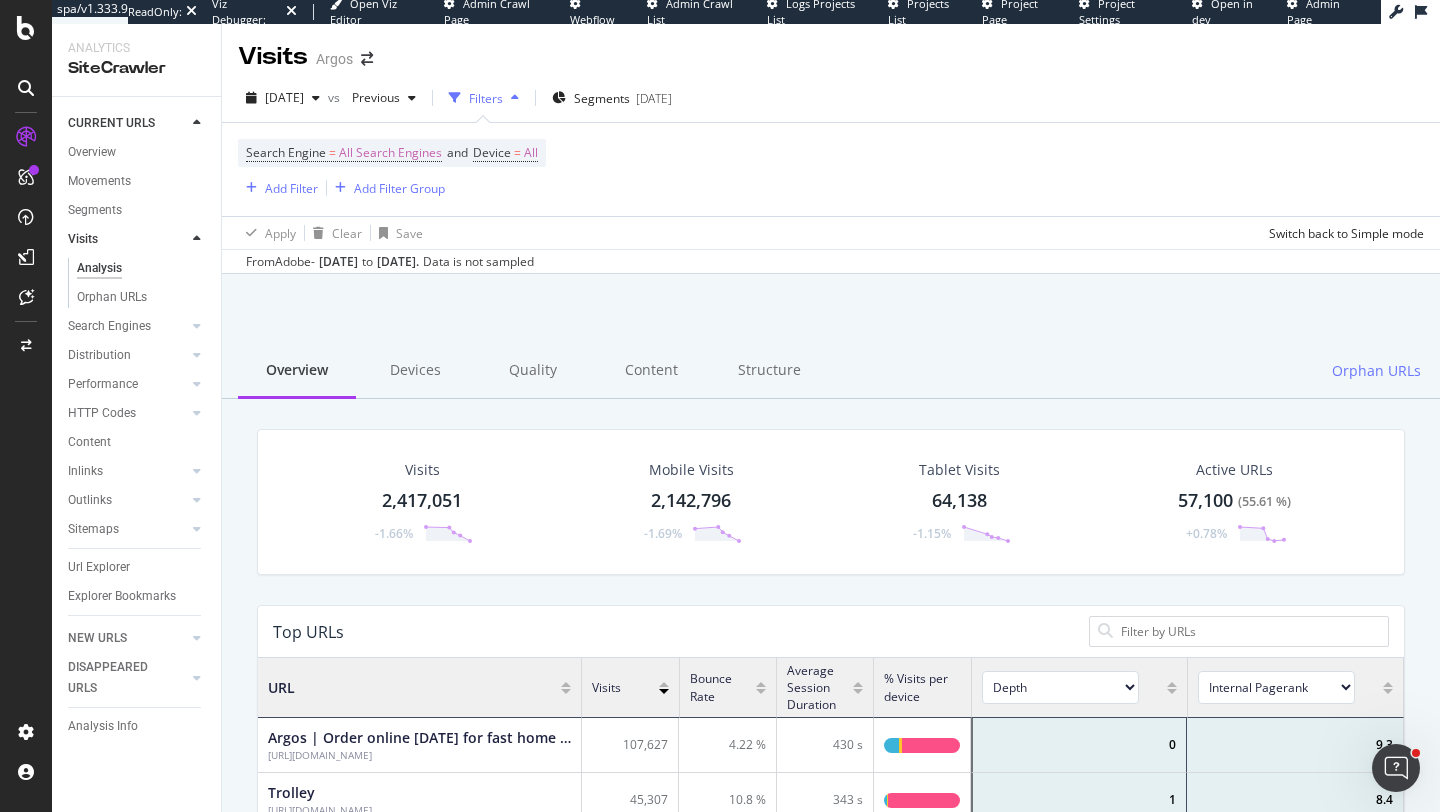 click on "From  Adobe  - Jun. 18, 2025 to Jul. 17, 2025 . Data is not sampled" at bounding box center [831, 261] 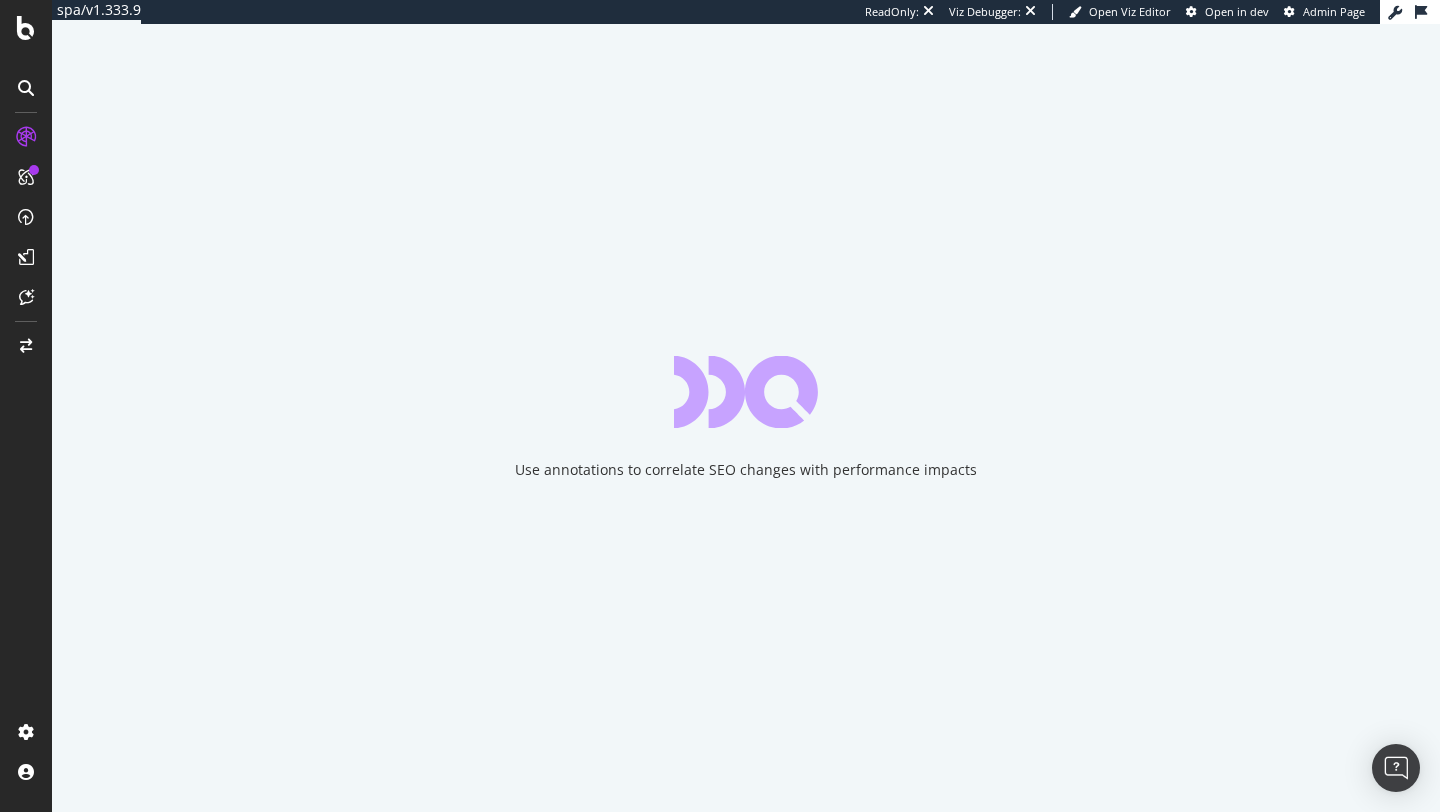 scroll, scrollTop: 0, scrollLeft: 0, axis: both 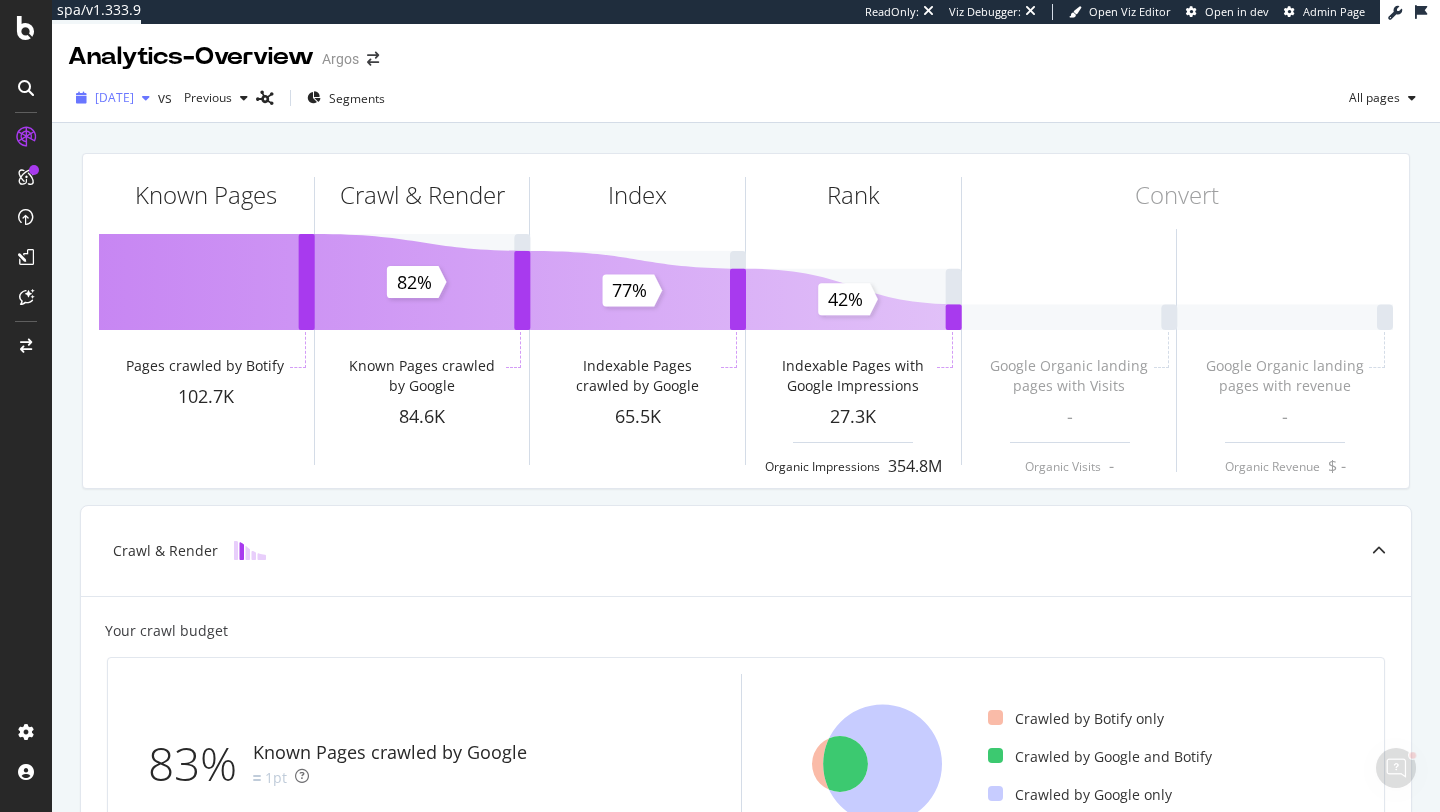 click at bounding box center [146, 98] 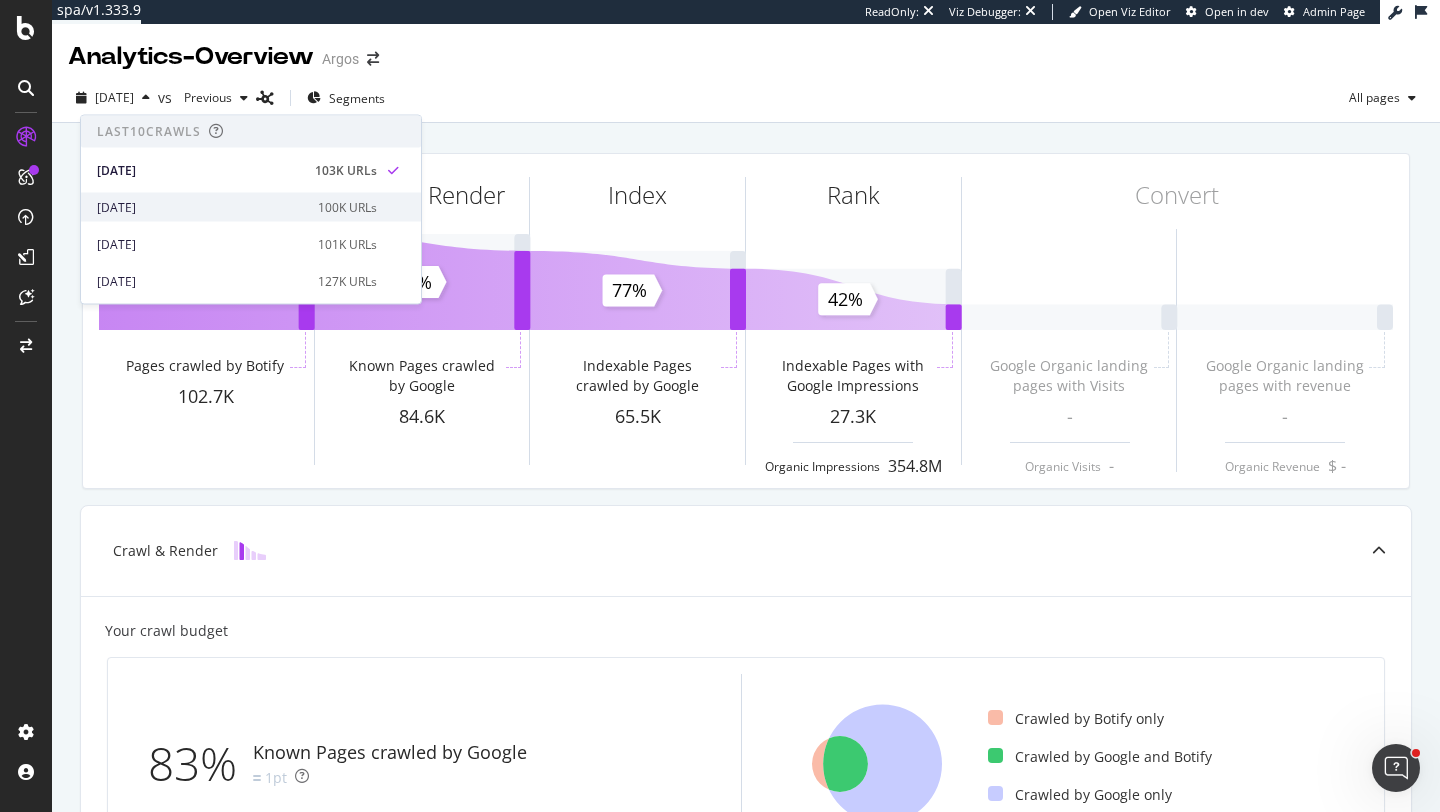 click on "2025 Jul. 16th" at bounding box center [201, 207] 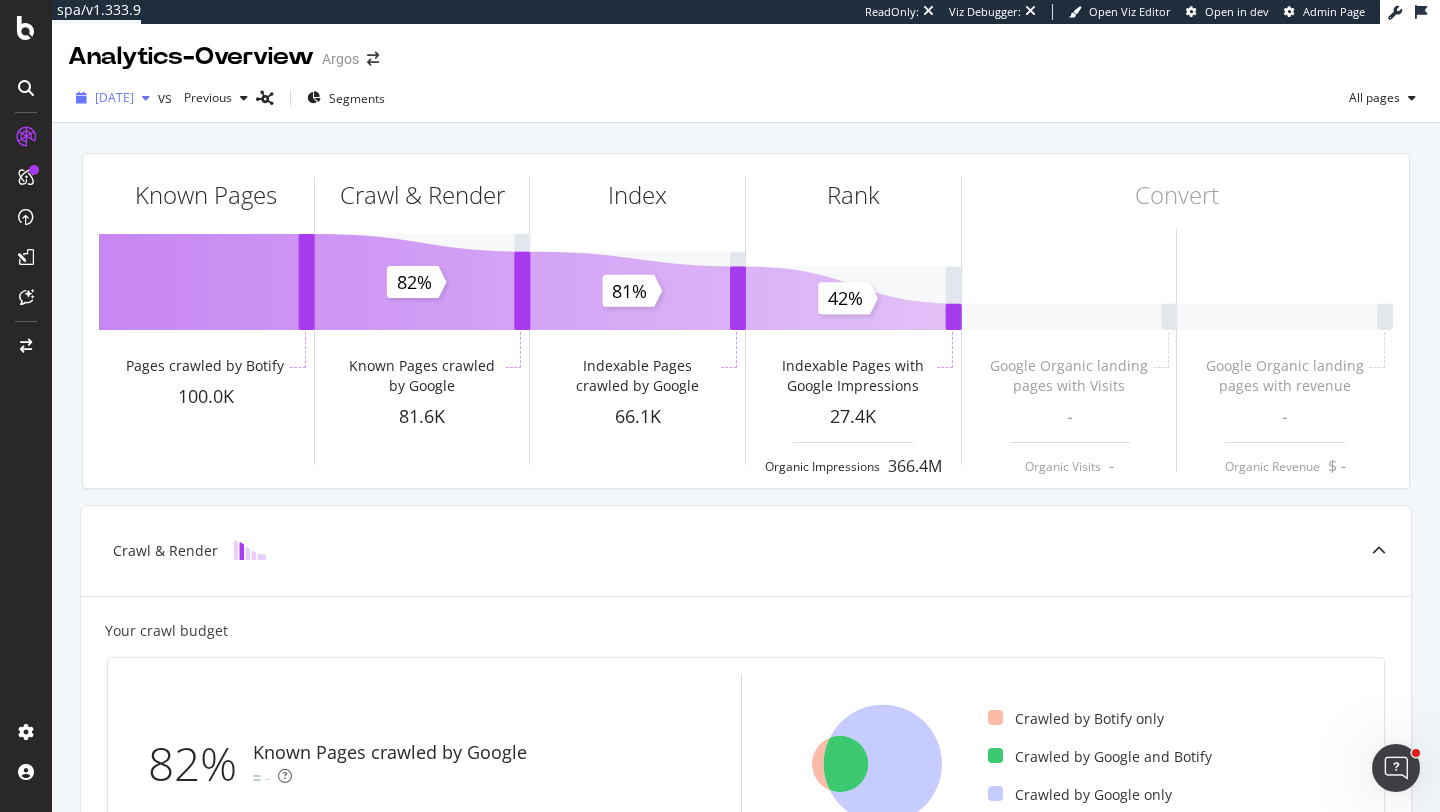 click at bounding box center (146, 98) 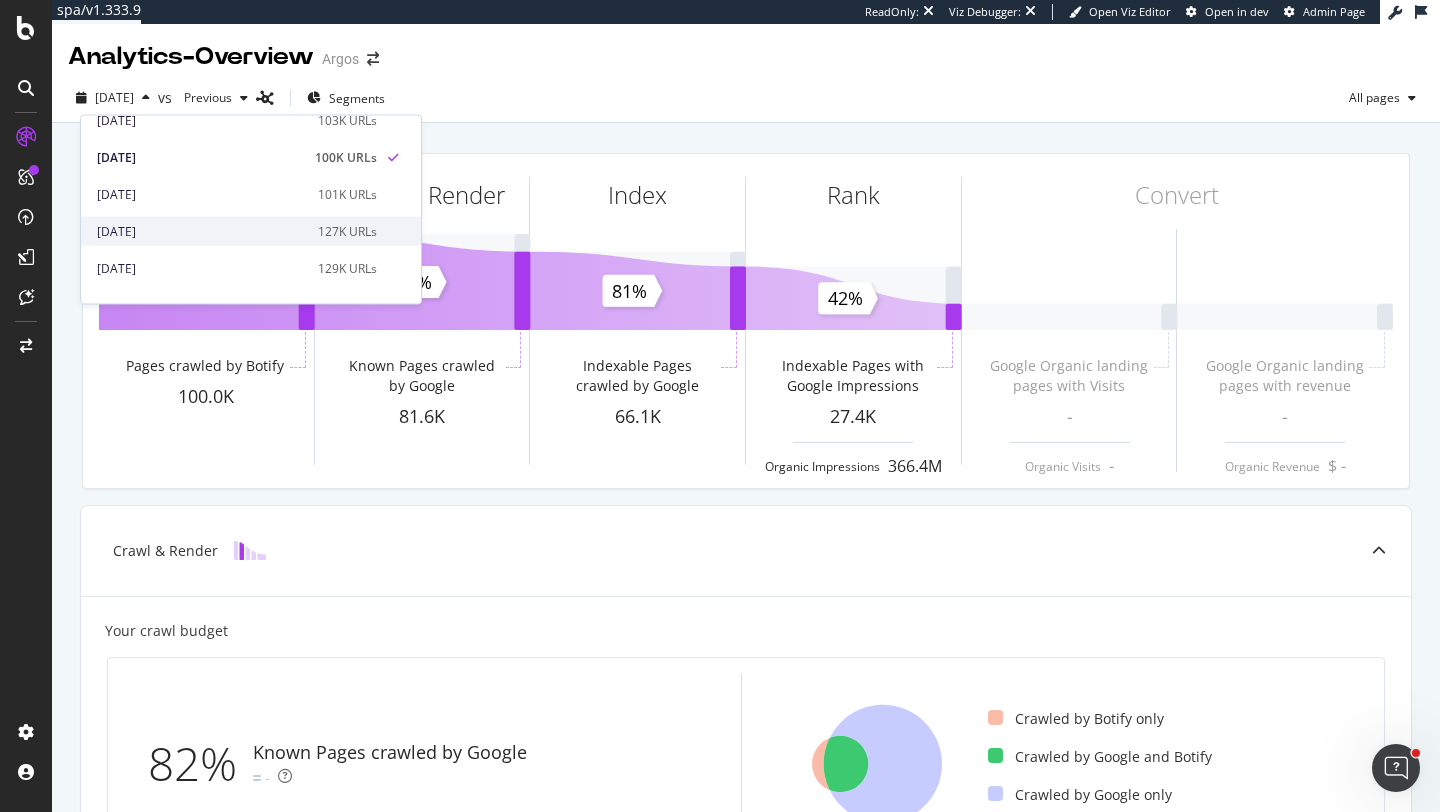 scroll, scrollTop: 53, scrollLeft: 0, axis: vertical 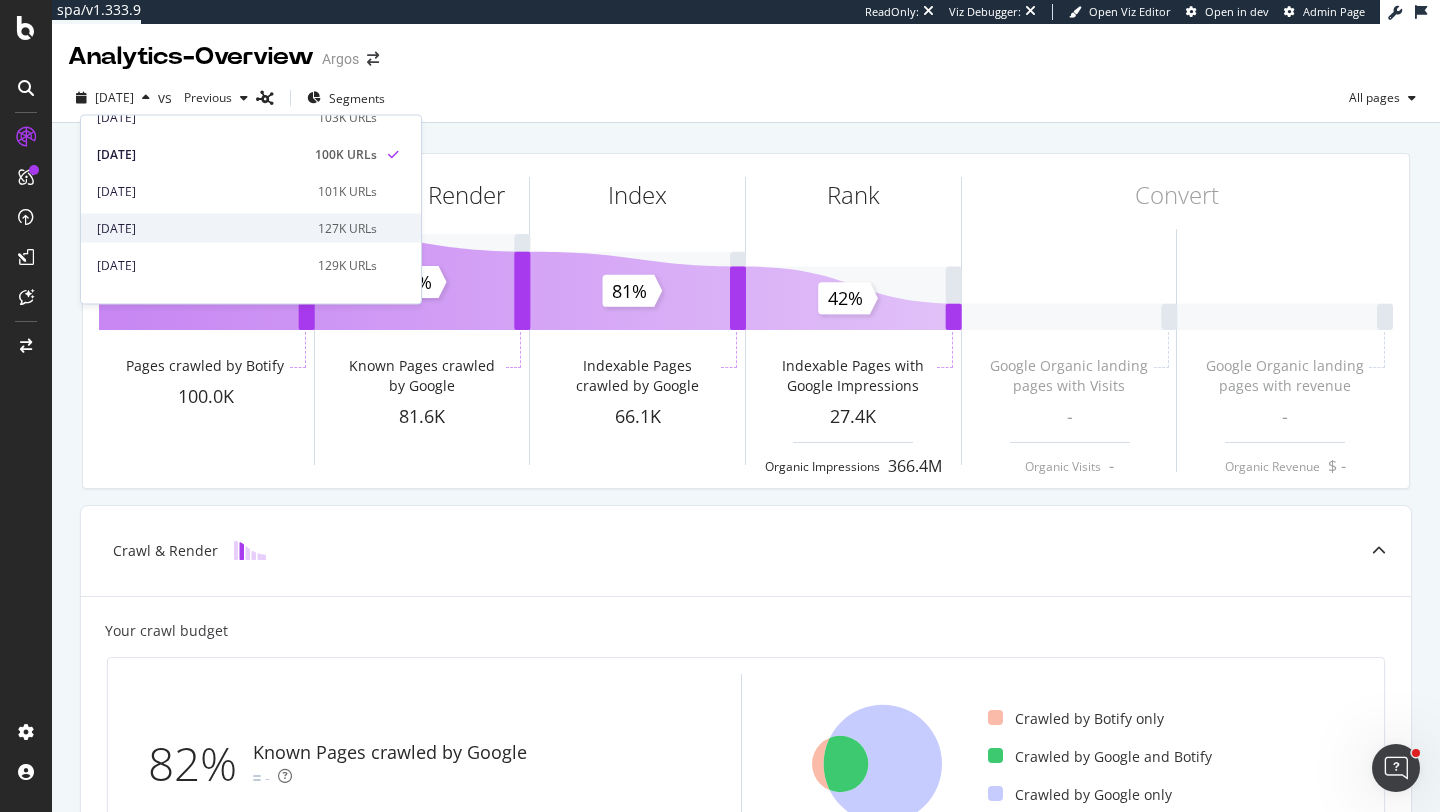 click on "2025 Jul. 14th" at bounding box center (201, 228) 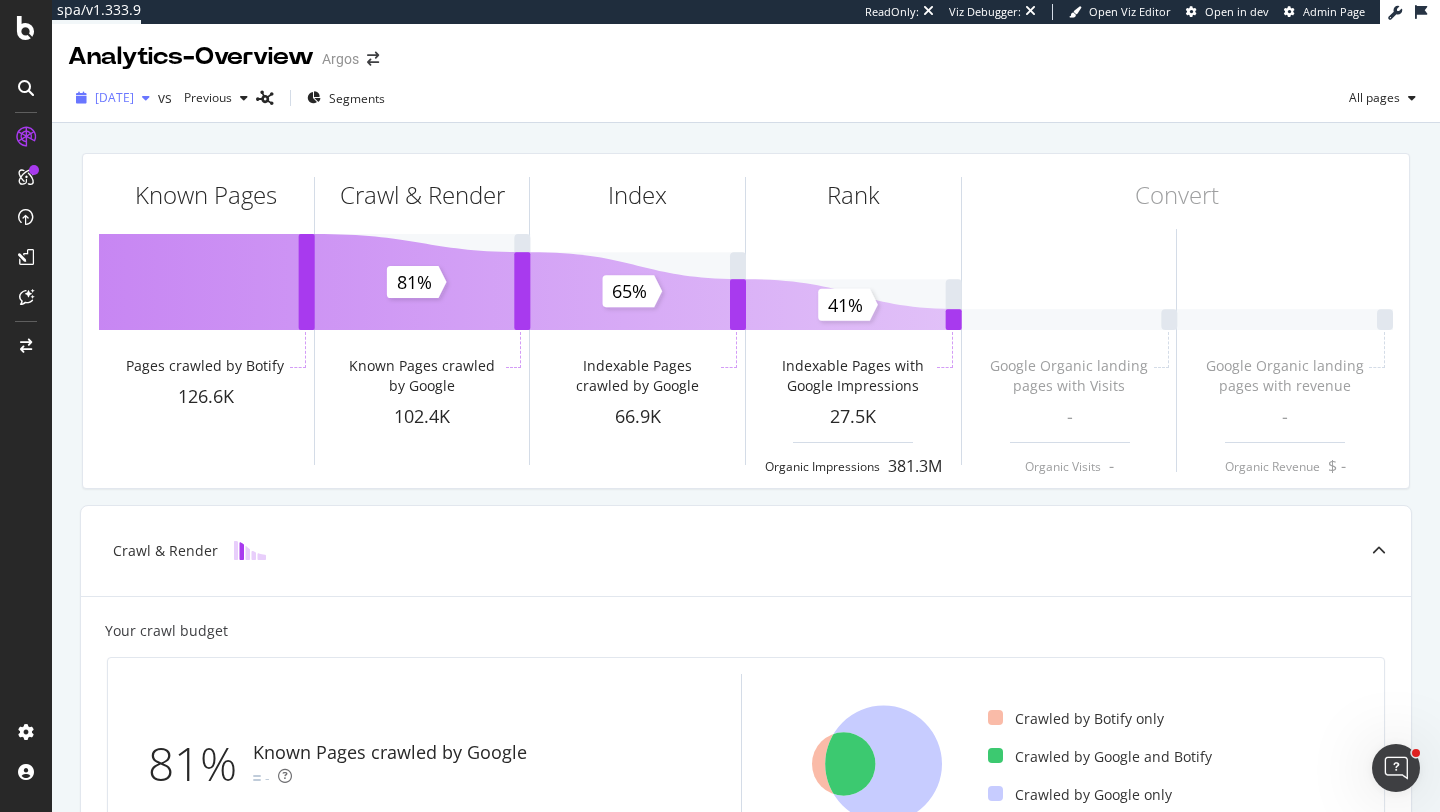 click on "2025 Jul. 14th" at bounding box center [113, 98] 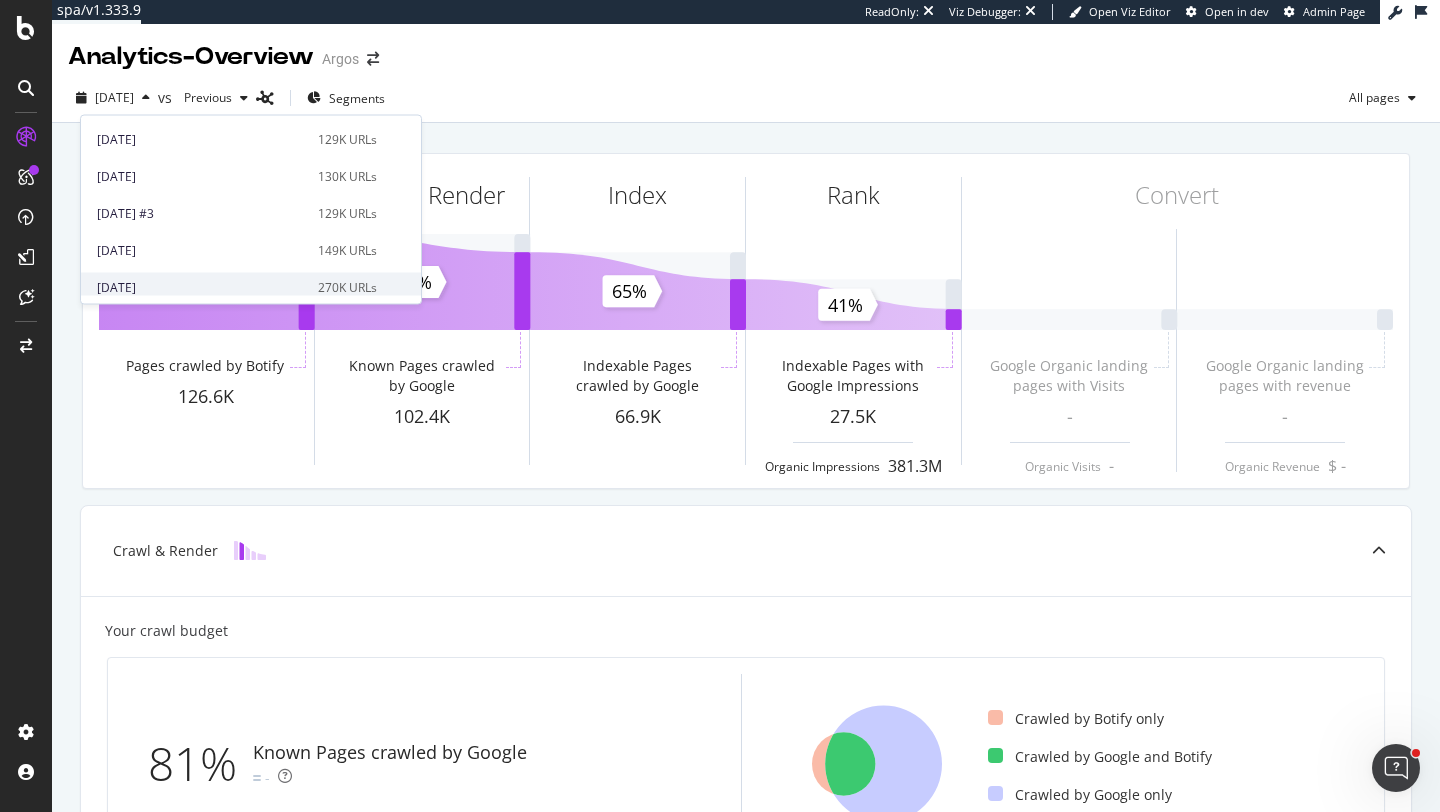 scroll, scrollTop: 192, scrollLeft: 0, axis: vertical 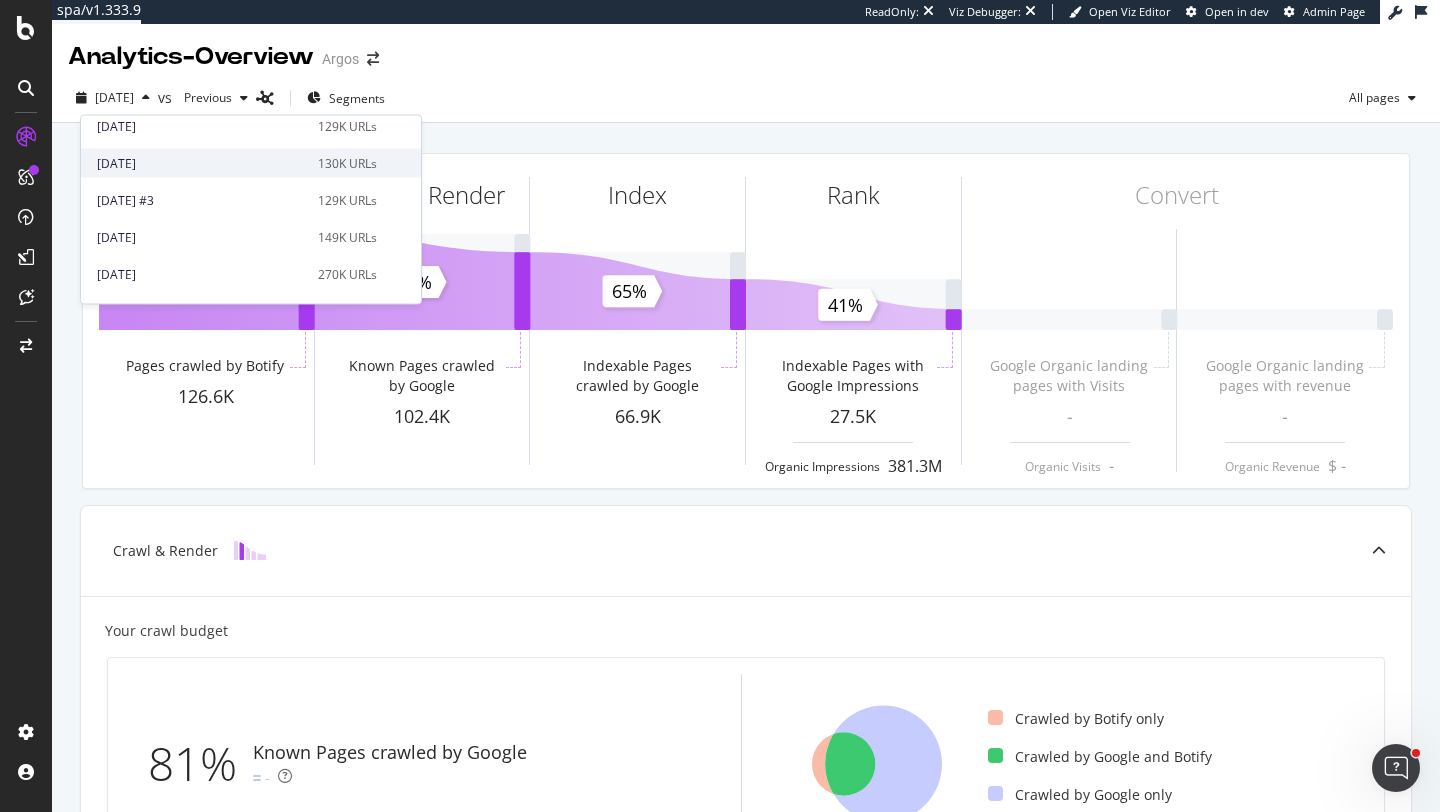 click on "2025 Jul. 3rd" at bounding box center [201, 163] 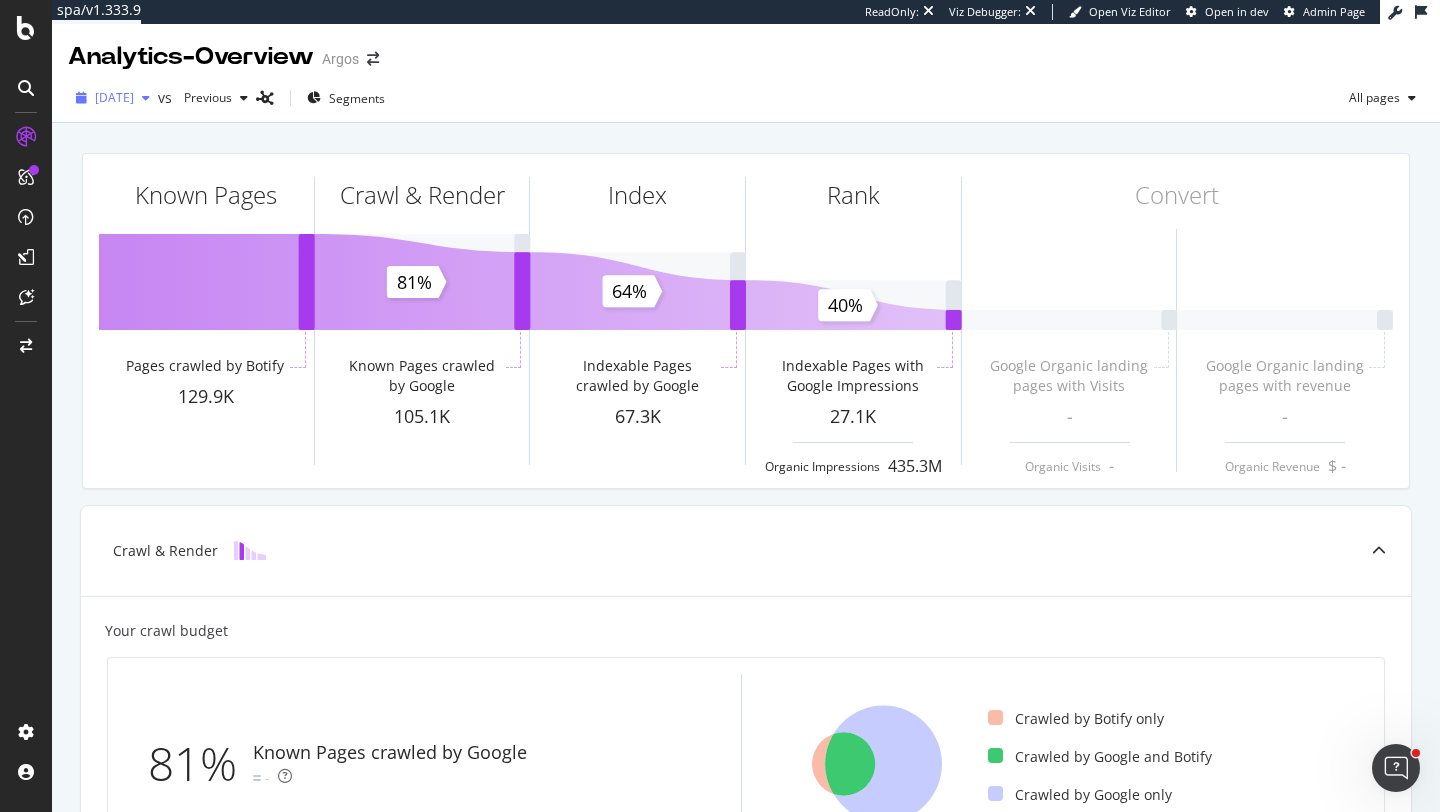 click at bounding box center [146, 98] 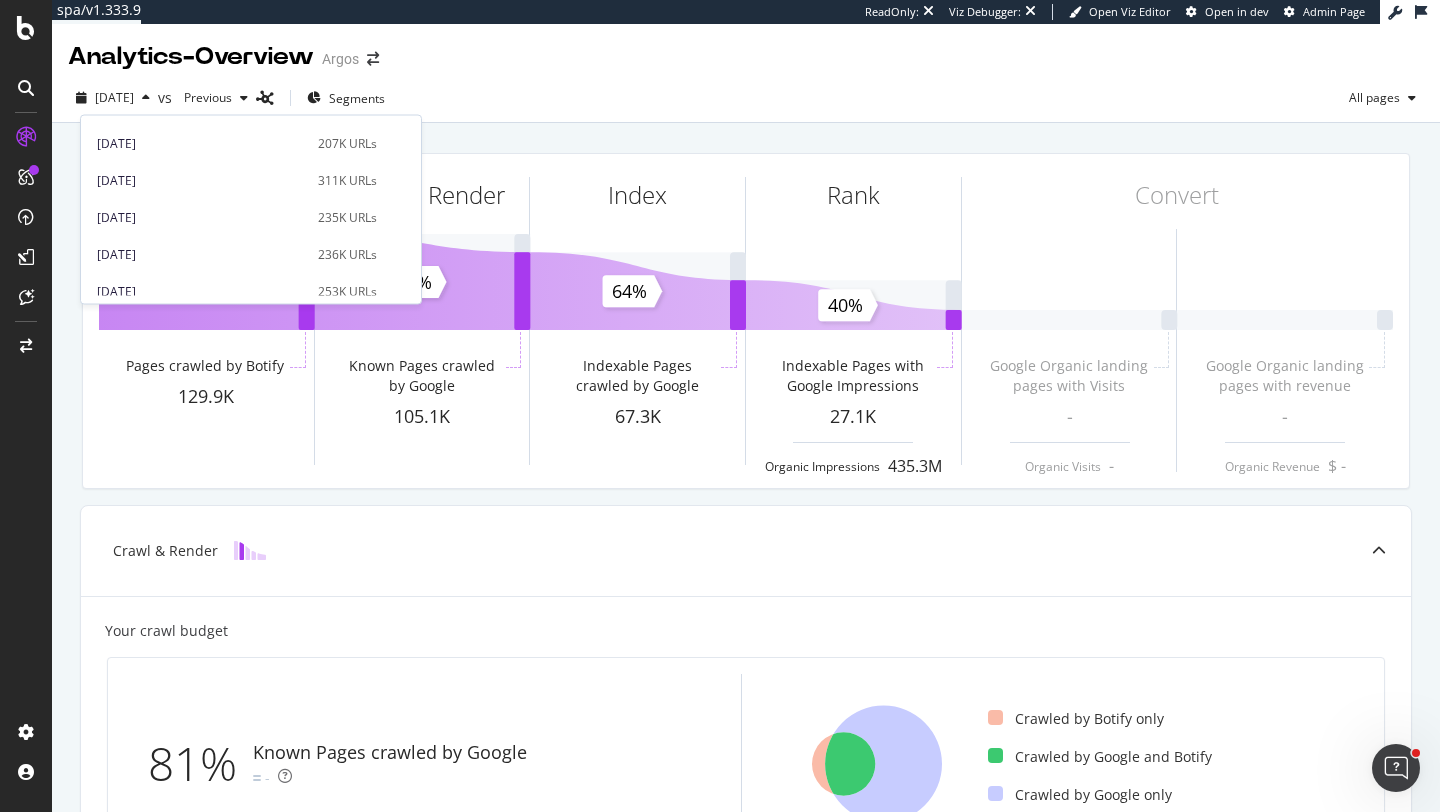scroll, scrollTop: 427, scrollLeft: 0, axis: vertical 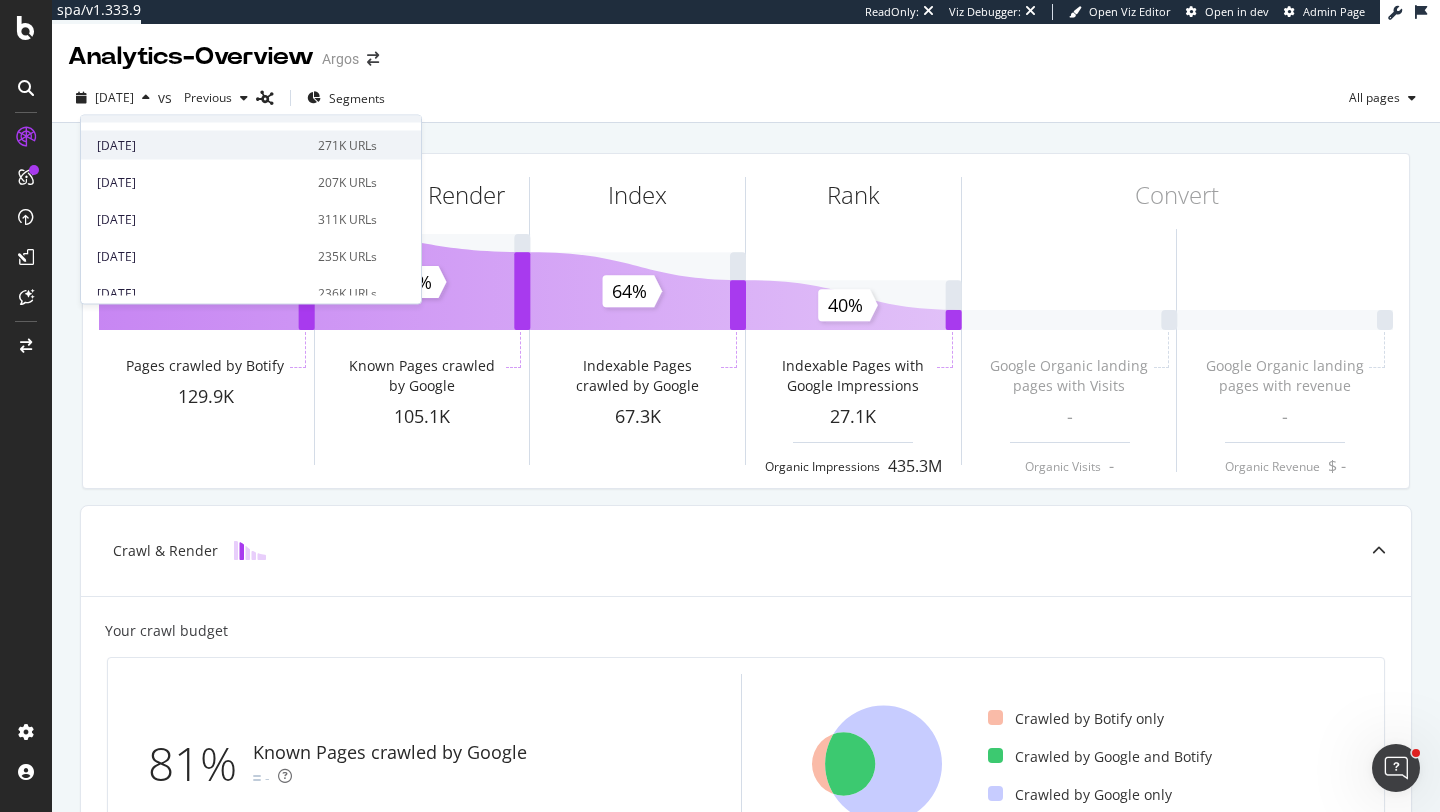 click on "2025 Jun. 18th" at bounding box center (201, 145) 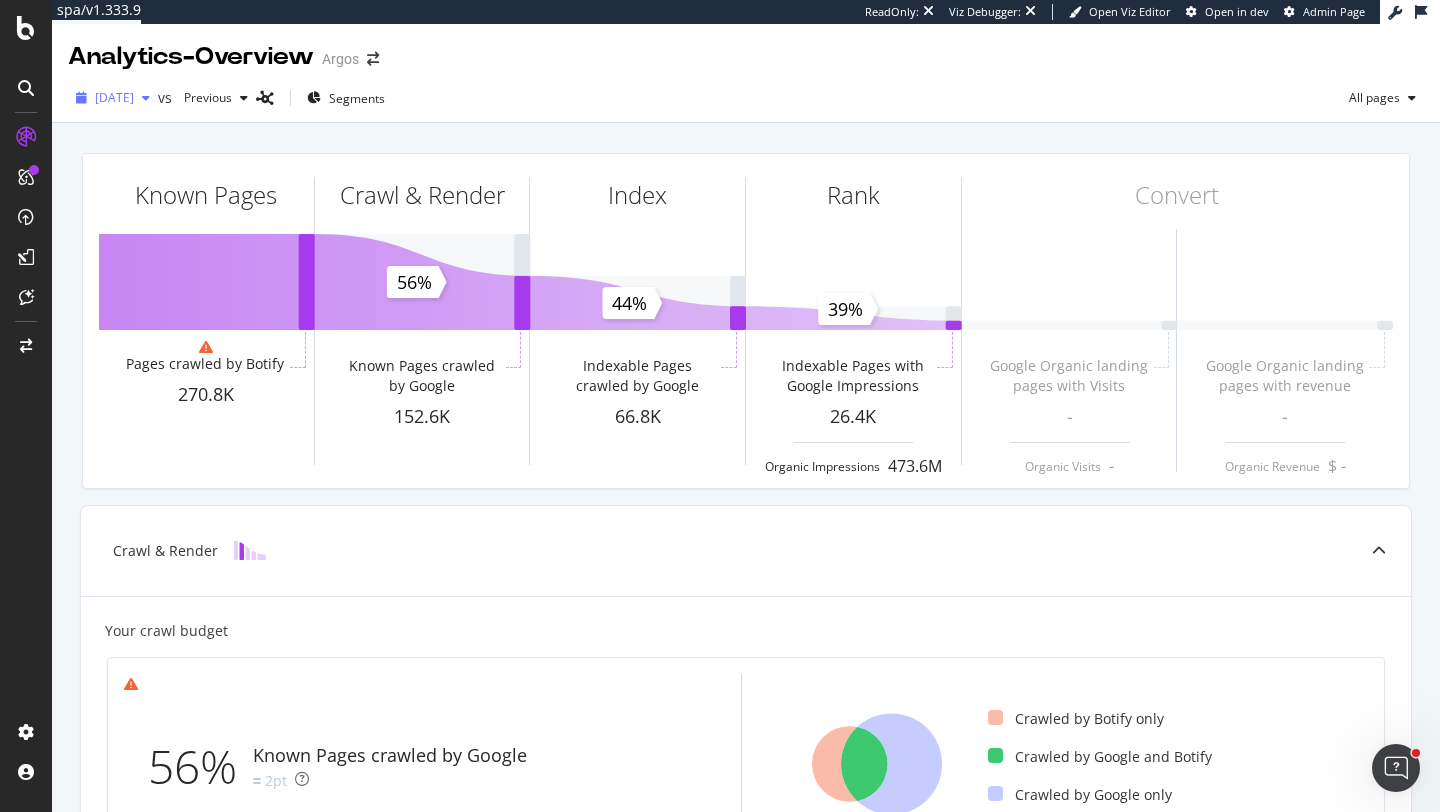 click at bounding box center [146, 98] 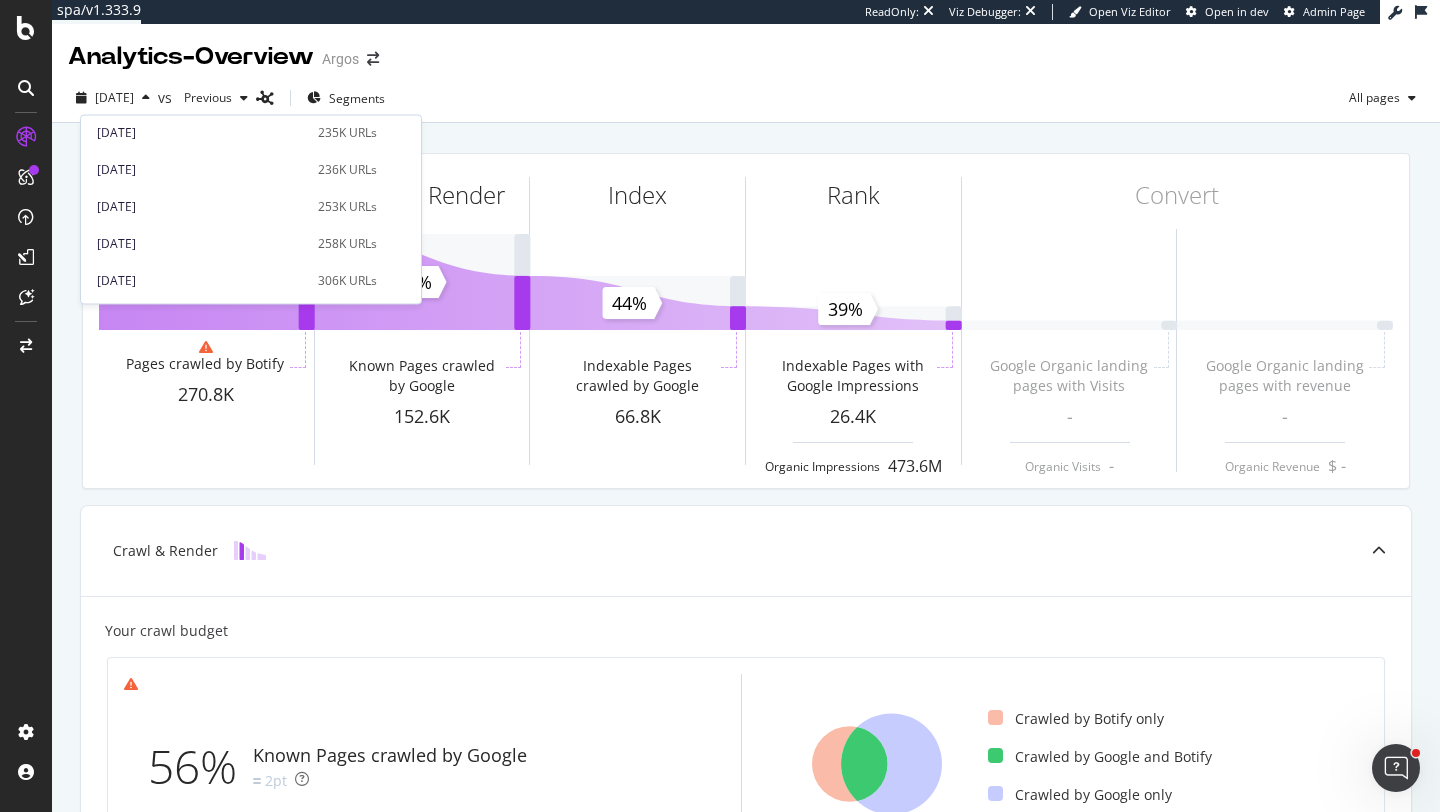 scroll, scrollTop: 552, scrollLeft: 0, axis: vertical 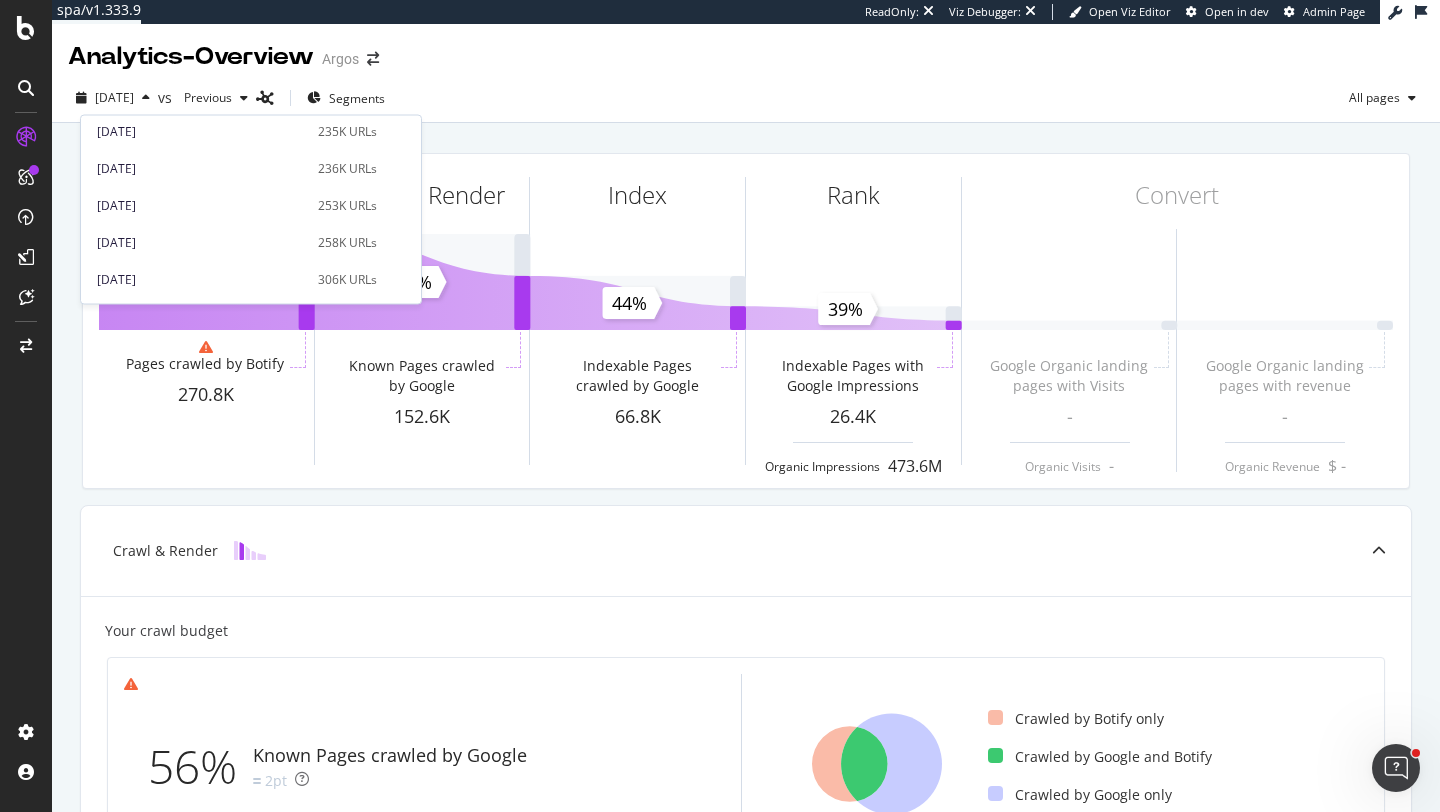 click on "2024 Dec. 4th" at bounding box center (201, 242) 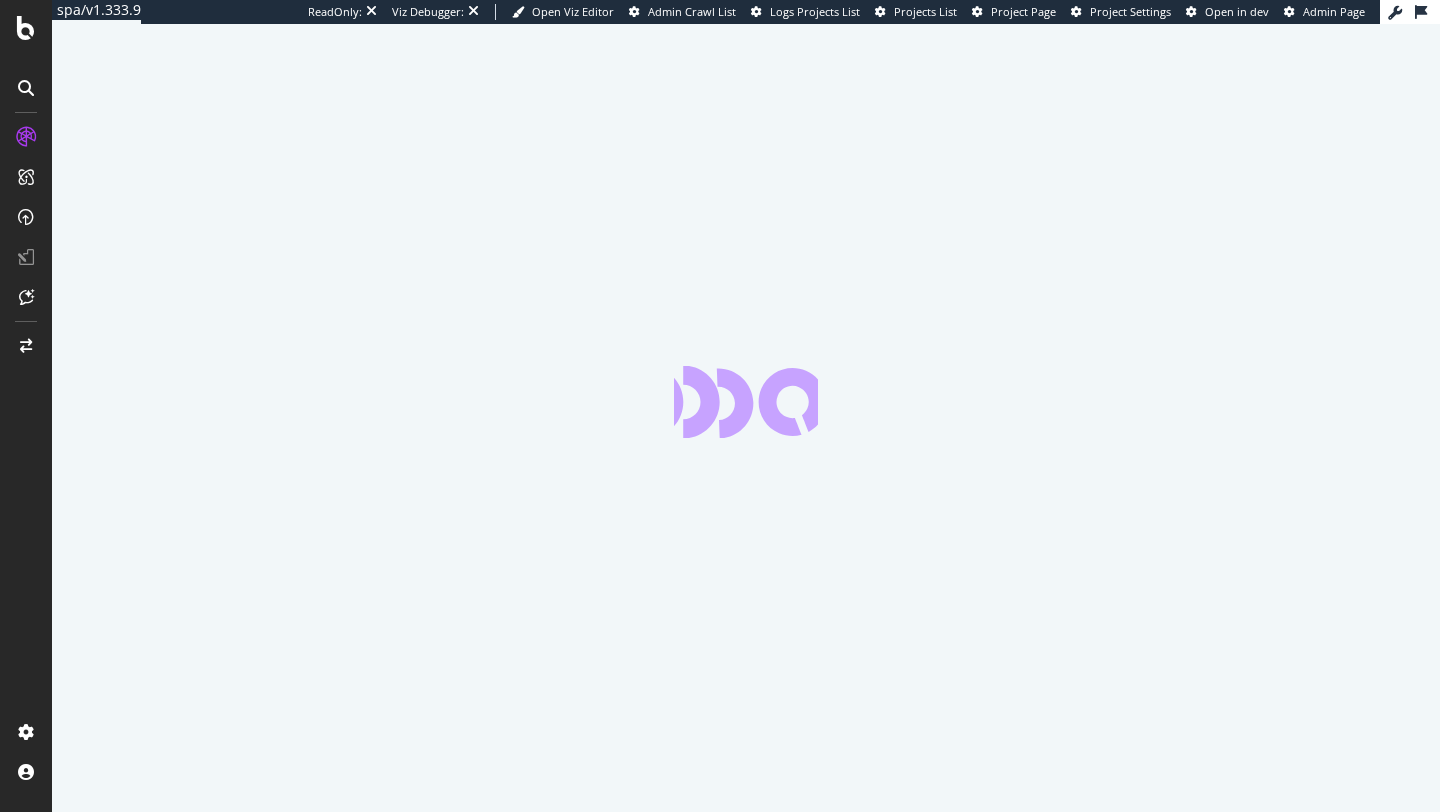 scroll, scrollTop: 0, scrollLeft: 0, axis: both 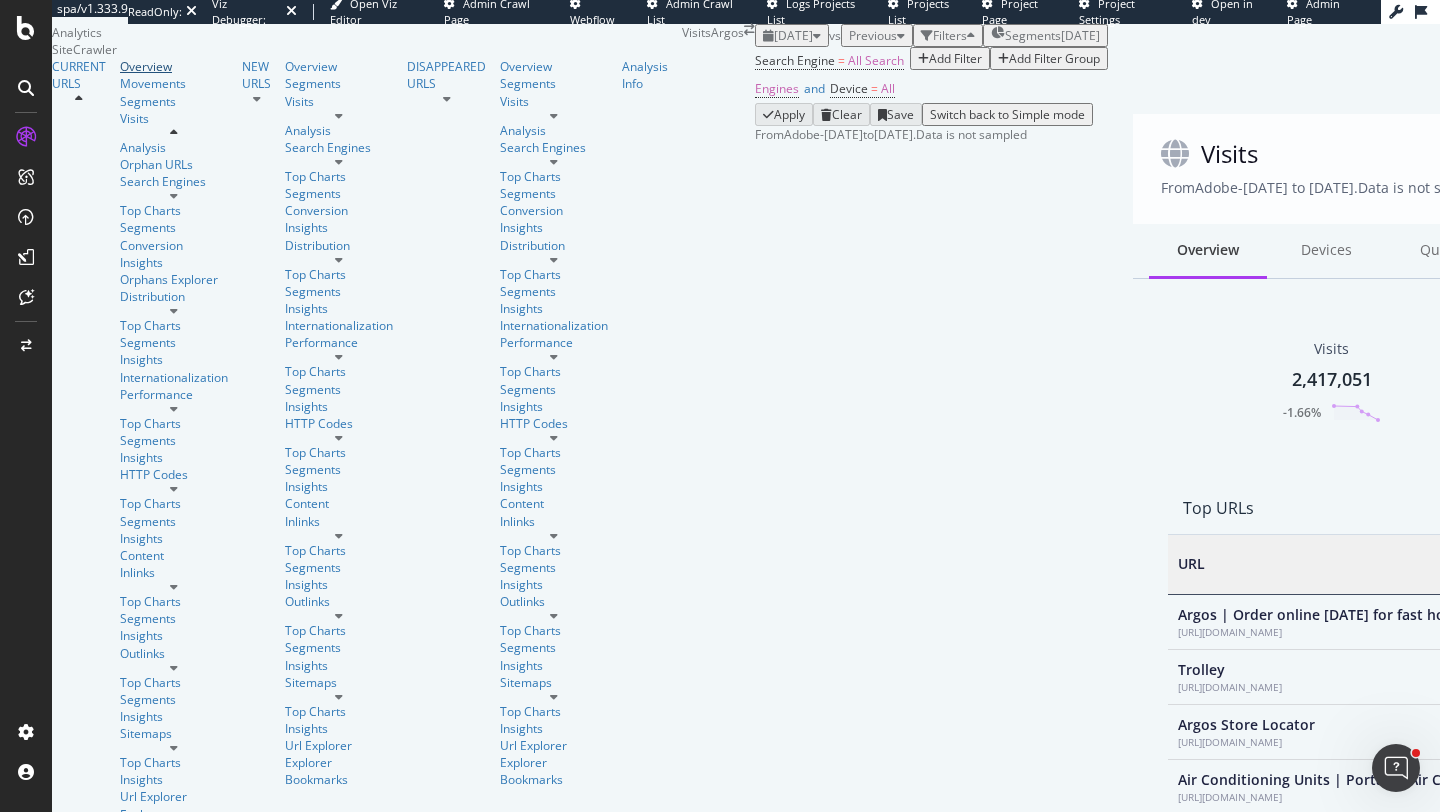 click on "Overview" at bounding box center [174, 66] 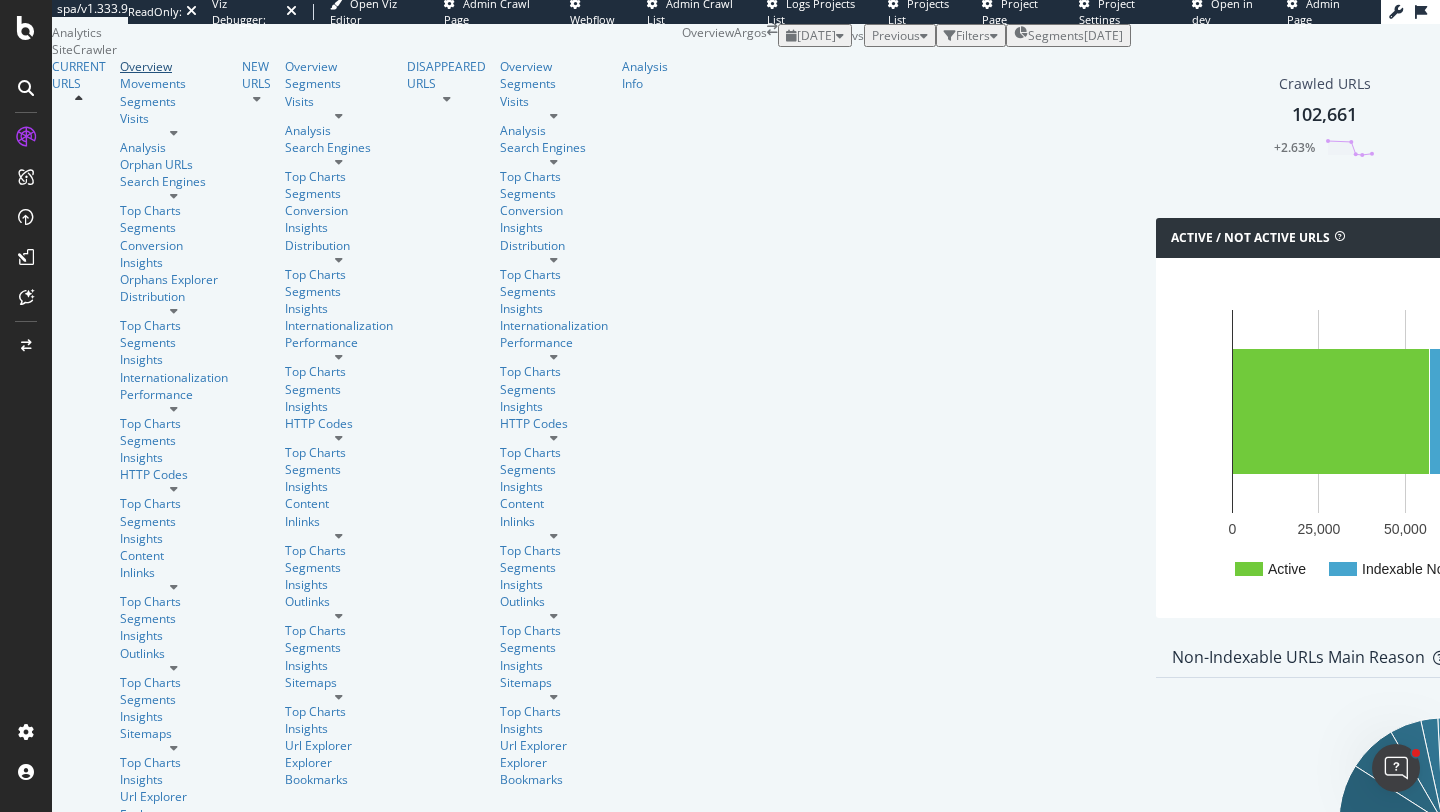 click on "Overview" at bounding box center [174, 66] 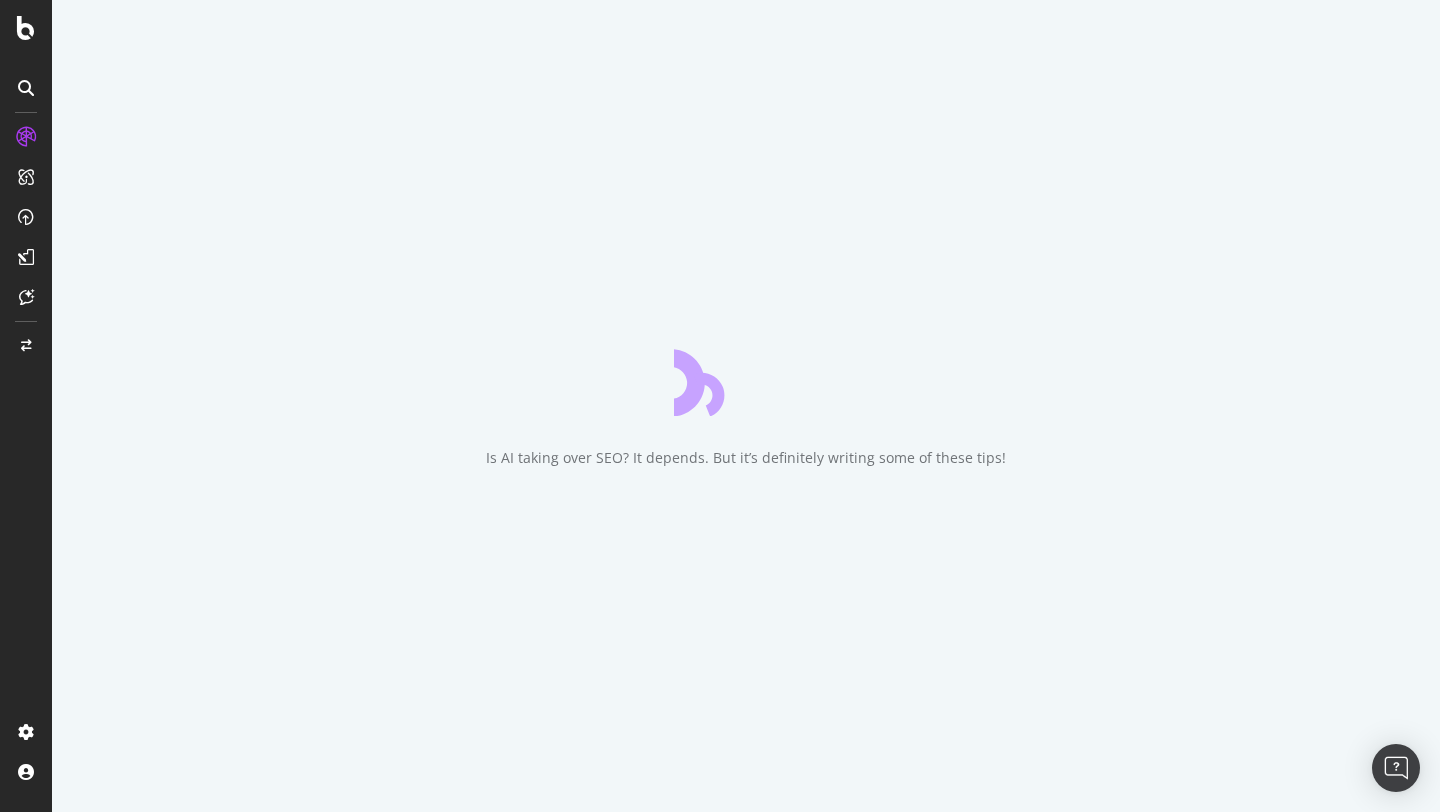 scroll, scrollTop: 0, scrollLeft: 0, axis: both 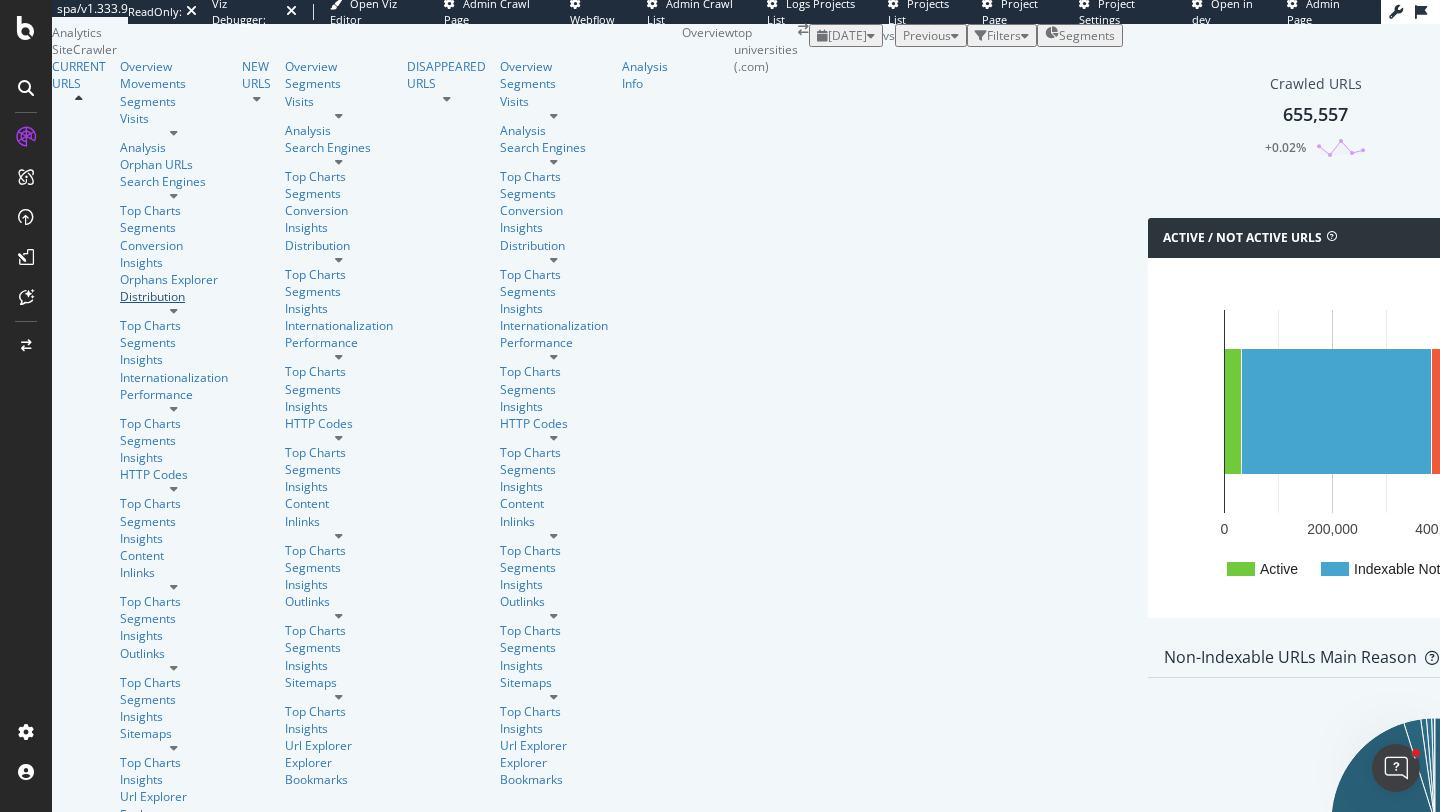 click on "Distribution" at bounding box center [174, 296] 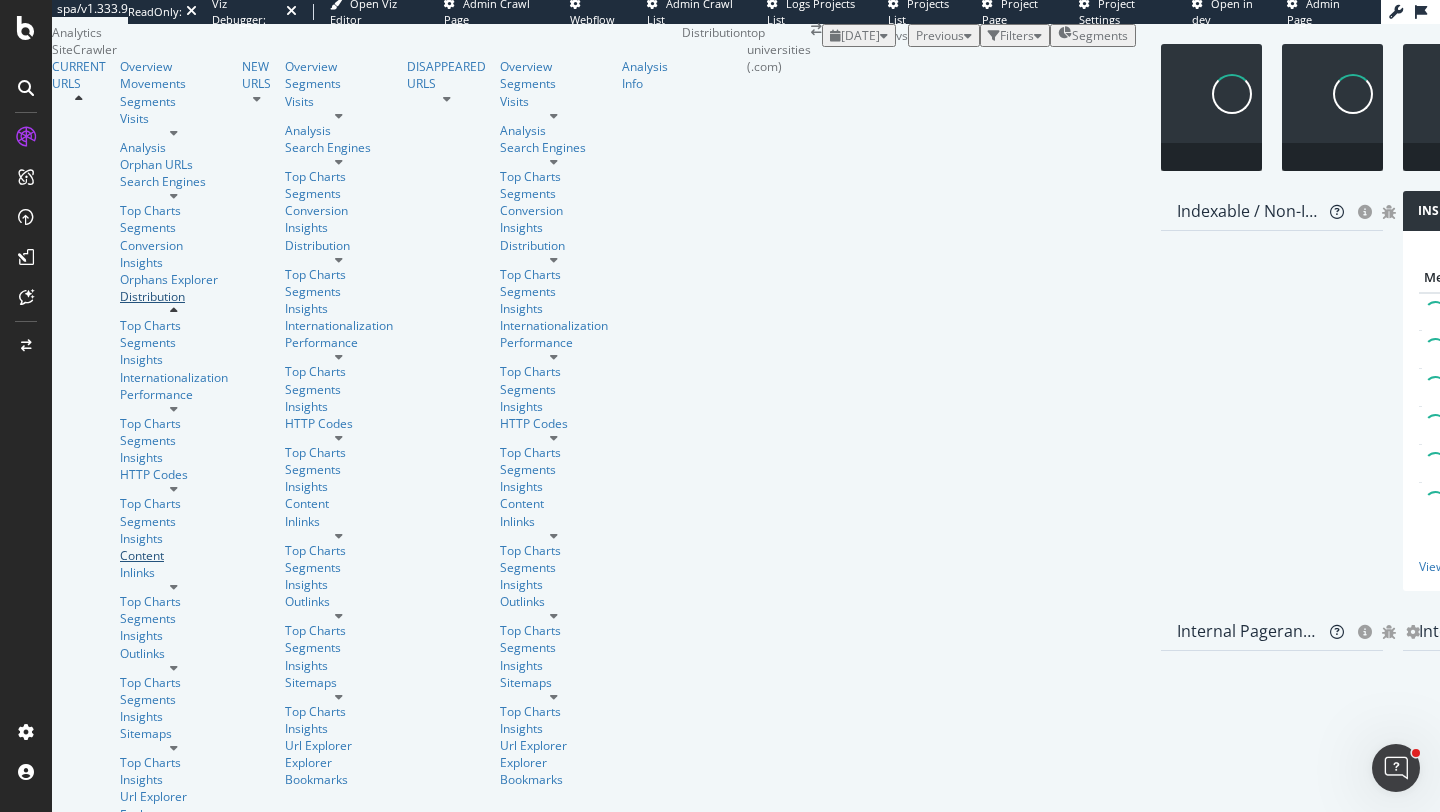 scroll, scrollTop: 1580, scrollLeft: 0, axis: vertical 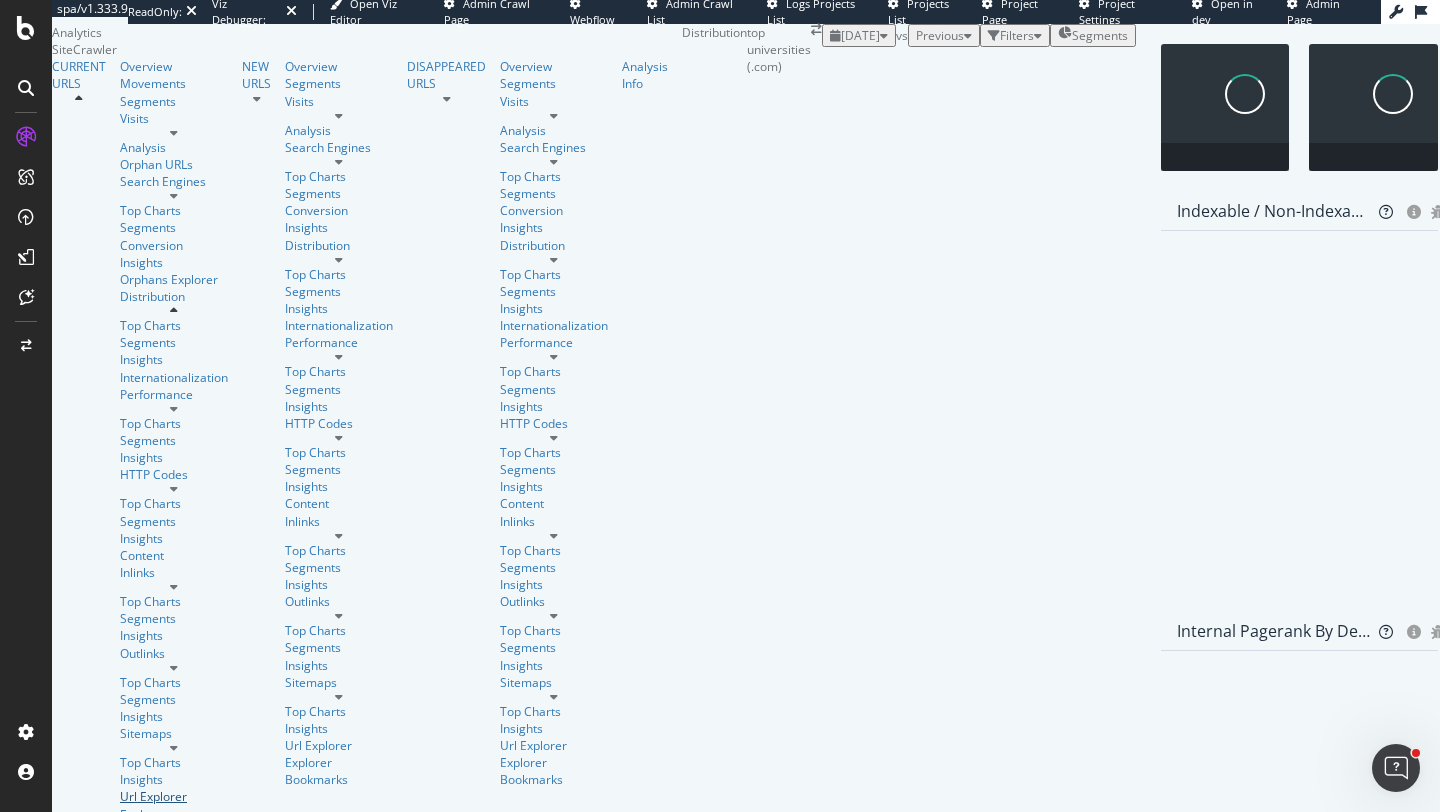 click on "Url Explorer" at bounding box center [174, 796] 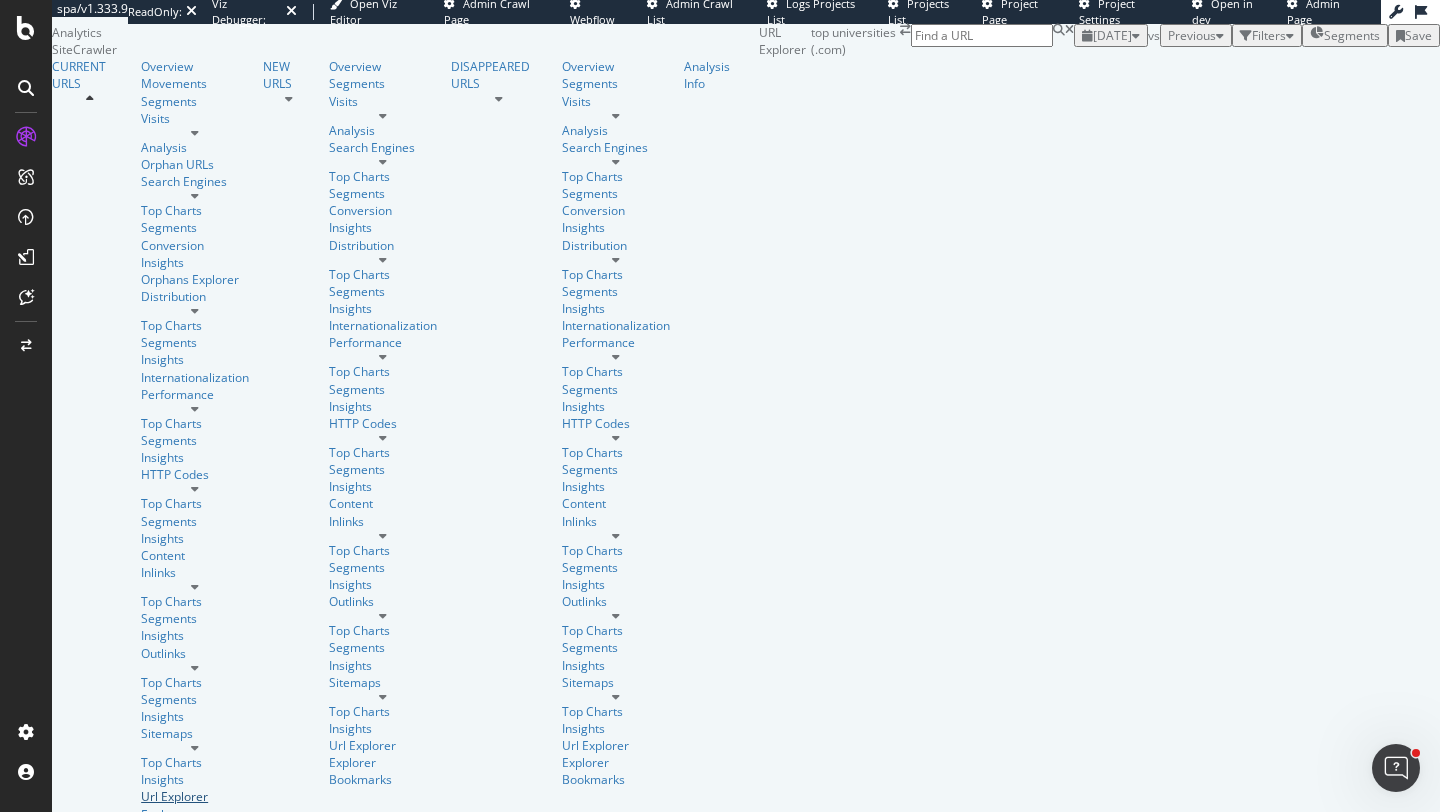 scroll, scrollTop: 0, scrollLeft: 0, axis: both 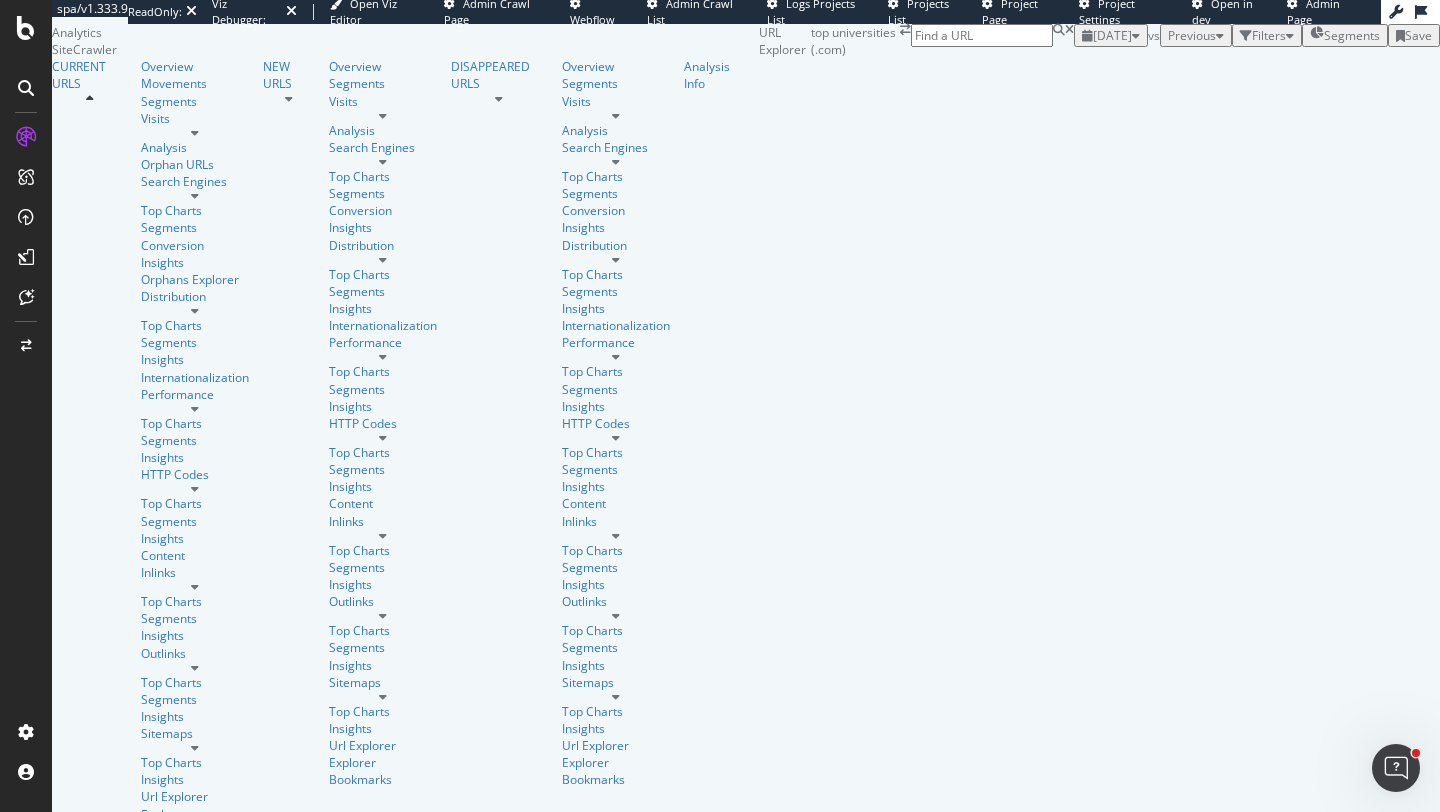 click on "Previous" at bounding box center [1192, 35] 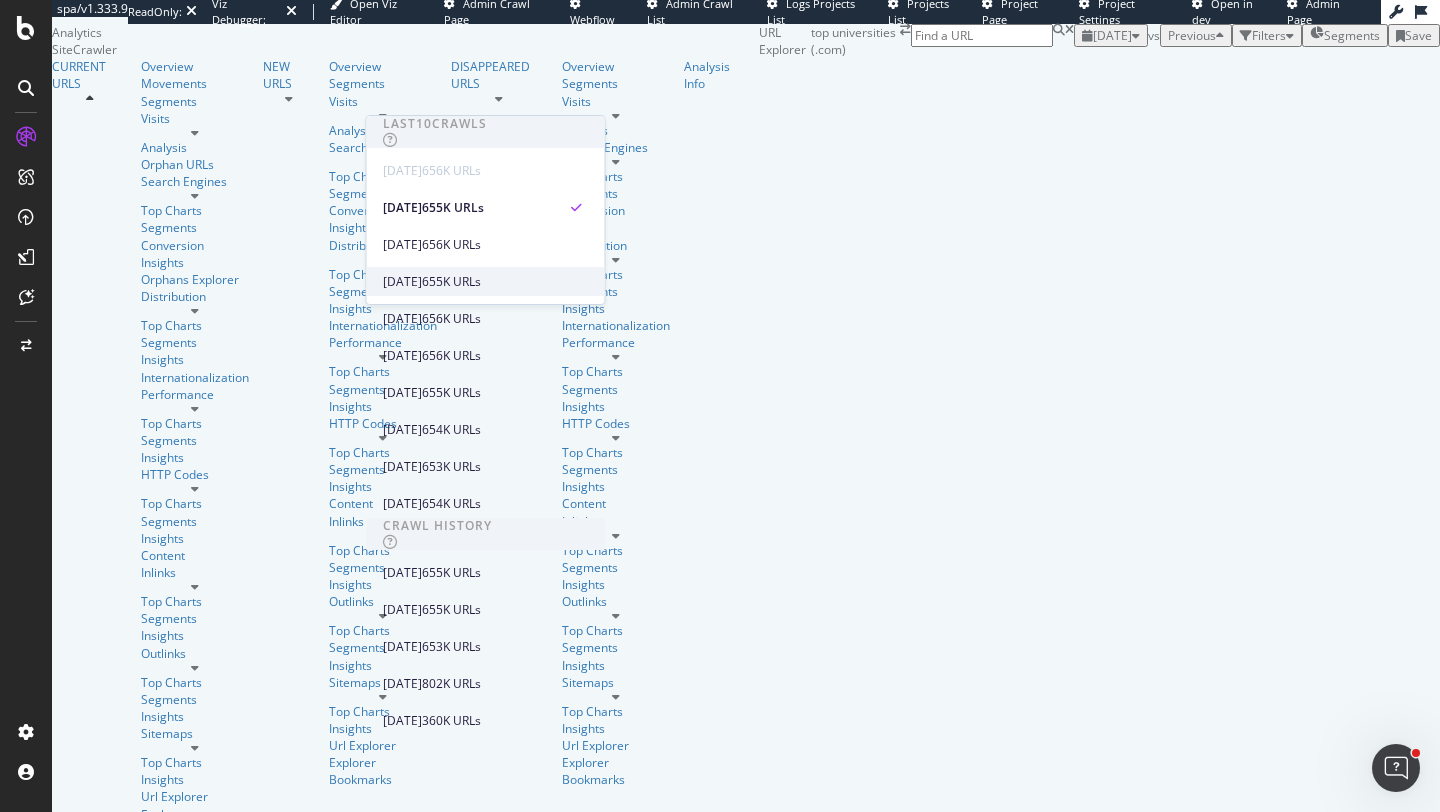scroll, scrollTop: 124, scrollLeft: 0, axis: vertical 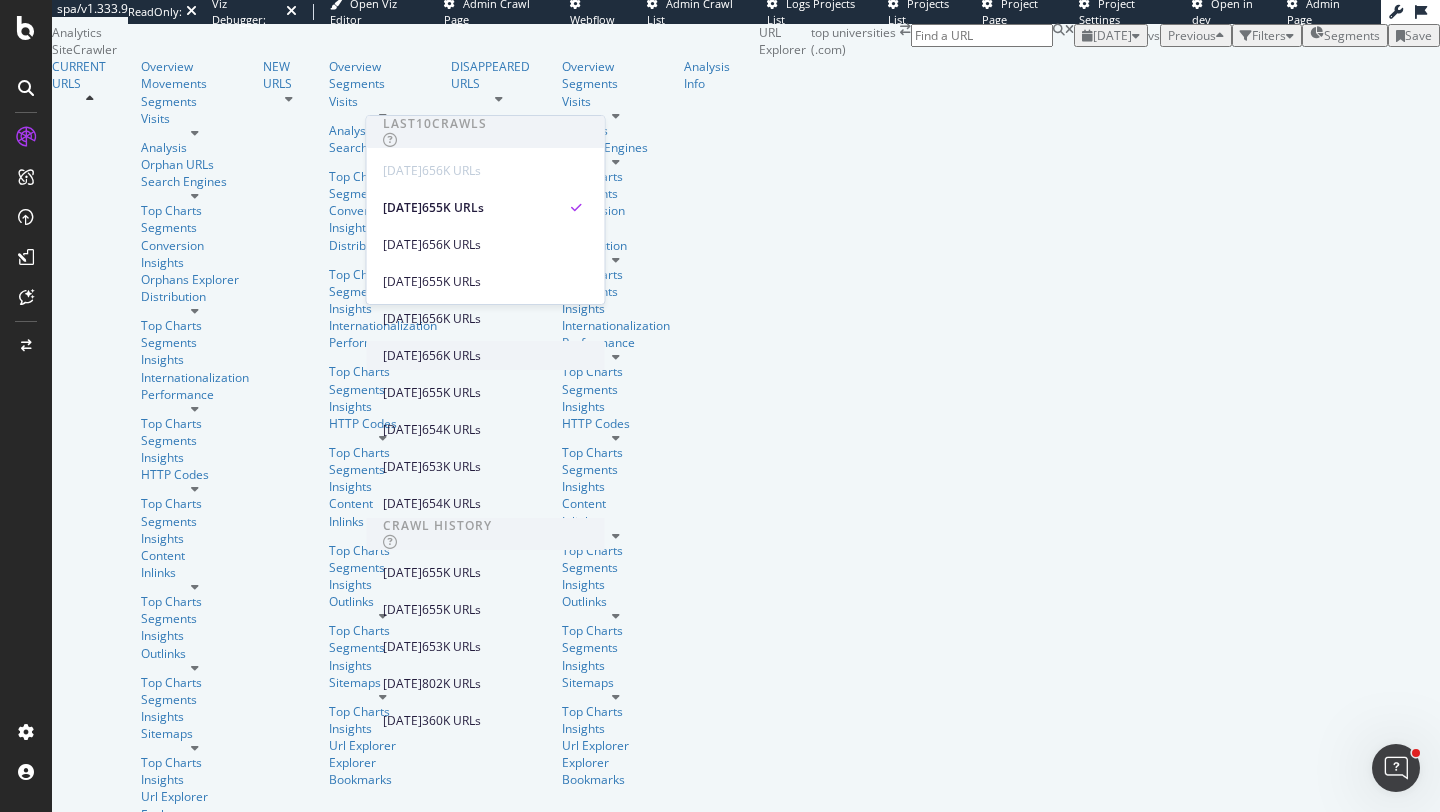 click on "[DATE]" at bounding box center (402, 356) 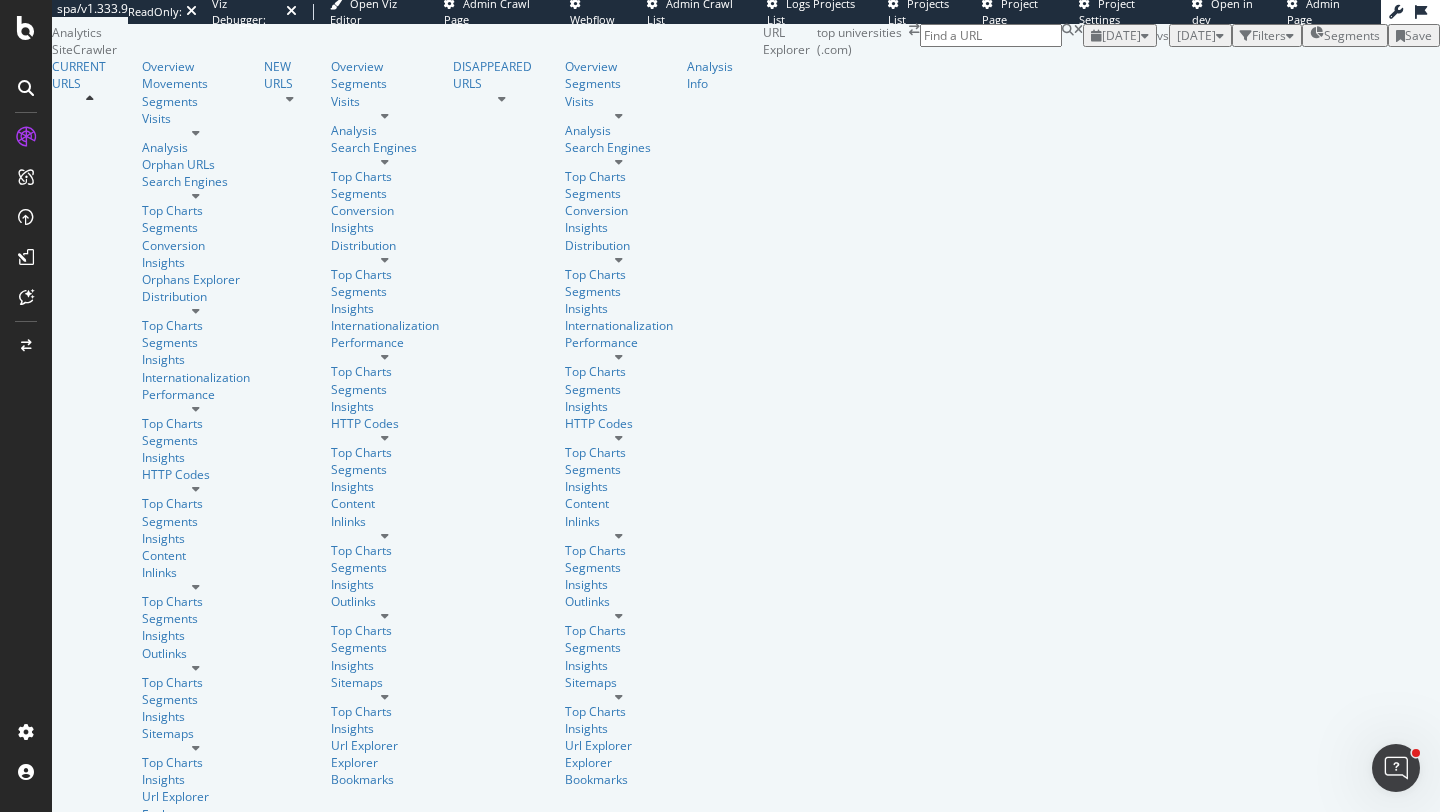 click on "Export as CSV" at bounding box center [1848, 393] 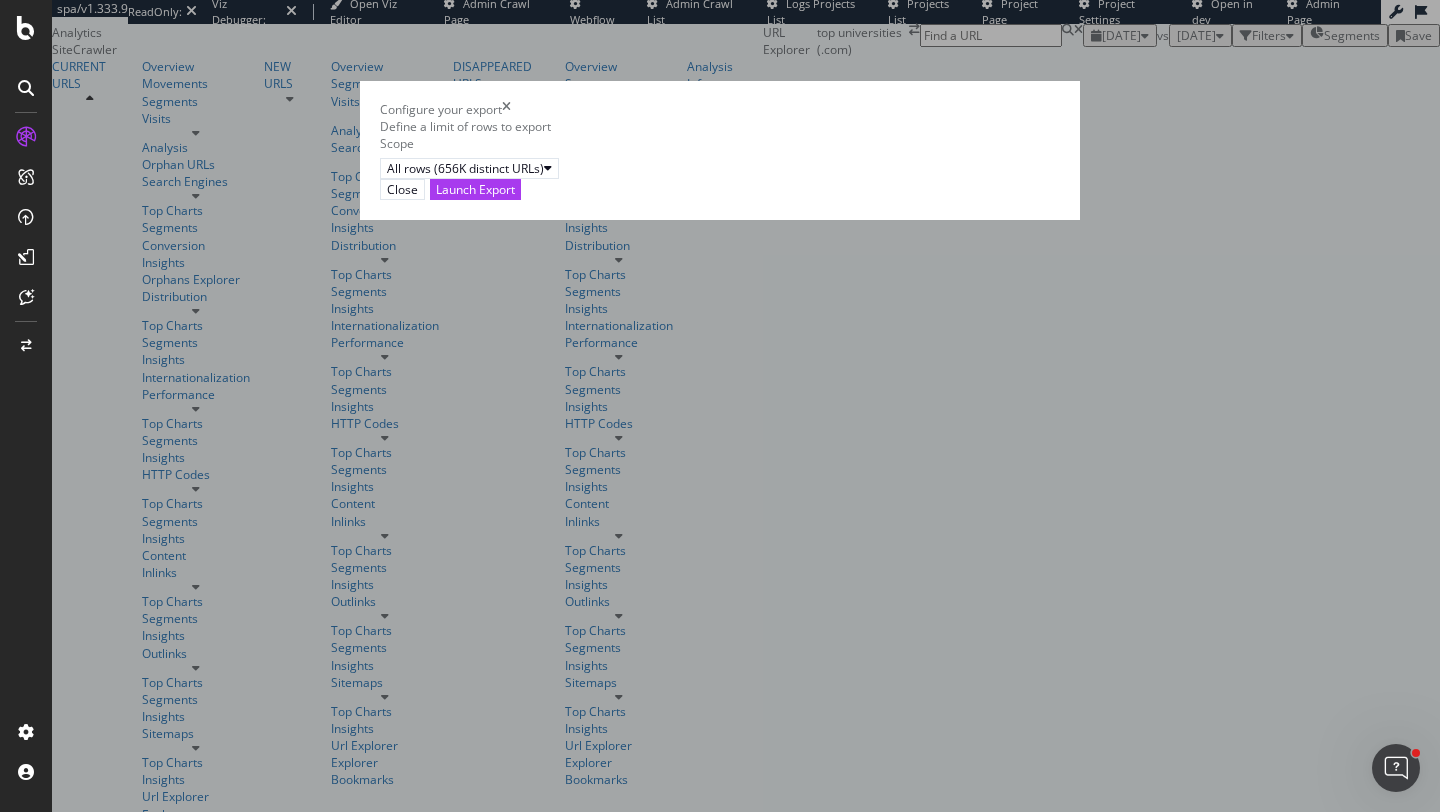 click on "Configure your export" at bounding box center (720, 109) 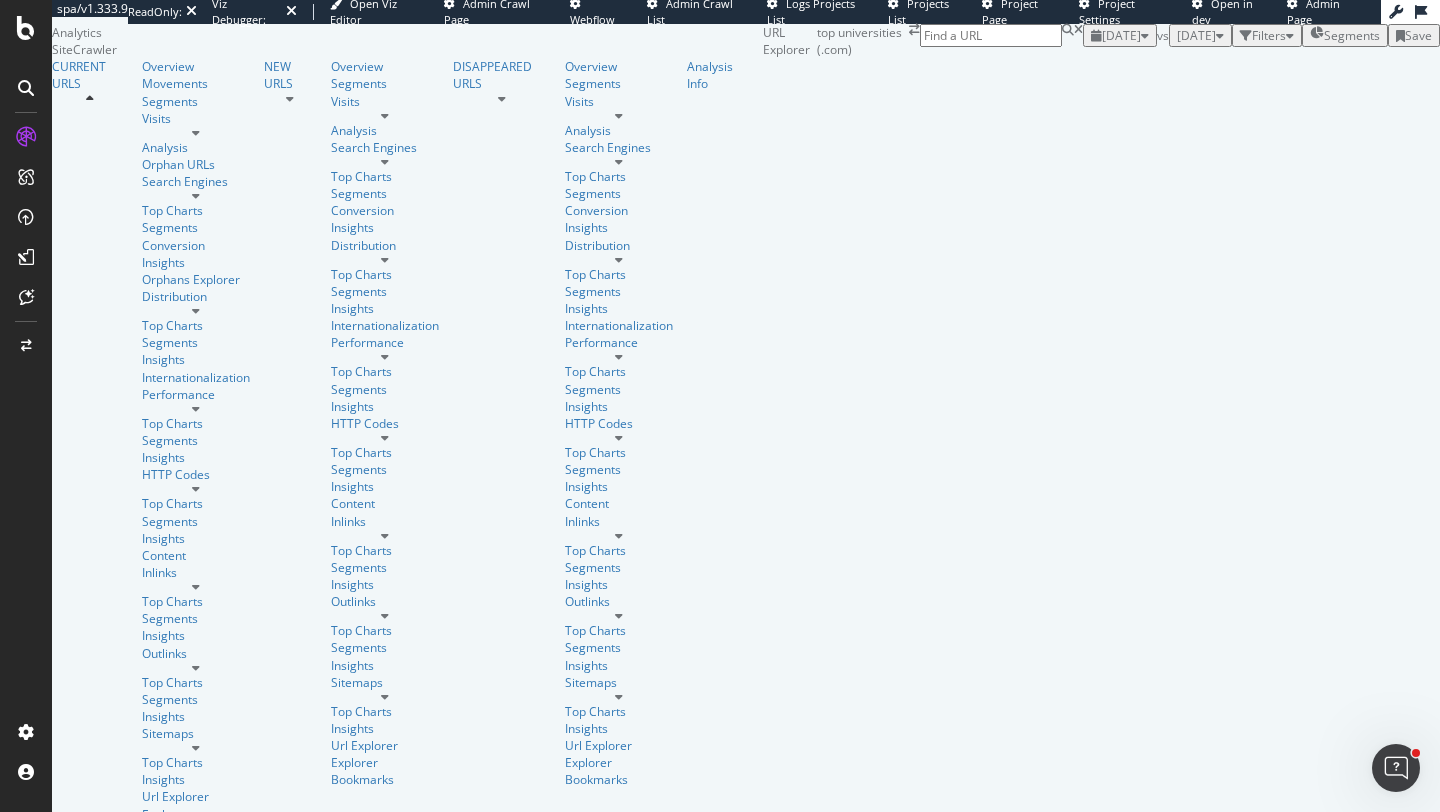 click on "Manage Columns" at bounding box center [1733, 326] 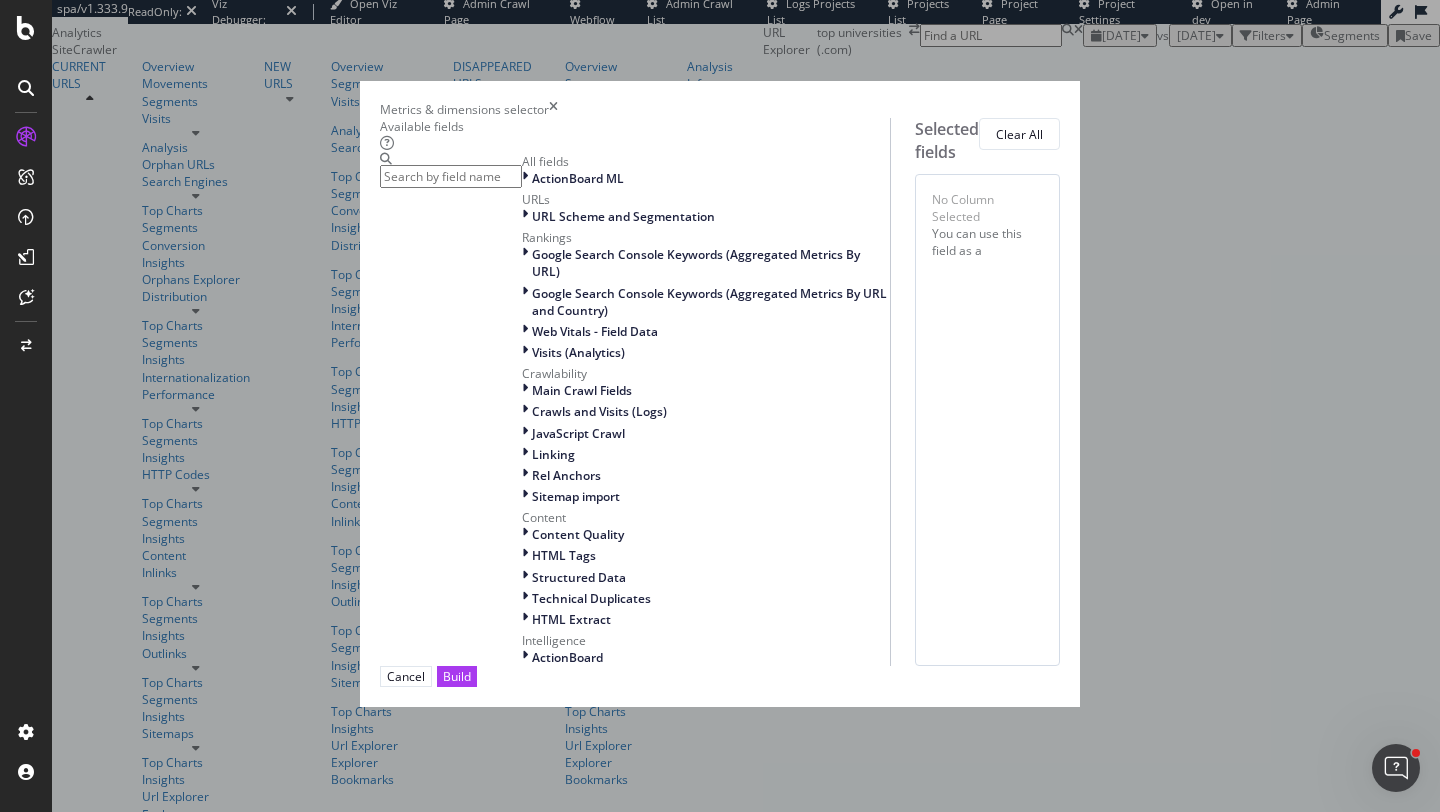 scroll, scrollTop: 316, scrollLeft: 0, axis: vertical 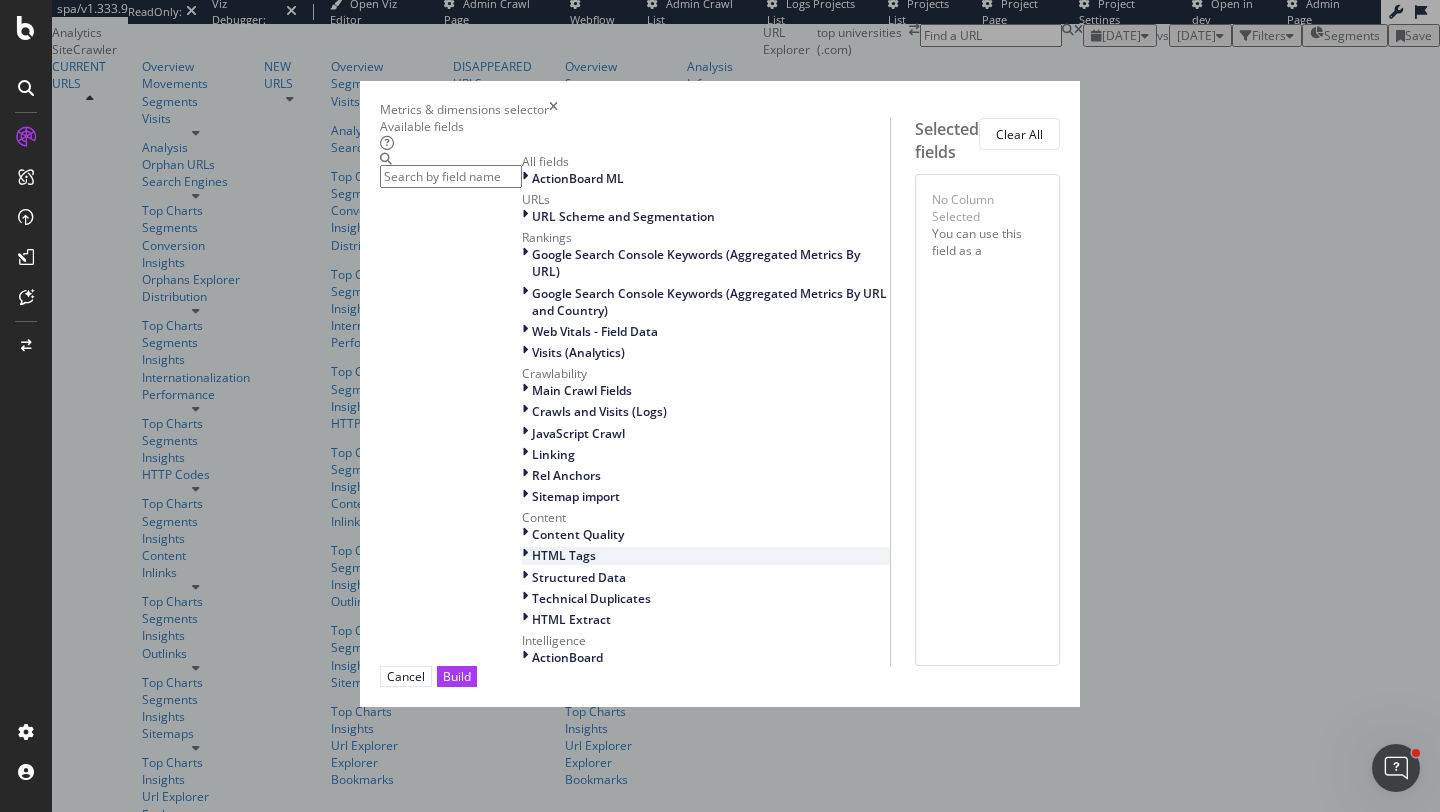 click on "HTML Tags" at bounding box center (564, 555) 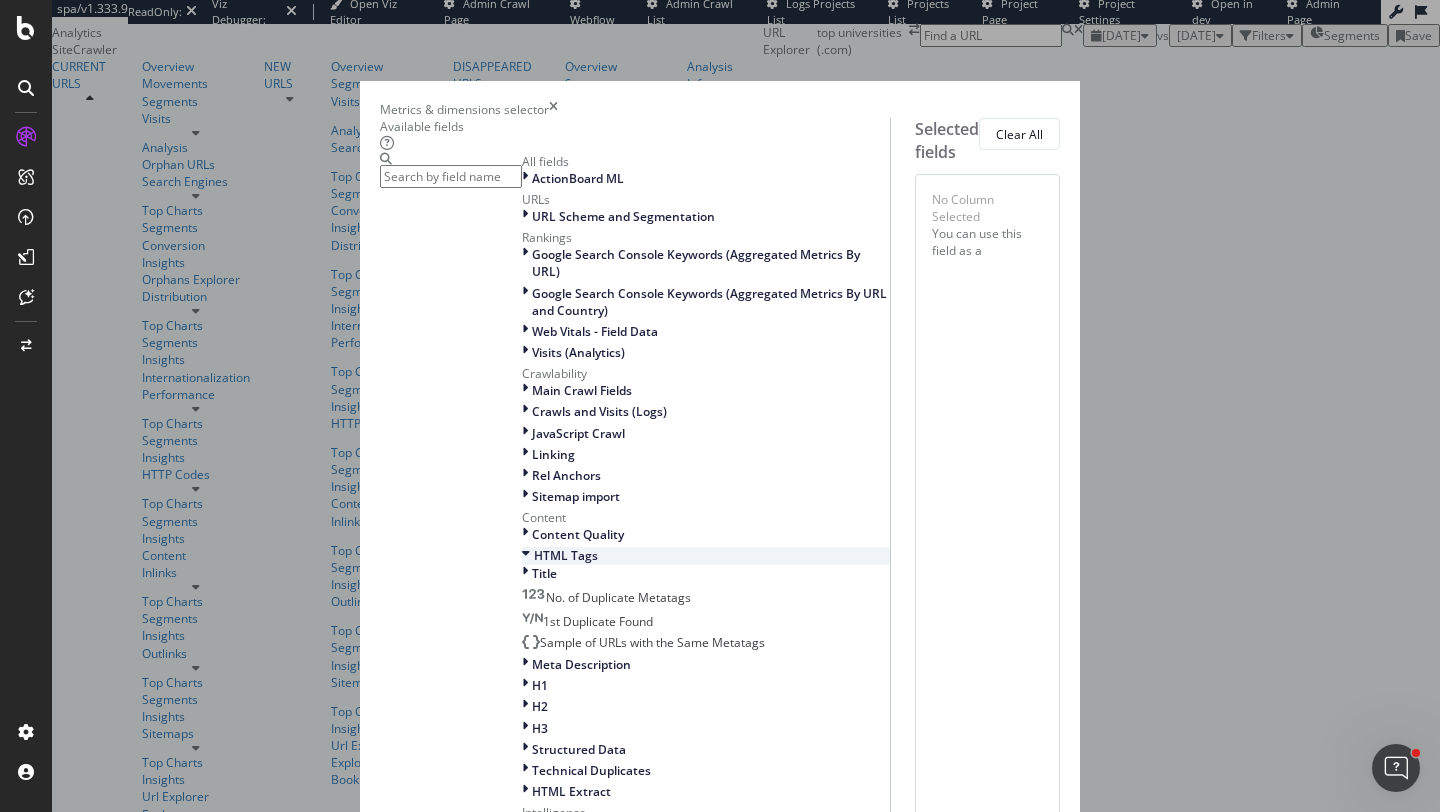 click on "HTML Tags" at bounding box center [706, 555] 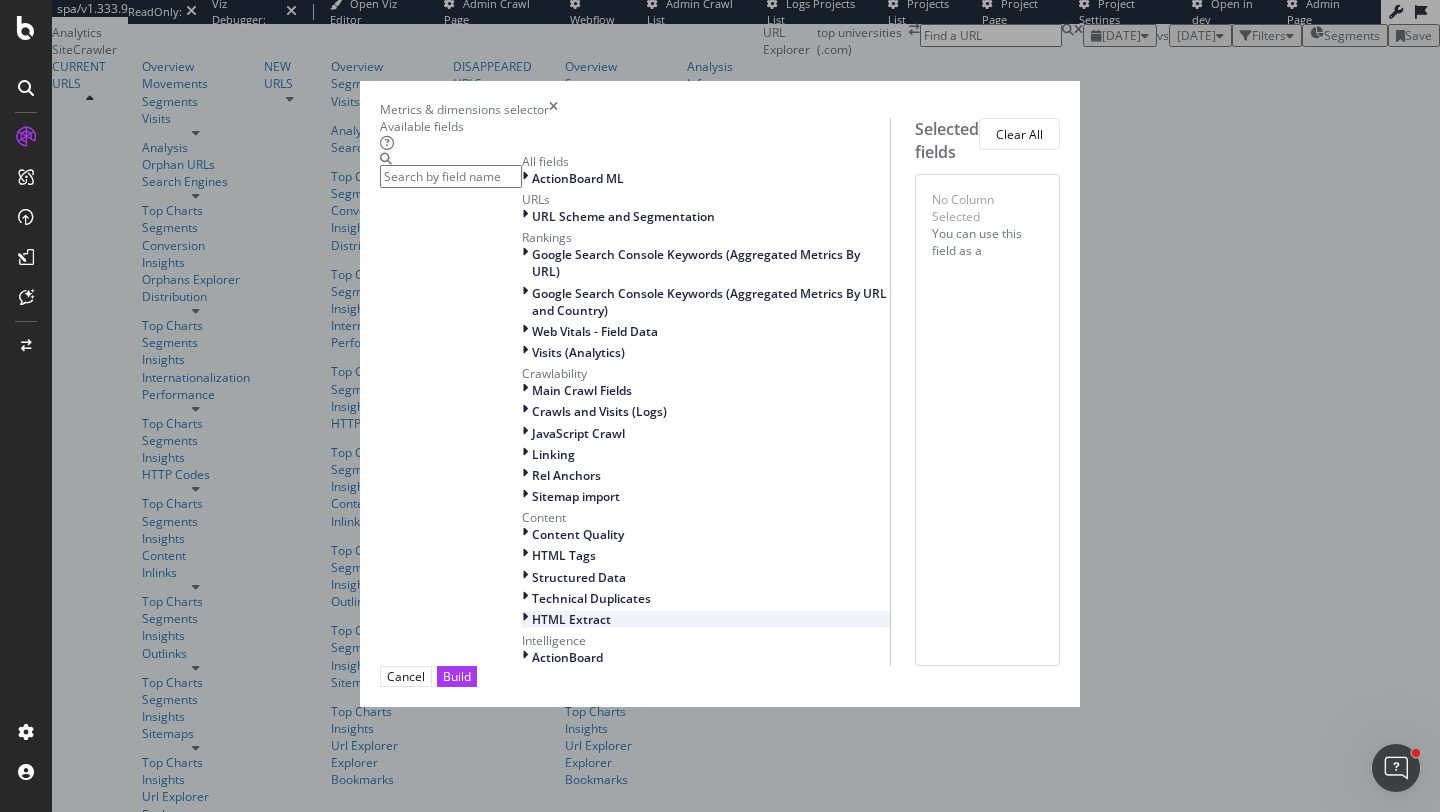 click on "HTML Extract" at bounding box center [571, 619] 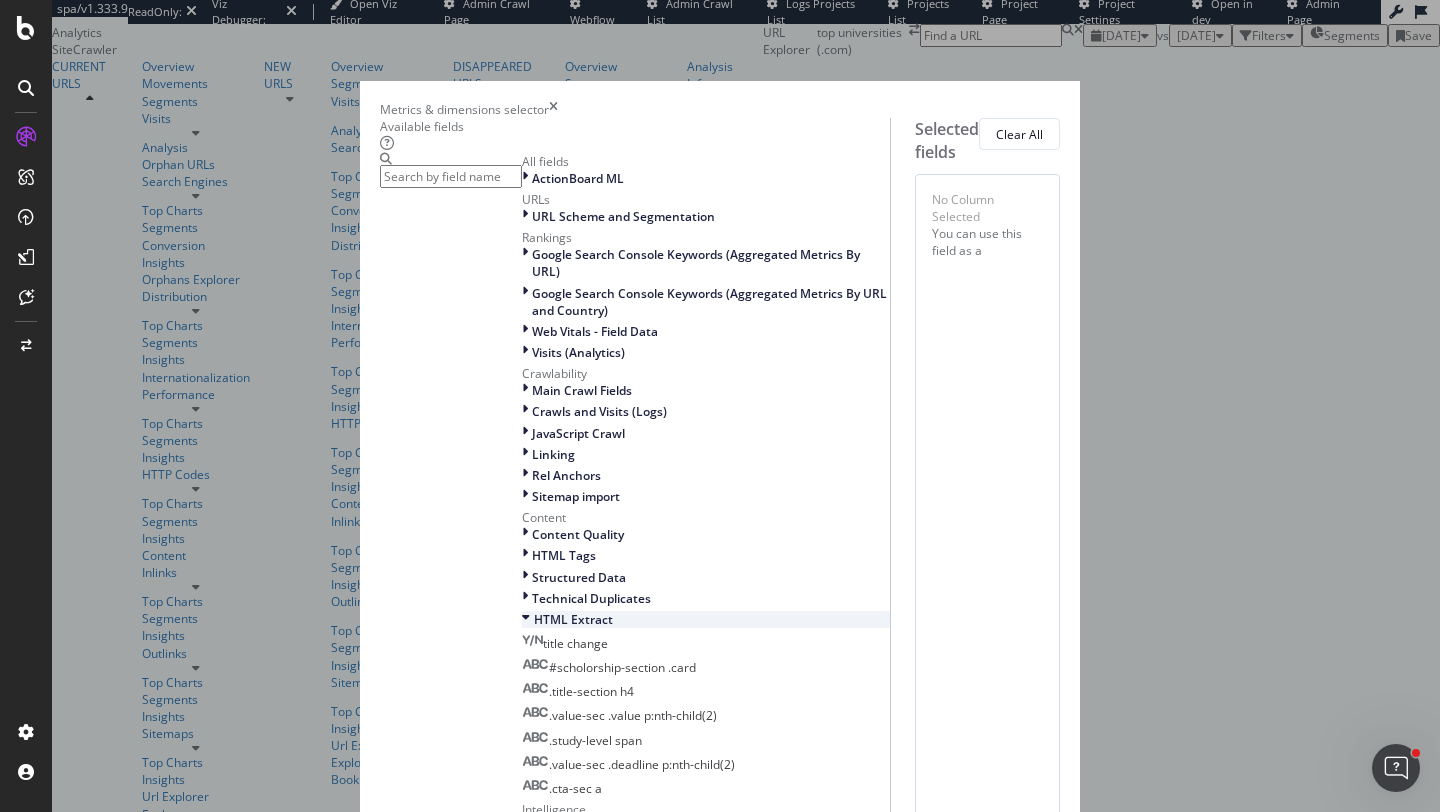 scroll, scrollTop: 484, scrollLeft: 0, axis: vertical 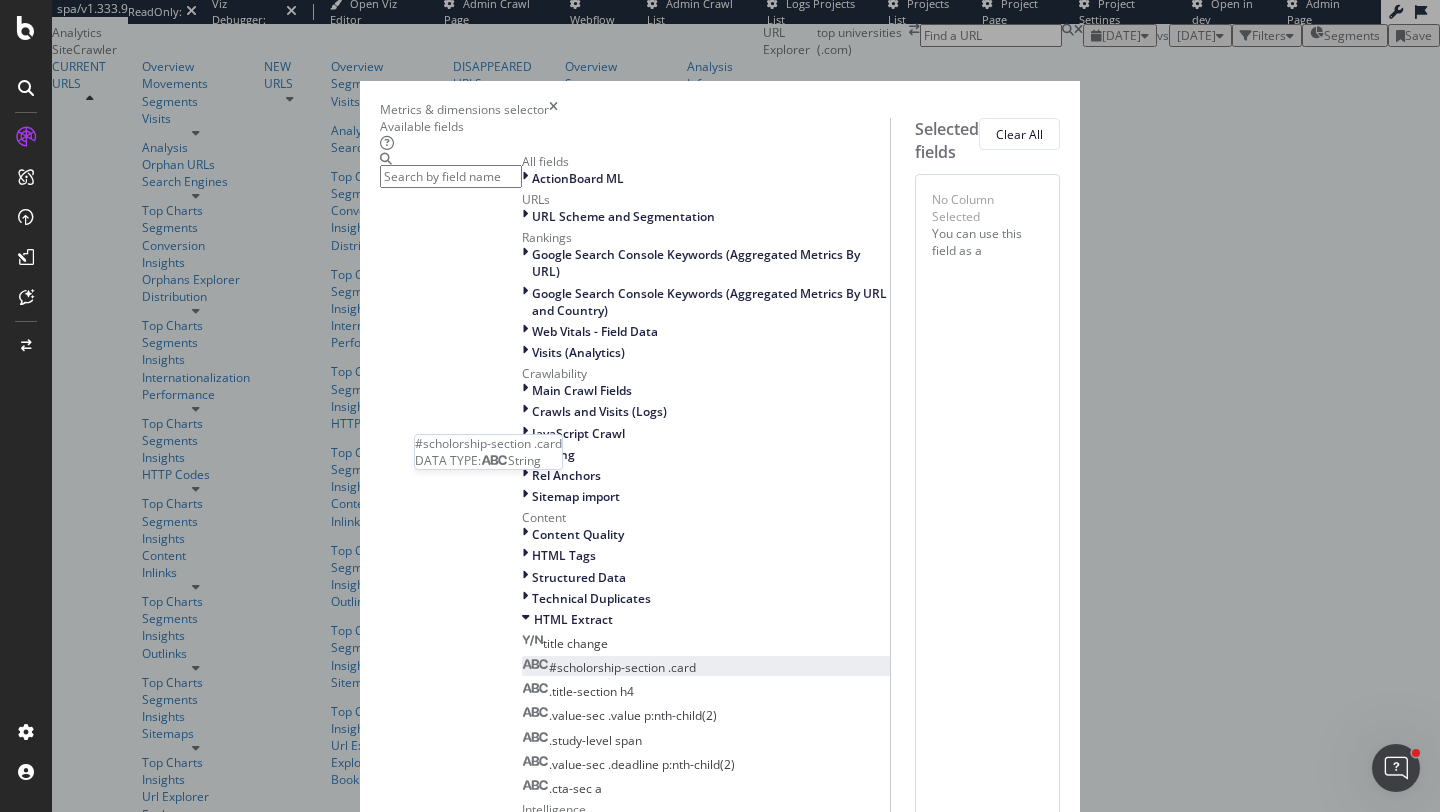 click on "#scholorship-section .card" at bounding box center [622, 667] 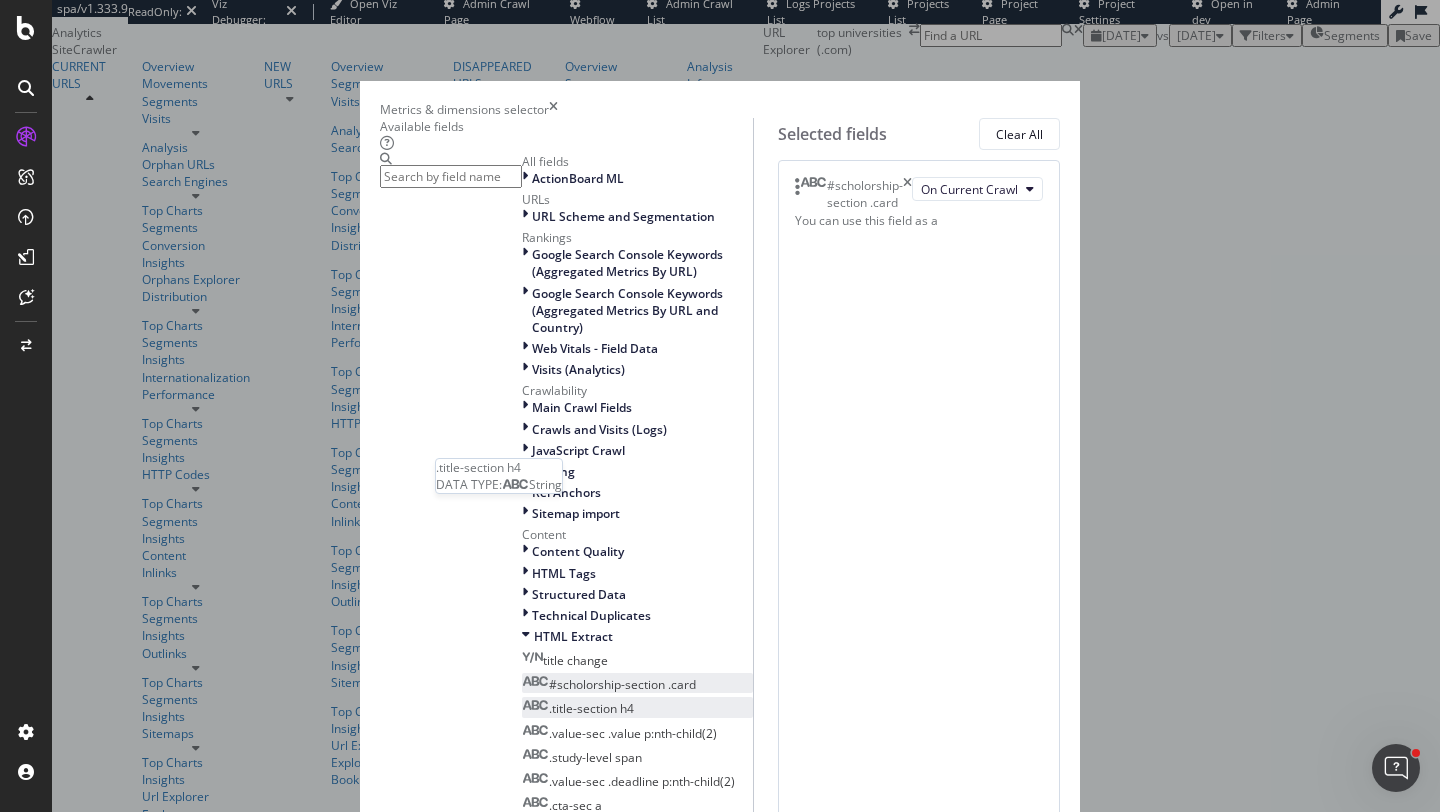 click on ".title-section h4" at bounding box center [578, 708] 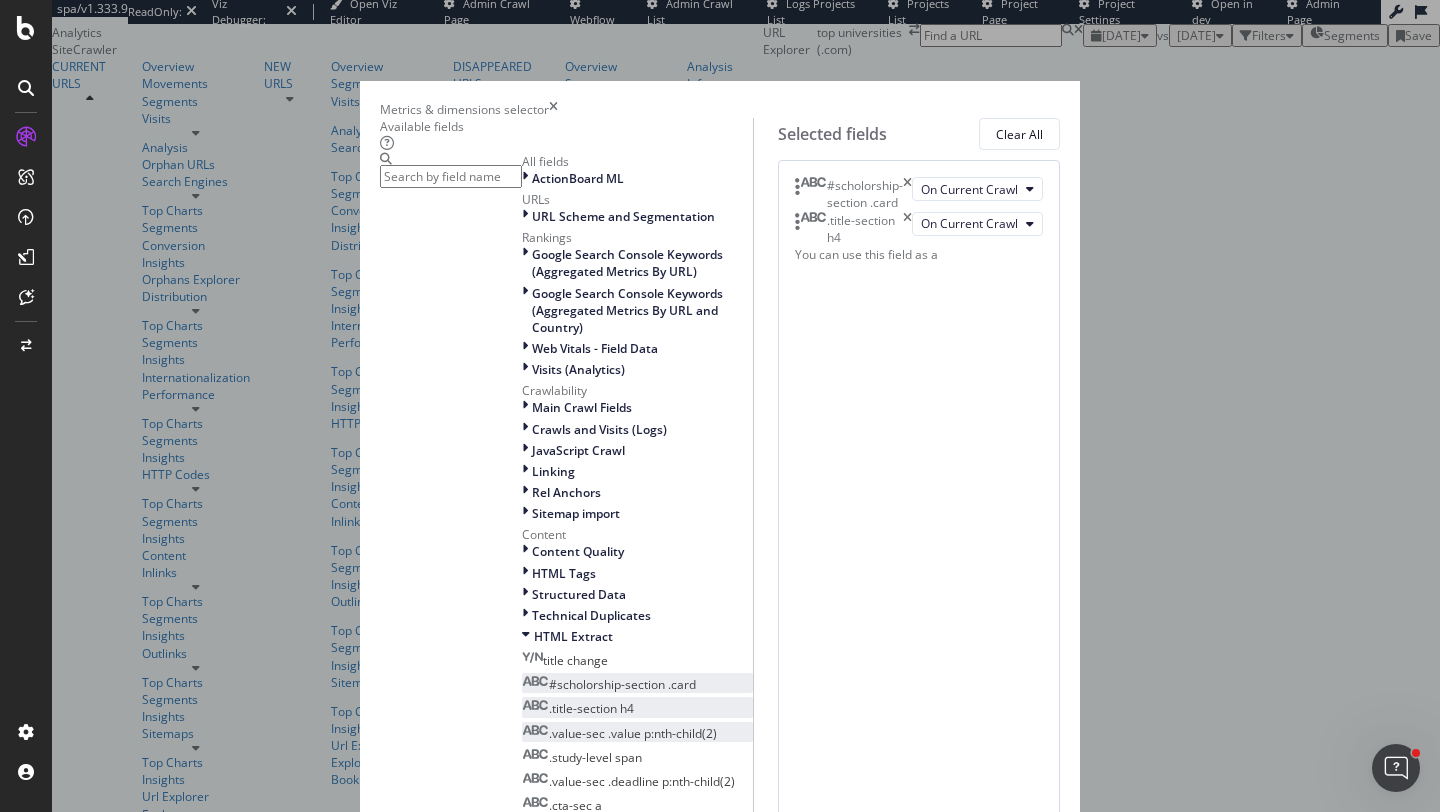 click on ".value-sec .value p:nth-child(2)" at bounding box center [633, 733] 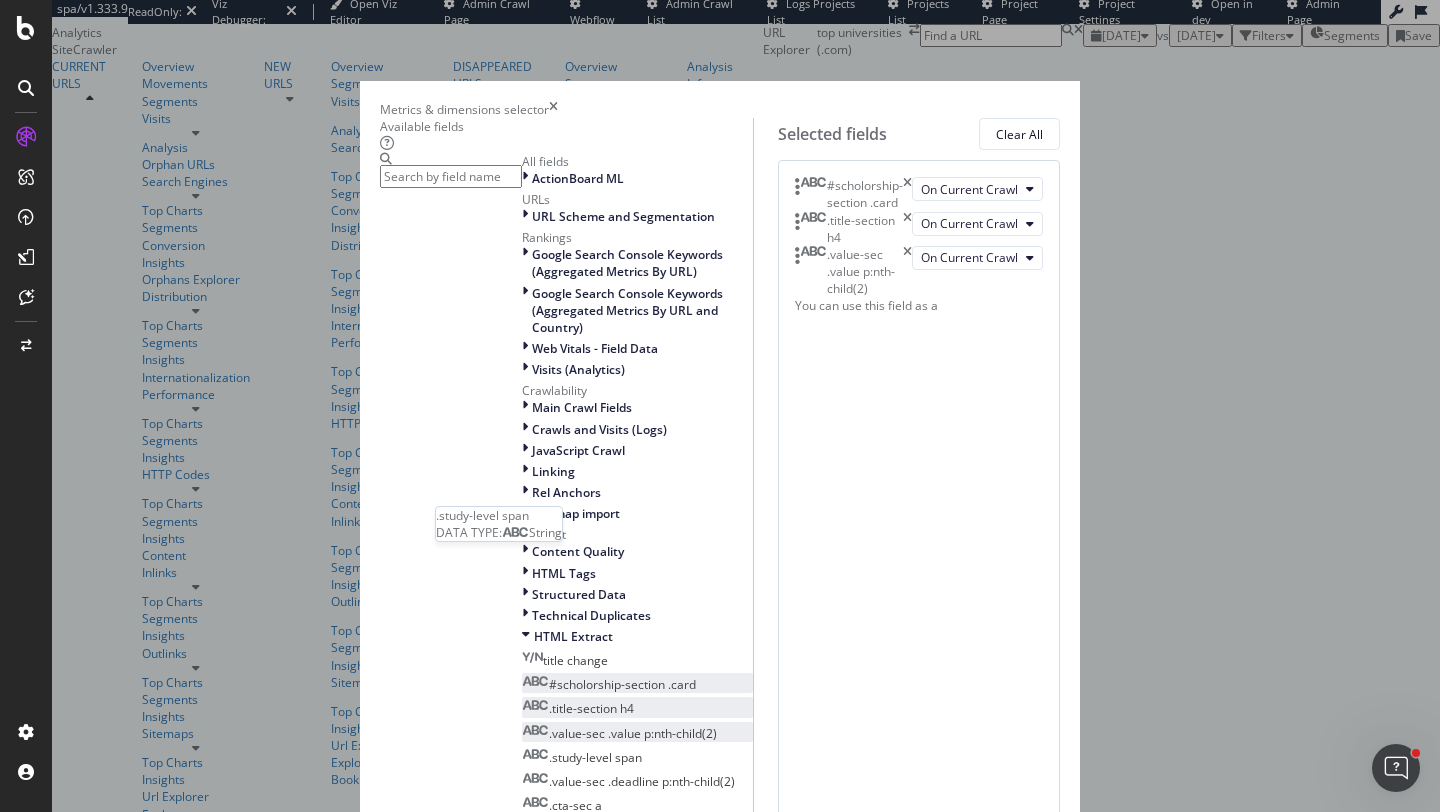 click on ".study-level span" at bounding box center (595, 757) 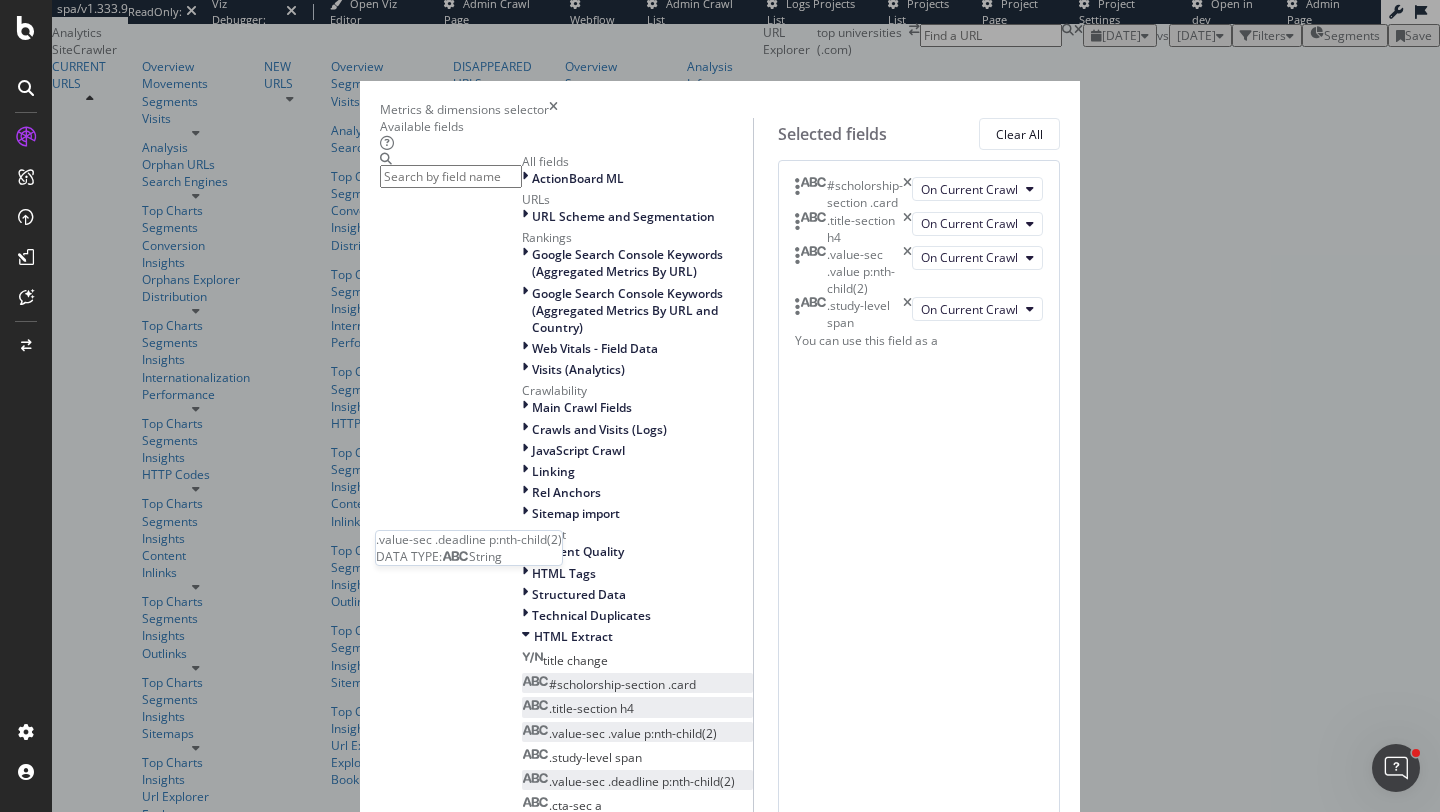click on ".value-sec .deadline p:nth-child(2)" at bounding box center [642, 781] 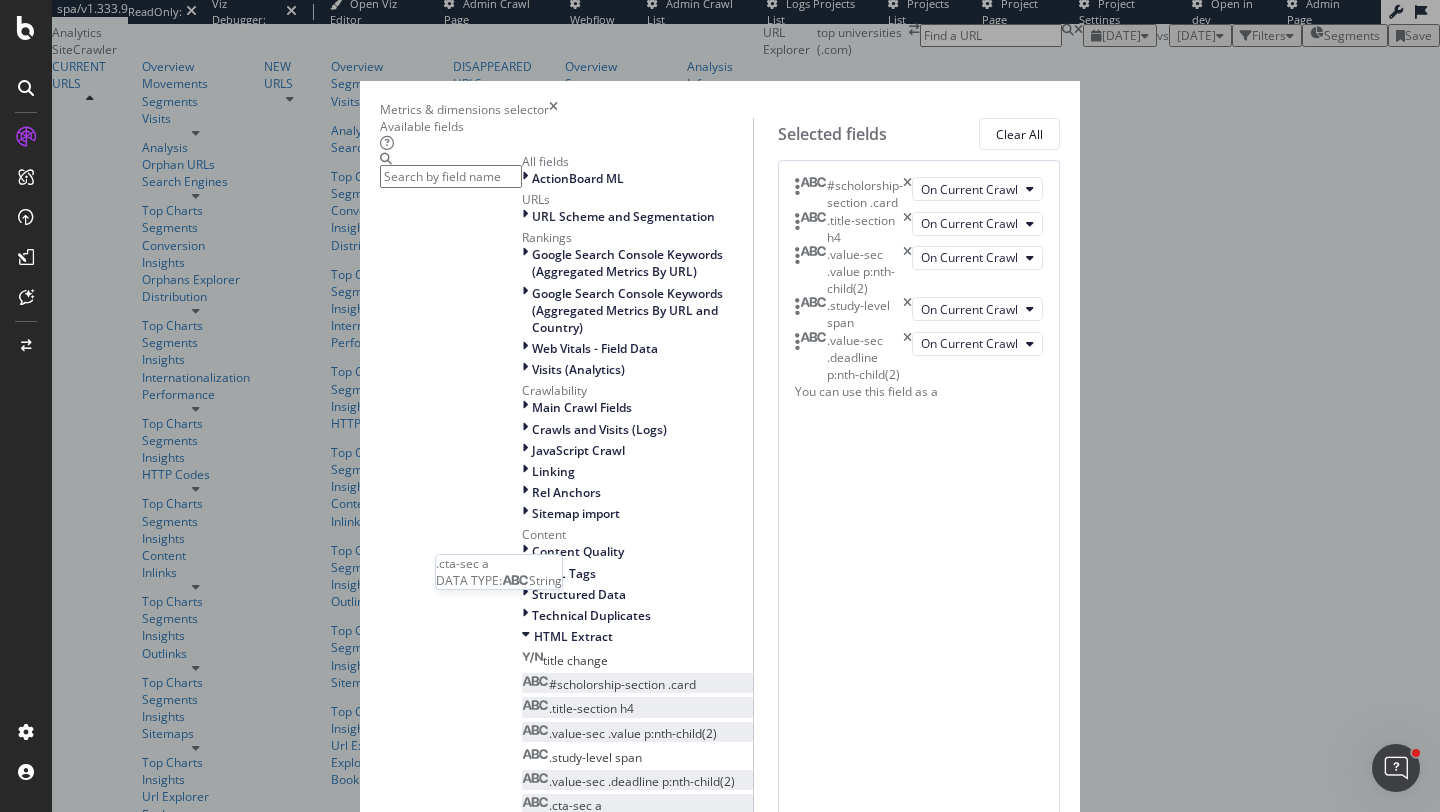click on ".cta-sec a" at bounding box center (575, 805) 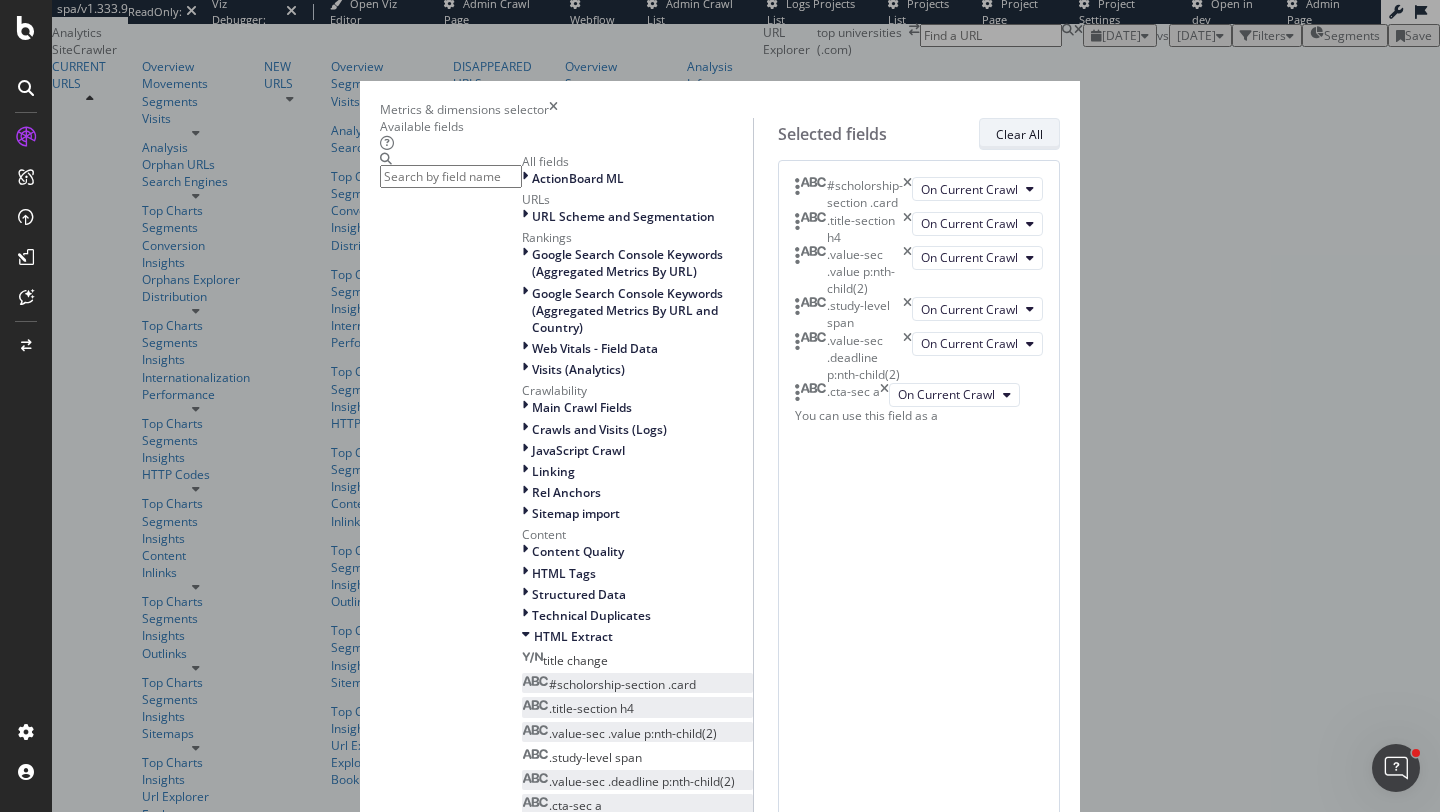 click on "Clear All" at bounding box center [1019, 134] 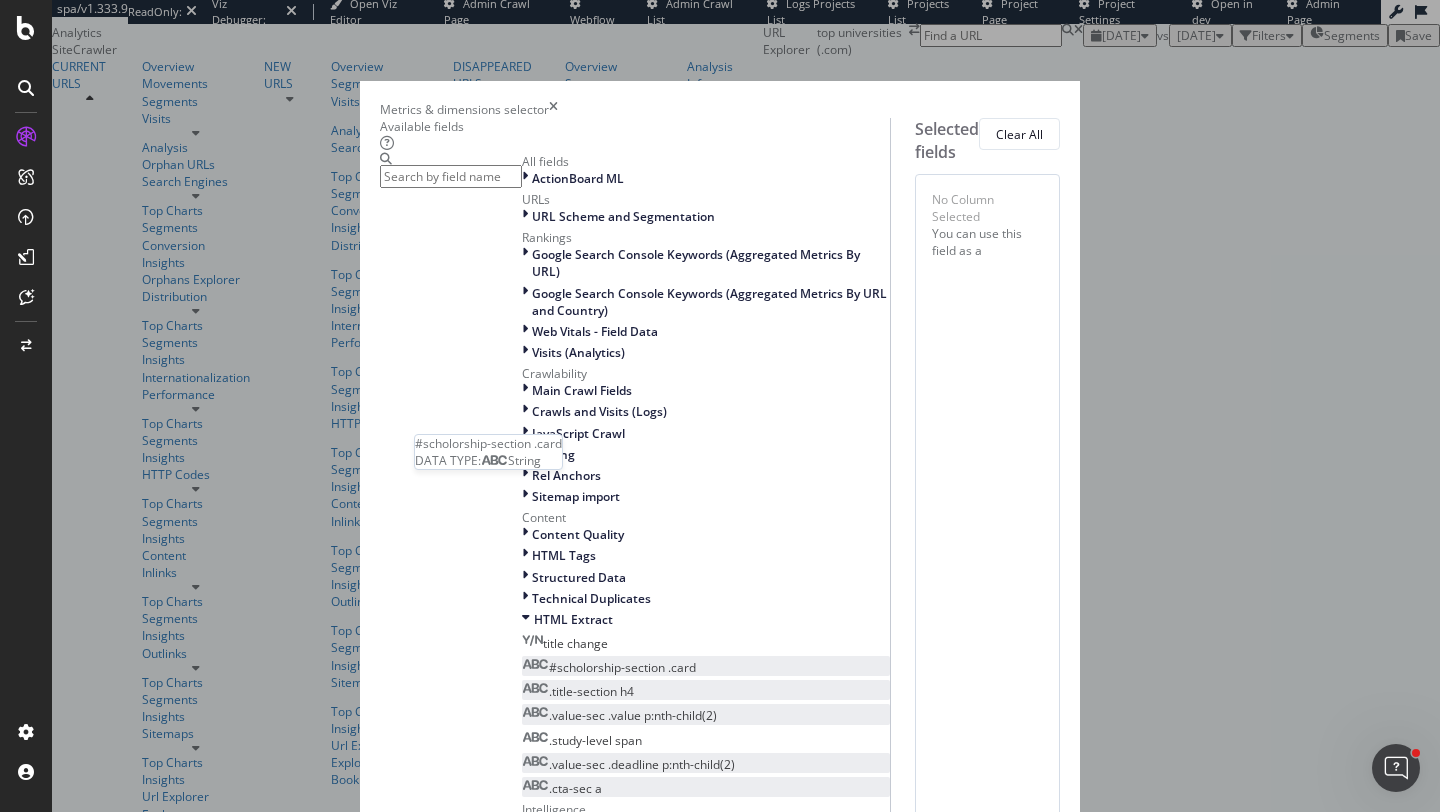 click on "#scholorship-section .card" at bounding box center (622, 667) 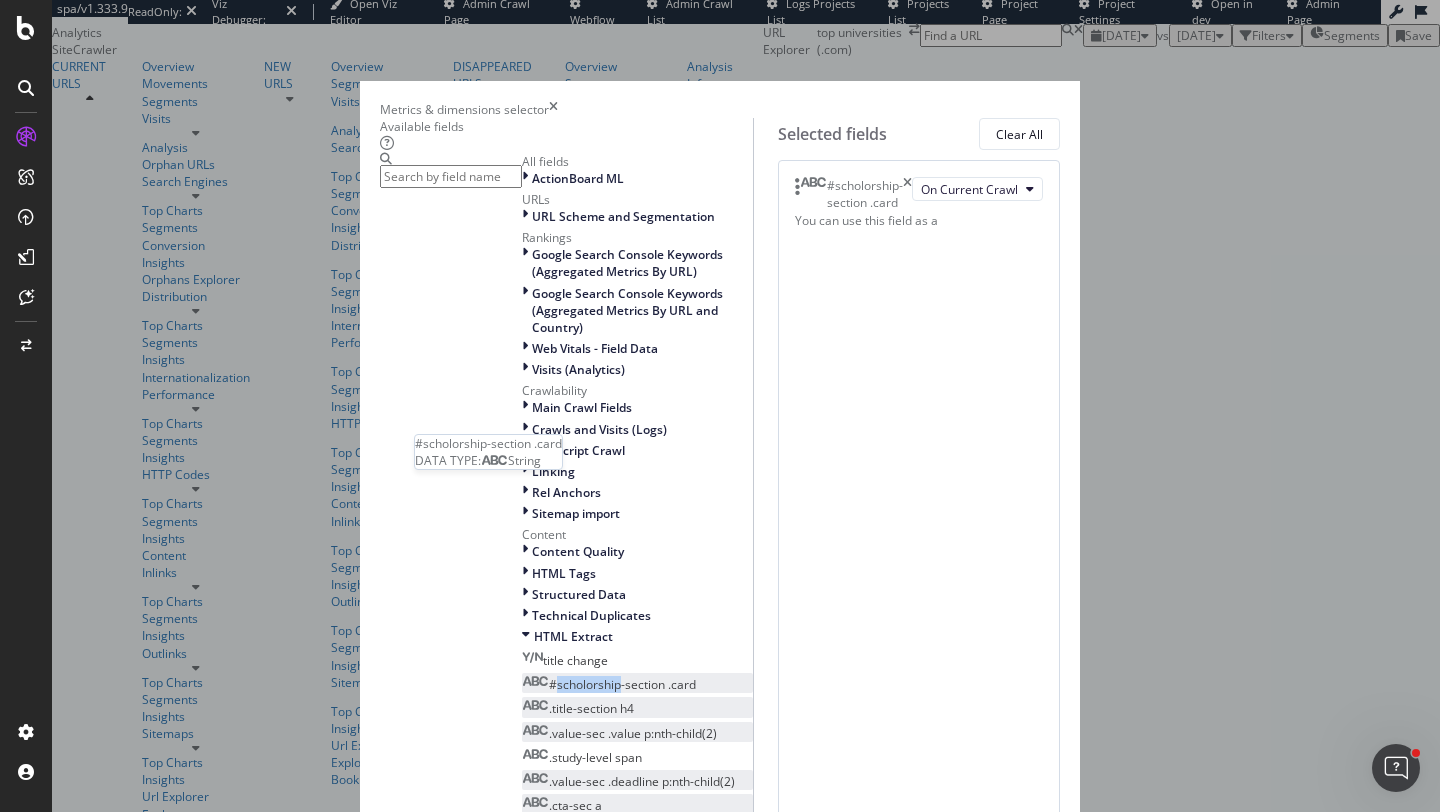 click on "#scholorship-section .card" at bounding box center [622, 684] 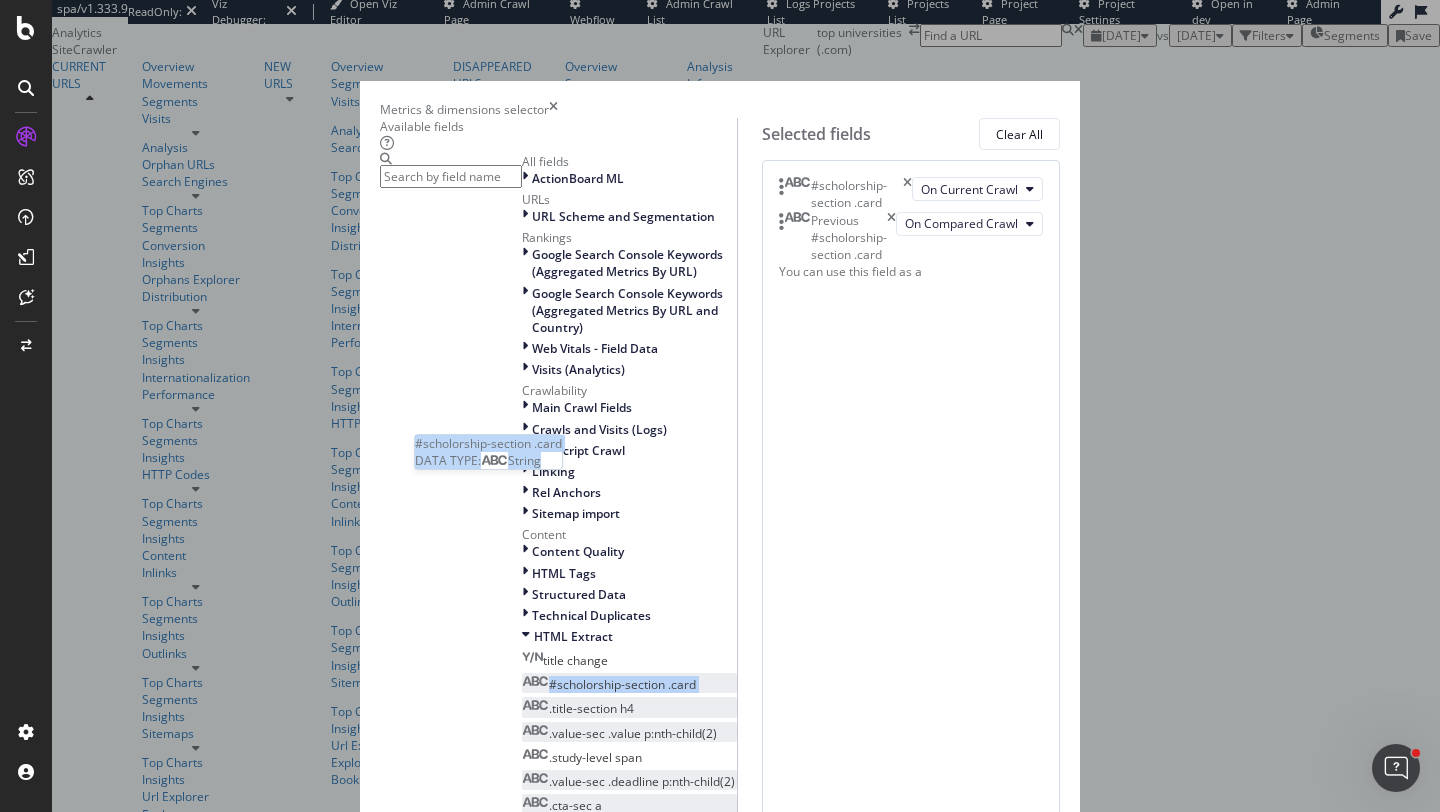 click on "#scholorship-section .card" at bounding box center [622, 684] 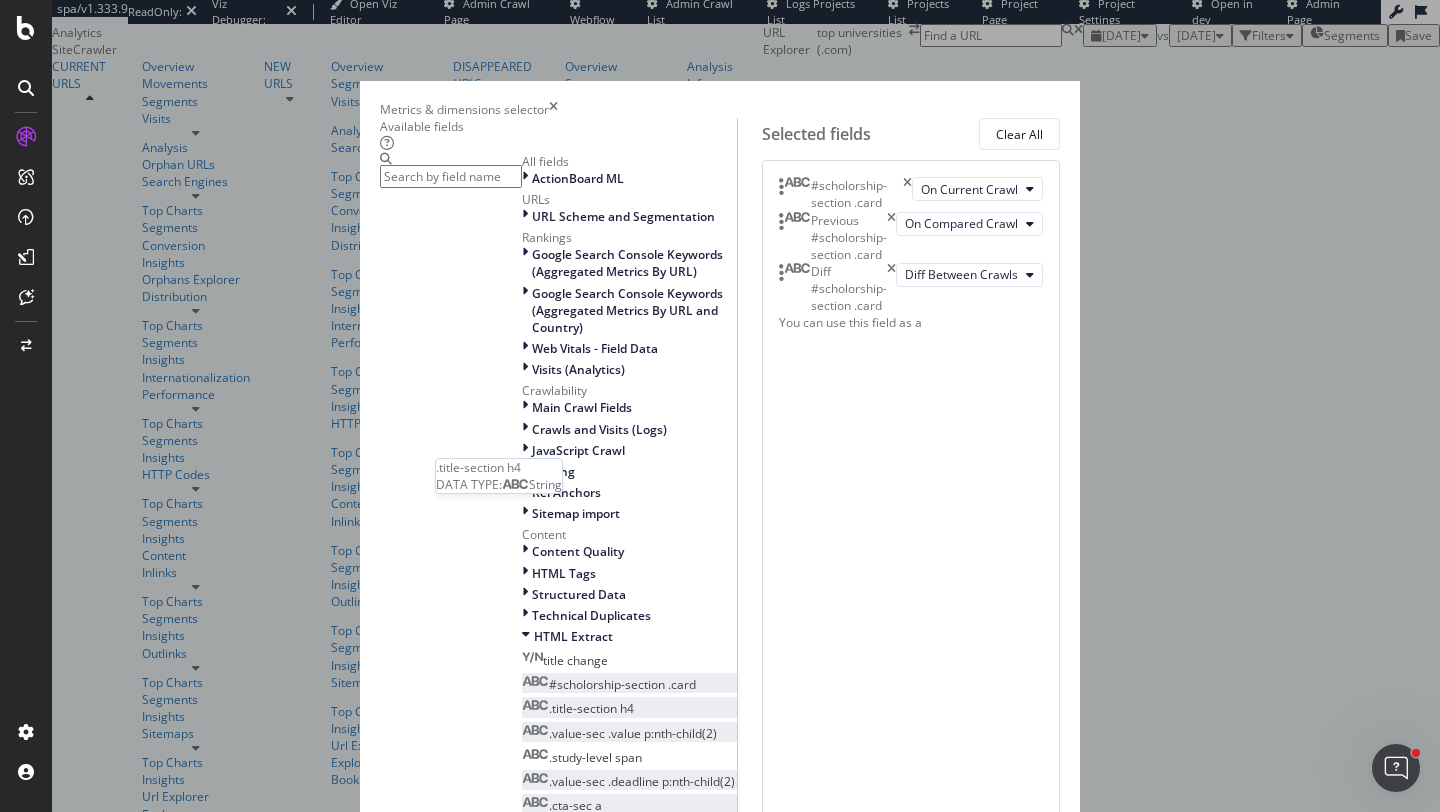 click on ".title-section h4" at bounding box center [591, 708] 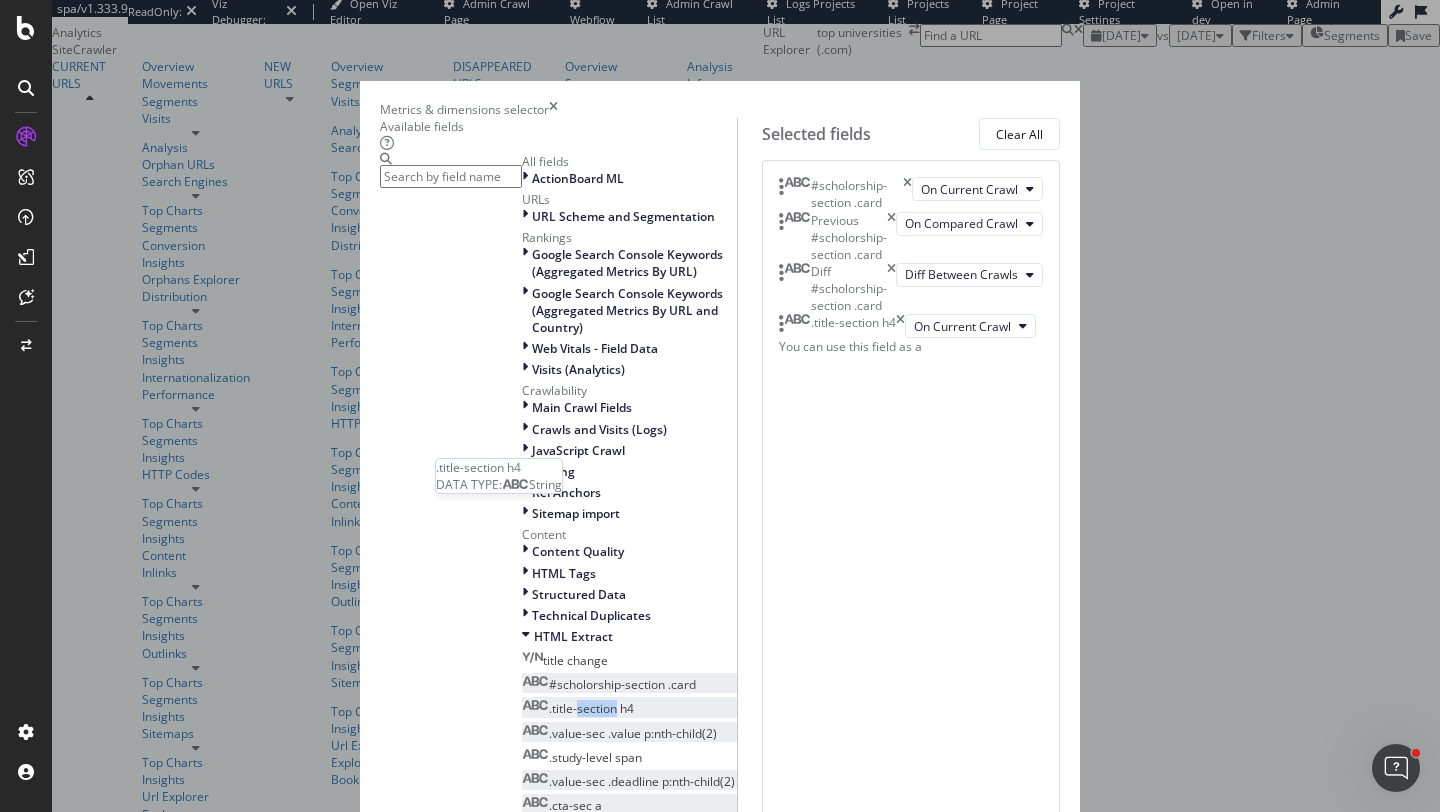click on ".title-section h4" at bounding box center (591, 708) 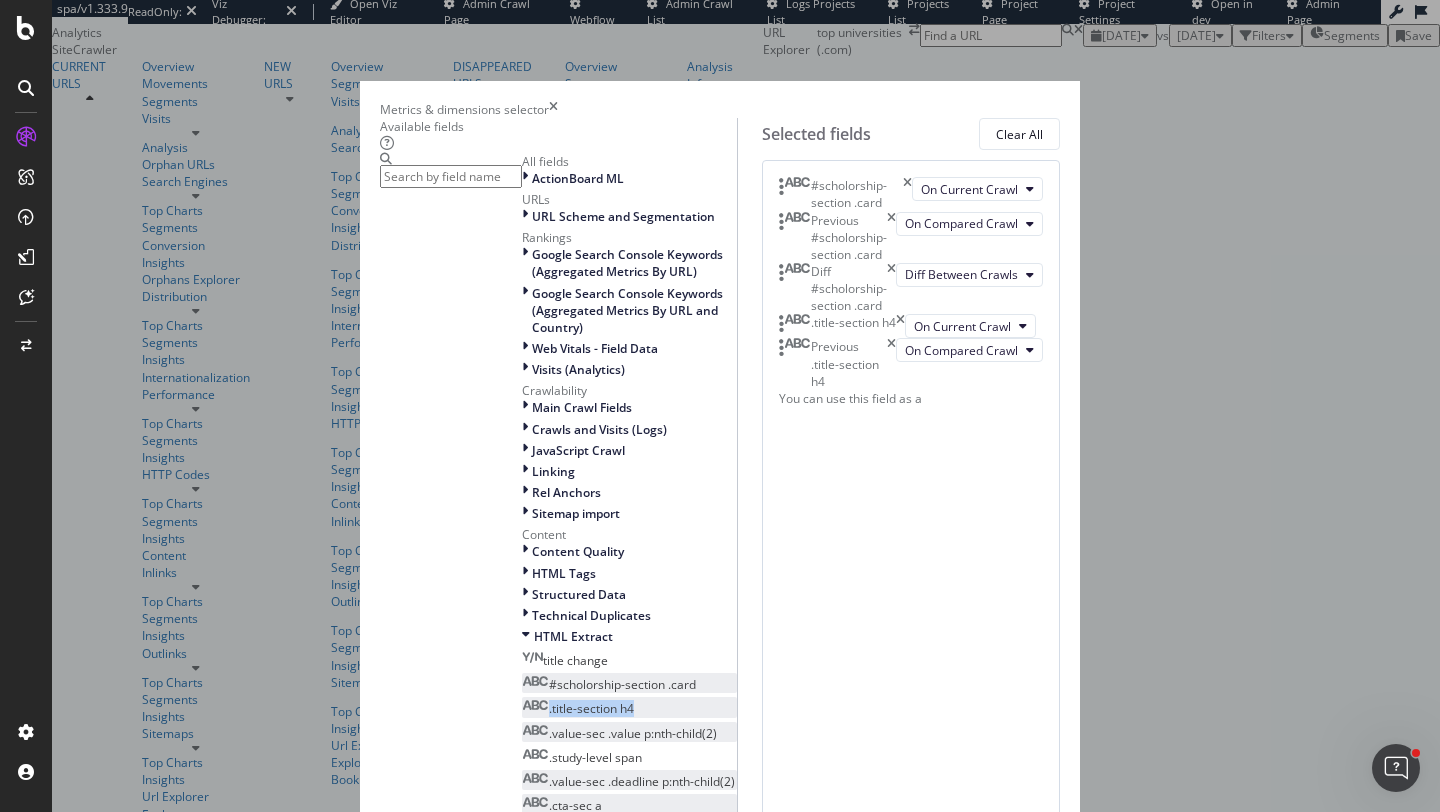 click on ".title-section h4" at bounding box center [591, 708] 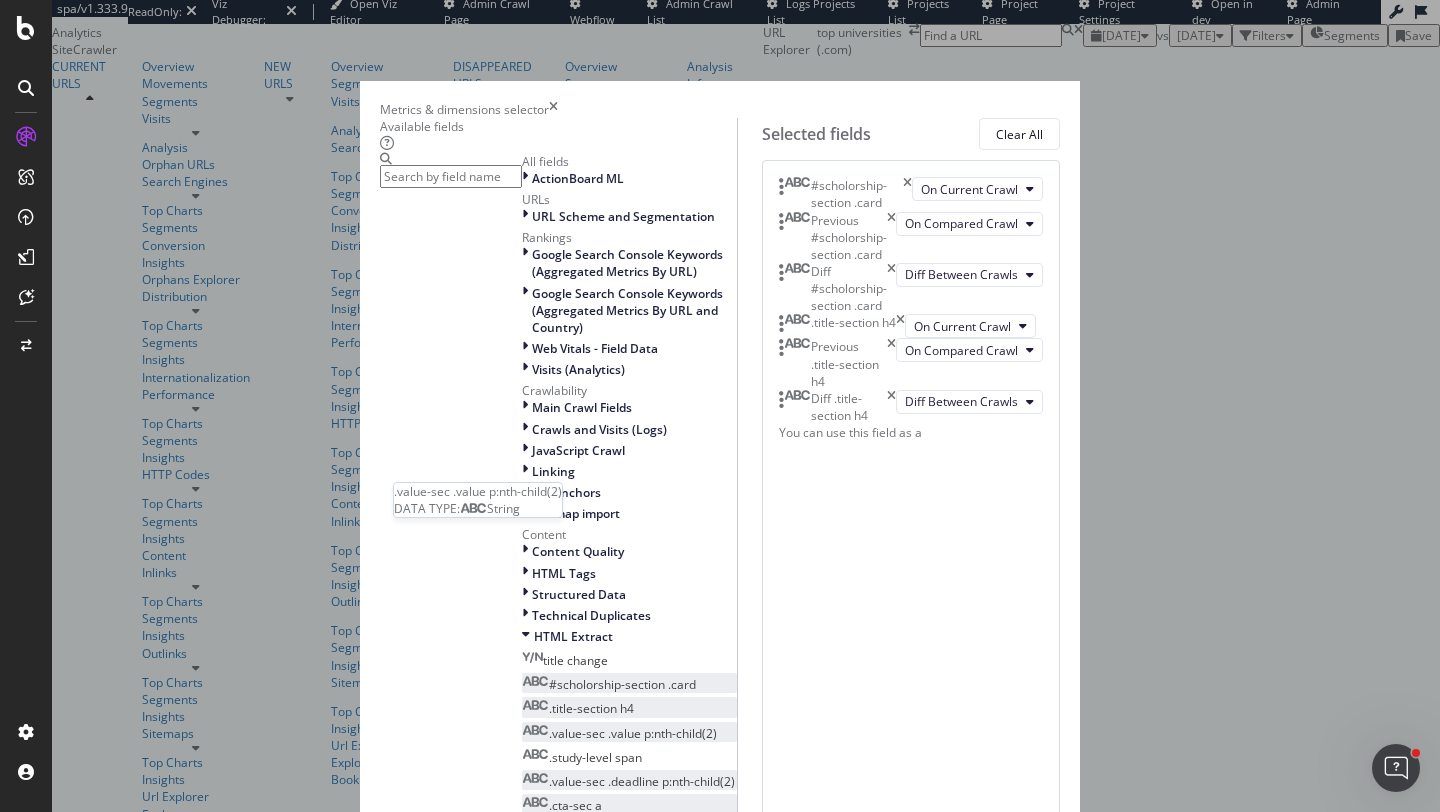 click on ".value-sec .value p:nth-child(2)" at bounding box center (633, 733) 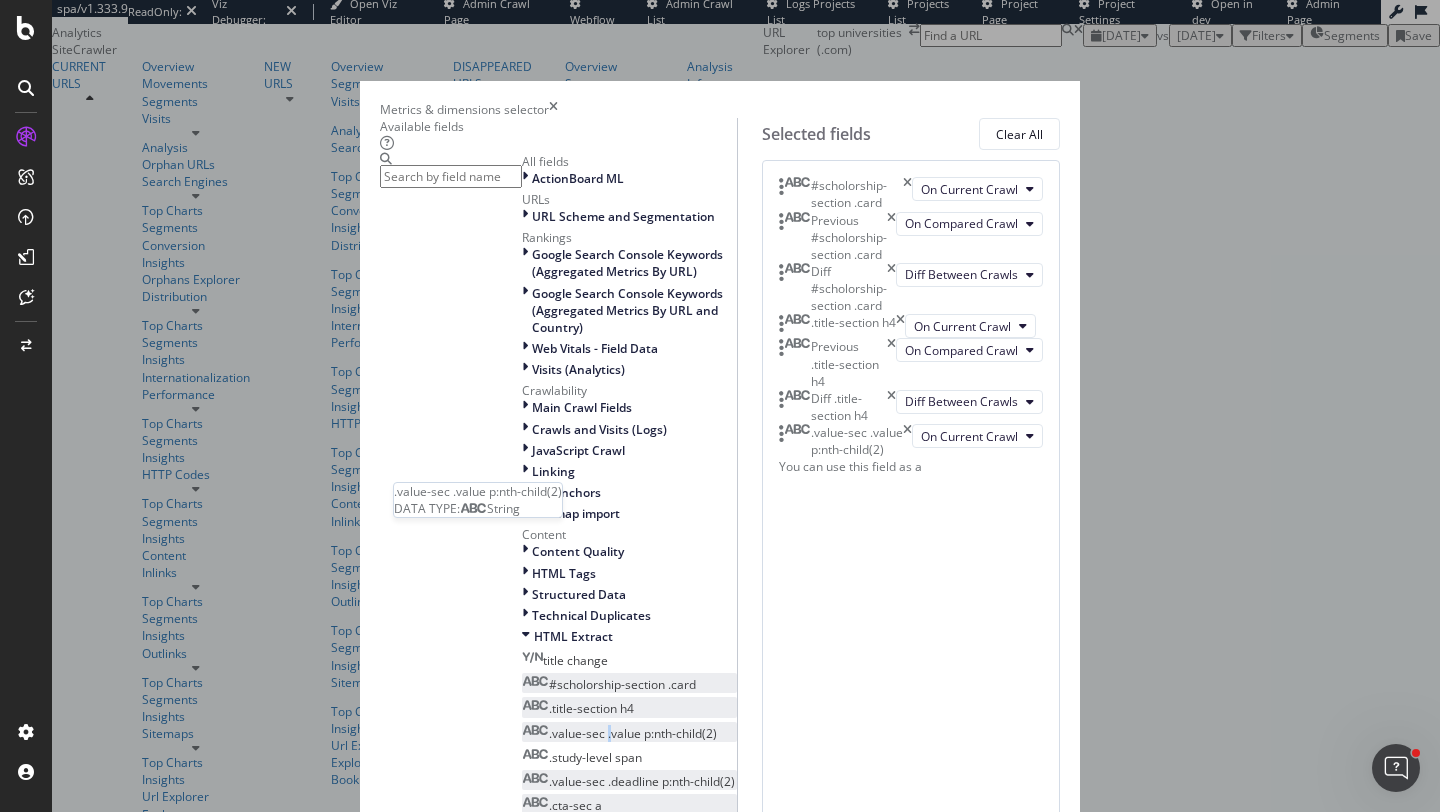 click on ".value-sec .value p:nth-child(2)" at bounding box center (633, 733) 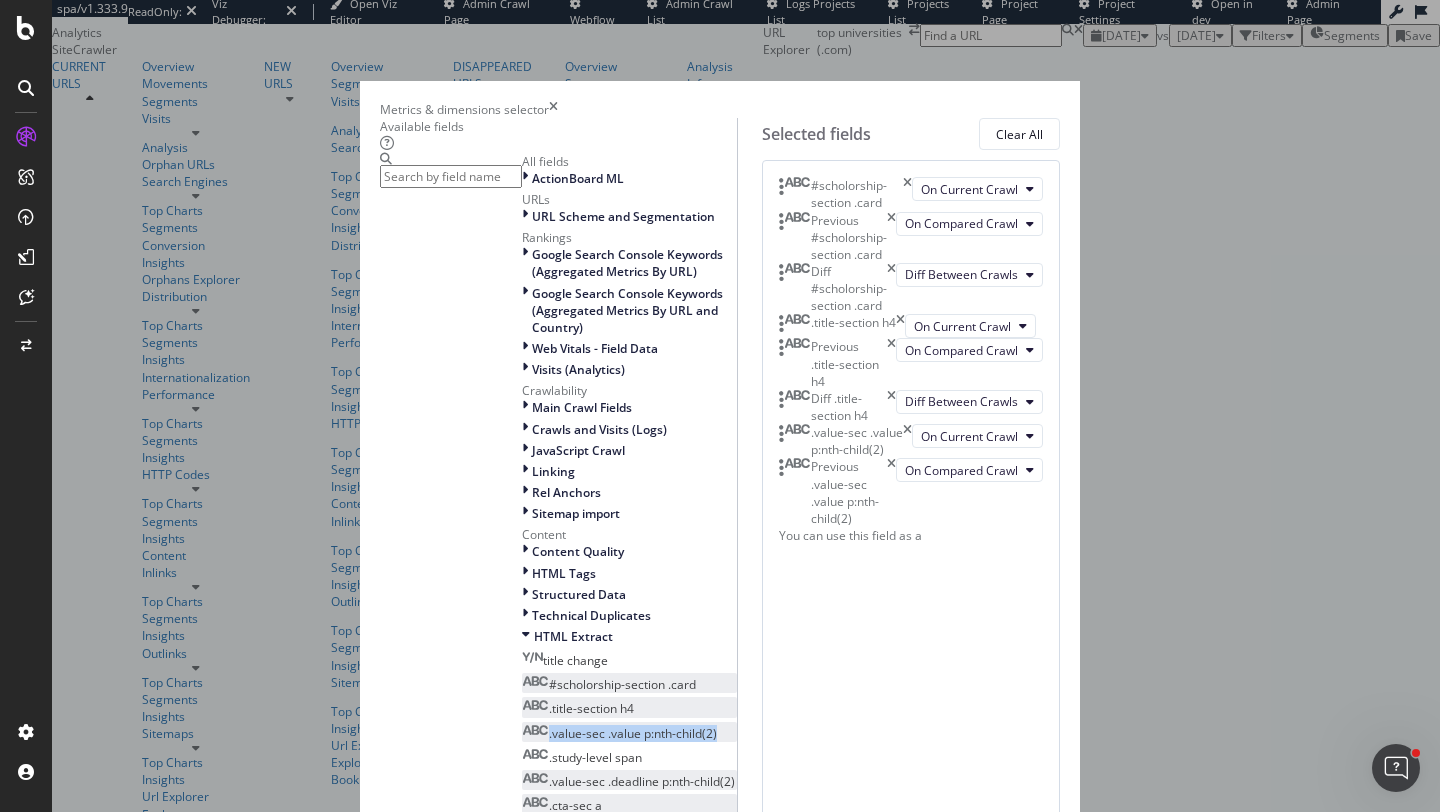 click on ".value-sec .value p:nth-child(2)" at bounding box center [633, 733] 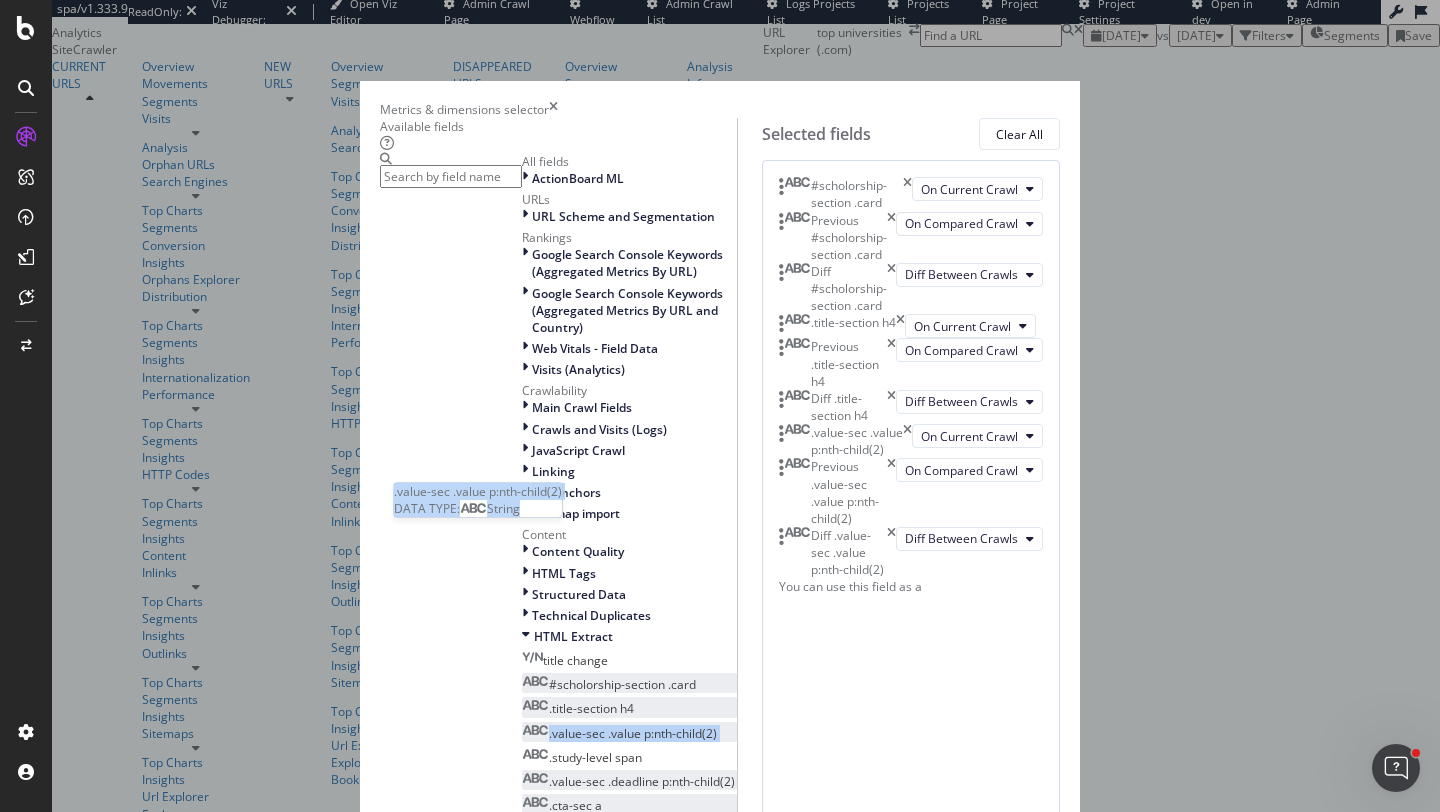 scroll, scrollTop: 165, scrollLeft: 0, axis: vertical 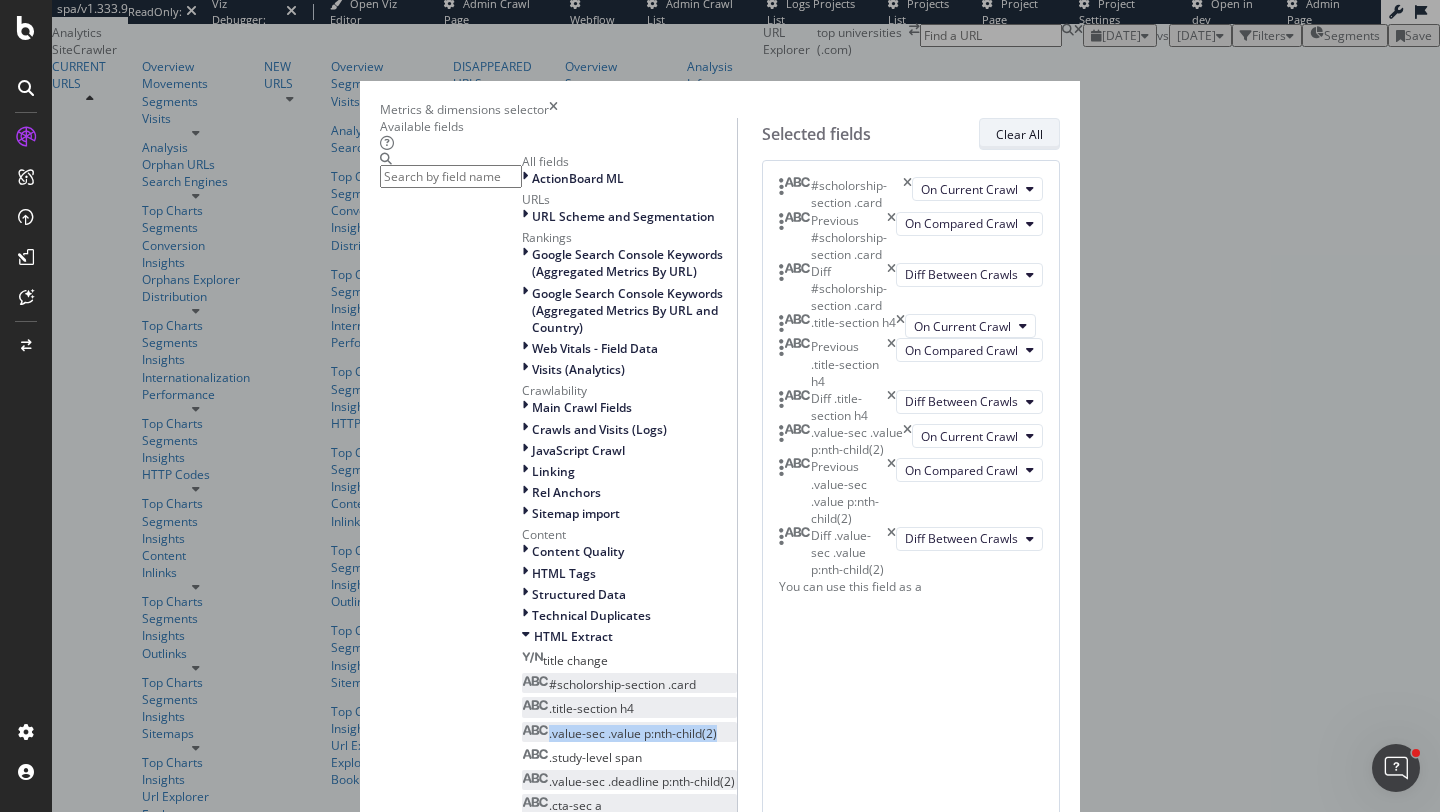 click on "Clear All" at bounding box center (1019, 134) 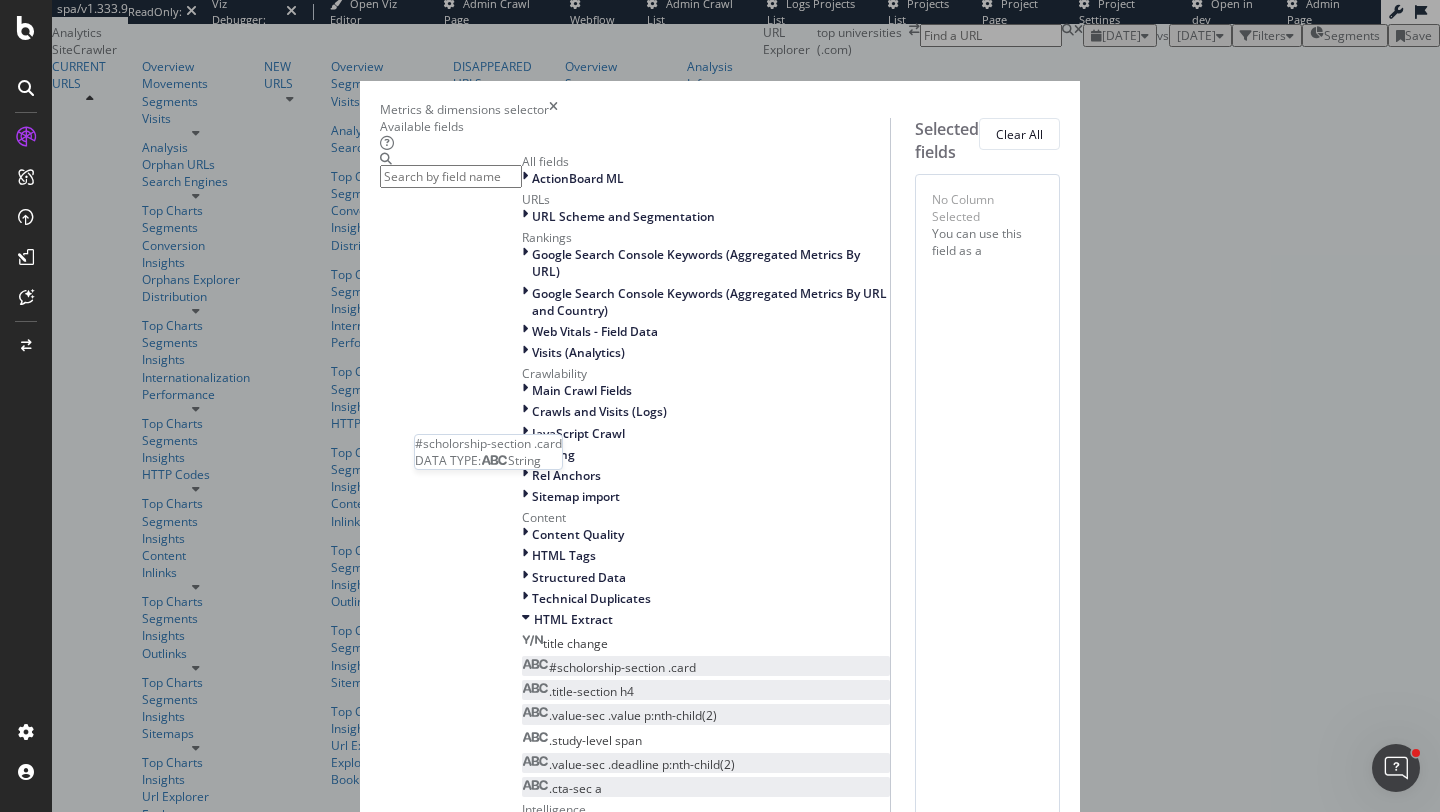 click on "#scholorship-section .card" at bounding box center (622, 667) 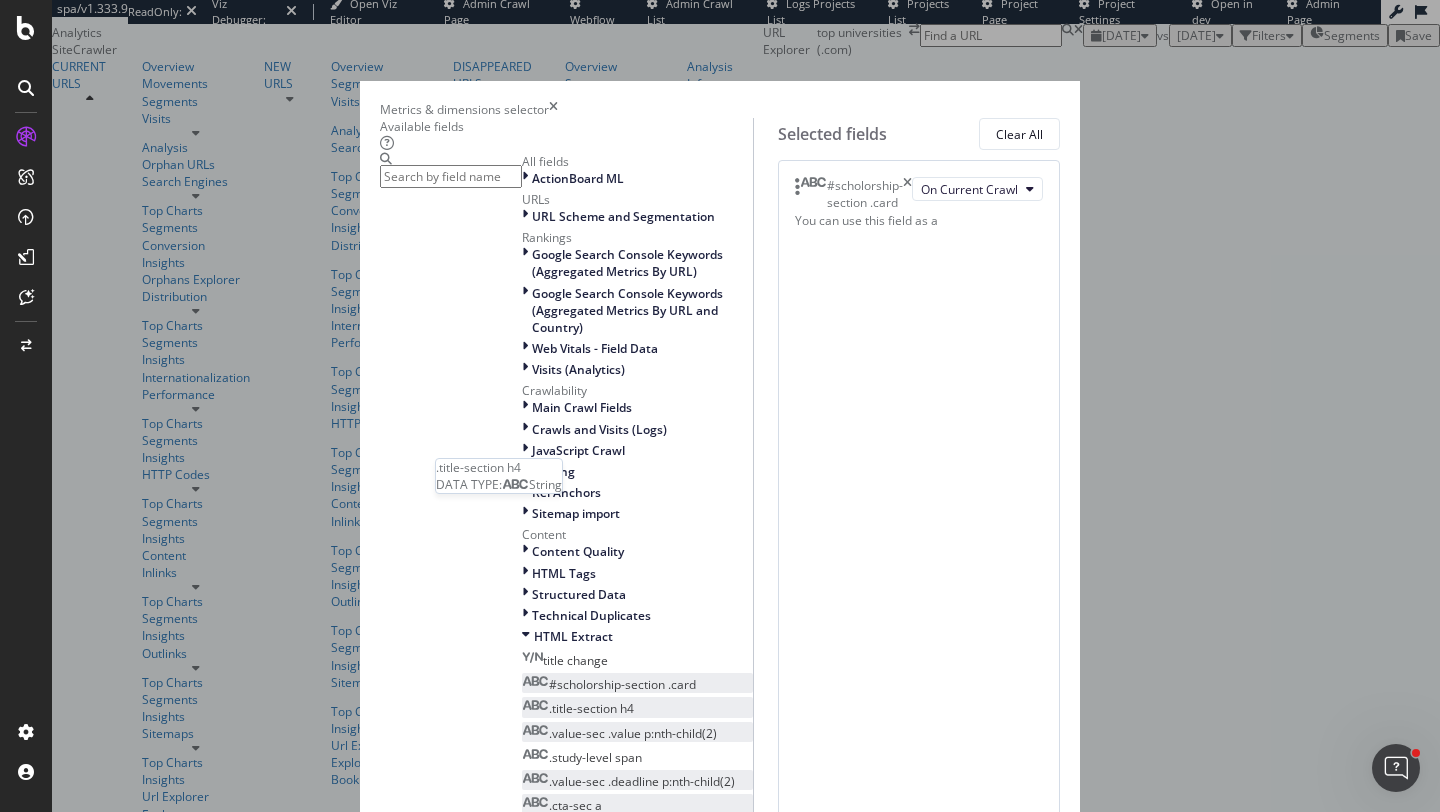 click on ".title-section h4" at bounding box center [591, 708] 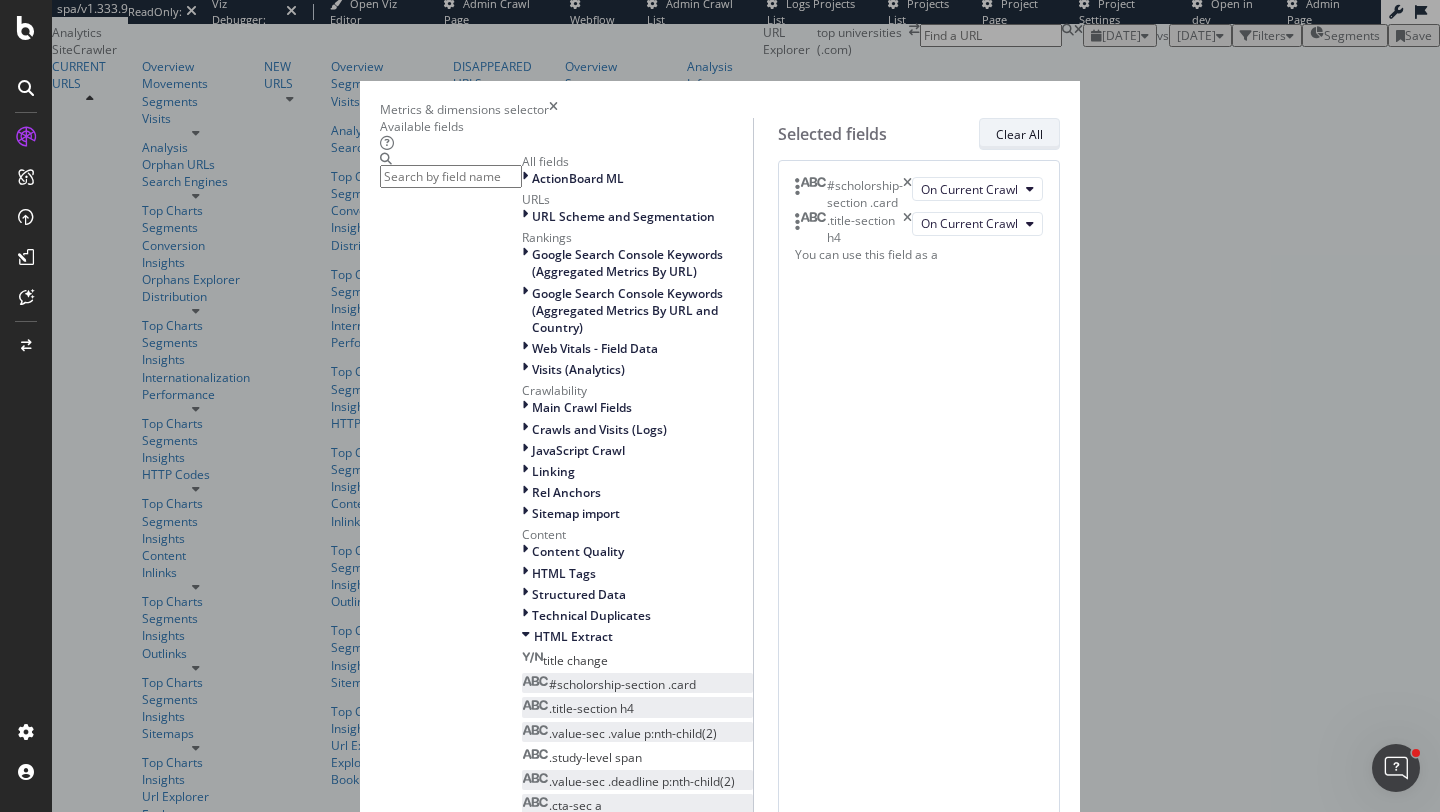 click on "Clear All" at bounding box center [1019, 134] 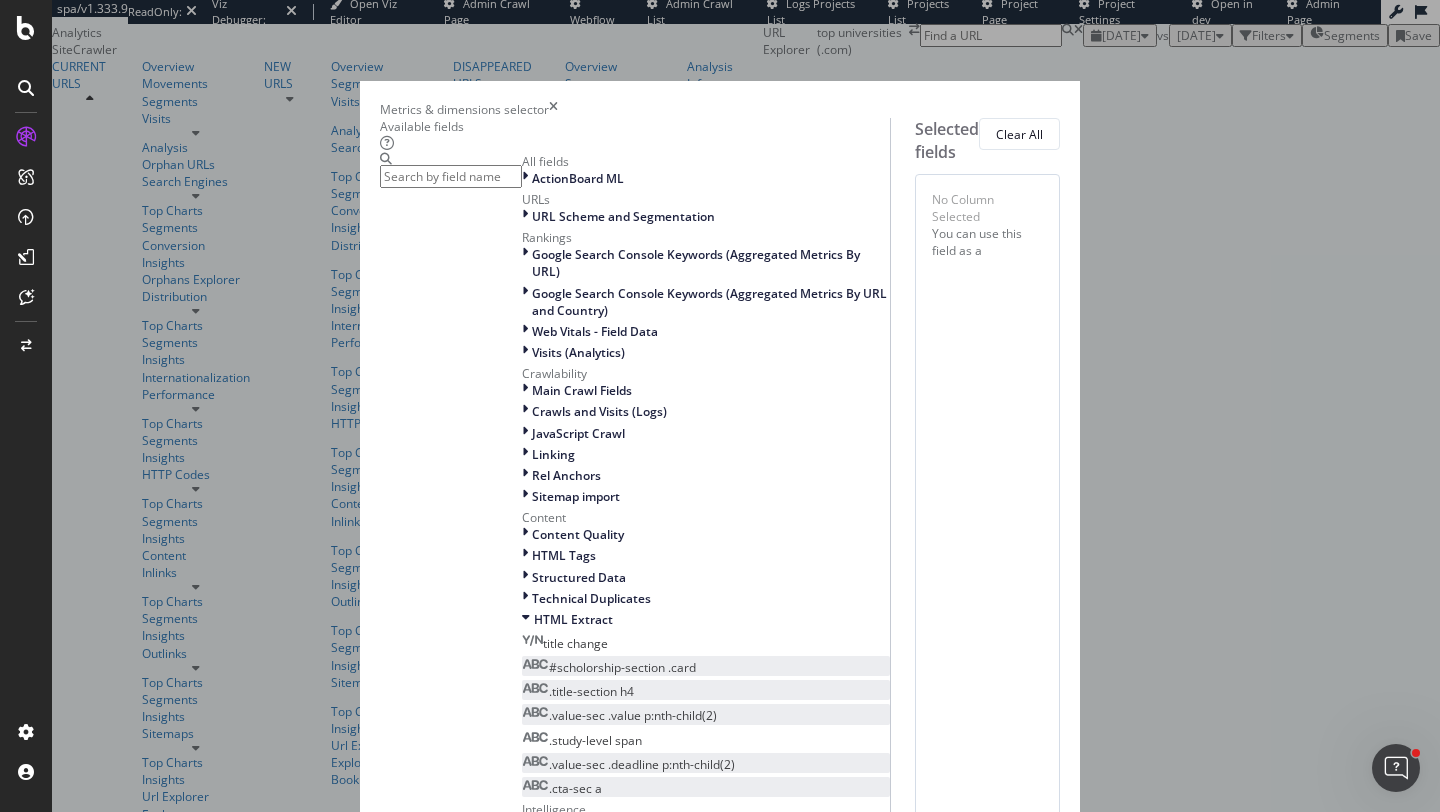click on "#scholorship-section .card" at bounding box center [622, 667] 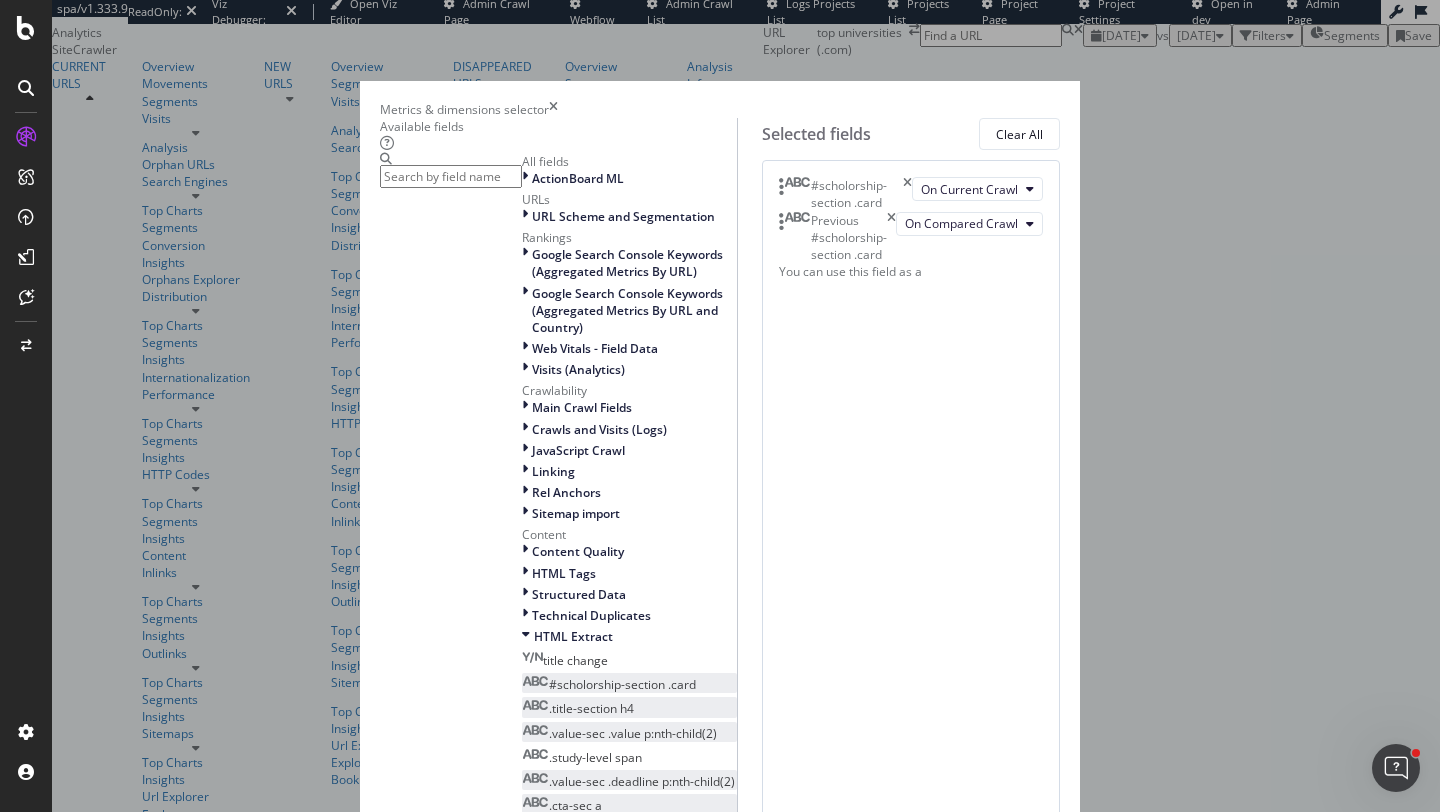 click on ".title-section h4" at bounding box center [591, 708] 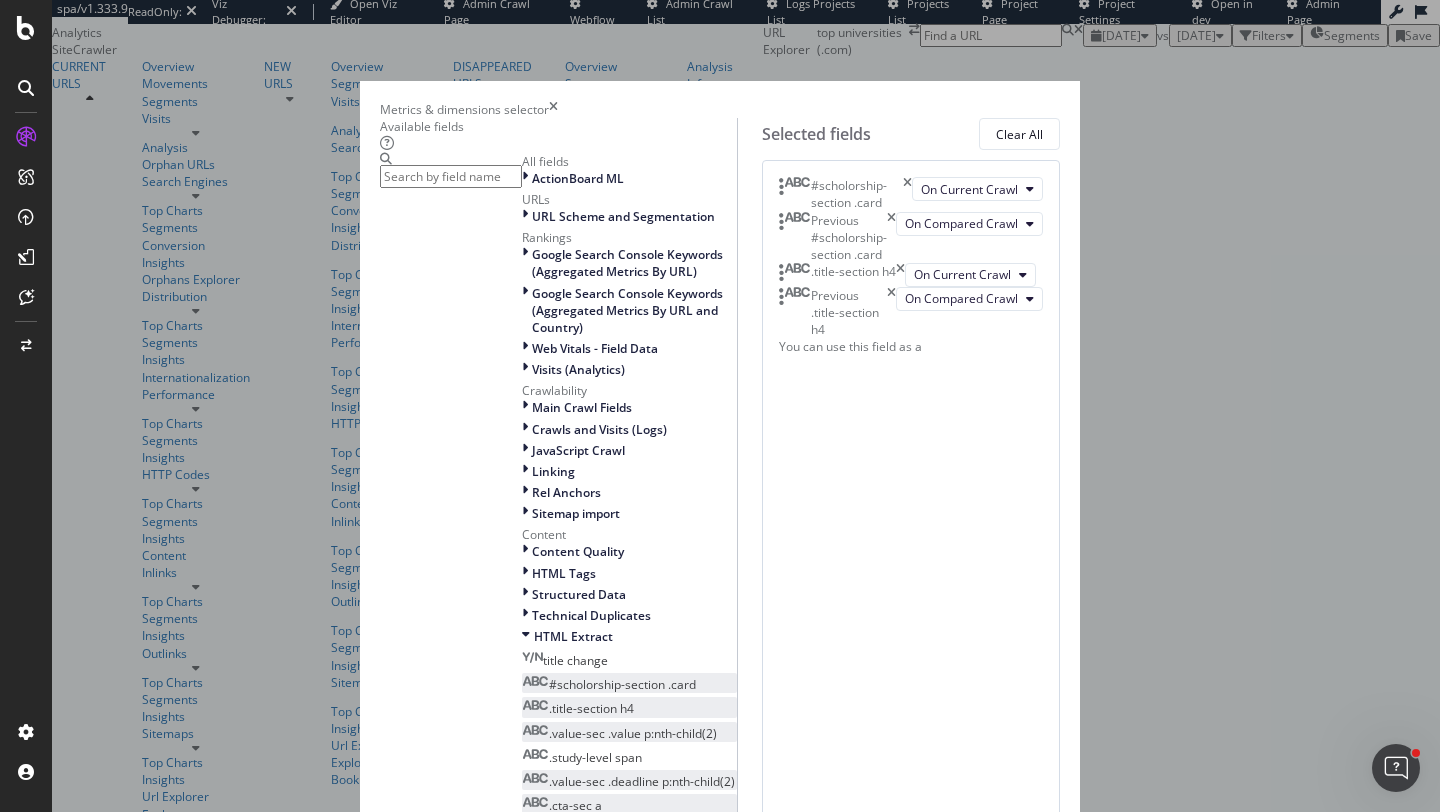 click on ".value-sec .value p:nth-child(2)" at bounding box center (633, 733) 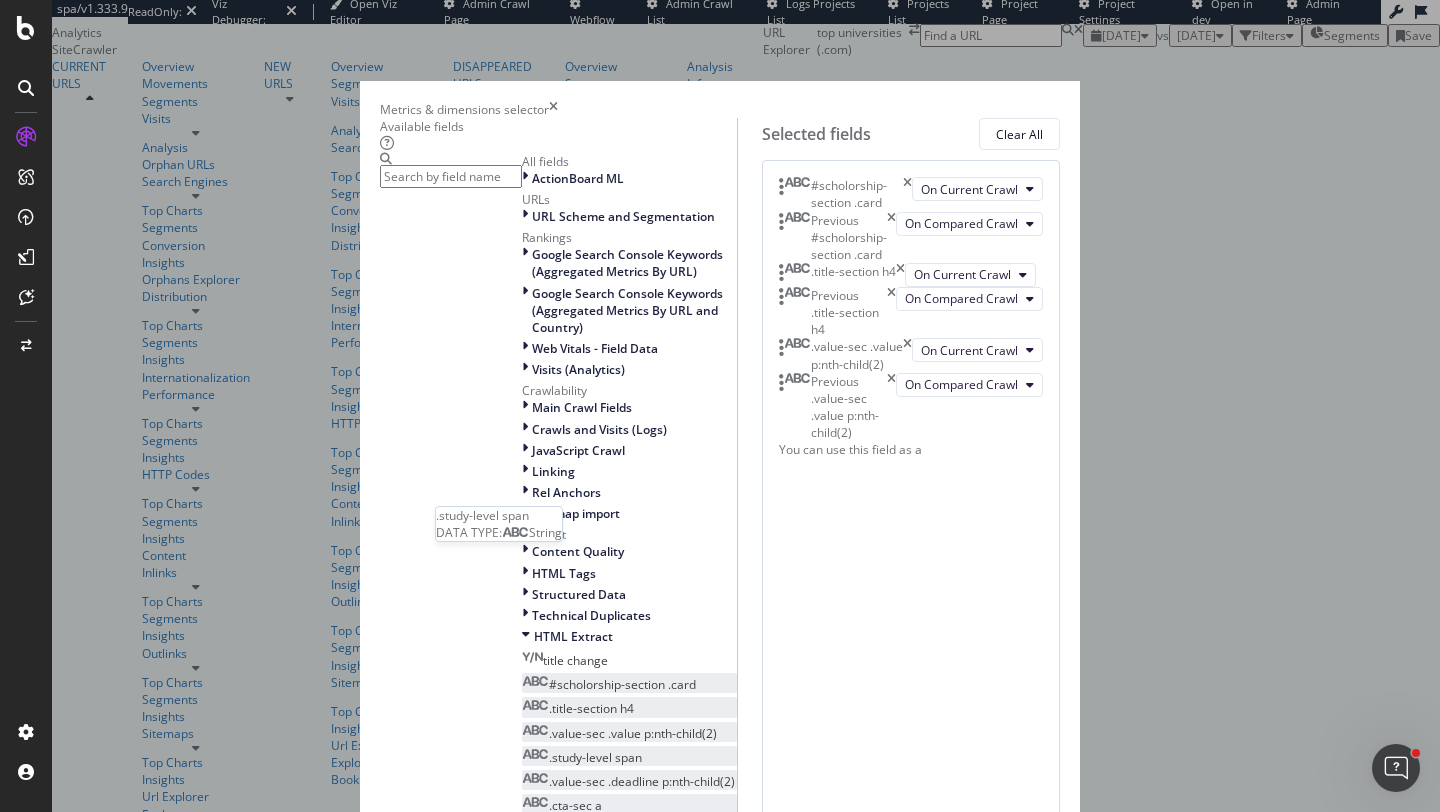 click on ".study-level span" at bounding box center (595, 757) 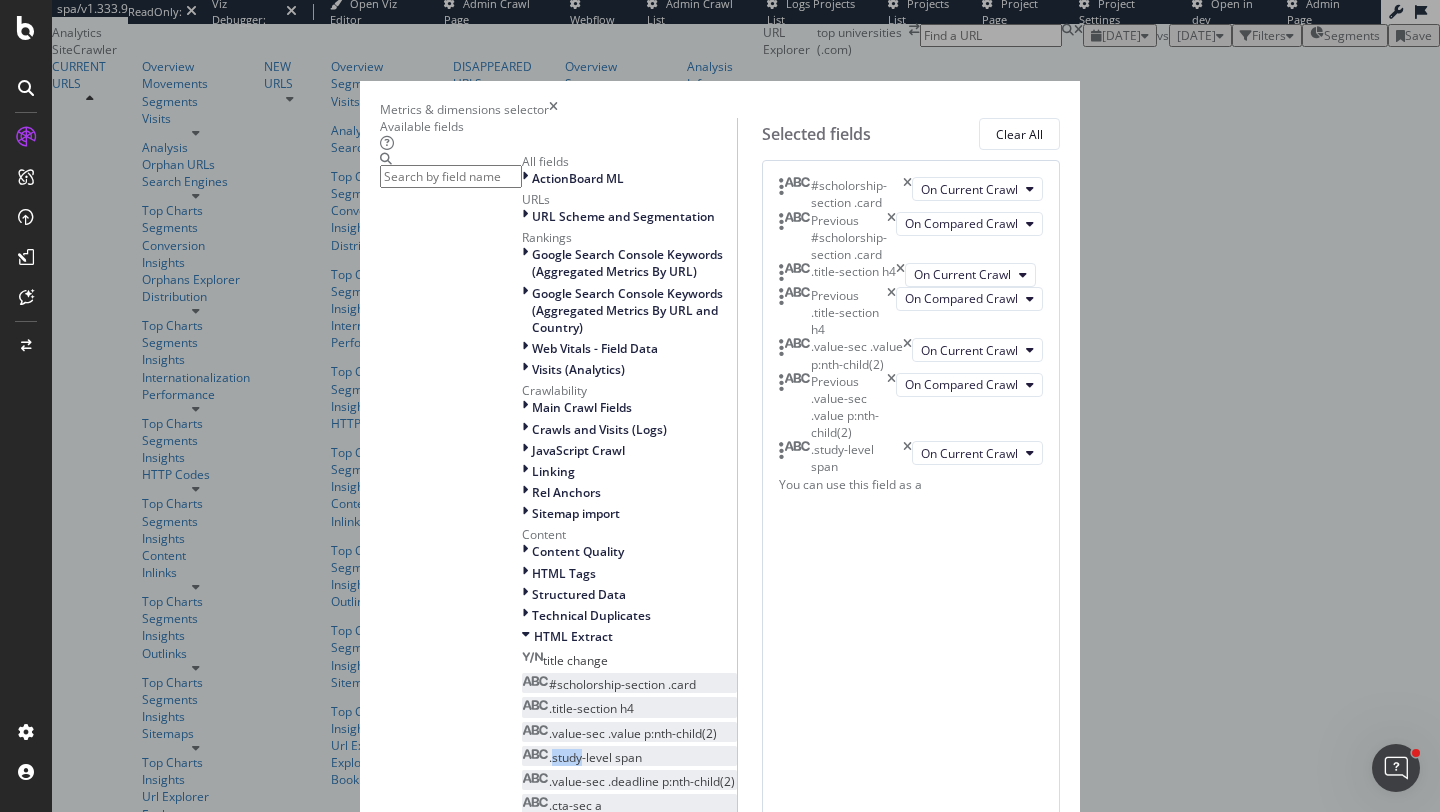 click on ".study-level span" at bounding box center [595, 757] 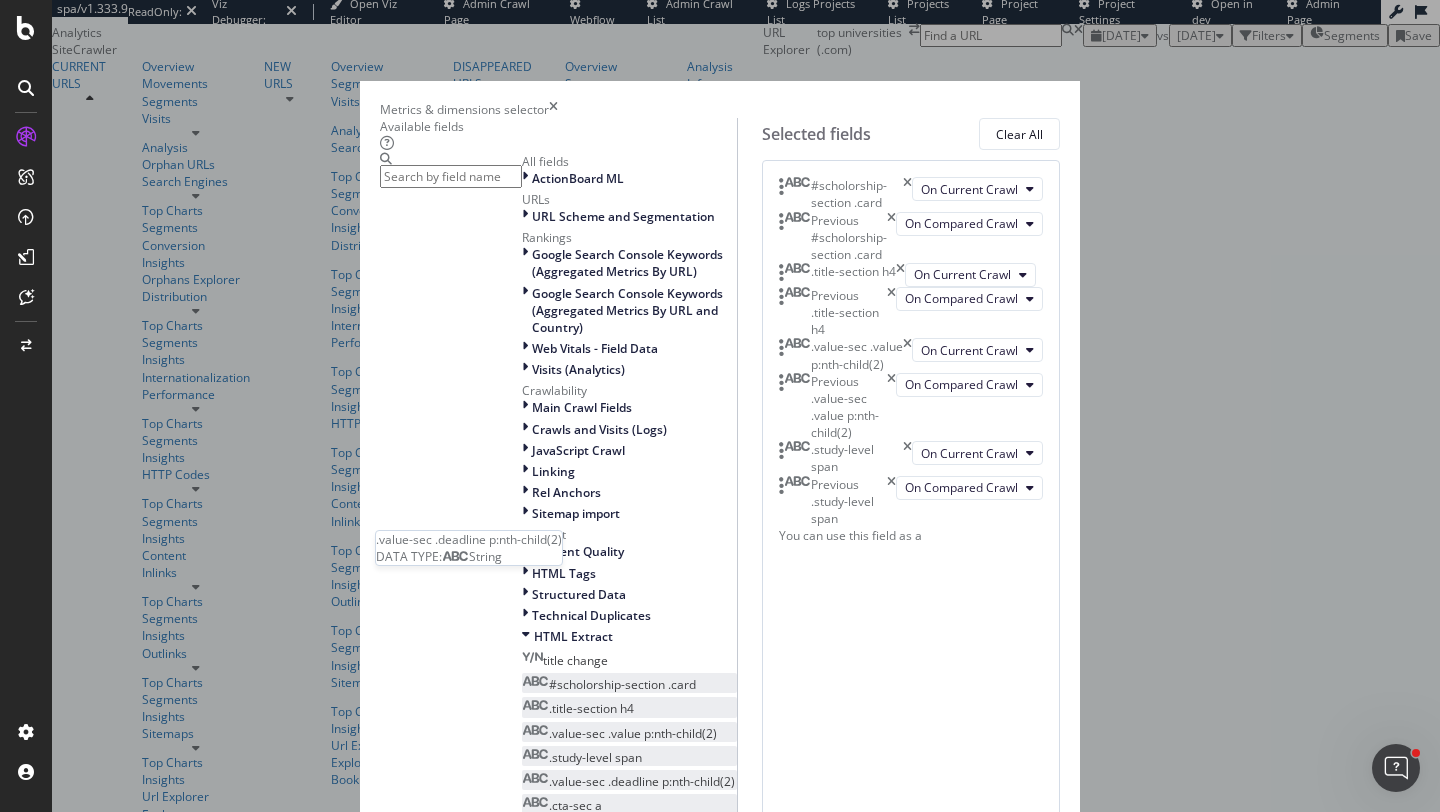 click on ".value-sec .deadline p:nth-child(2)" at bounding box center [642, 781] 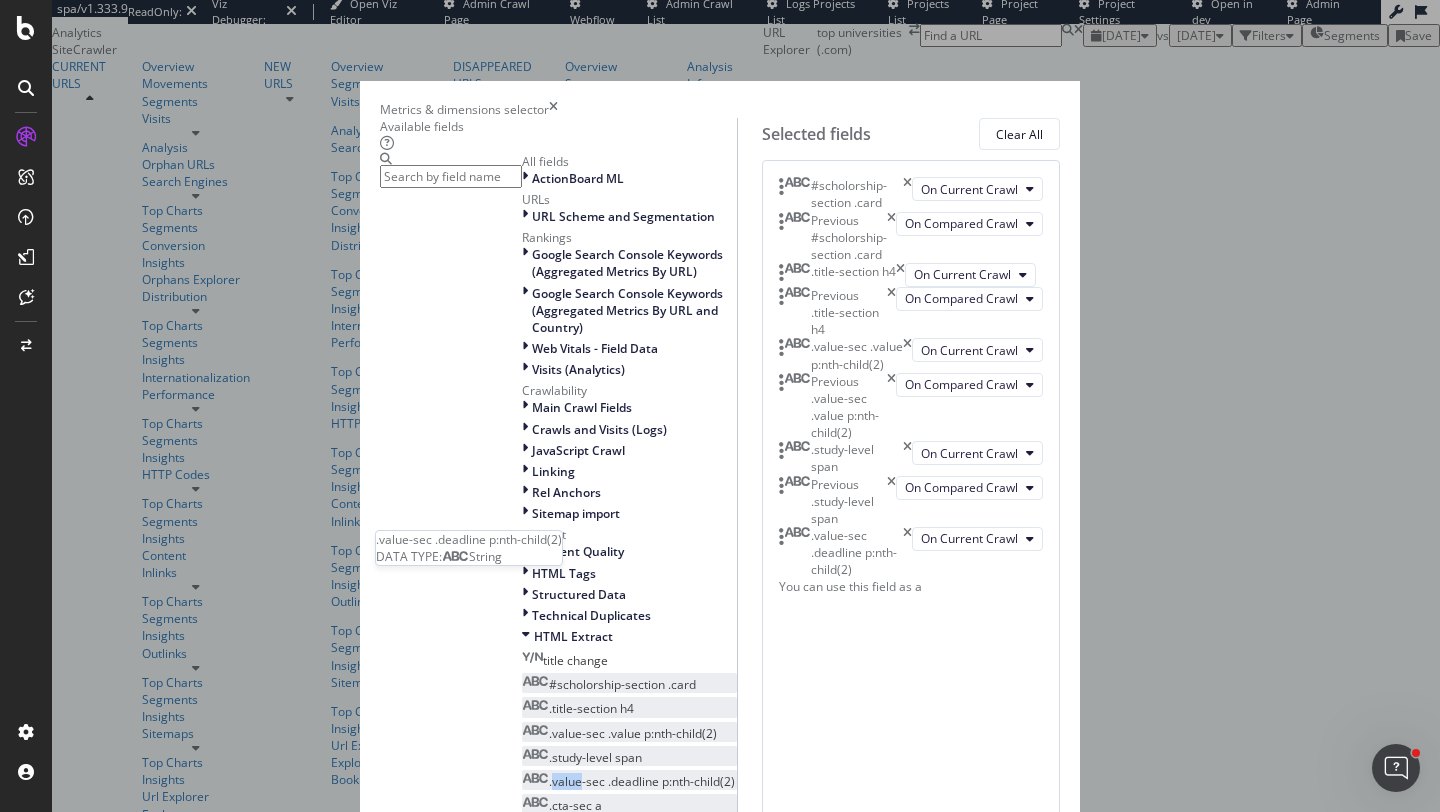 click on ".value-sec .deadline p:nth-child(2)" at bounding box center [642, 781] 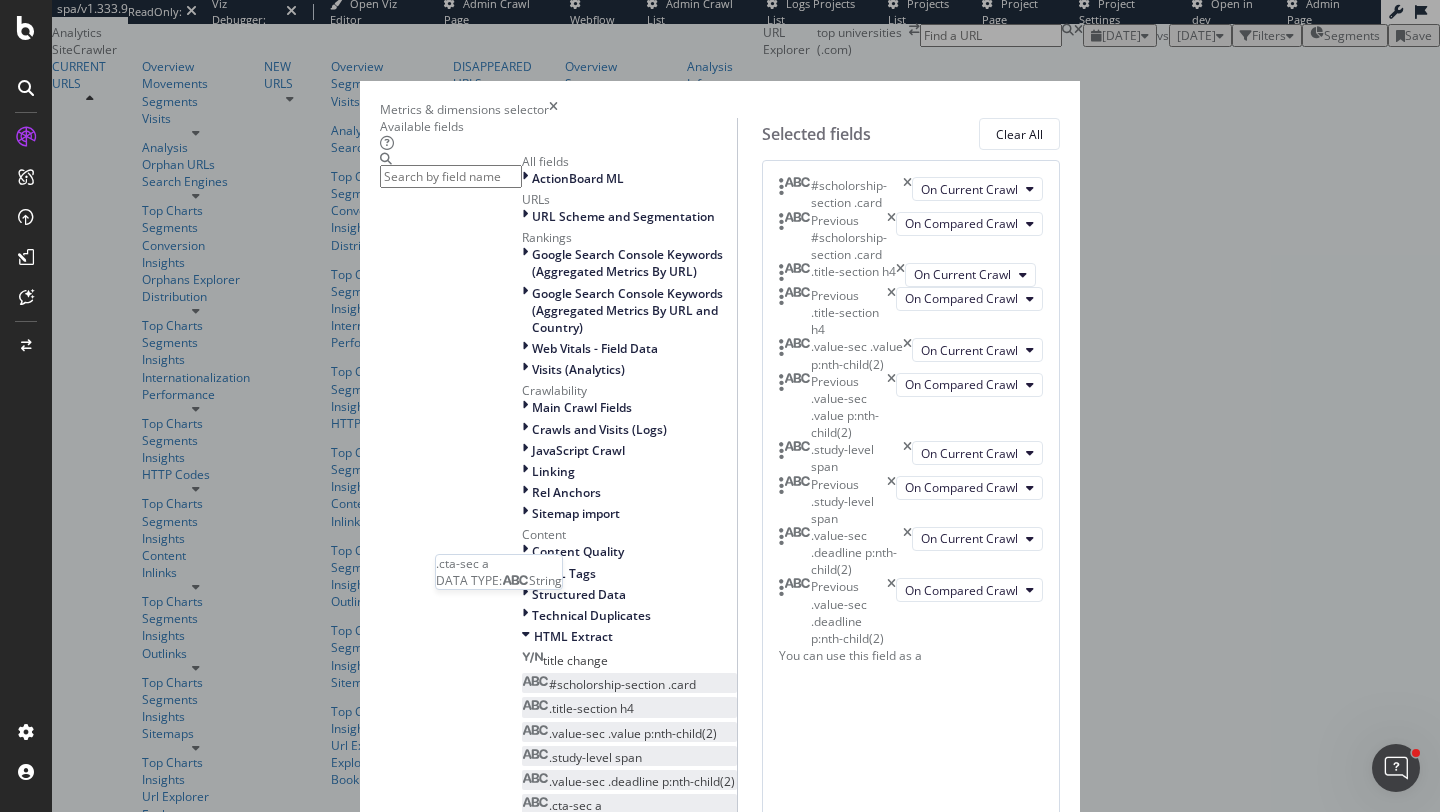 click on ".cta-sec a" at bounding box center (575, 805) 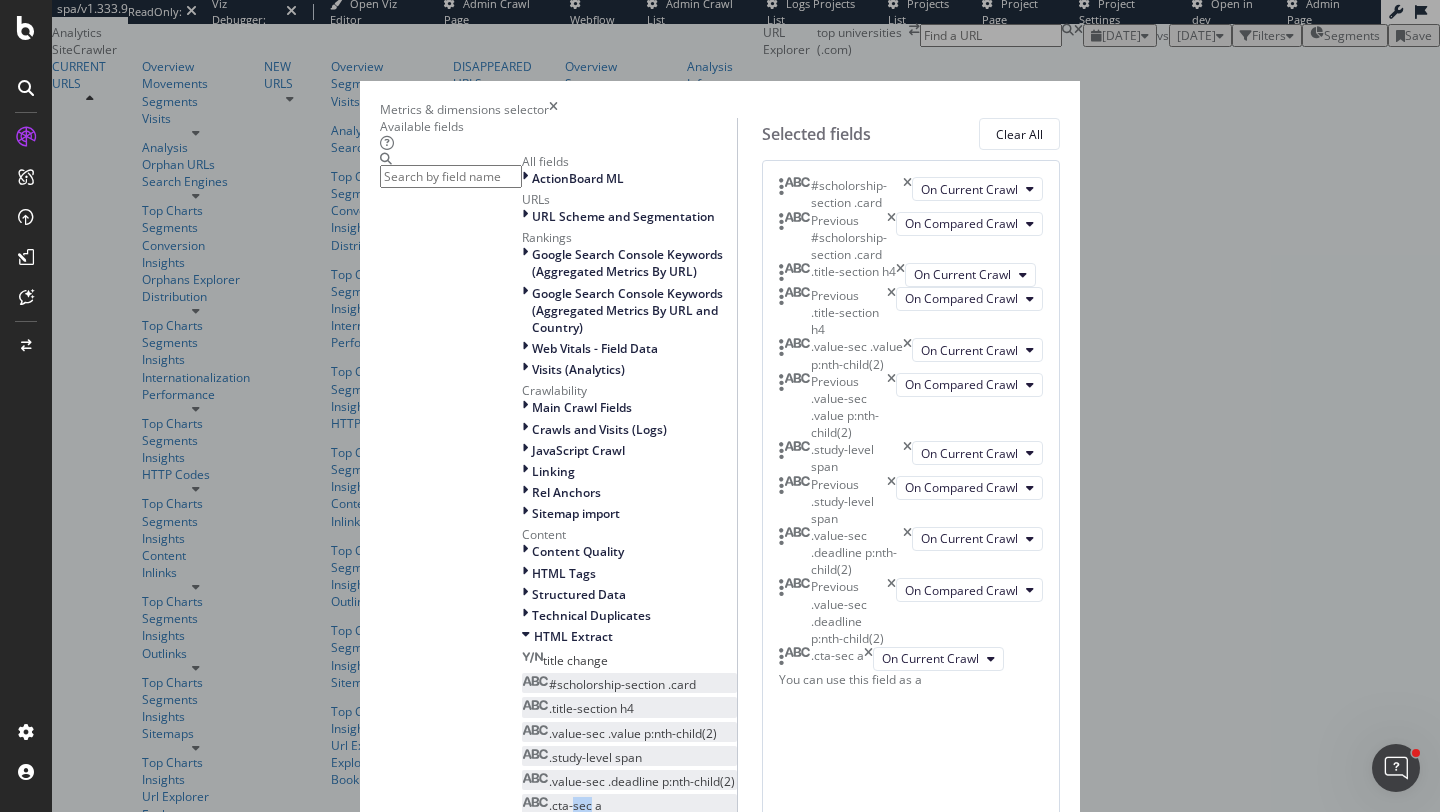 click on ".cta-sec a" at bounding box center (575, 805) 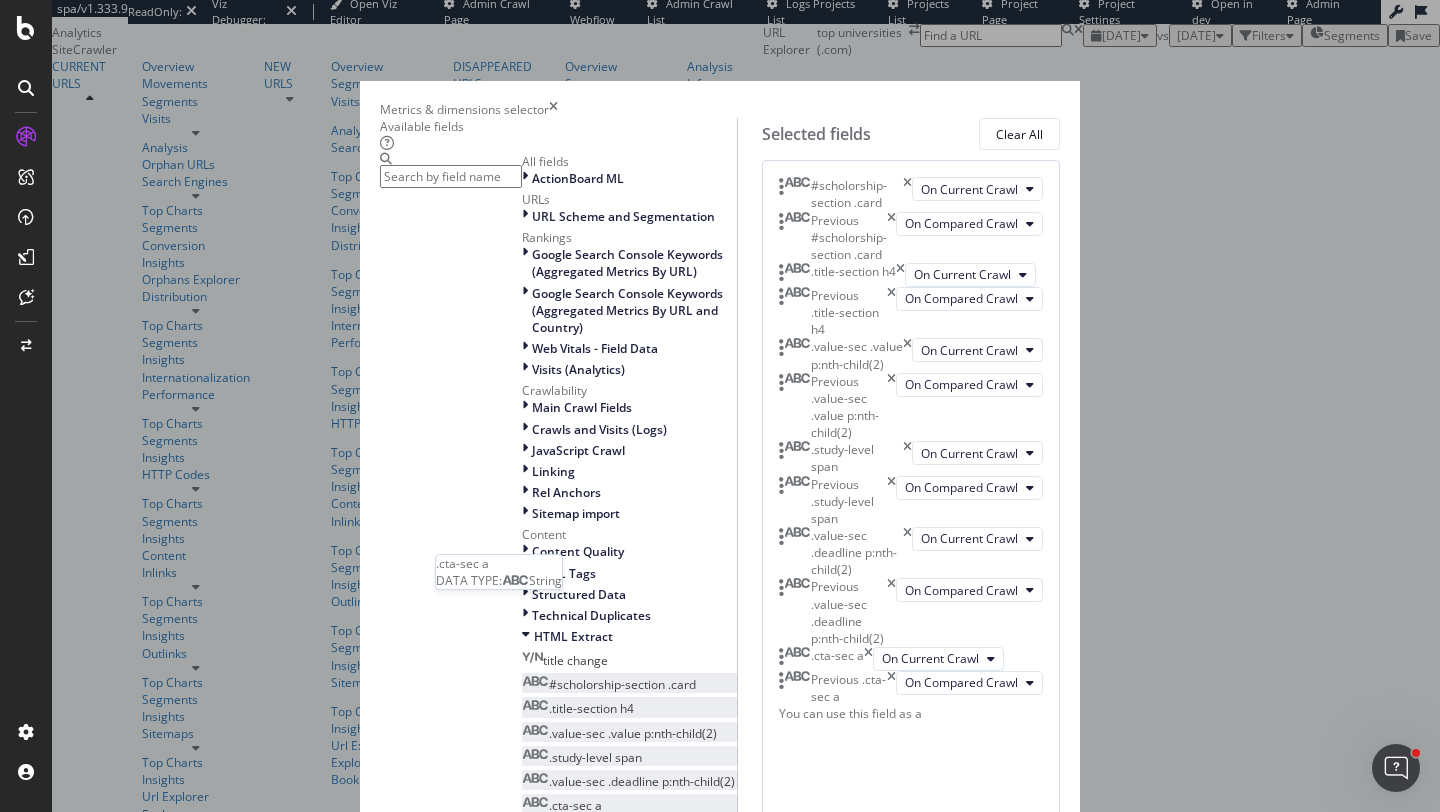 scroll, scrollTop: 390, scrollLeft: 0, axis: vertical 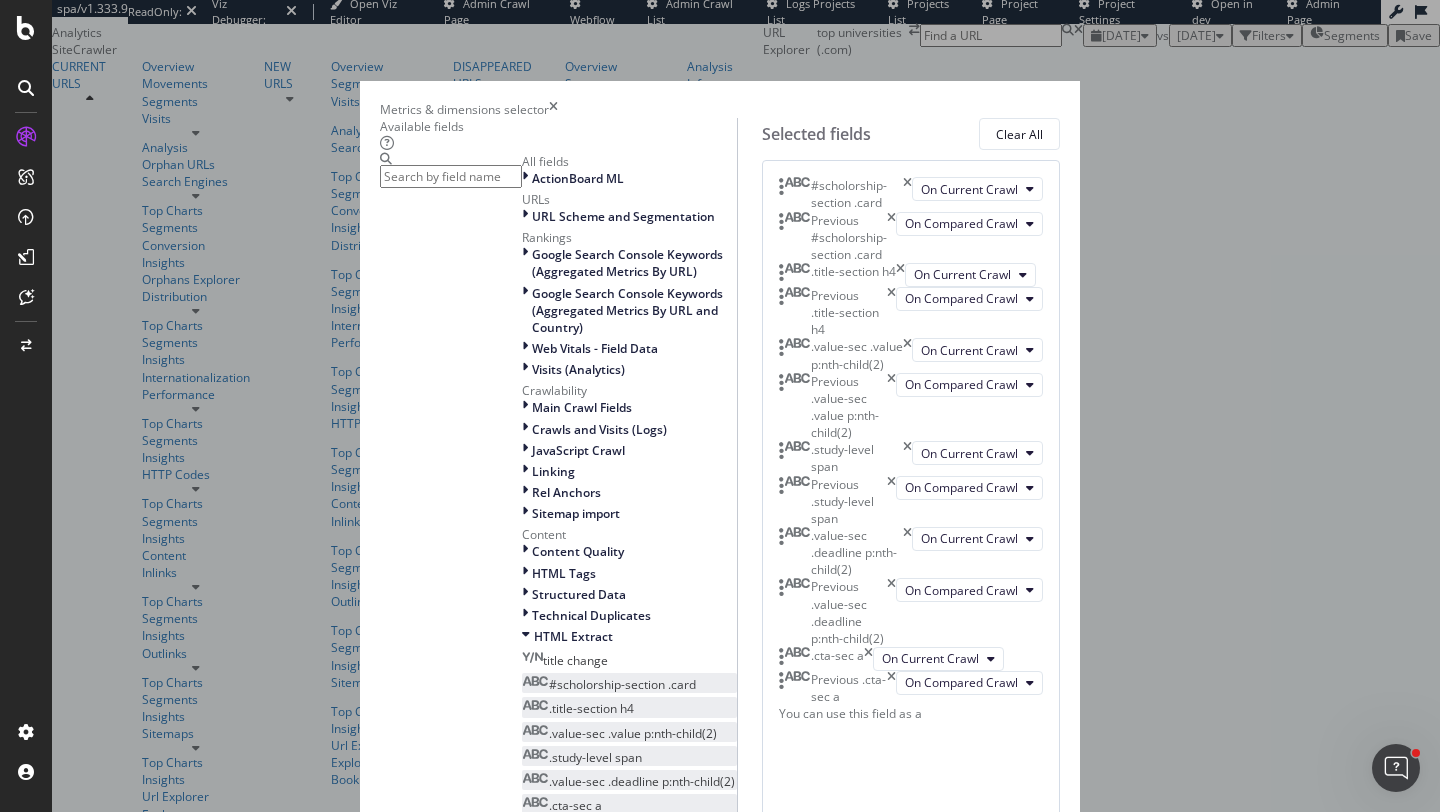 click on "Build" at bounding box center [457, 862] 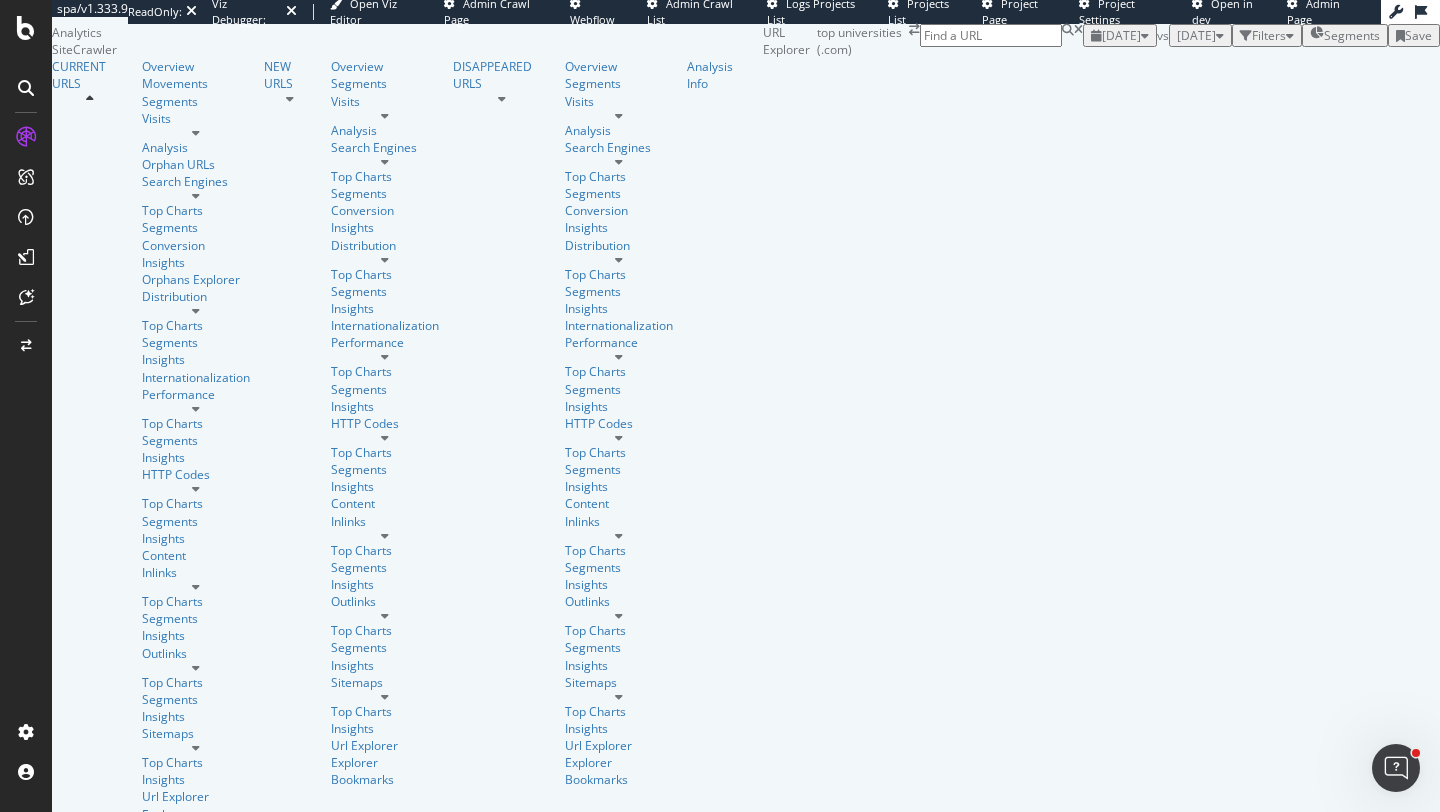 scroll, scrollTop: 0, scrollLeft: 0, axis: both 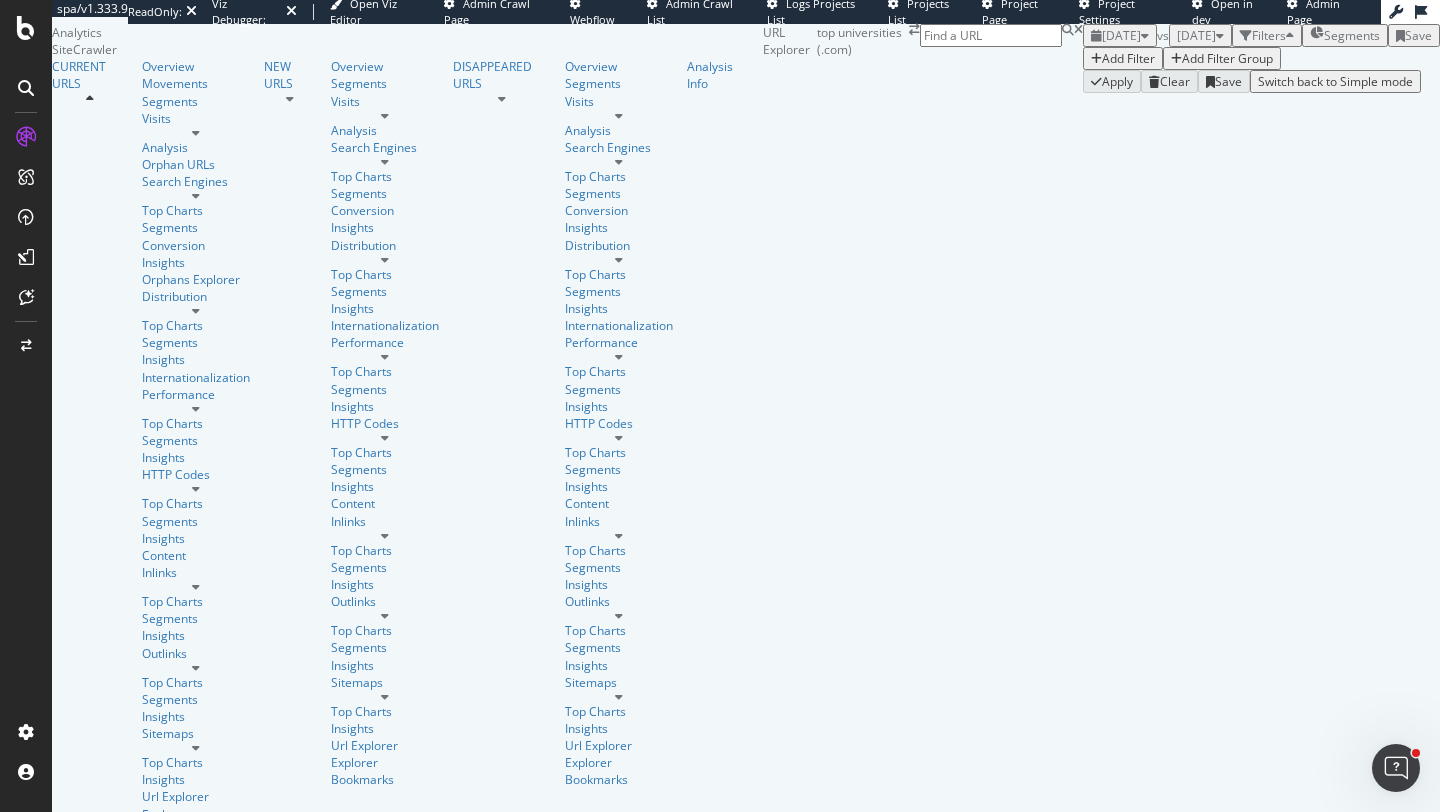 click on "Add Filter" at bounding box center (1128, 58) 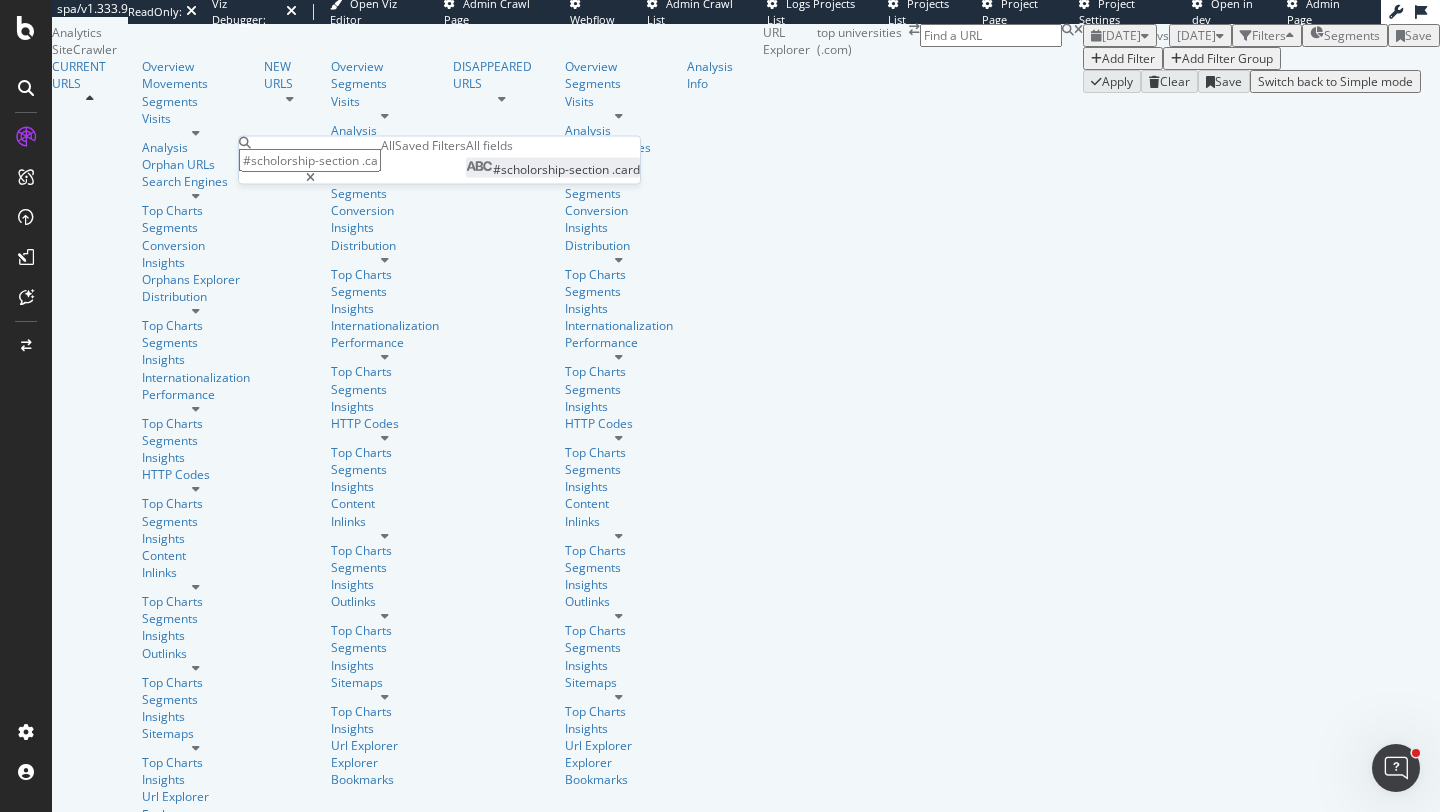type on "#scholorship-section .card" 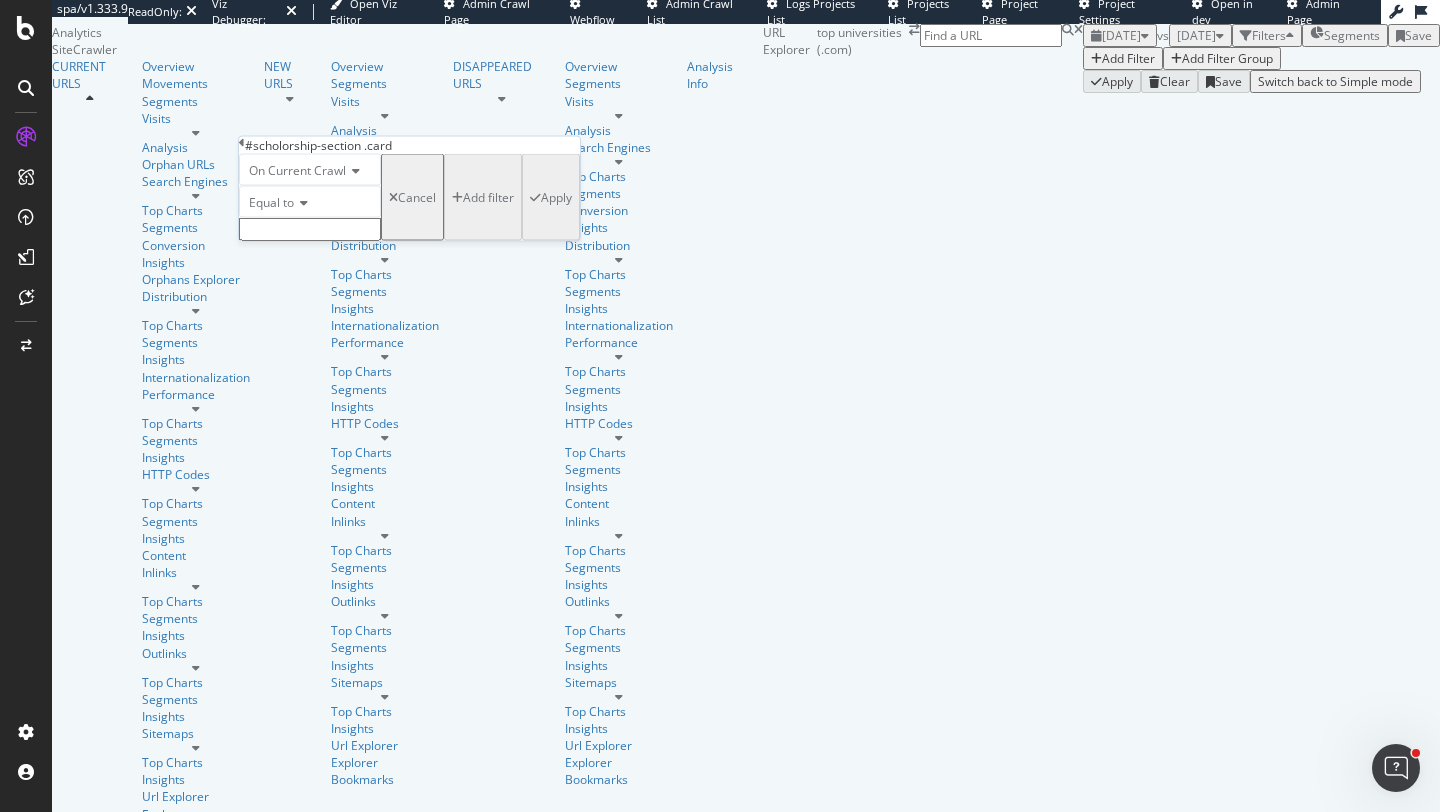 click at bounding box center [301, 203] 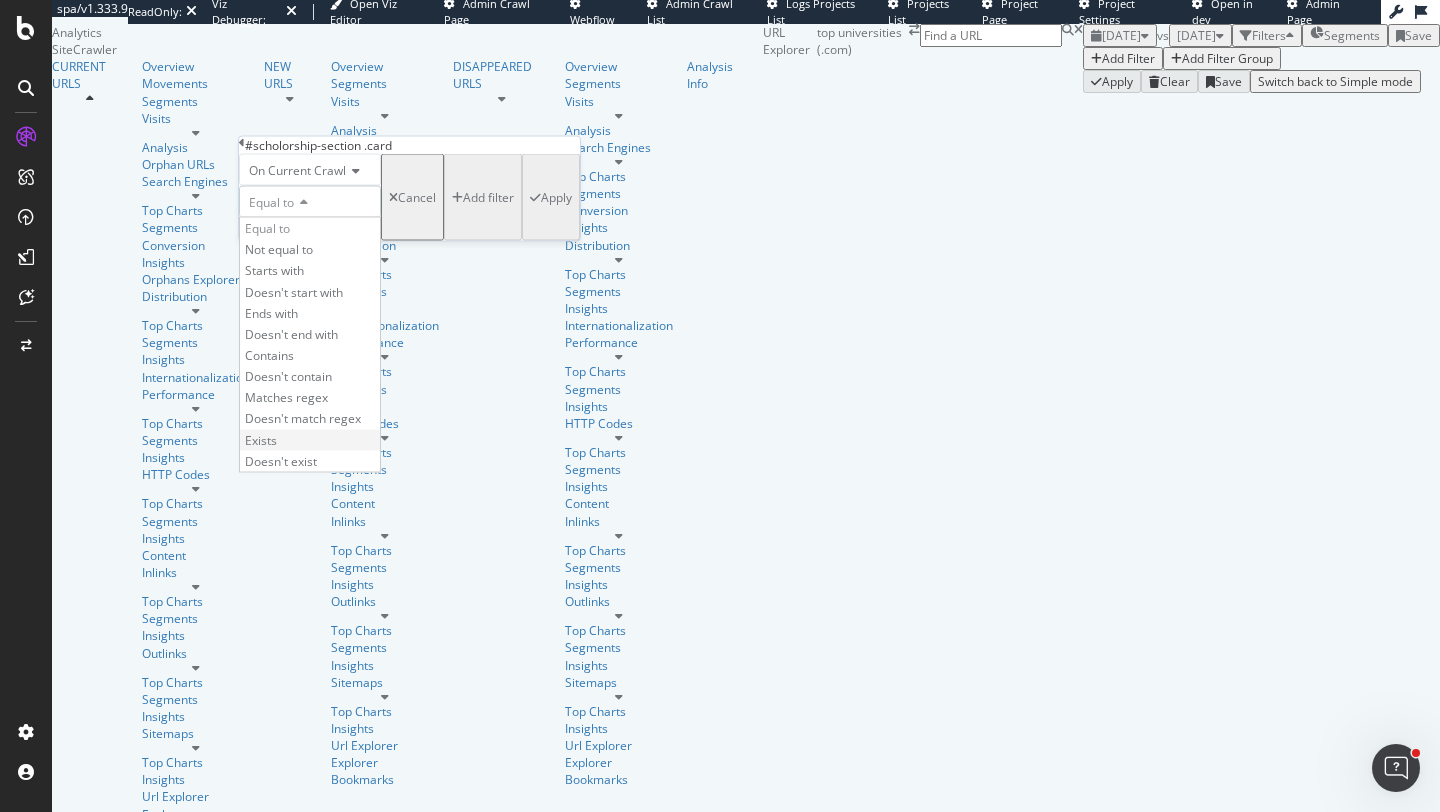 click on "Exists" at bounding box center [310, 439] 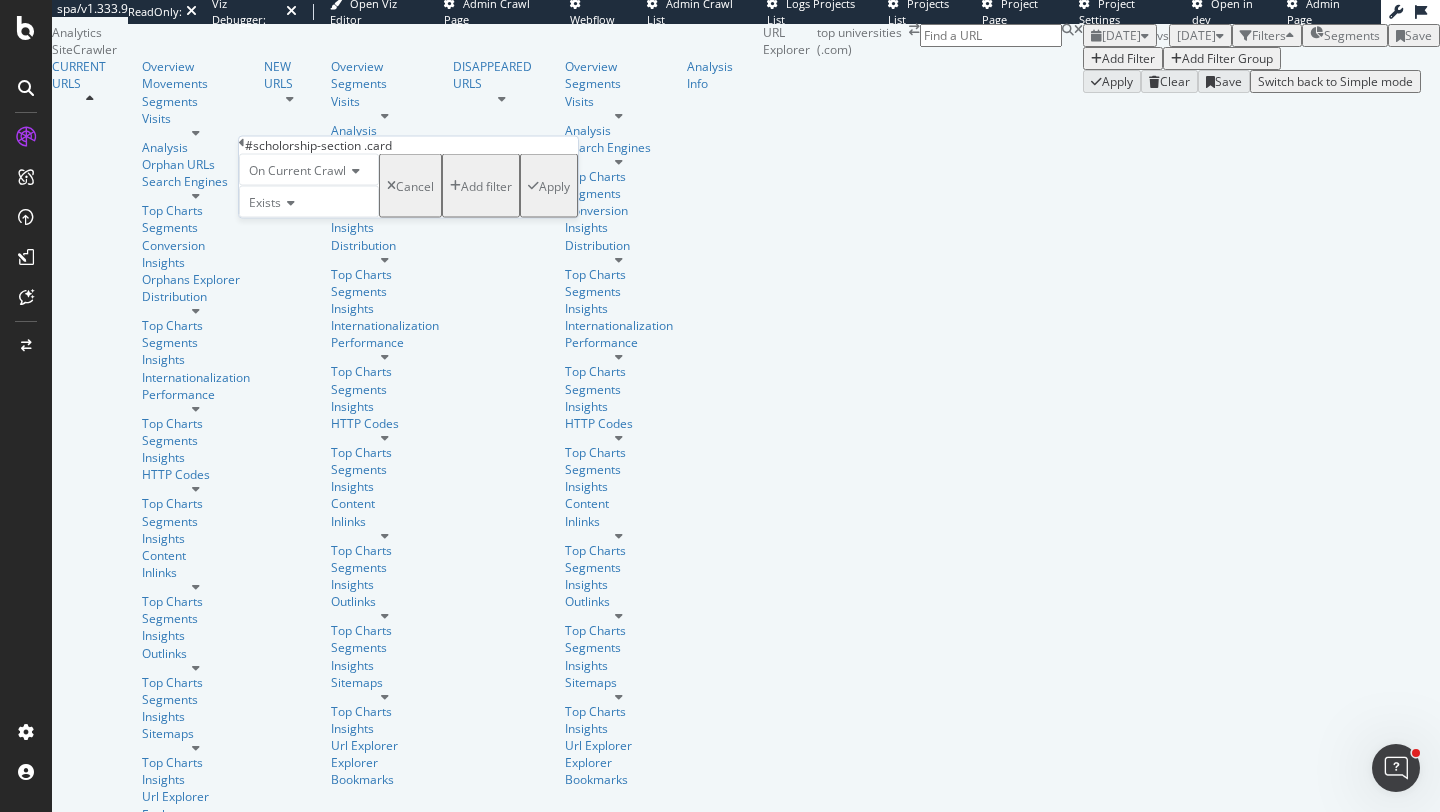 click on "On Current Crawl Exists Cancel Add filter Apply" at bounding box center (408, 186) 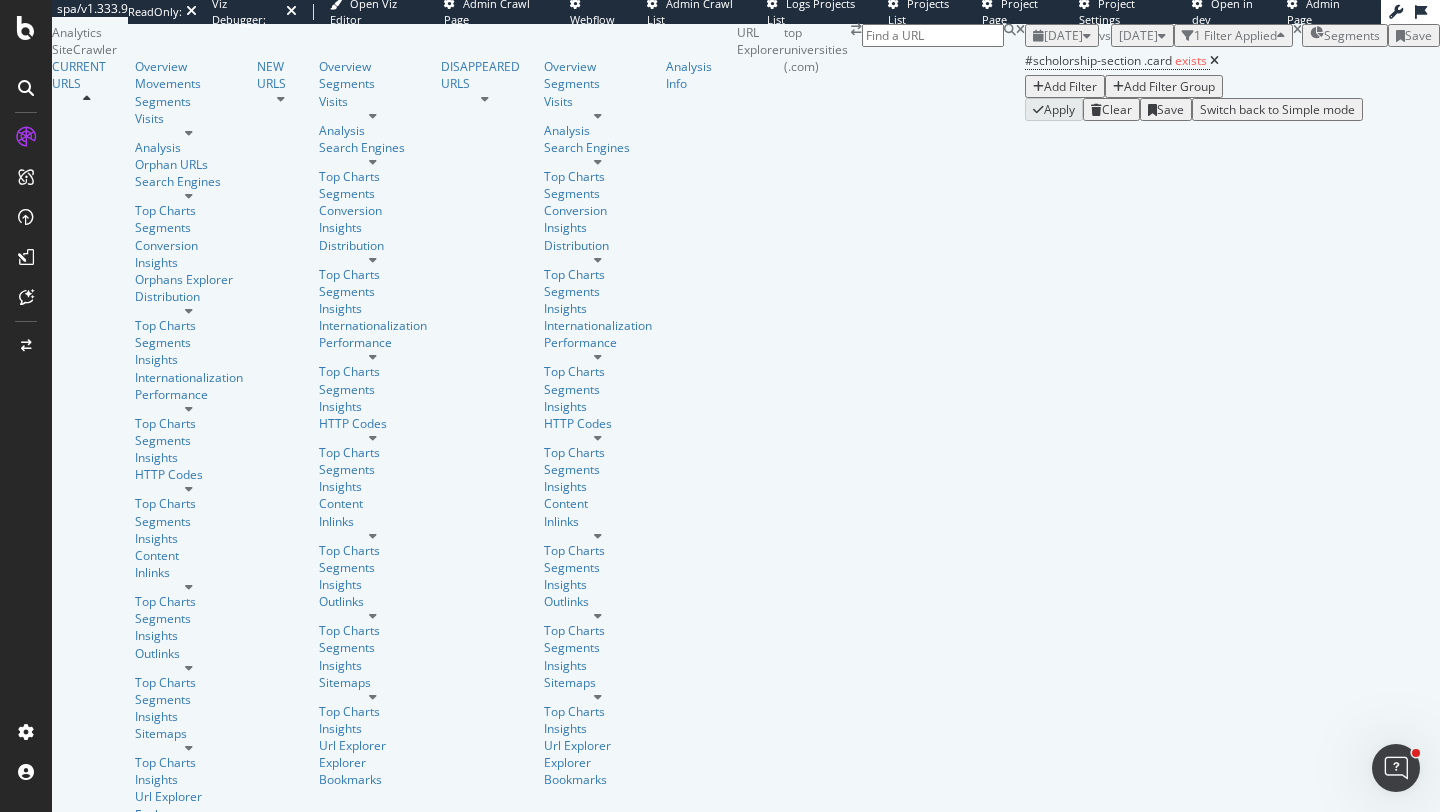 click on "URLs Crawled By Botify By pagetype" at bounding box center [1603, 55] 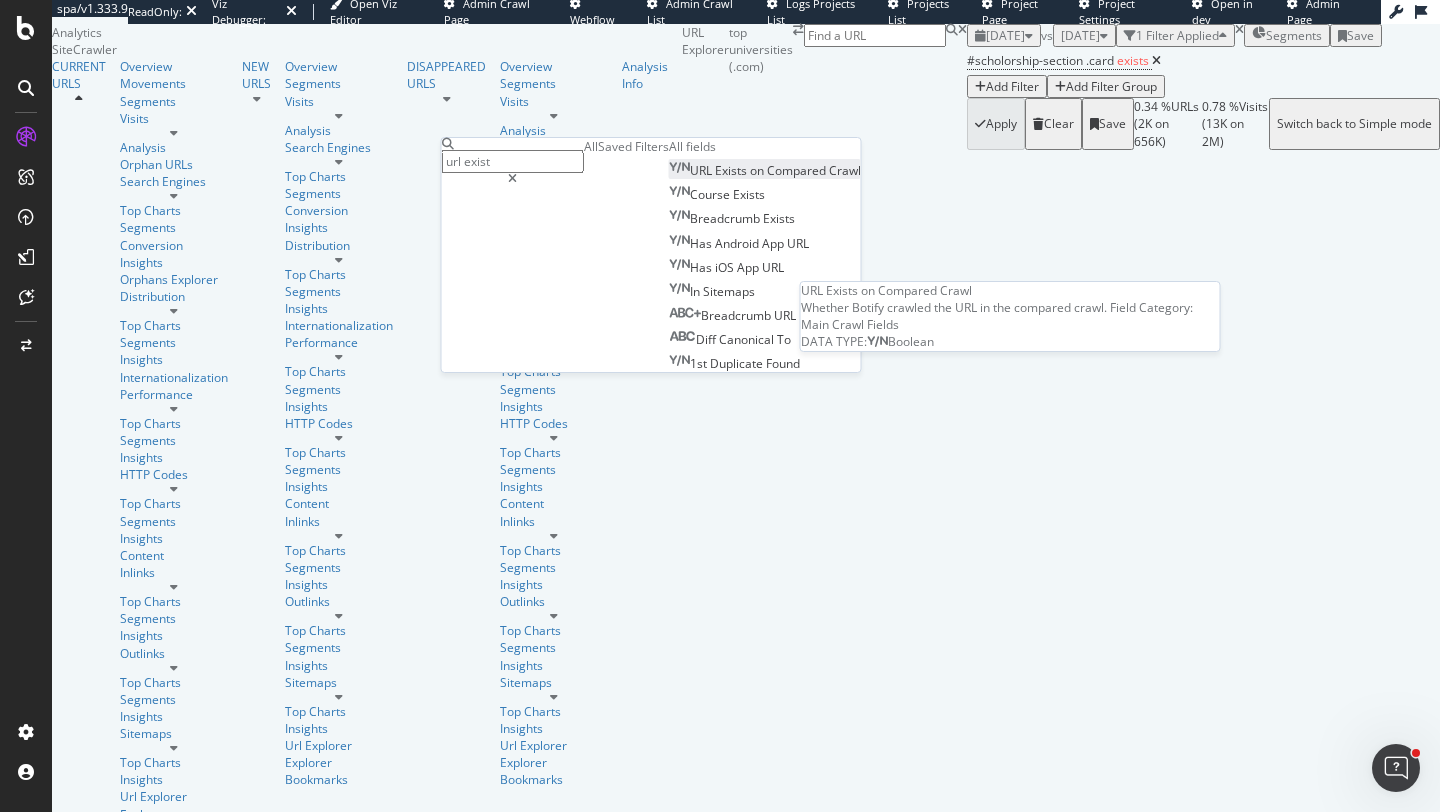 type on "url exist" 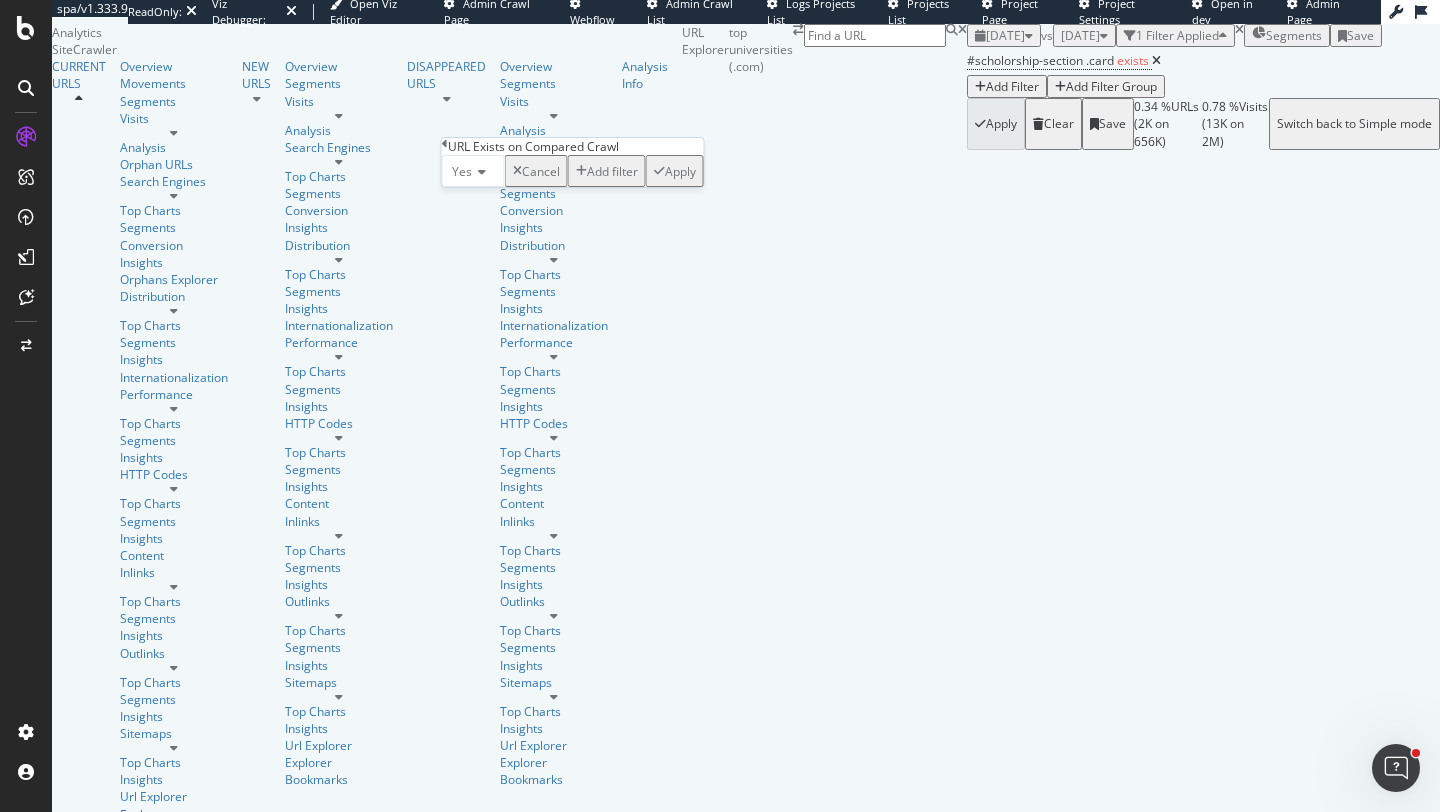 click on "Apply" at bounding box center [680, 171] 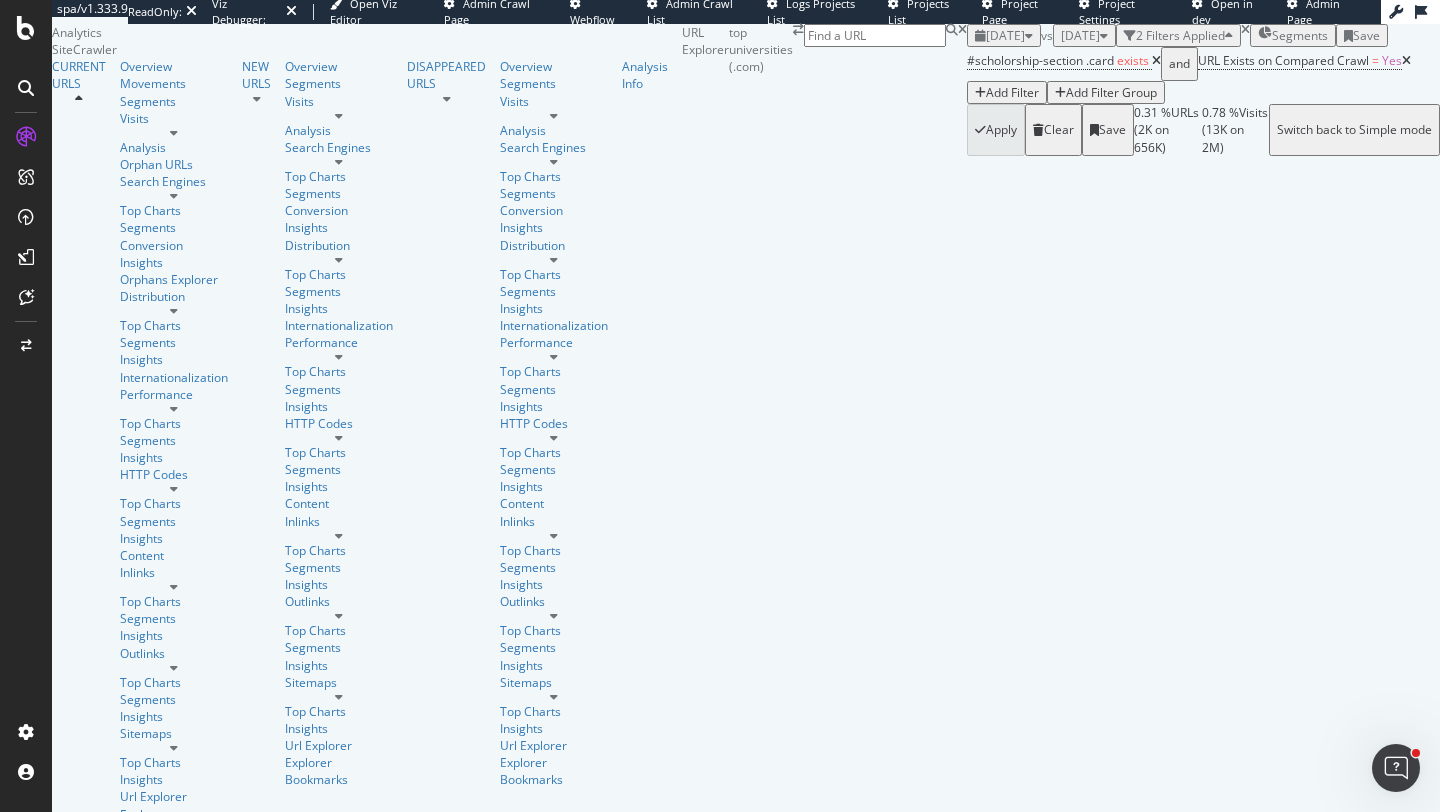 scroll, scrollTop: 380, scrollLeft: 0, axis: vertical 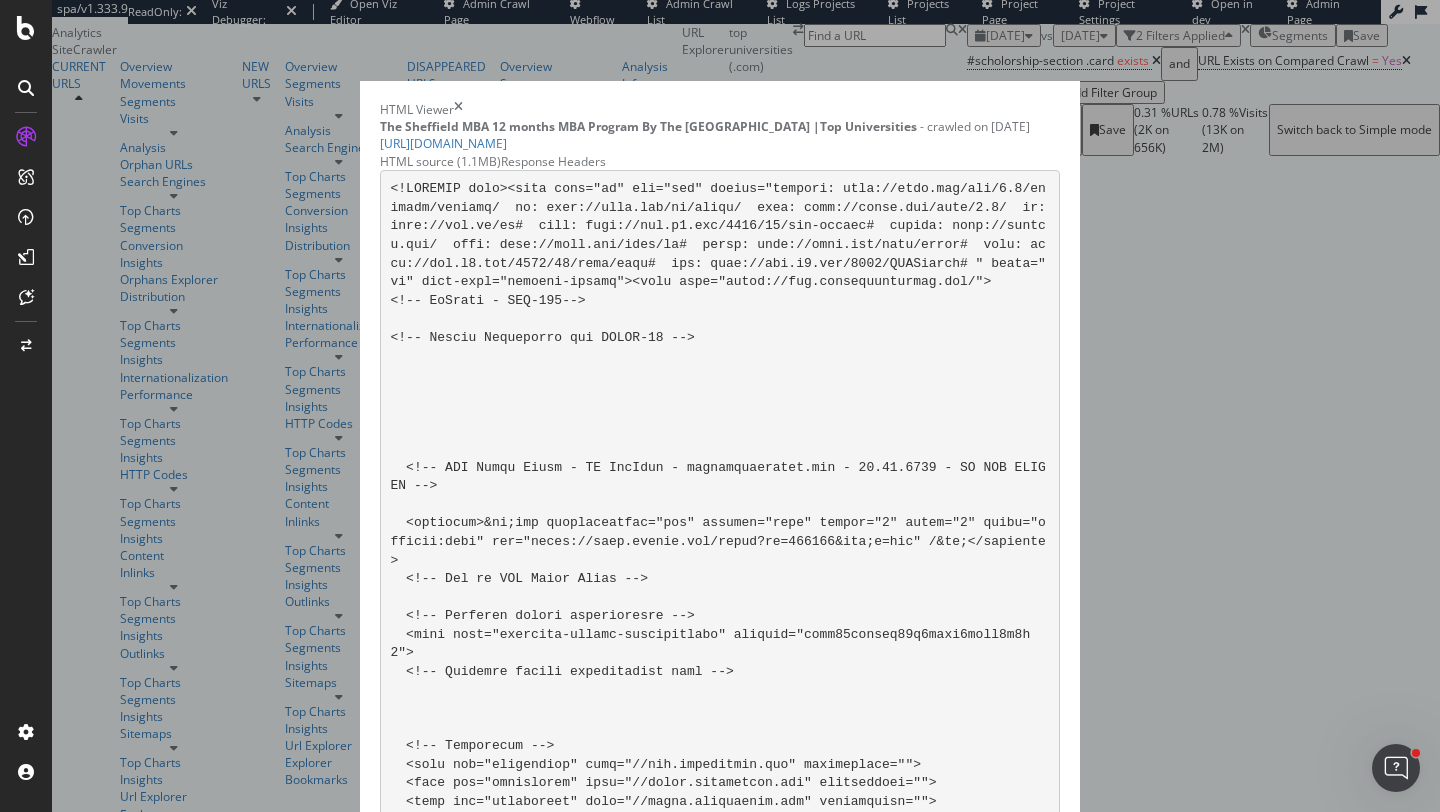 click on "HTML Viewer The Sheffield MBA 12 months MBA Program By The University of Sheffield |Top Universities   - crawled on 2025-07-19 https://www.topuniversities.com/universities/university-sheffield/mba/sheffield-mba HTML source (1.1MB) Response Headers Select content Download HTML Close" at bounding box center [720, 406] 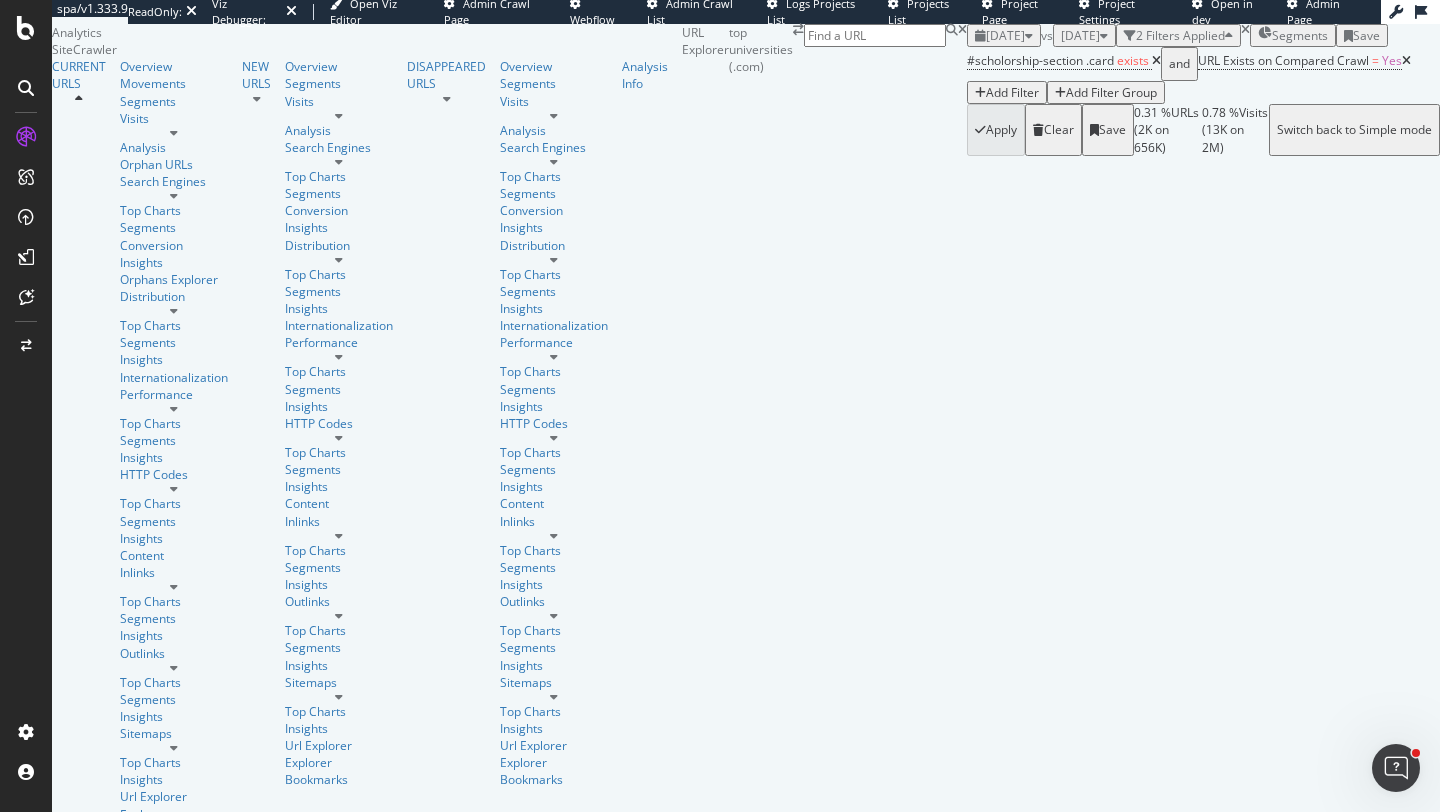 click on "[DATE]" at bounding box center (1080, 35) 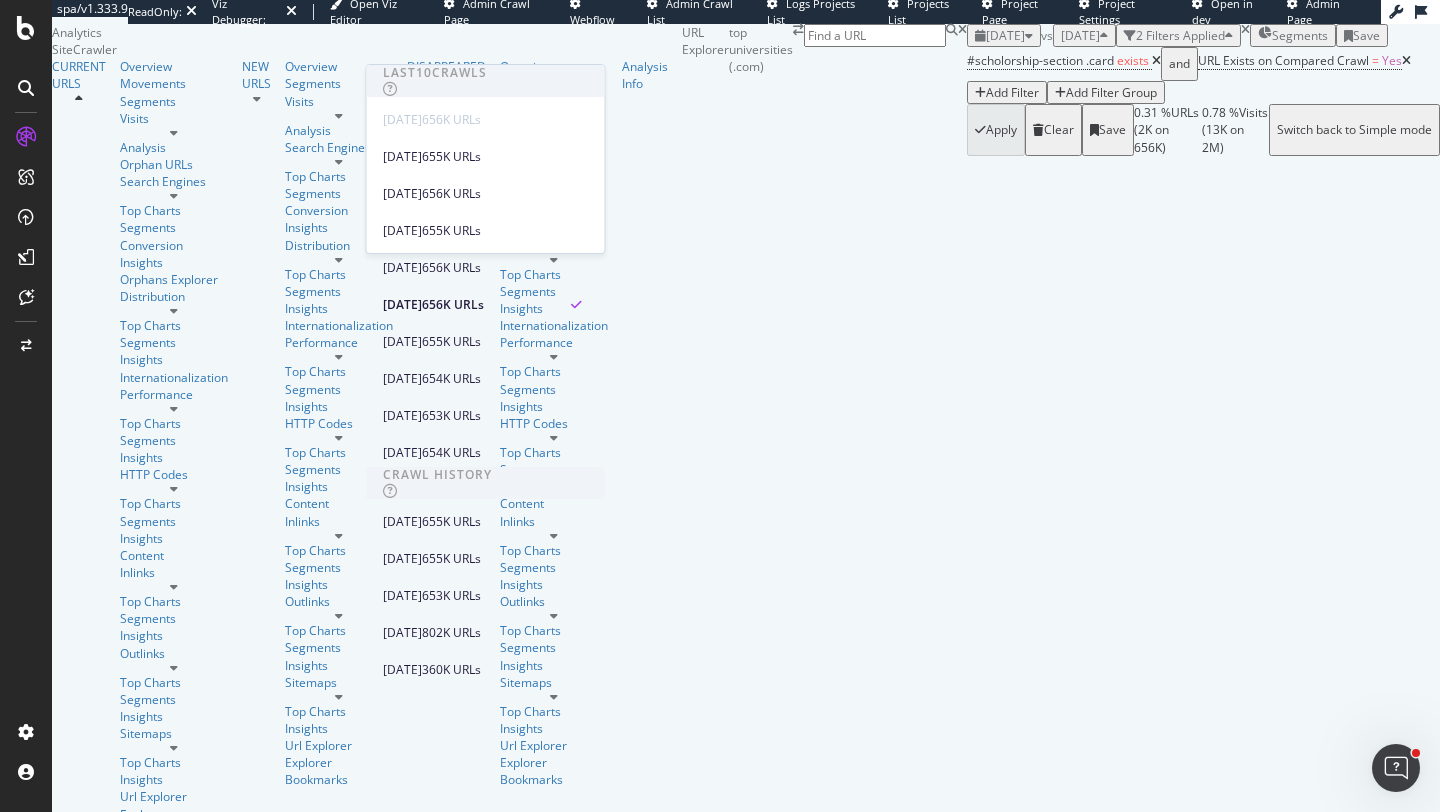 click on "[DATE]" at bounding box center (1005, 35) 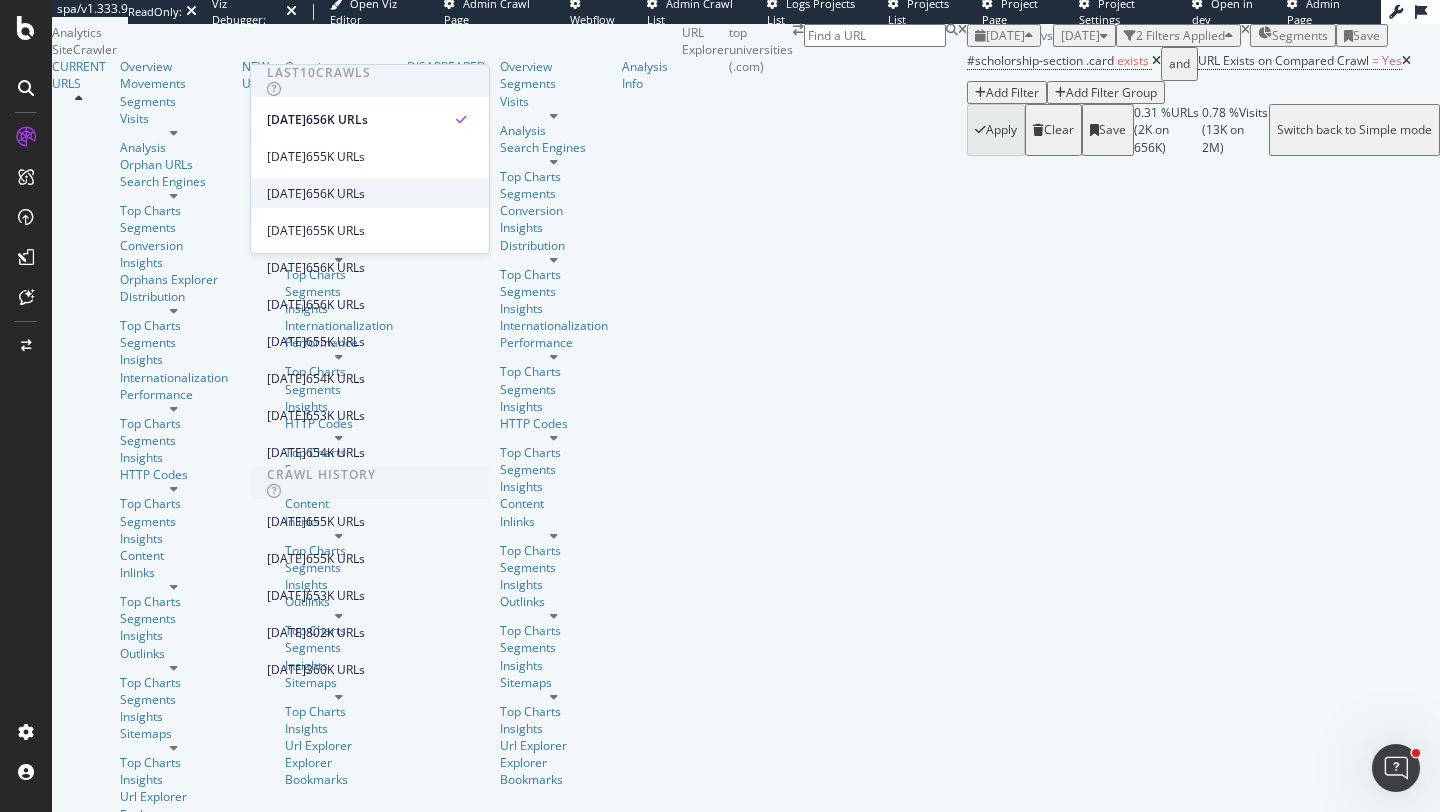 click on "[DATE]" at bounding box center [286, 194] 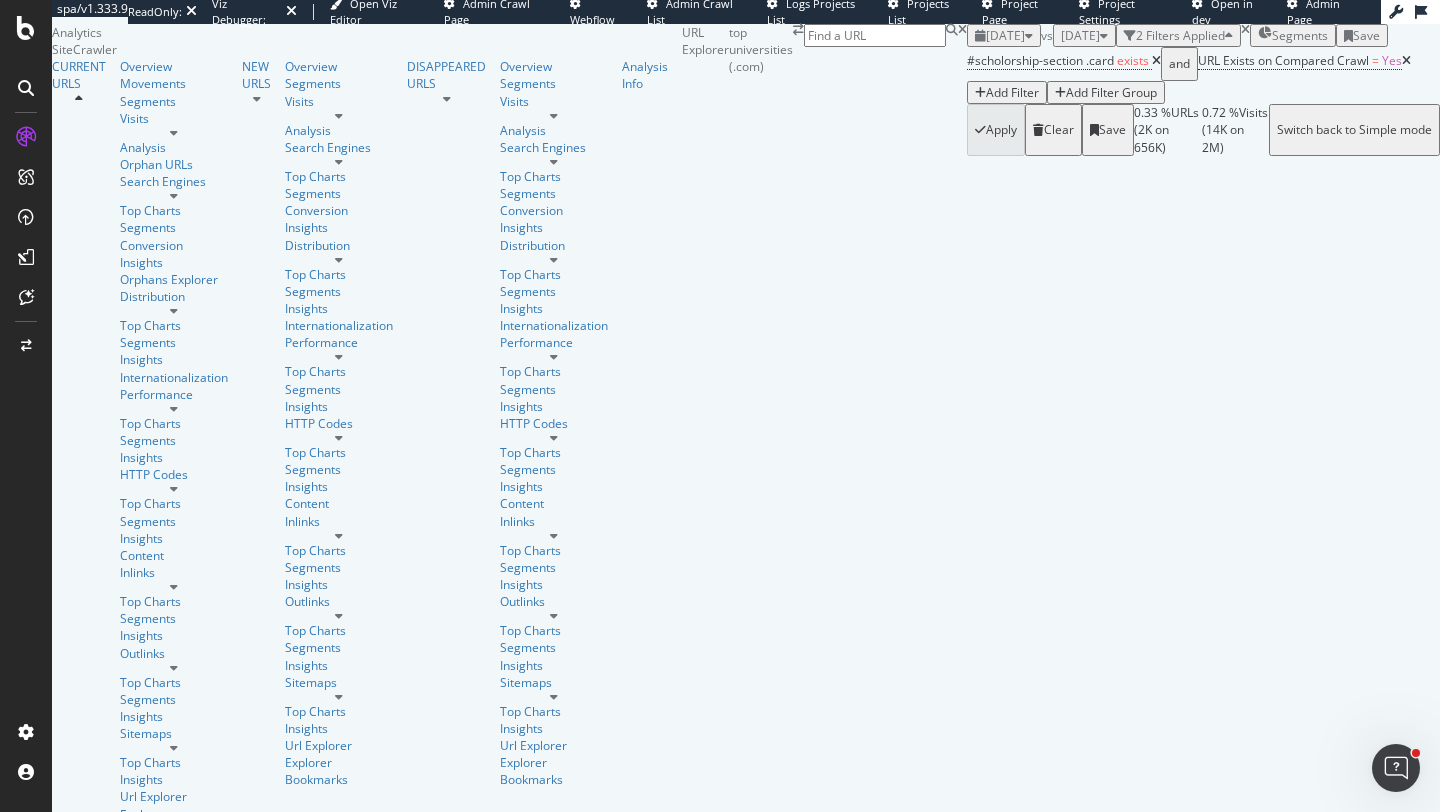 scroll, scrollTop: 2008, scrollLeft: 0, axis: vertical 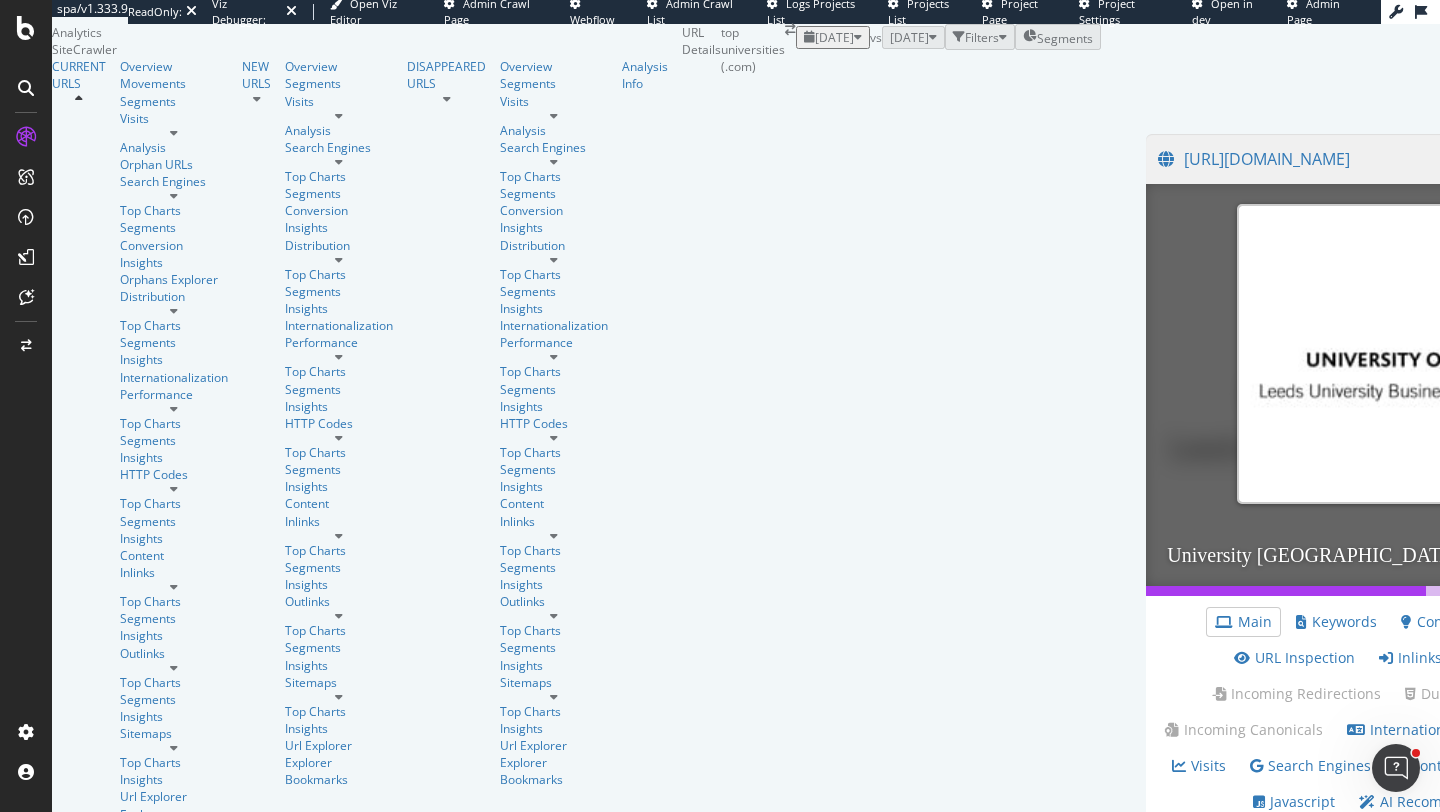 click on "View HTML Source" at bounding box center (1550, 159) 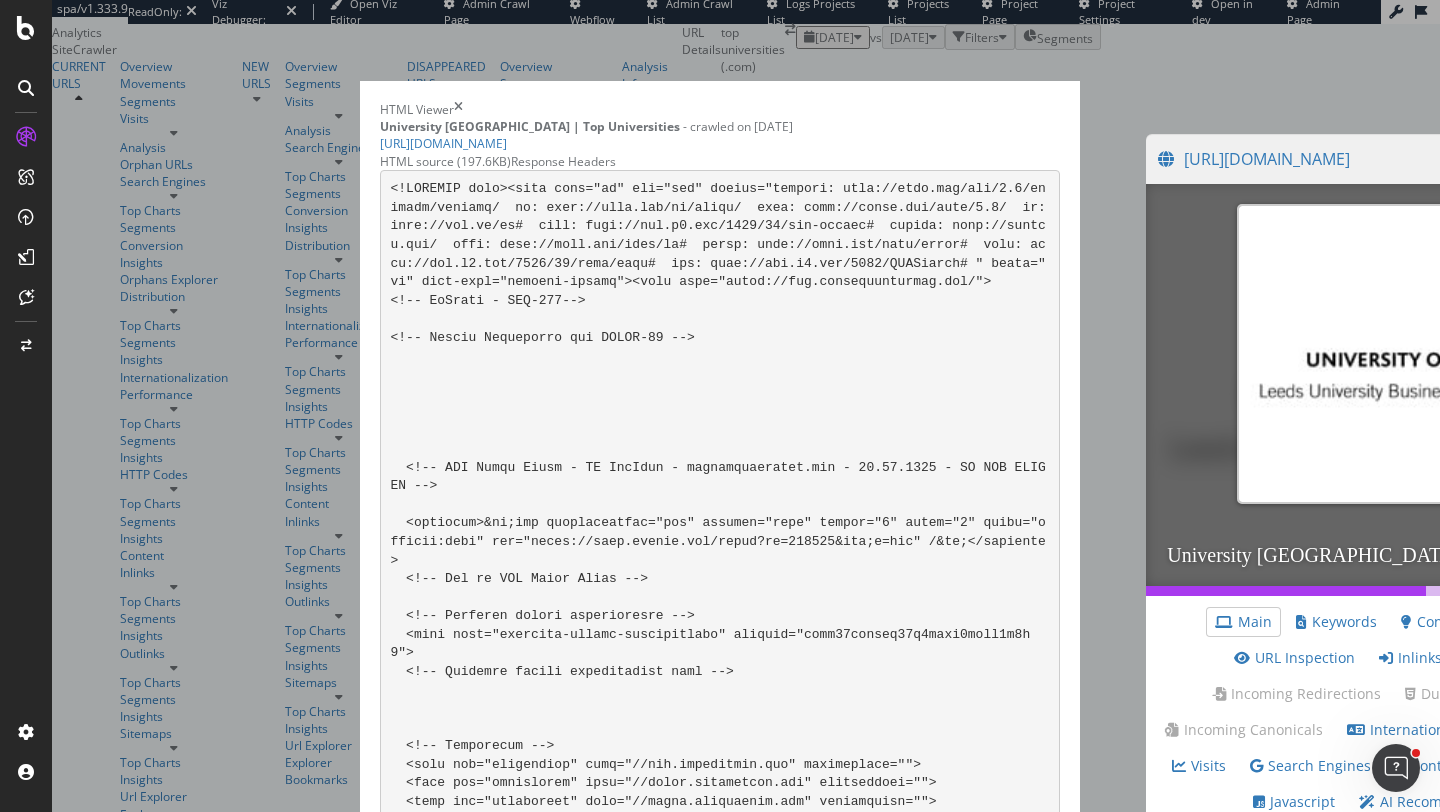 scroll, scrollTop: 82061, scrollLeft: 0, axis: vertical 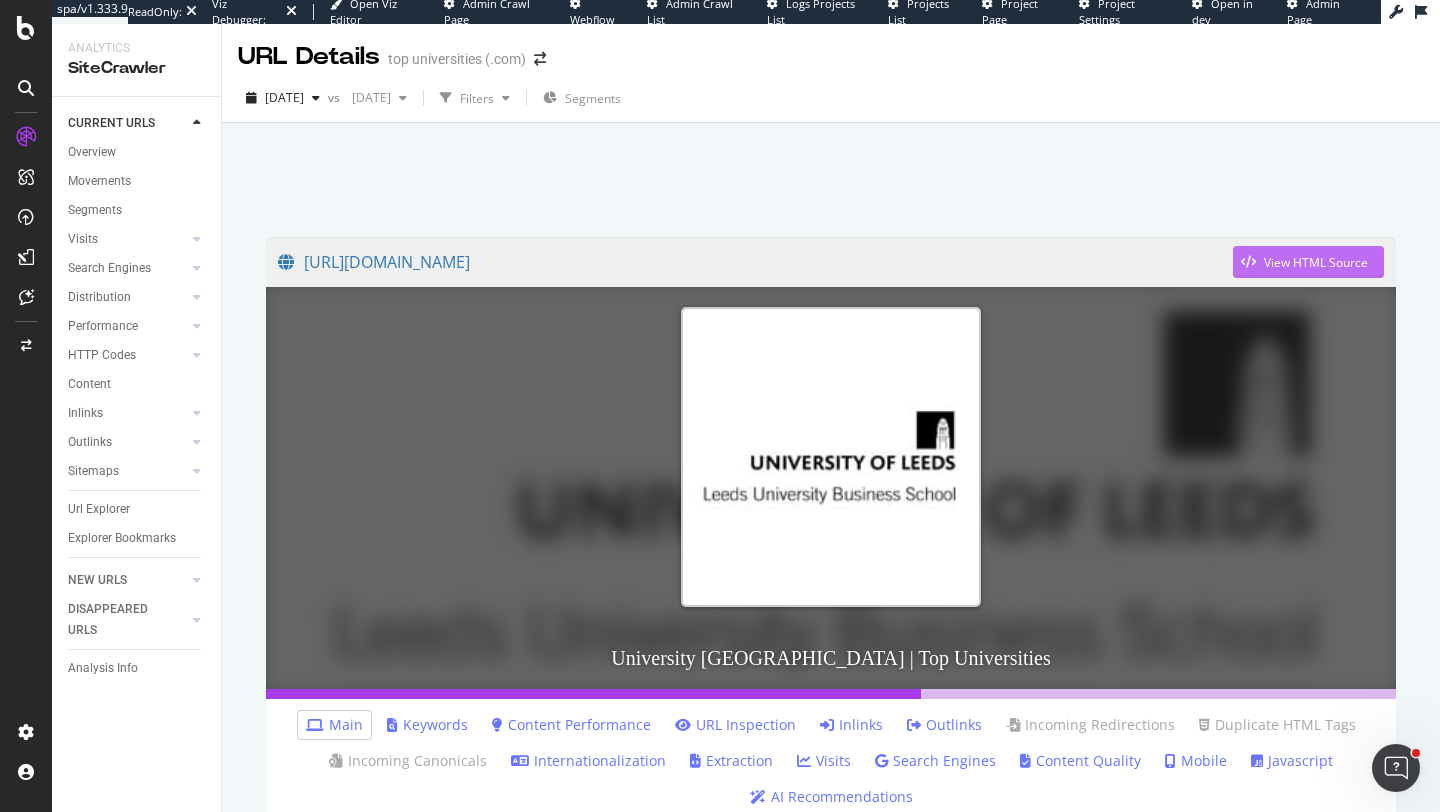click on "View HTML Source" at bounding box center [1316, 262] 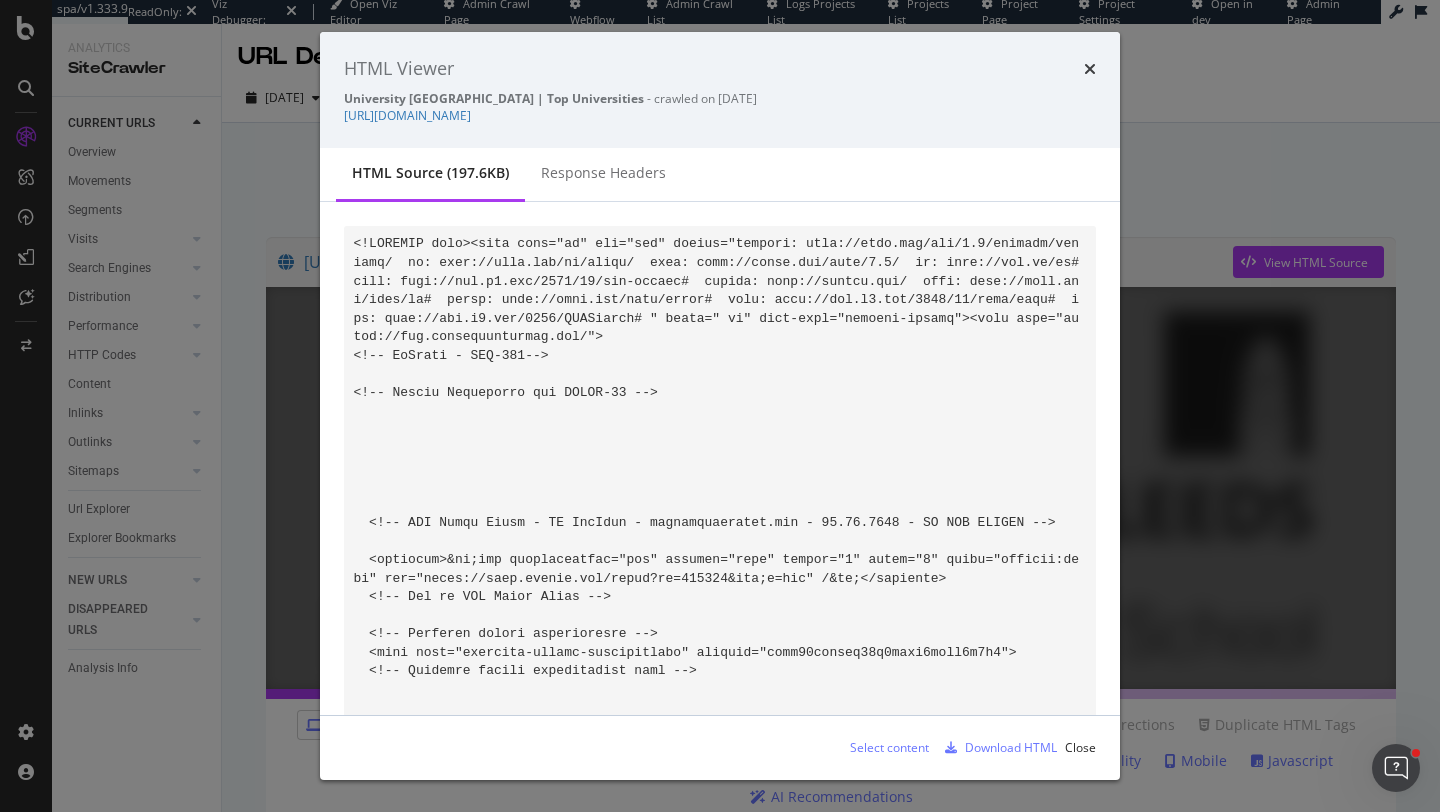 click on "HTML Viewer University Leeds - Leeds University Business School | Top Universities   - crawled on 2025-07-19 https://www.topuniversities.com/universities/university-leeds/leeds-university-business-school HTML source (197.6KB) Response Headers Select content Download HTML Close" at bounding box center [720, 406] 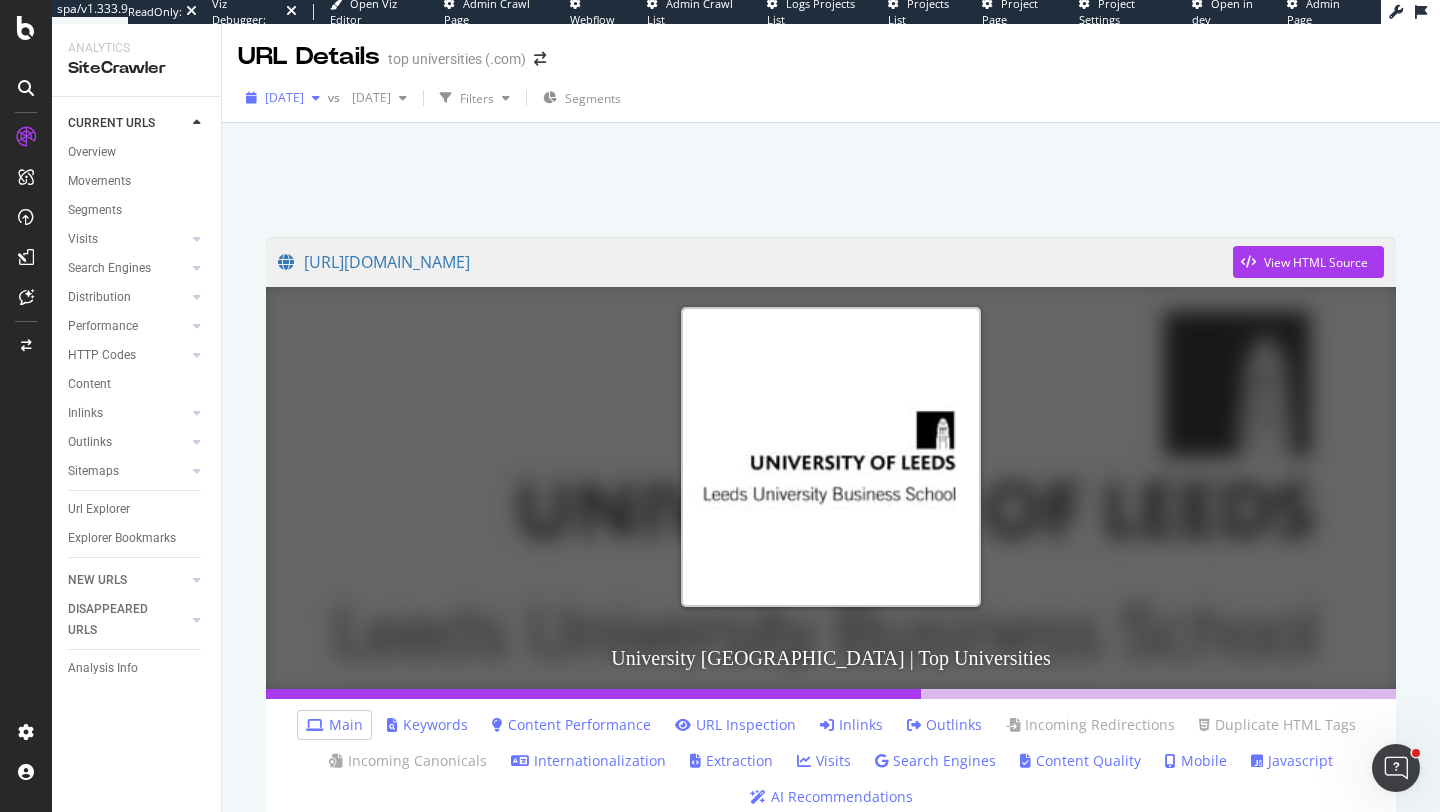 click on "2025 Jul. 19th" at bounding box center (283, 98) 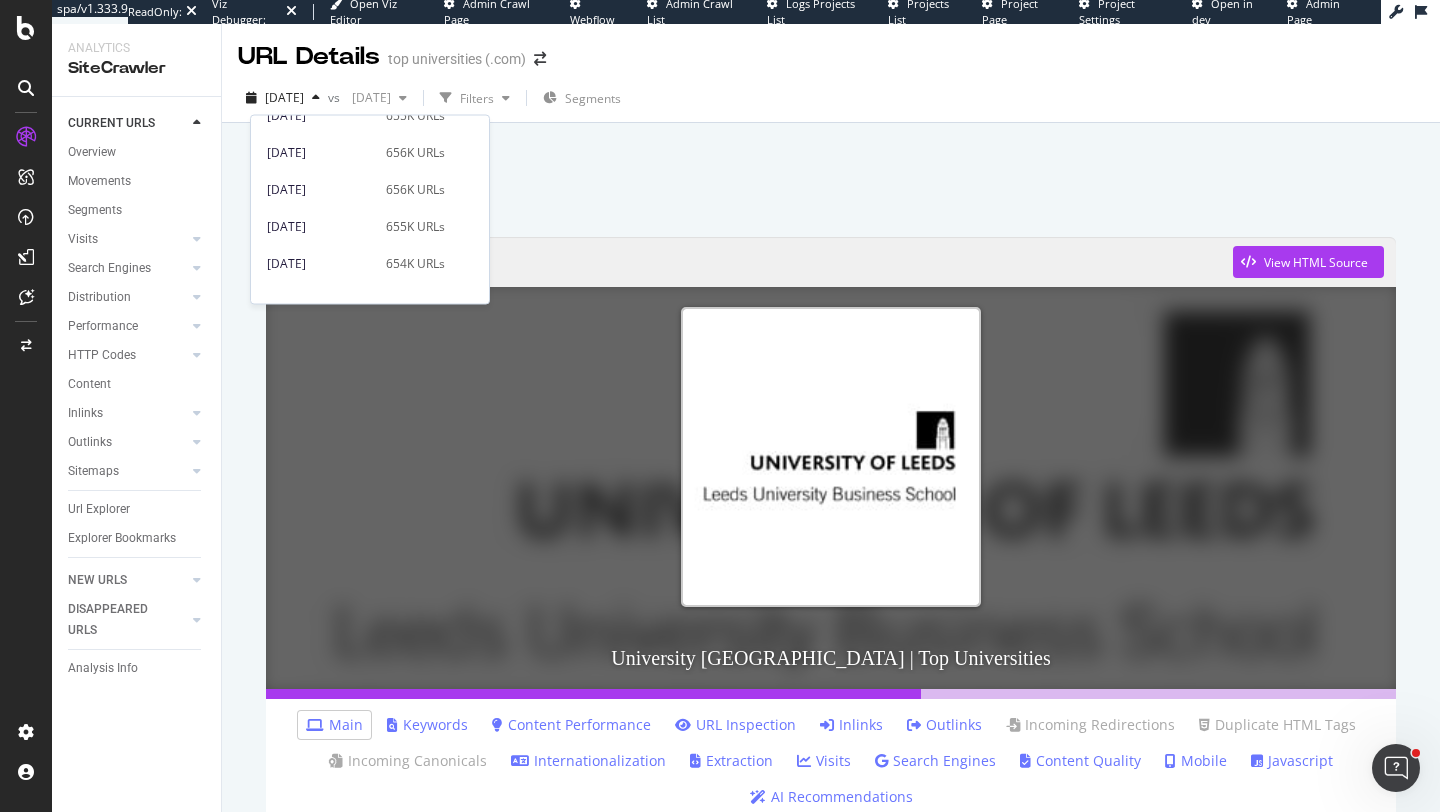 scroll, scrollTop: 167, scrollLeft: 0, axis: vertical 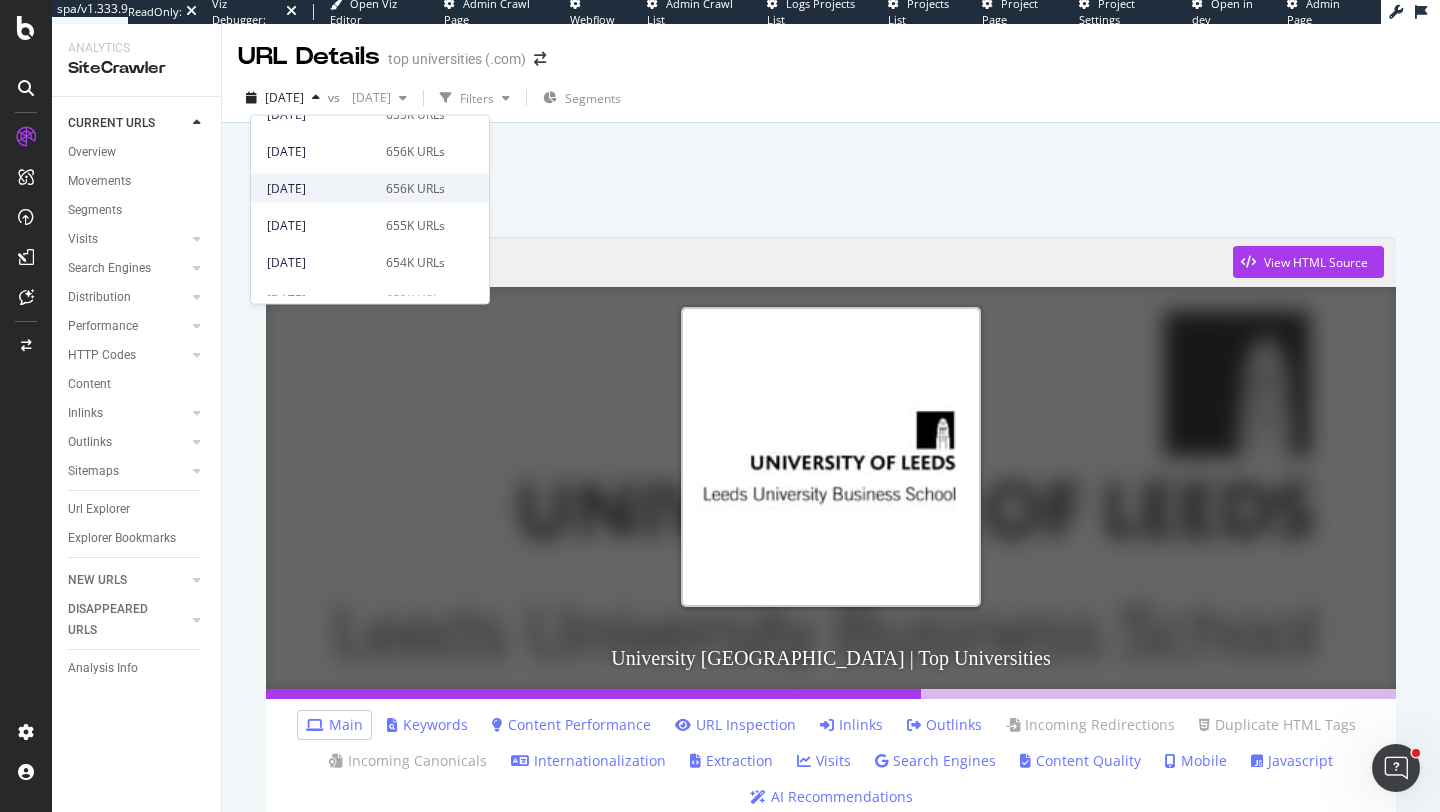 click on "656K URLs" at bounding box center [415, 188] 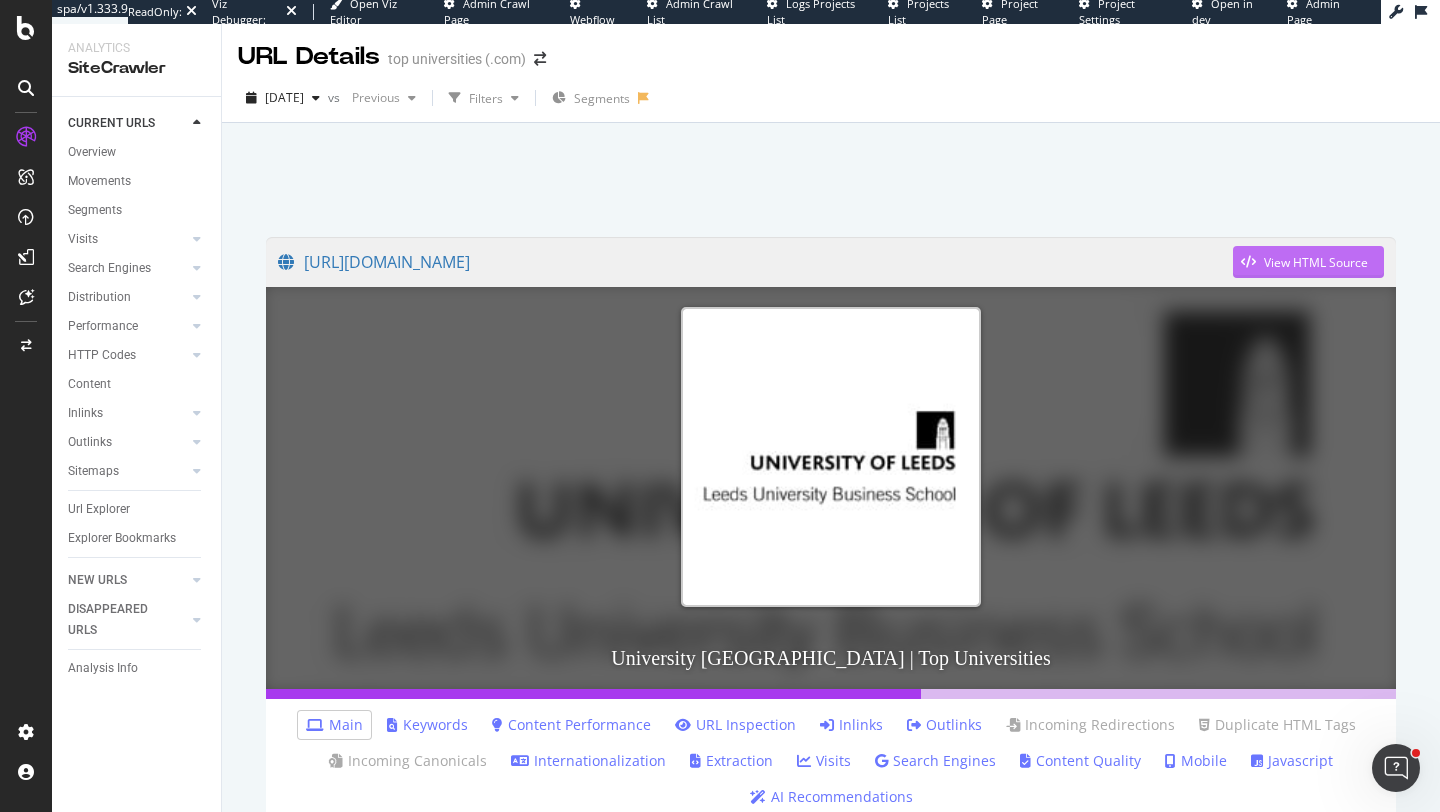 click on "View HTML Source" at bounding box center (1316, 262) 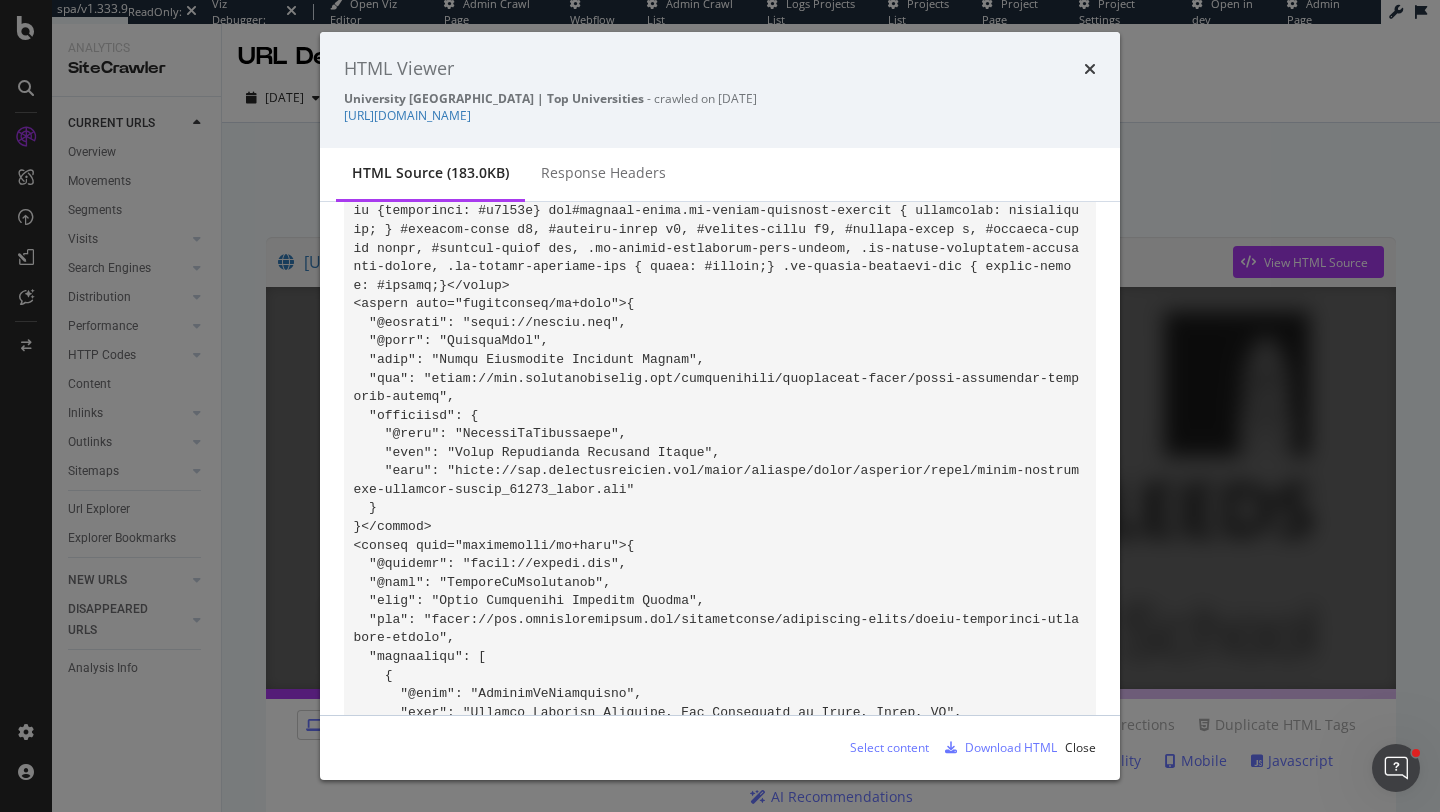 scroll, scrollTop: 4651, scrollLeft: 0, axis: vertical 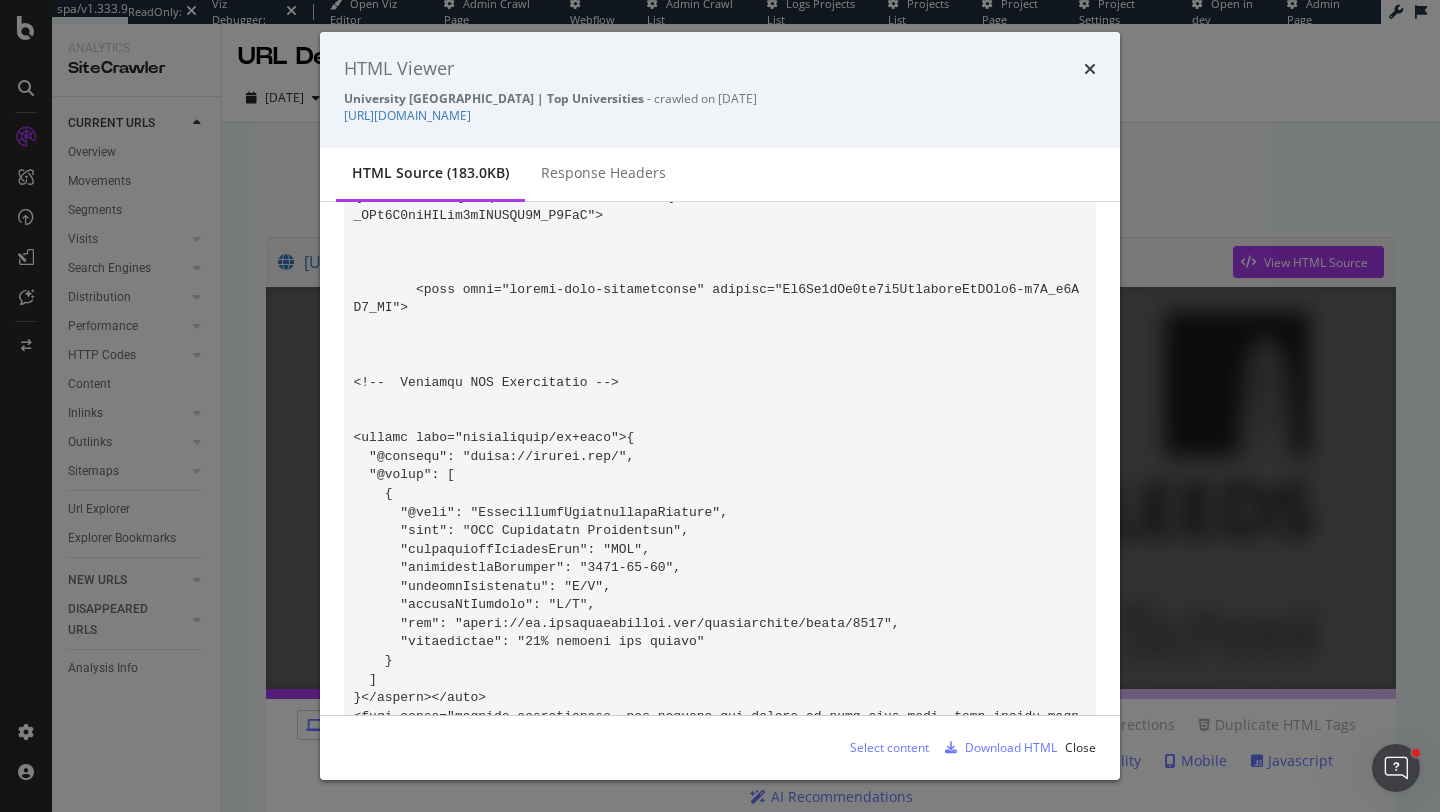 click at bounding box center [2881, 35529] 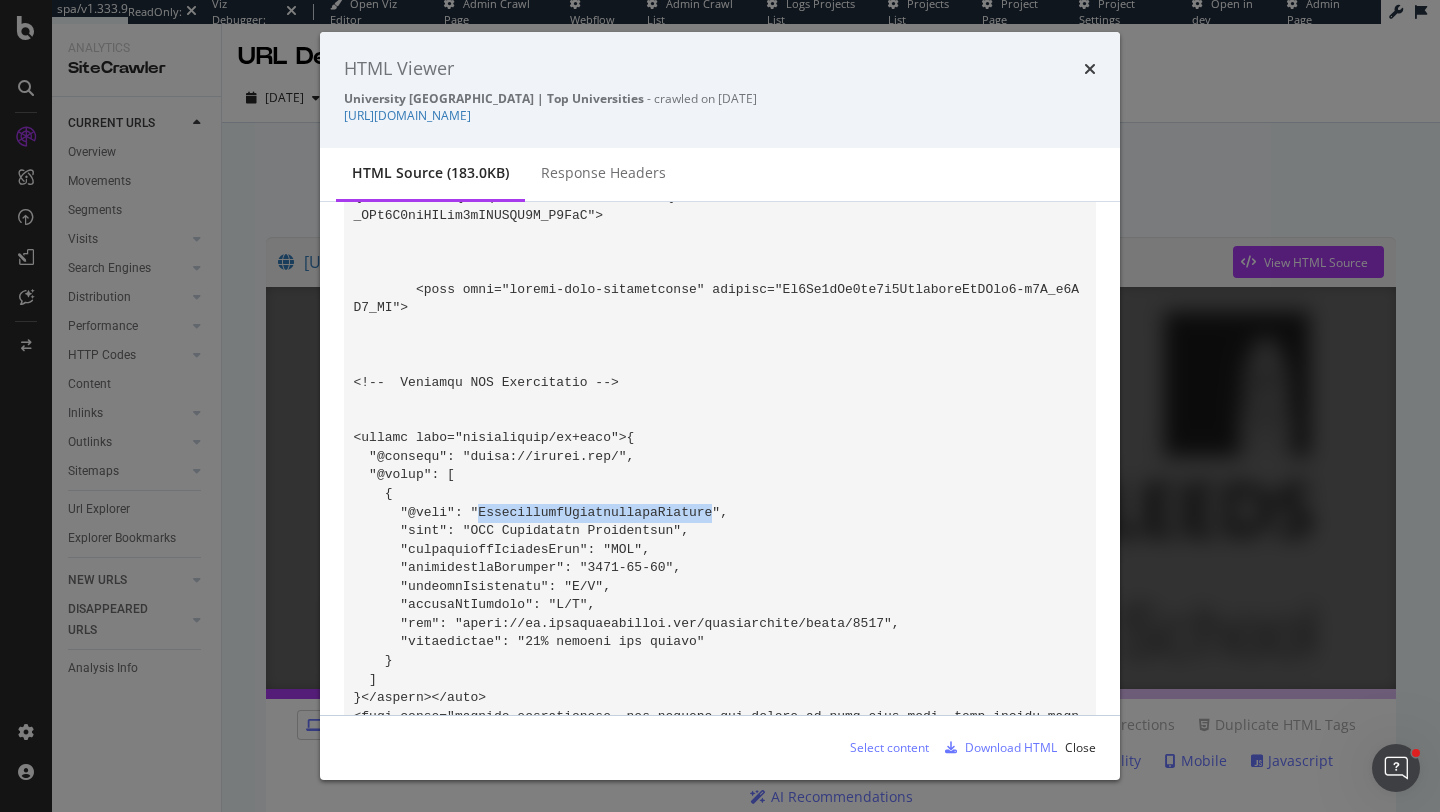 click at bounding box center (2881, 35529) 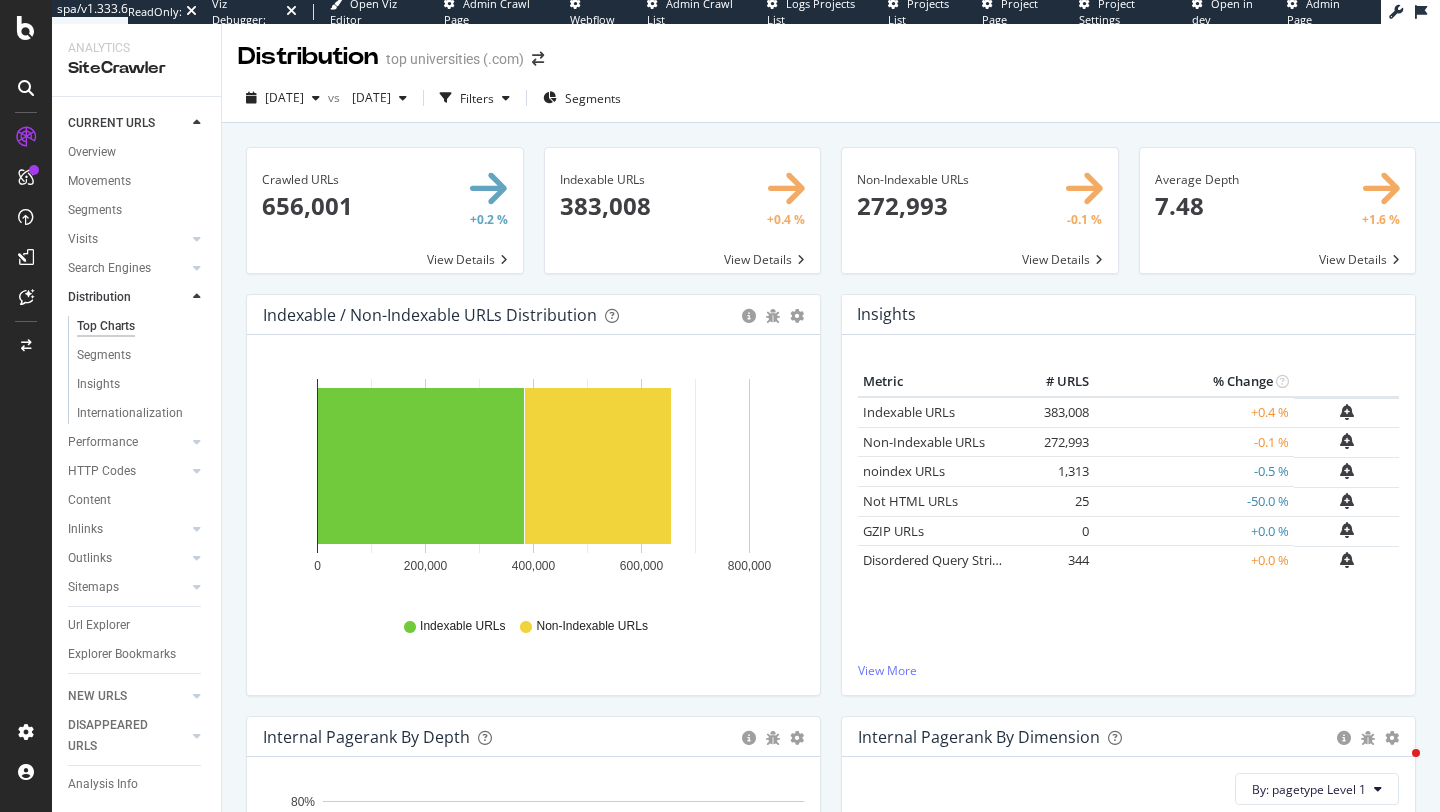 scroll, scrollTop: 0, scrollLeft: 0, axis: both 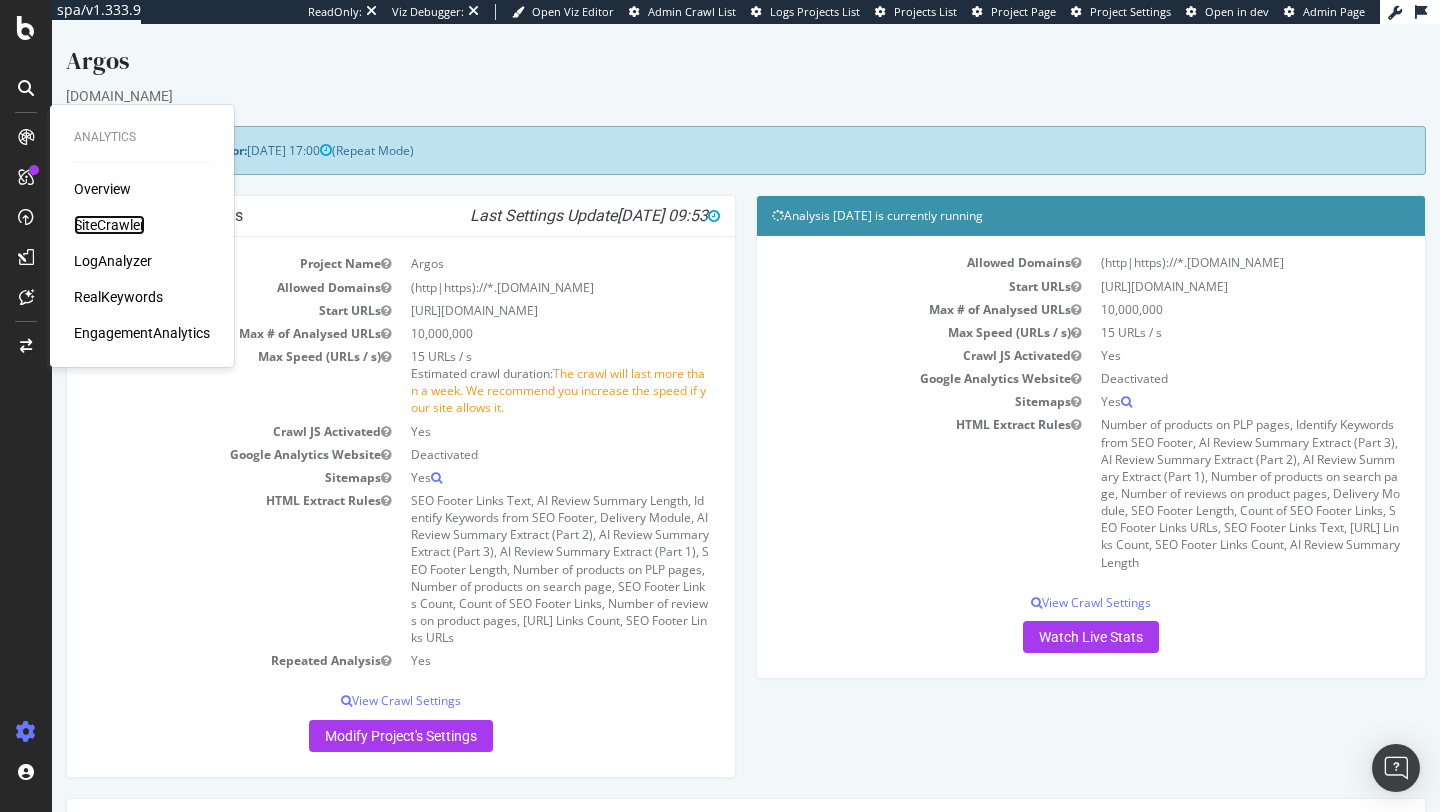 click on "SiteCrawler" at bounding box center (109, 225) 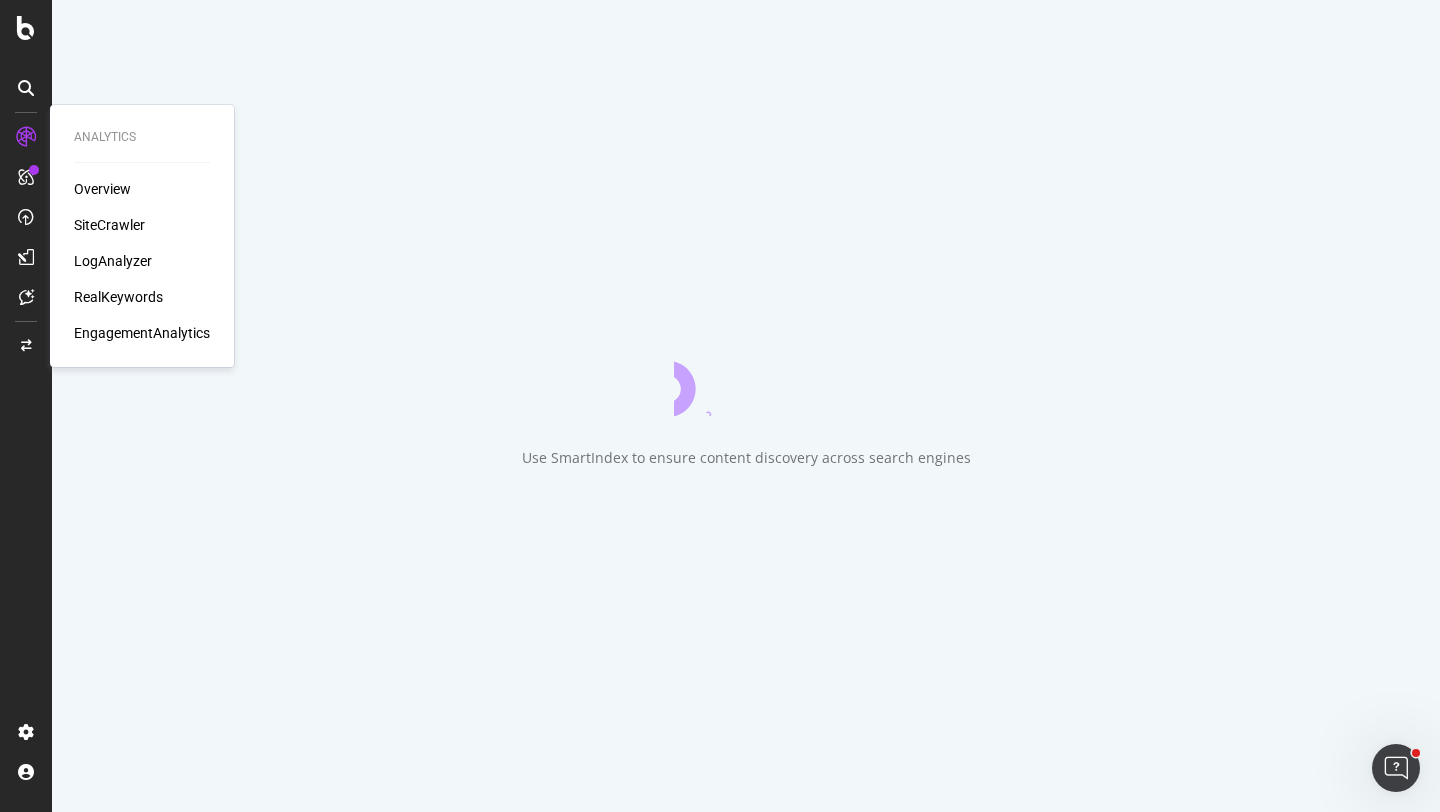scroll, scrollTop: 0, scrollLeft: 0, axis: both 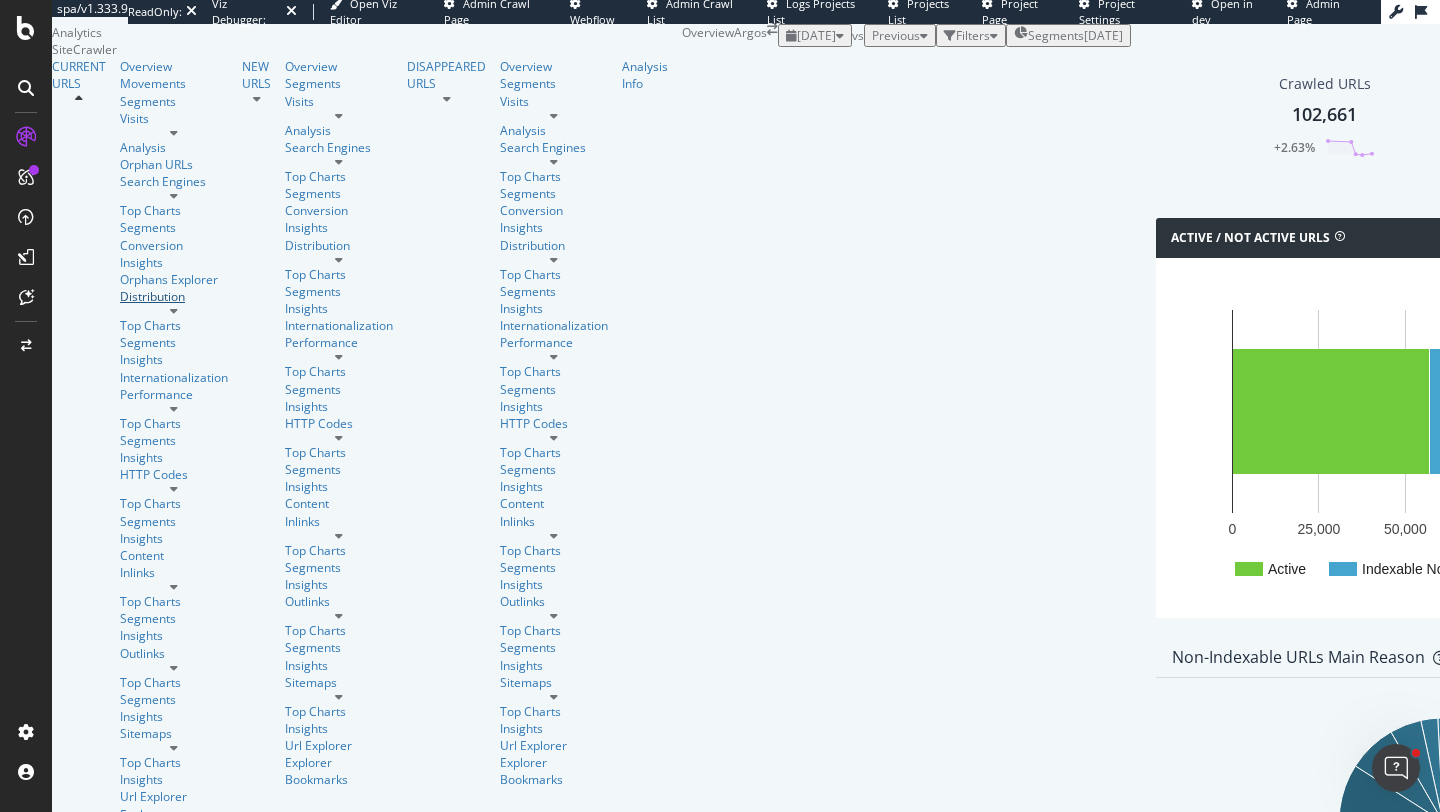 click on "Distribution" at bounding box center [174, 296] 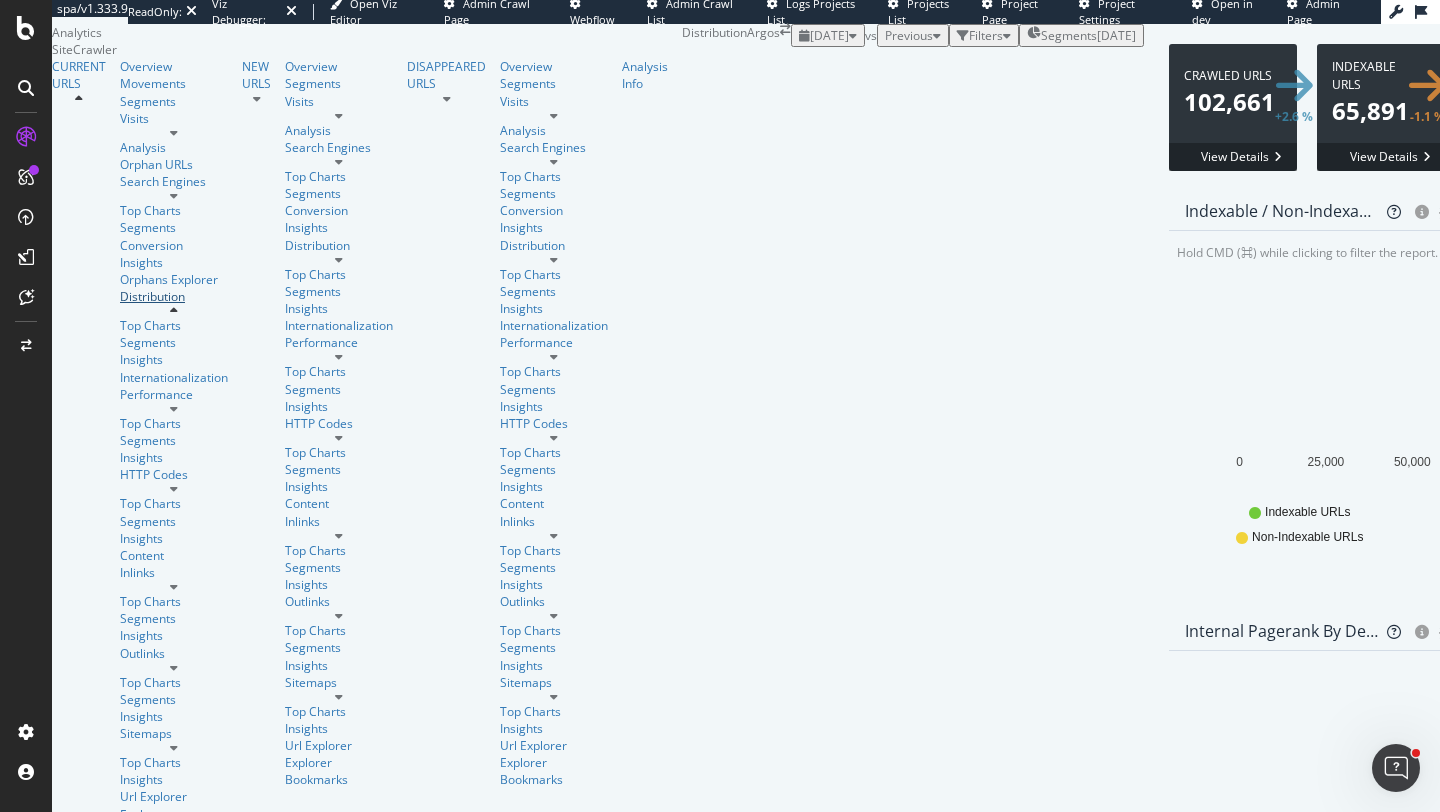 scroll, scrollTop: 2928, scrollLeft: 0, axis: vertical 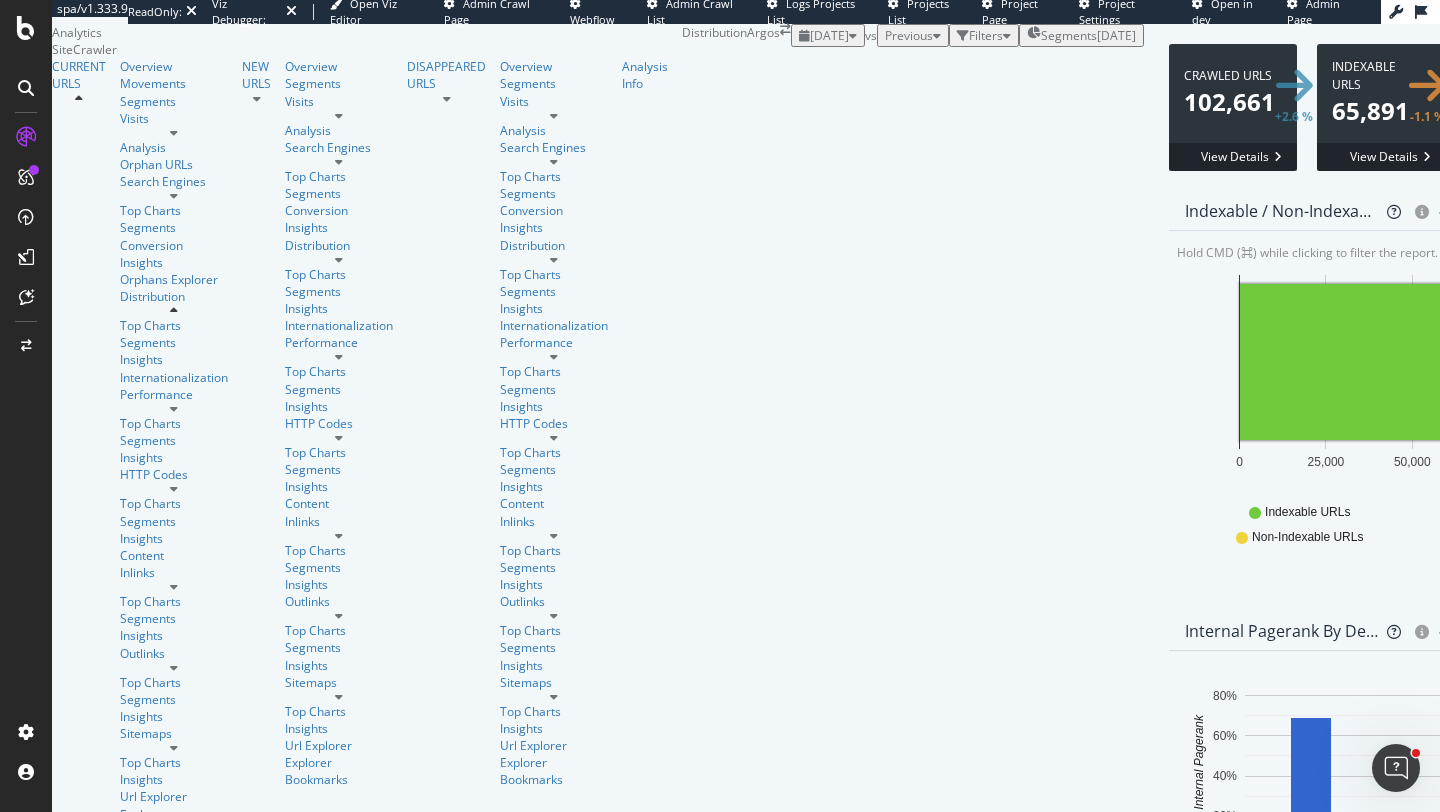 click on "[DATE]" at bounding box center [829, 35] 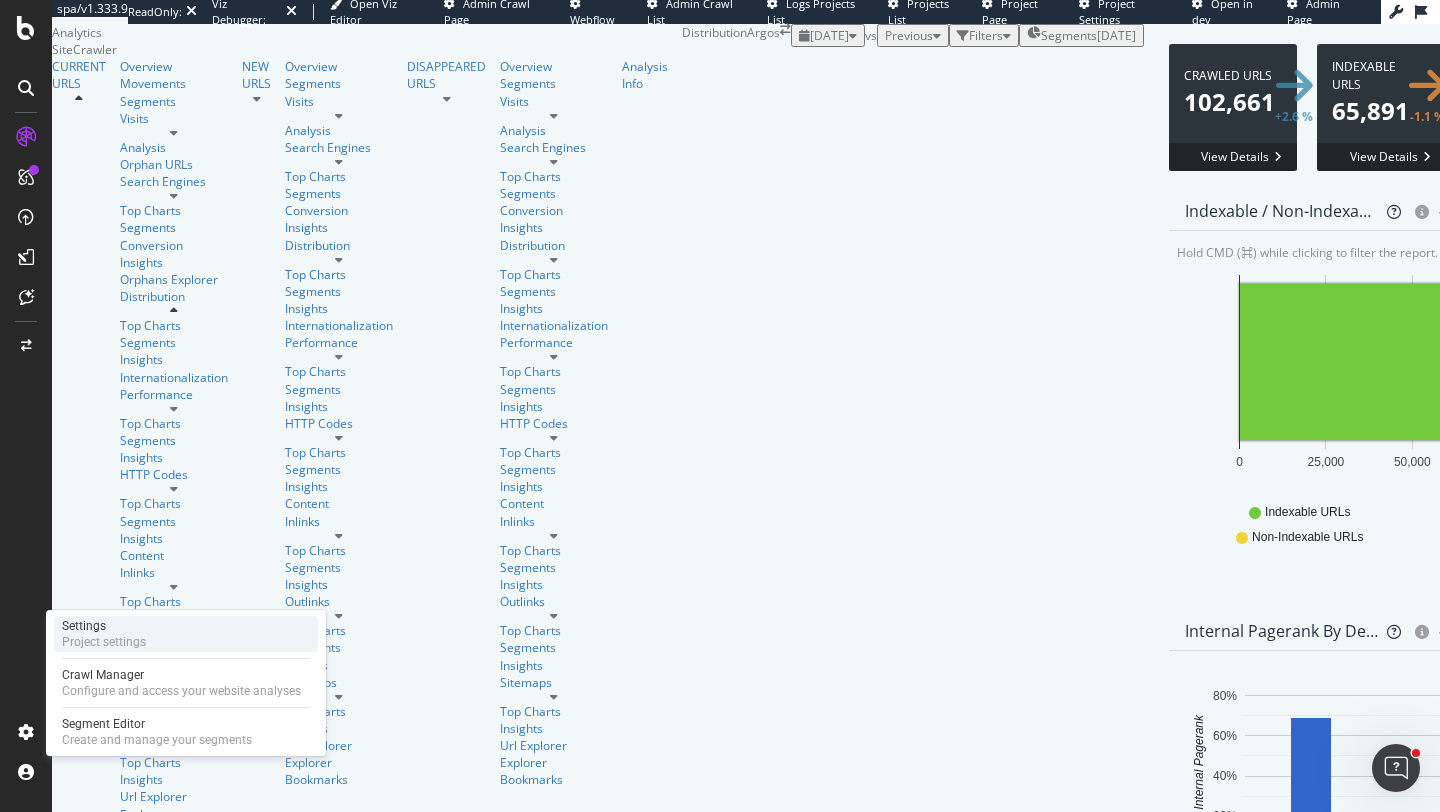 click on "Settings" at bounding box center (104, 626) 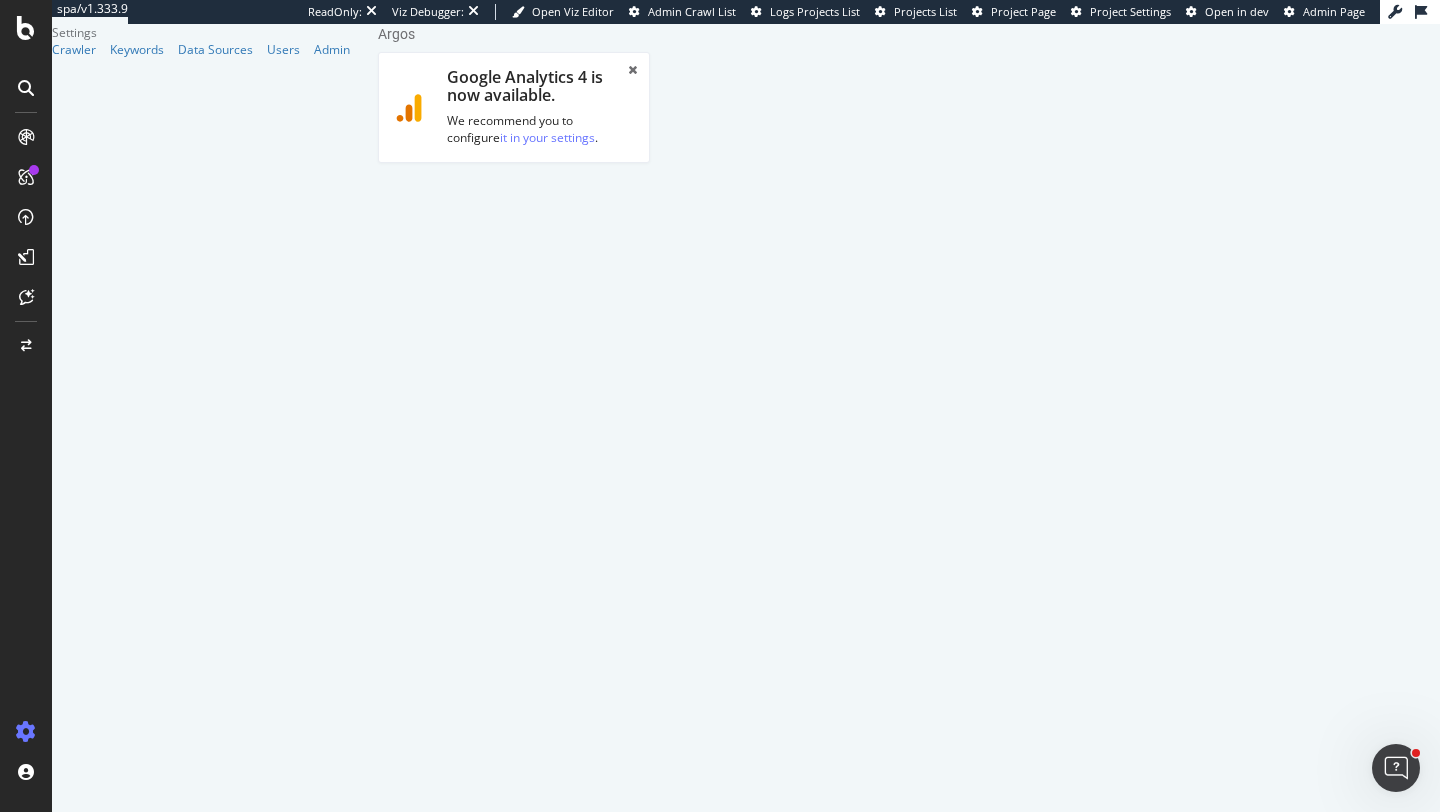 scroll, scrollTop: 0, scrollLeft: 0, axis: both 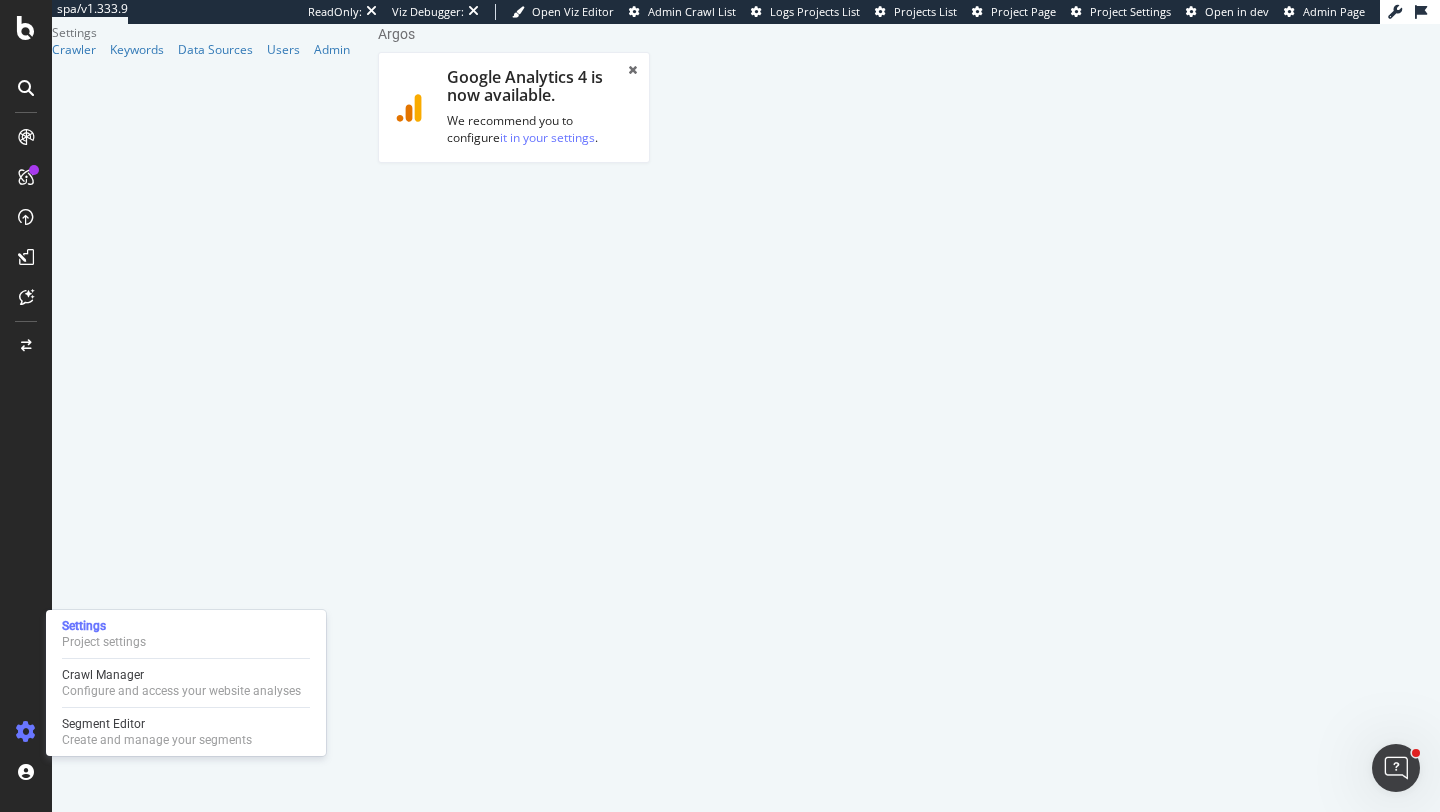 click on "Settings Project settings Crawl Manager Configure and access your website analyses Segment Editor Create and manage your segments" at bounding box center [186, 683] 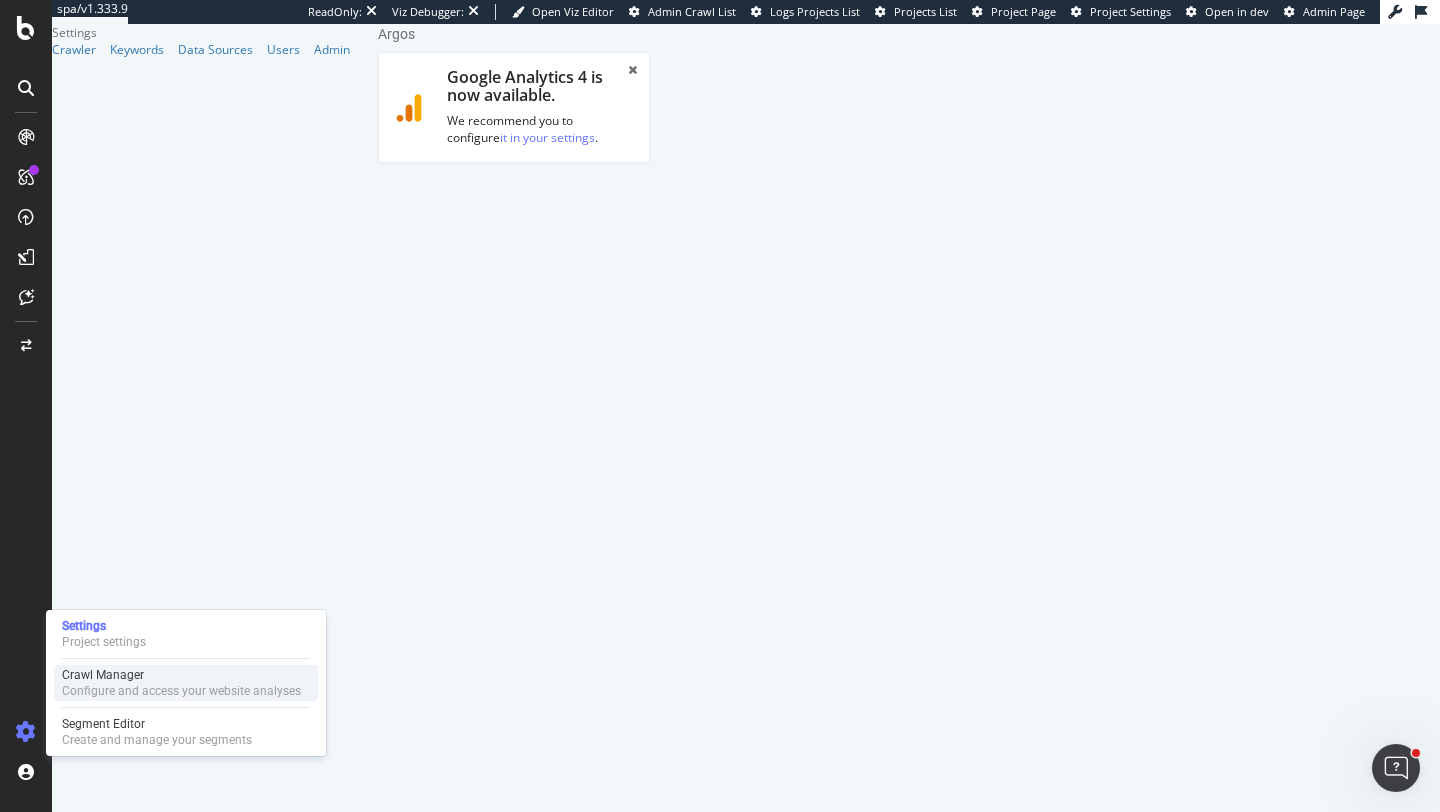 click on "Crawl Manager" at bounding box center [181, 675] 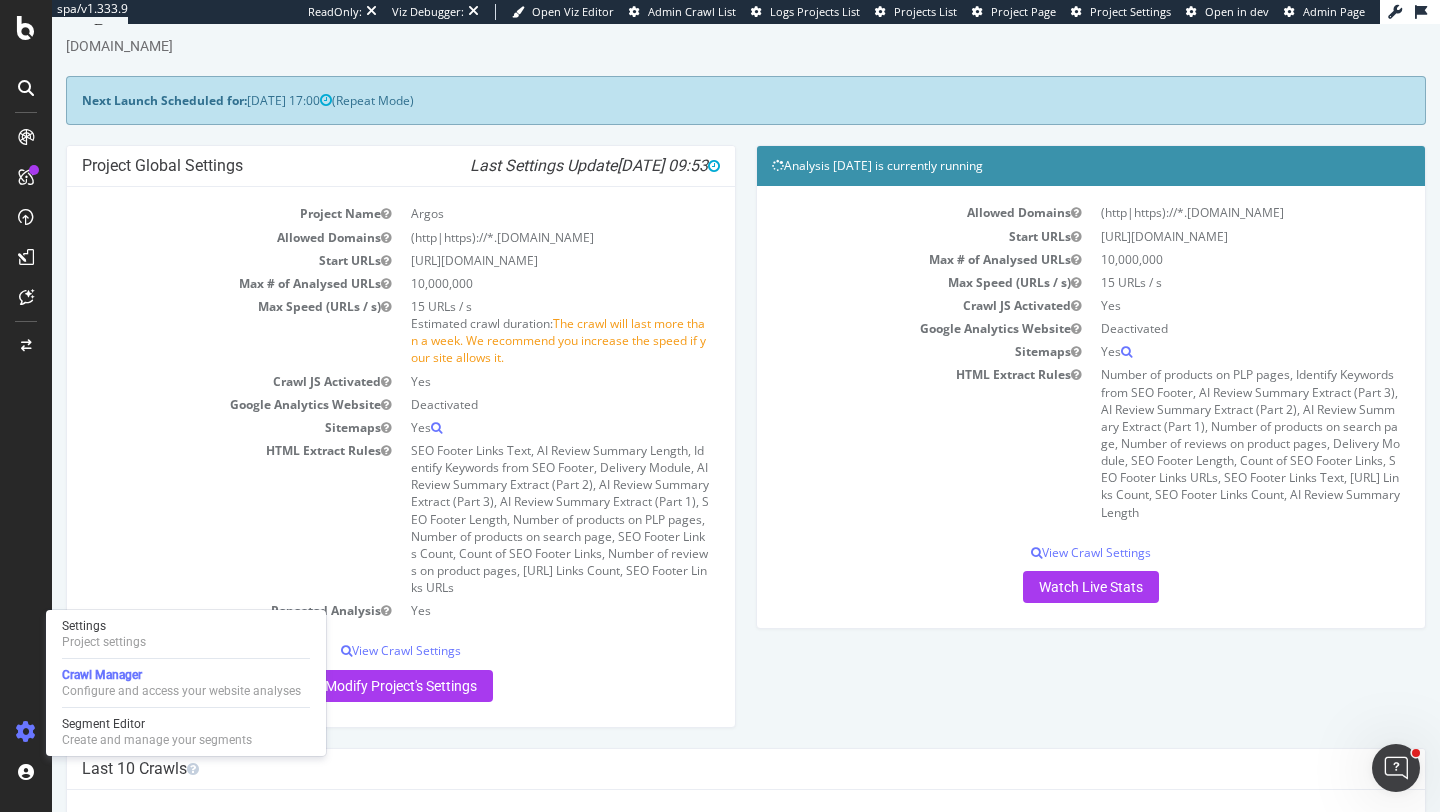 scroll, scrollTop: 0, scrollLeft: 0, axis: both 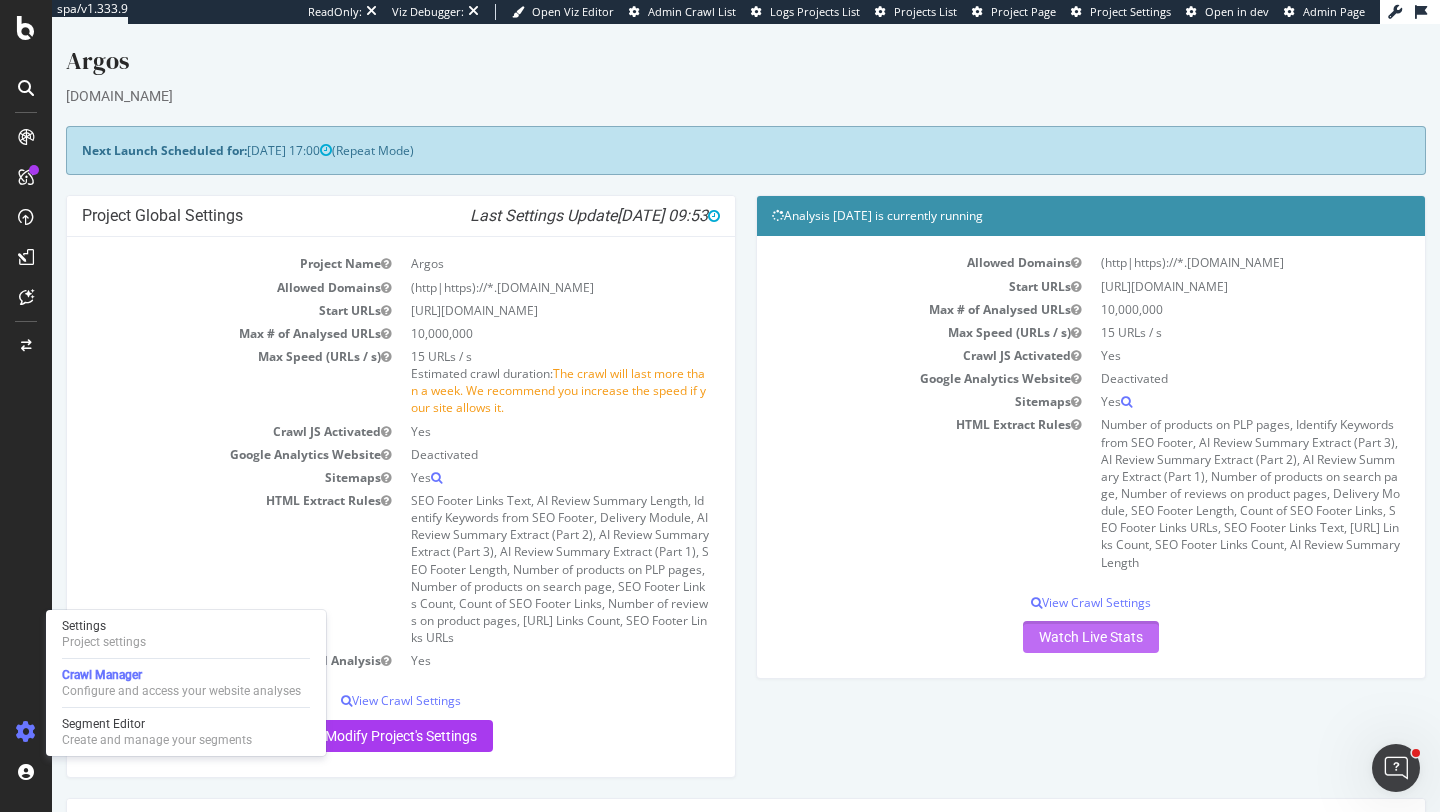 click on "Watch Live Stats" at bounding box center (1091, 637) 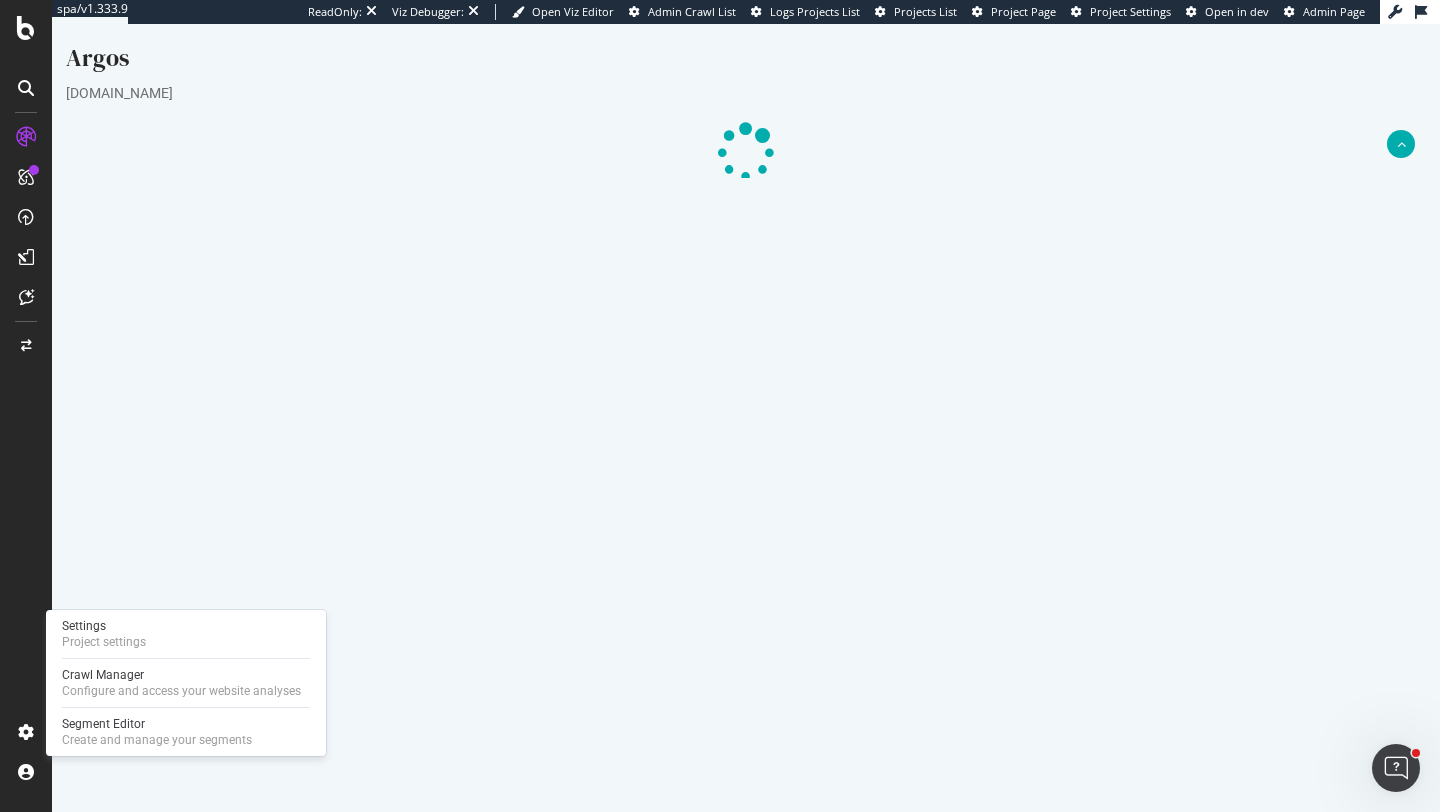 scroll, scrollTop: 0, scrollLeft: 0, axis: both 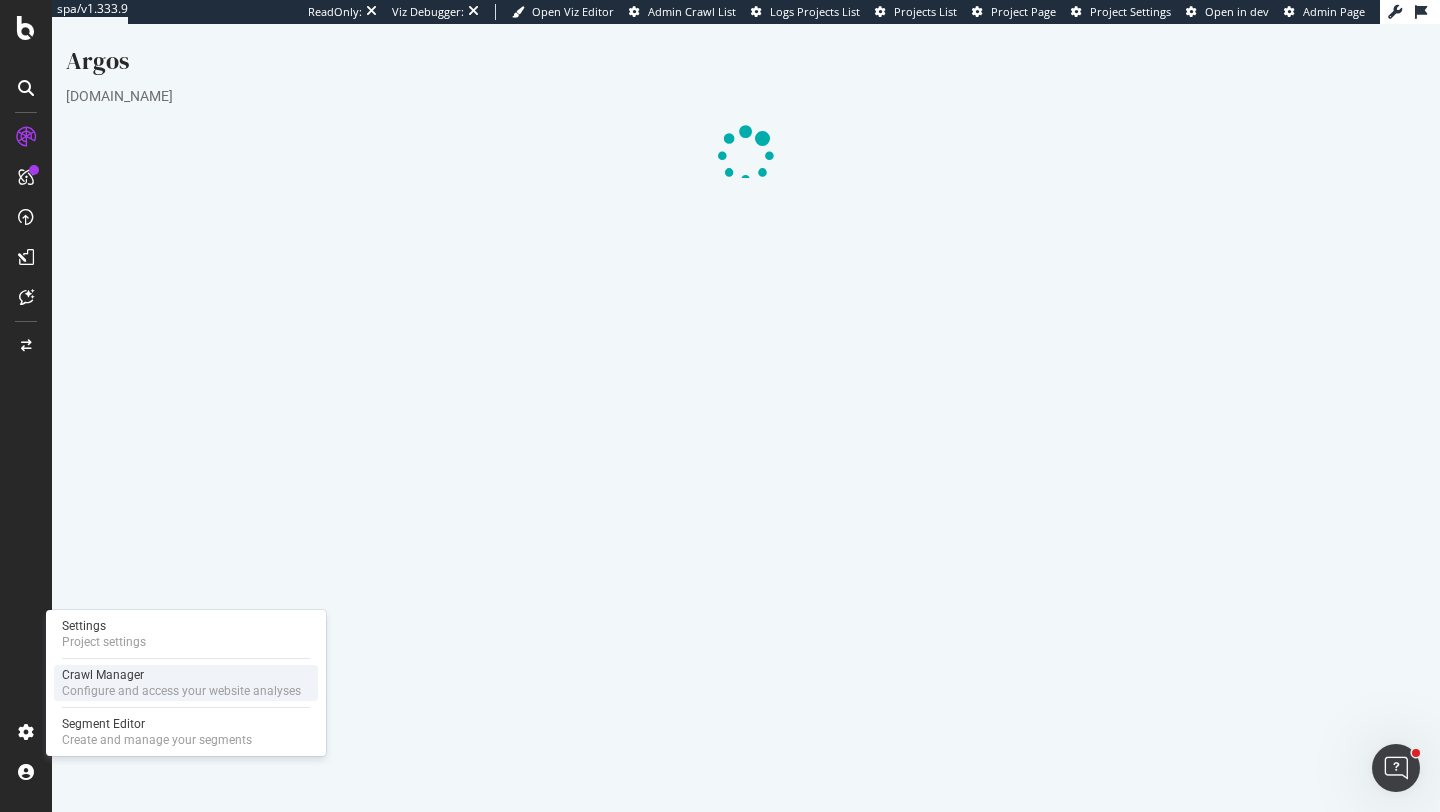 click on "Crawl Manager" at bounding box center [181, 675] 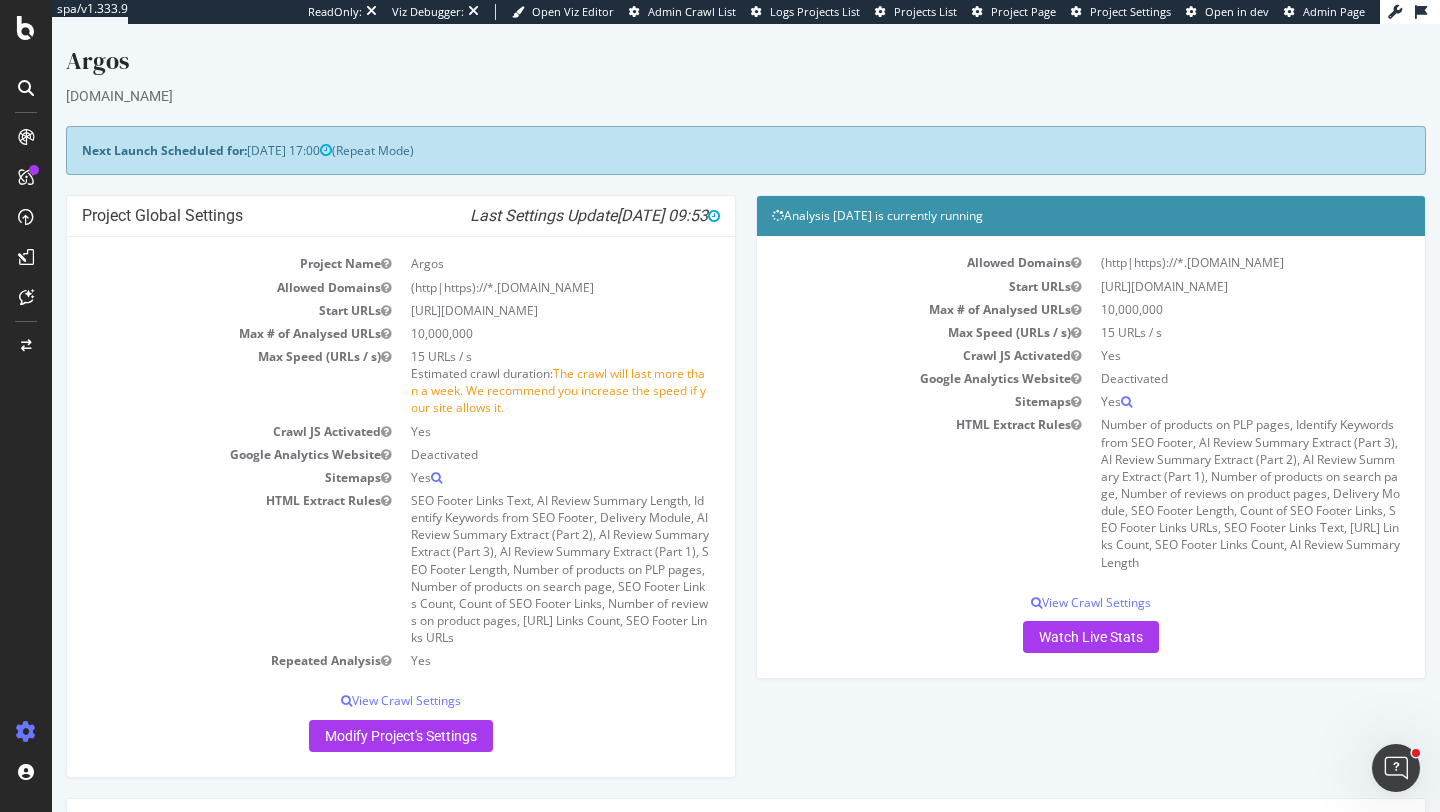 scroll, scrollTop: 0, scrollLeft: 0, axis: both 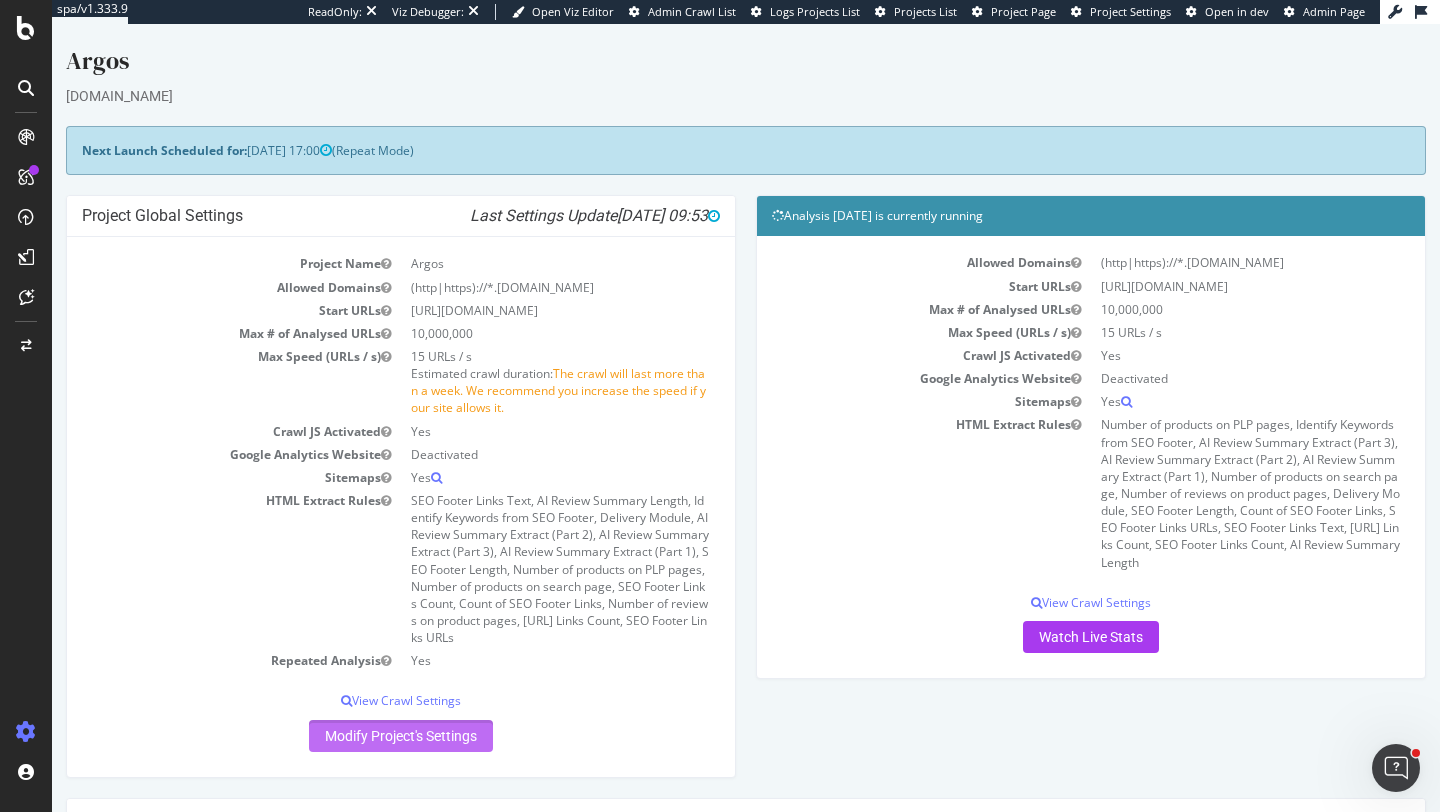 click on "Modify Project's Settings" at bounding box center (401, 736) 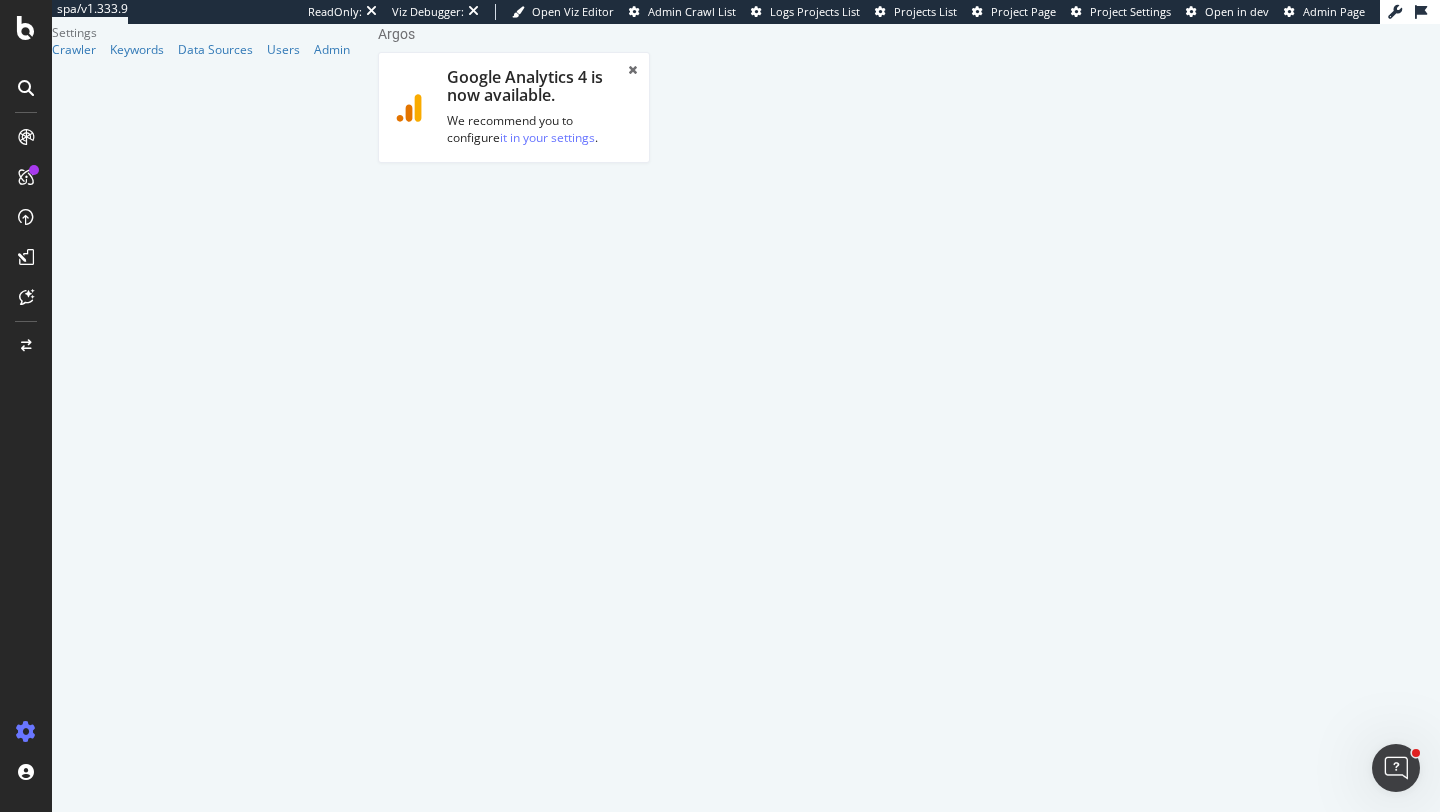 scroll, scrollTop: 0, scrollLeft: 0, axis: both 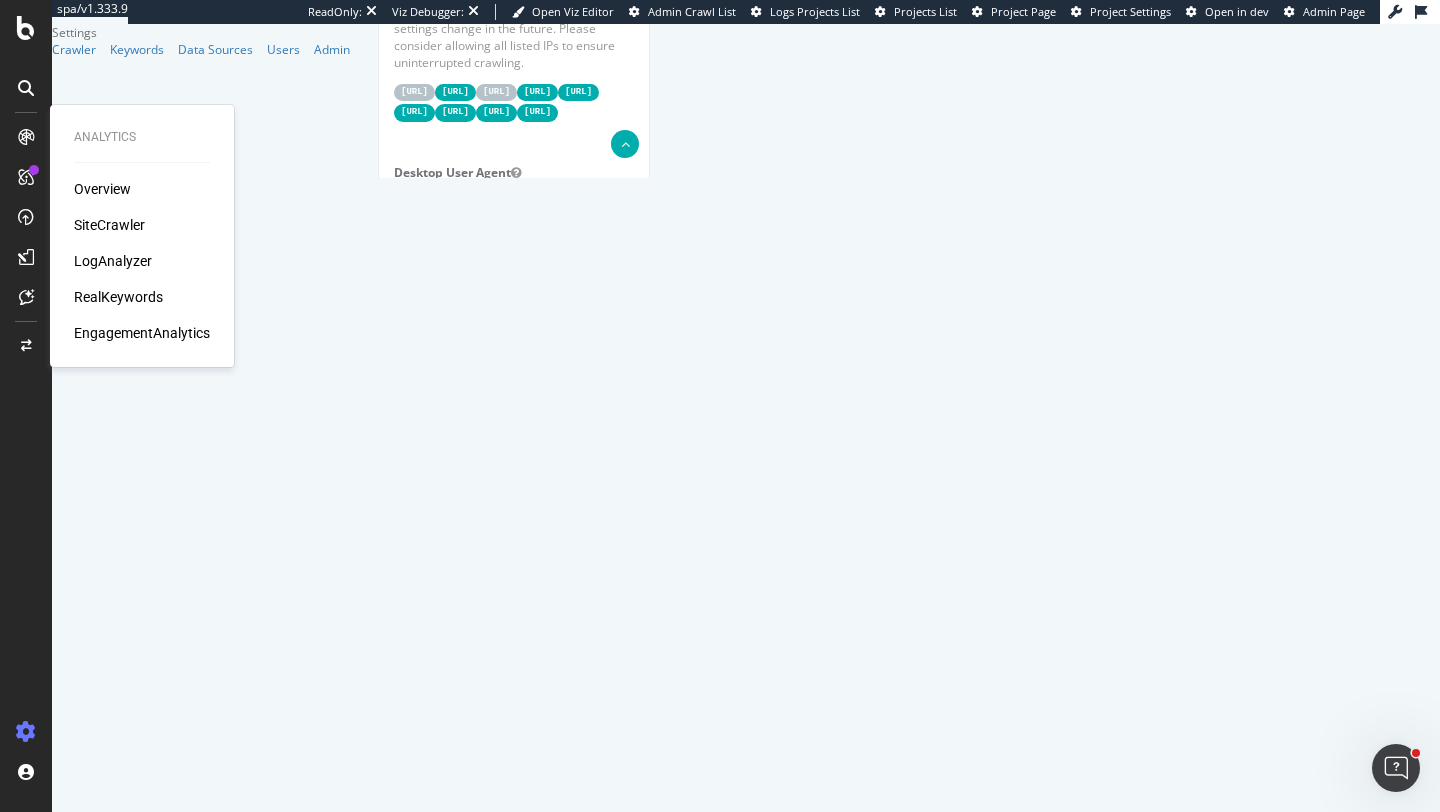 click on "SiteCrawler" at bounding box center (142, 225) 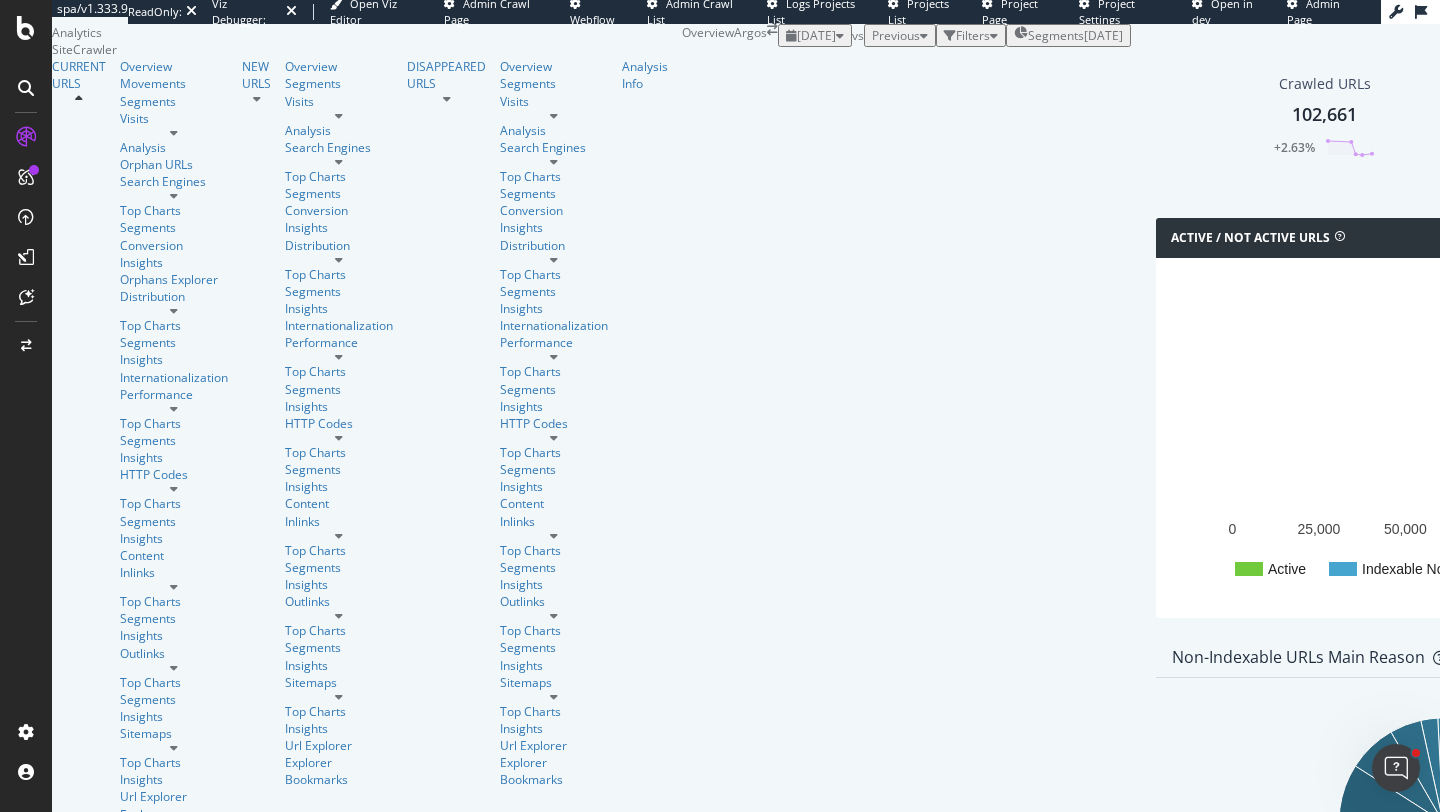 scroll, scrollTop: 2113, scrollLeft: 0, axis: vertical 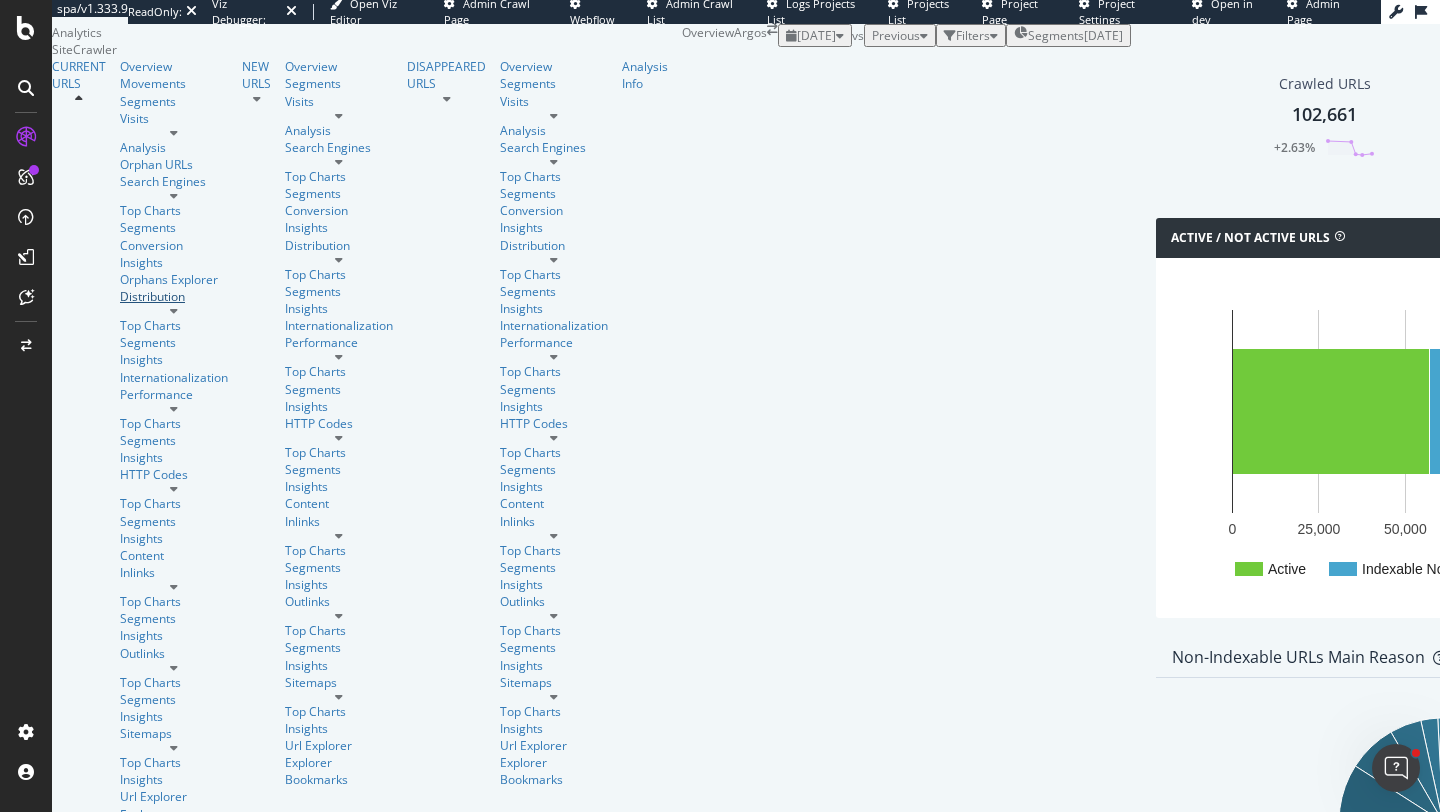 click on "Distribution" at bounding box center (174, 296) 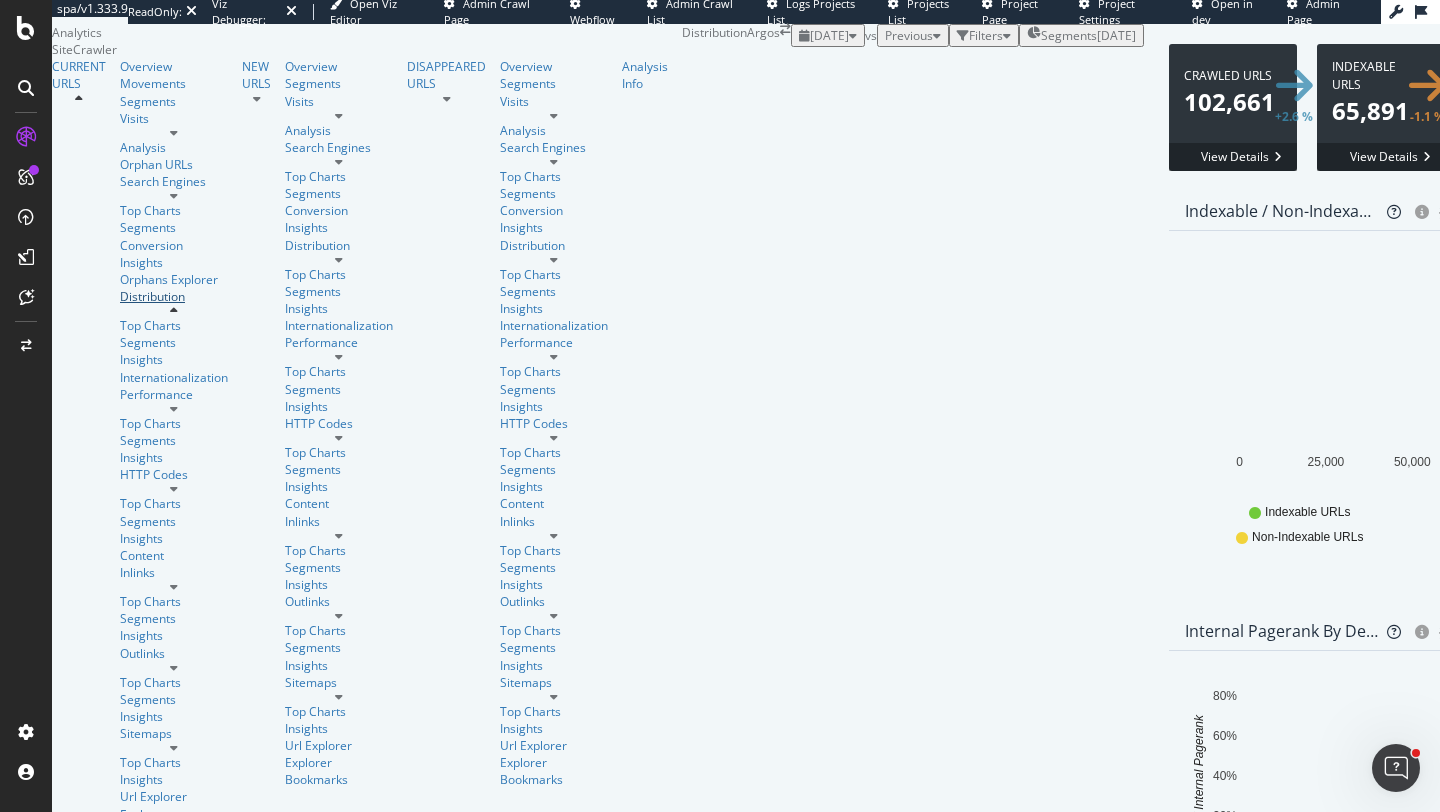 scroll, scrollTop: 2928, scrollLeft: 0, axis: vertical 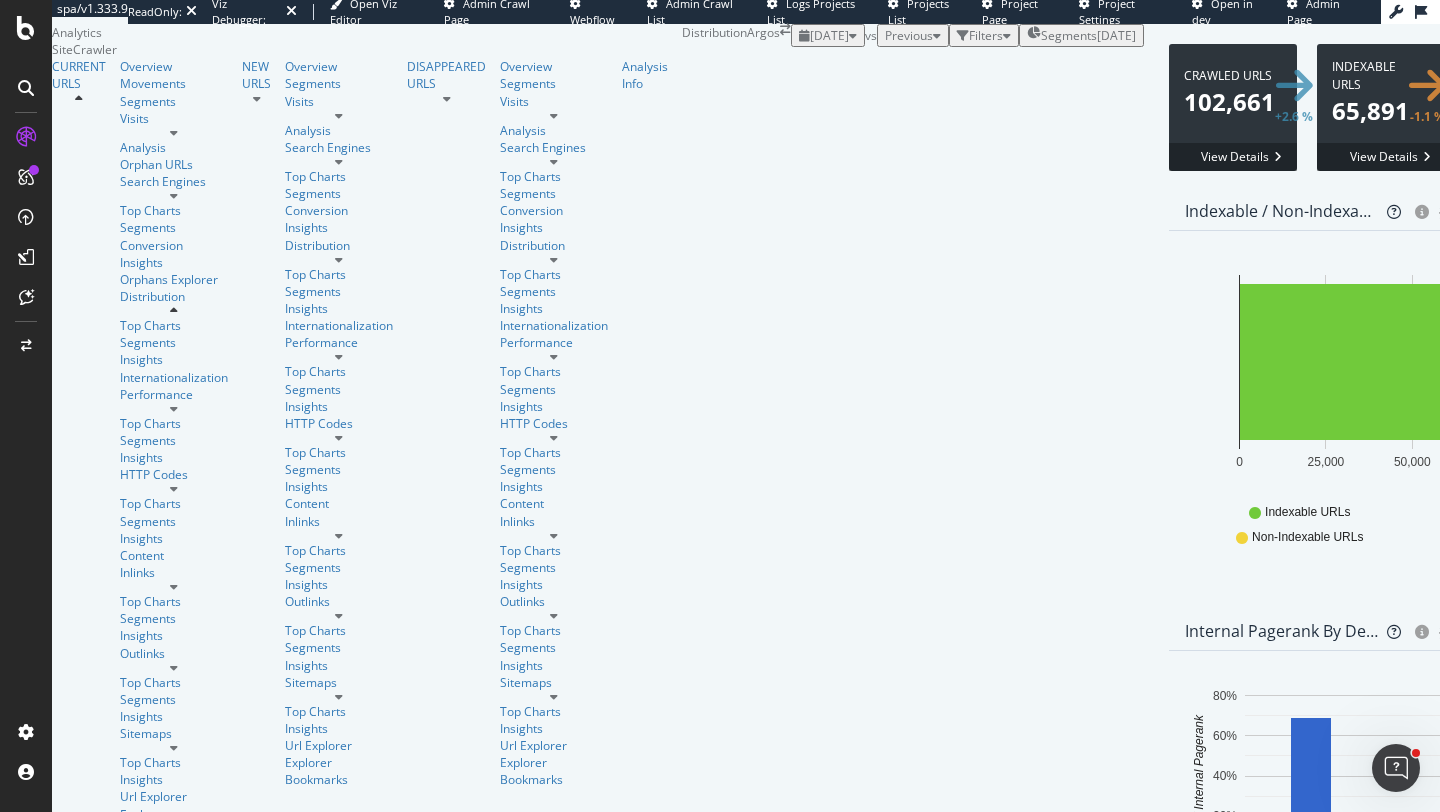 click on "AI Review Summary Extract (Part 1)" at bounding box center (1266, 3452) 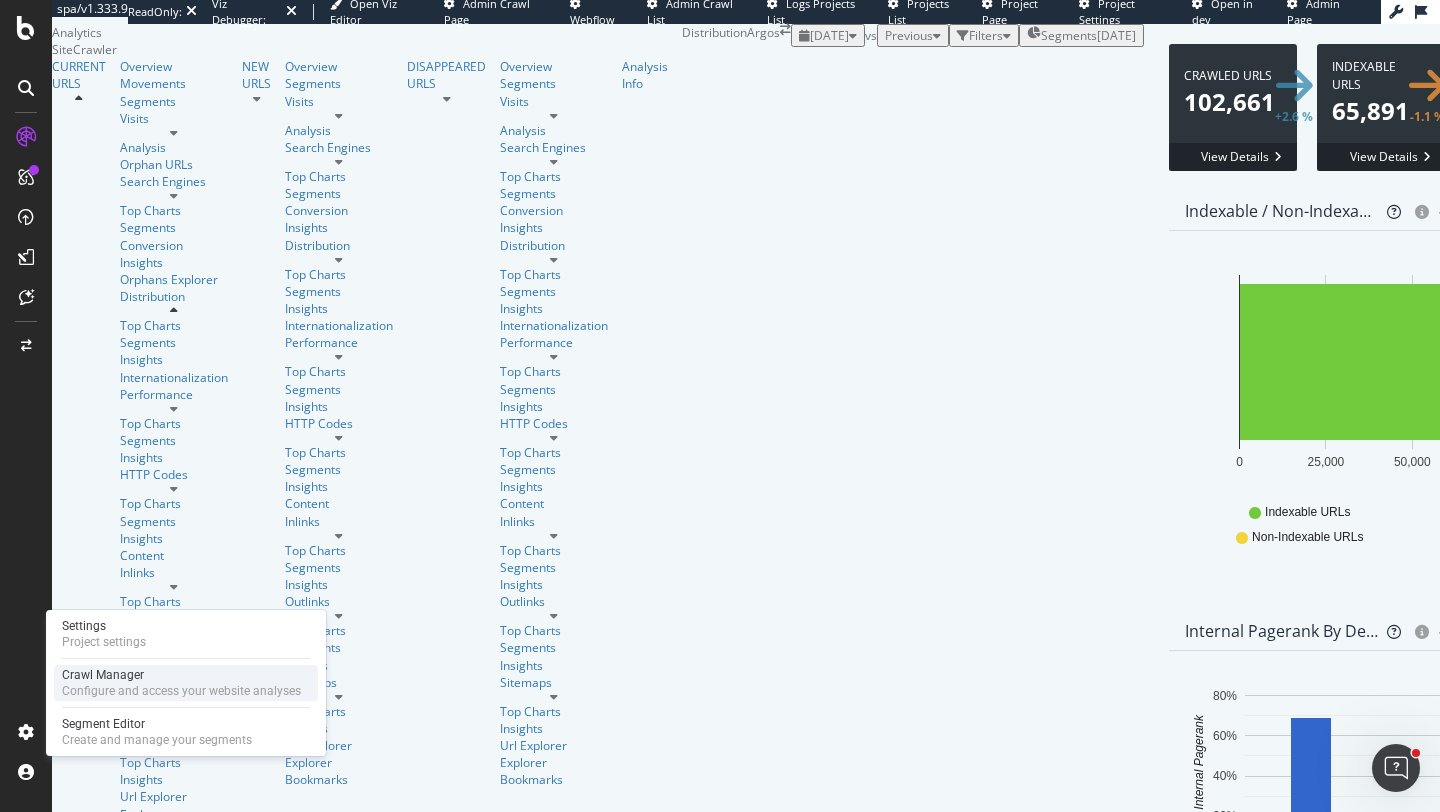 click on "Configure and access your website analyses" at bounding box center (181, 691) 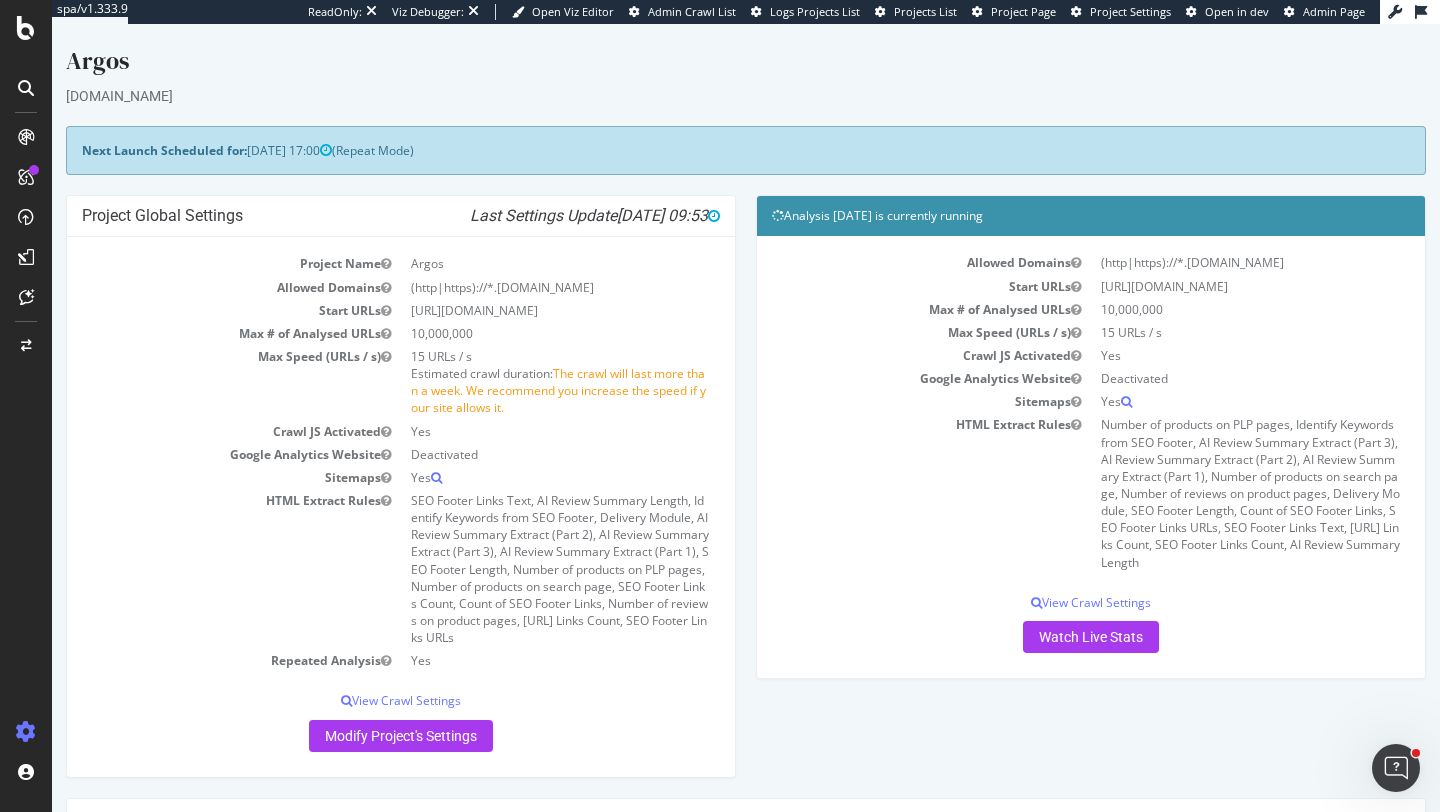 scroll, scrollTop: 0, scrollLeft: 0, axis: both 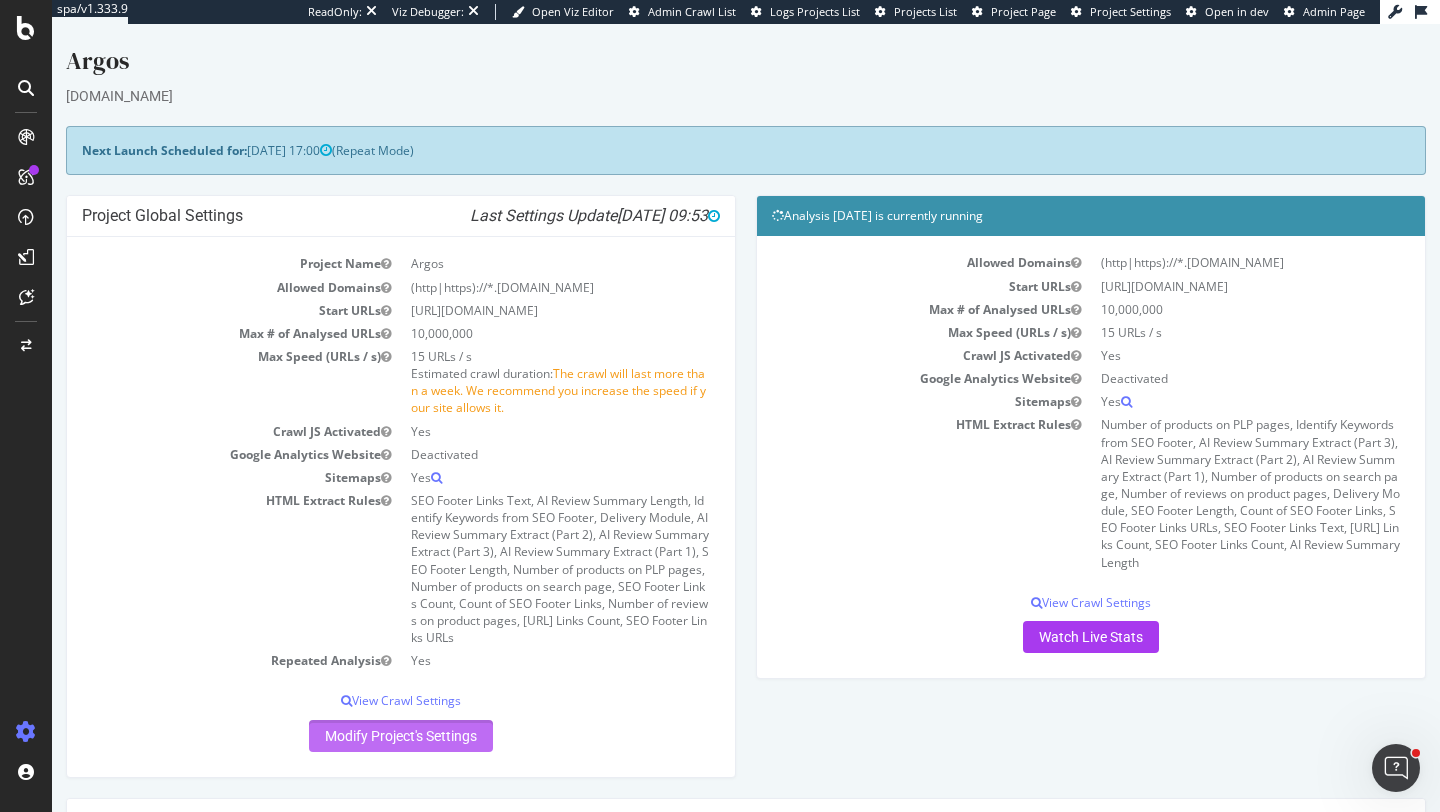 click on "Modify Project's Settings" at bounding box center [401, 736] 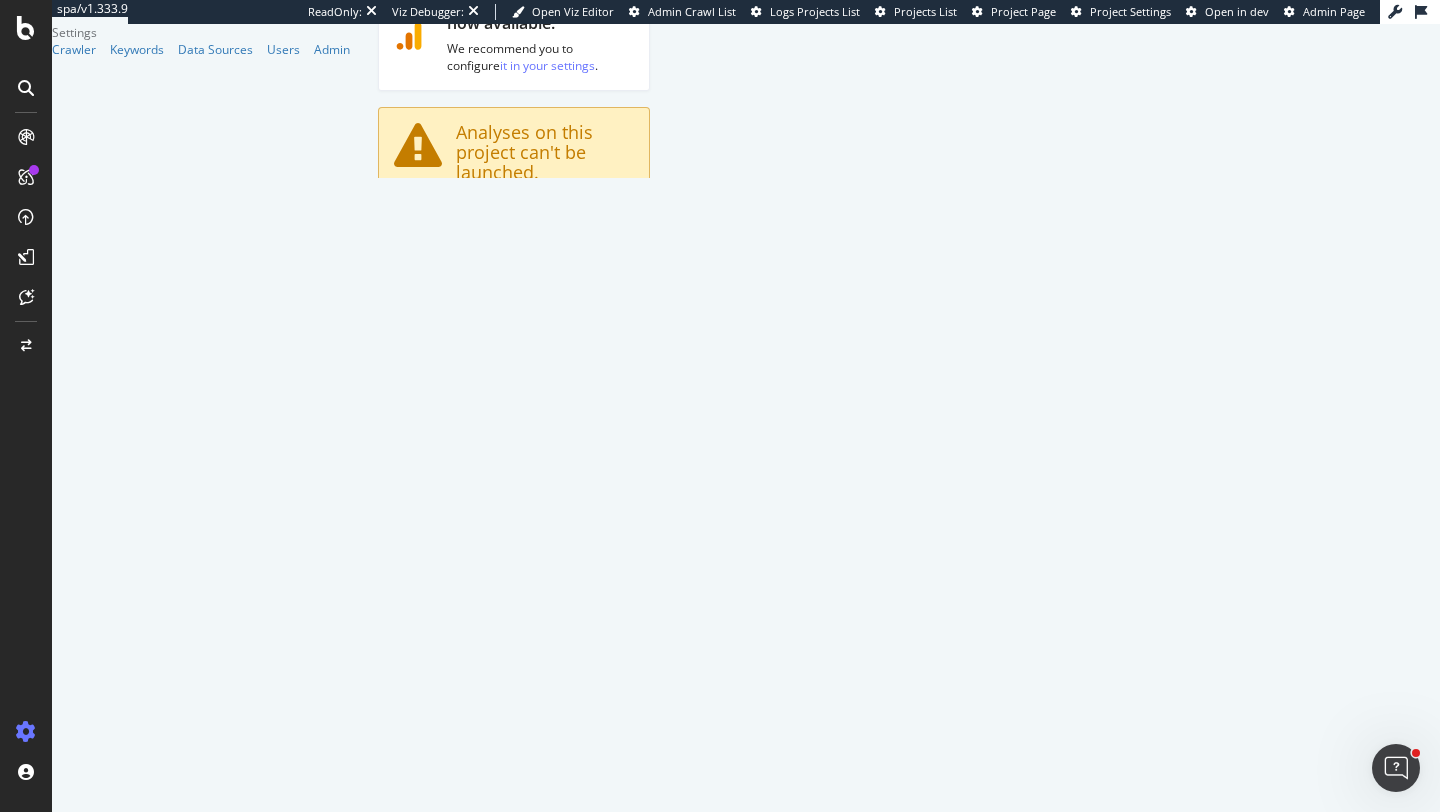 scroll, scrollTop: 0, scrollLeft: 0, axis: both 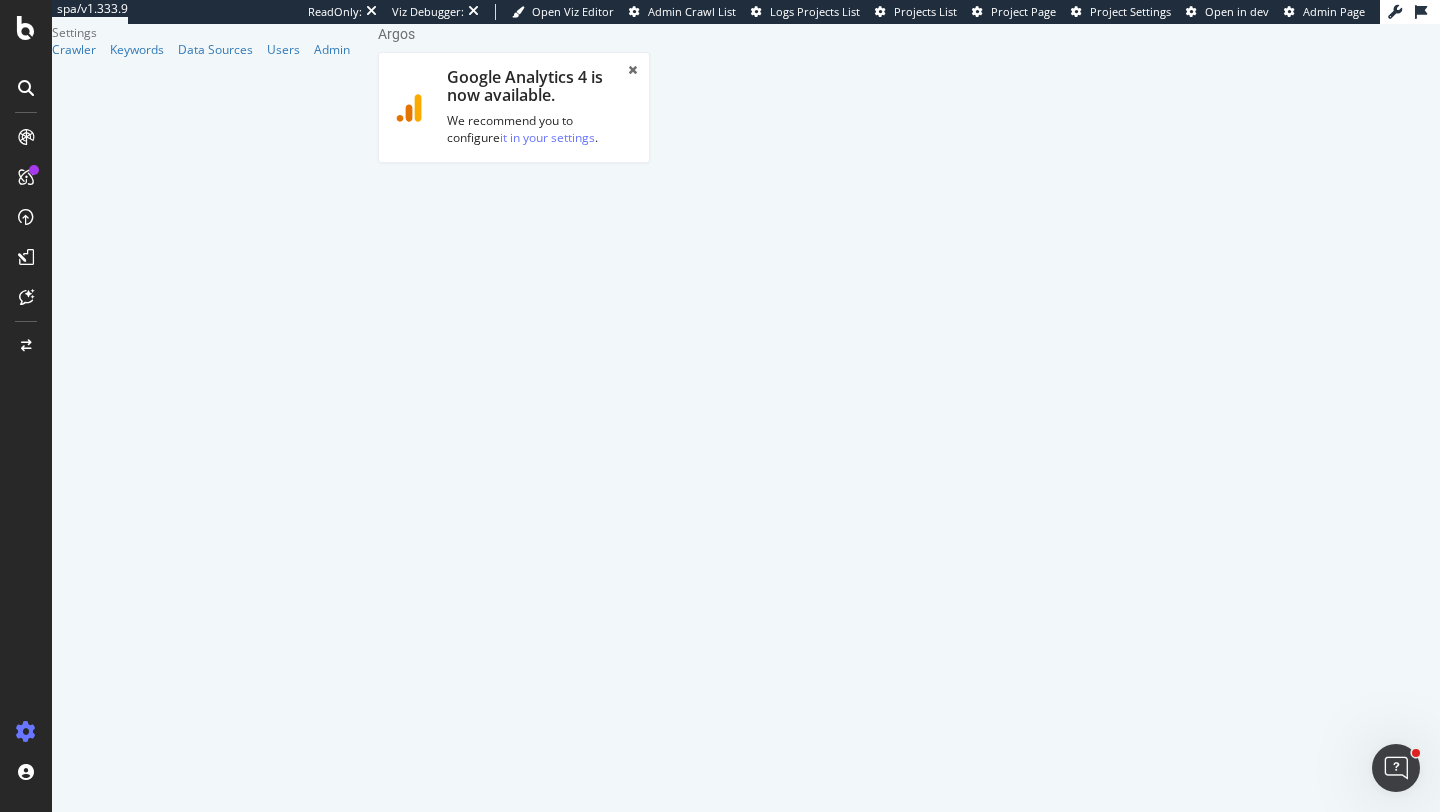 click on "Scope Project Name
Argos Start URLs
https://www.argos.co.uk/ Or upload a file:
Clear field
Or type URLs from external file or Sitemaps:
If you don't want to discover URLs outside of those listed in the files at these locations, set Max depth to 0 in the Crawl parameters below.
Fill only one of the three fields above
Crawl Configuration  Since September 2020, Google has favored mobile crawl for all websites. For a more meaningful analysis, you should crawl all sites with a mobile/responsive configuration.
You can configure User Agent in  Advanced Settings .
Mobile/Responsive Desktop Advanced Crawl JS view JS configuration Allowed Domains
HTTP HTTPS GB" at bounding box center (514, 1670) 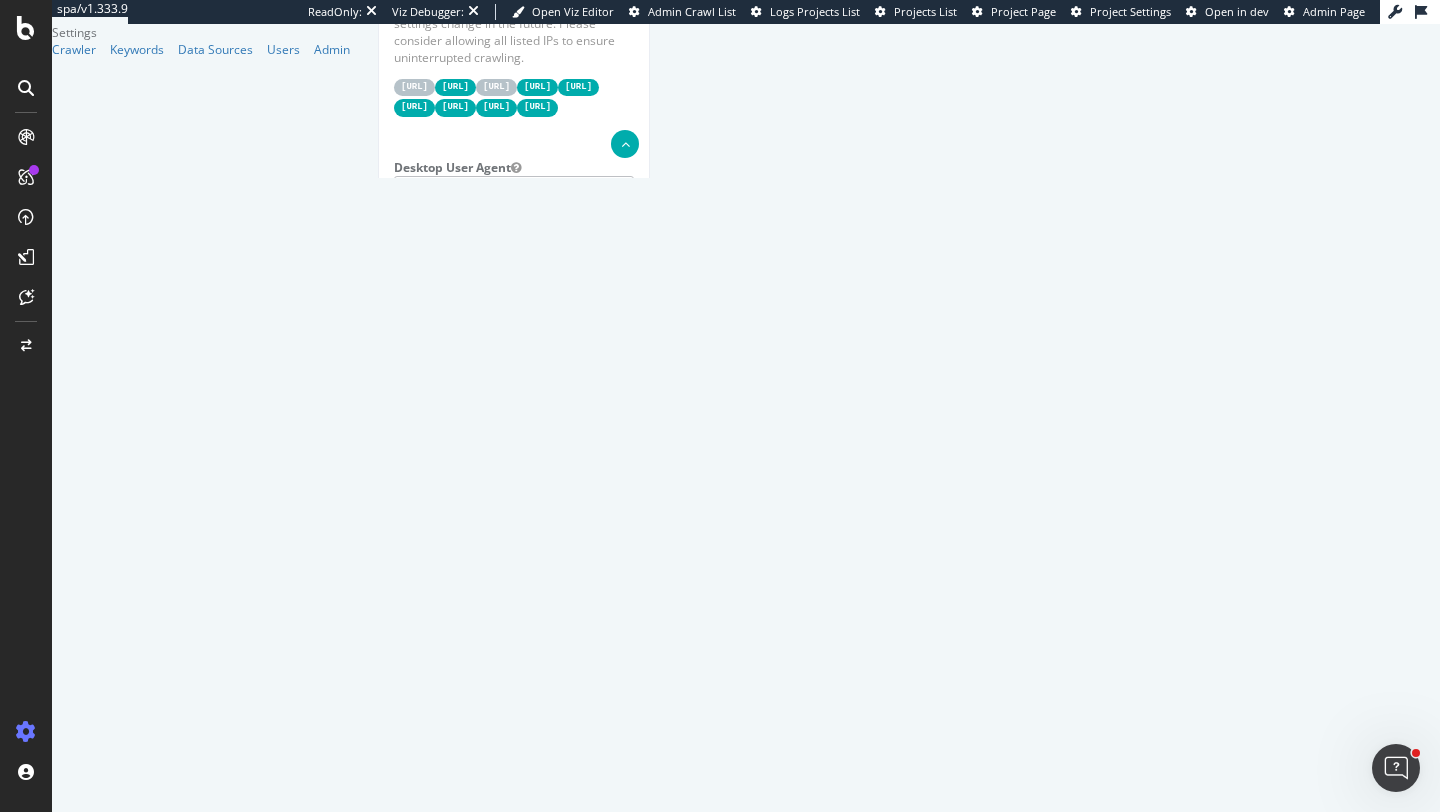 scroll, scrollTop: 1524, scrollLeft: 0, axis: vertical 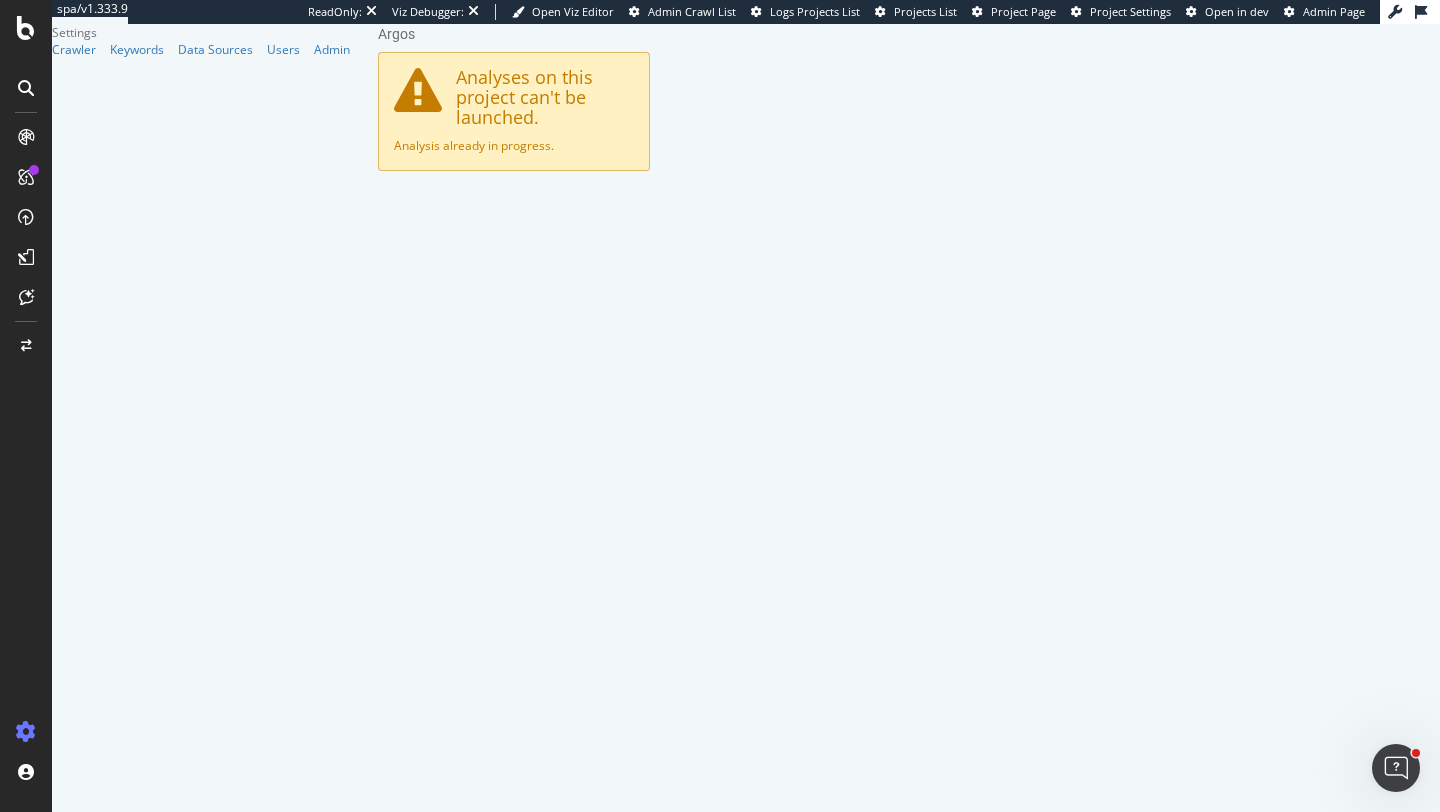 click on "Main" at bounding box center (421, 219) 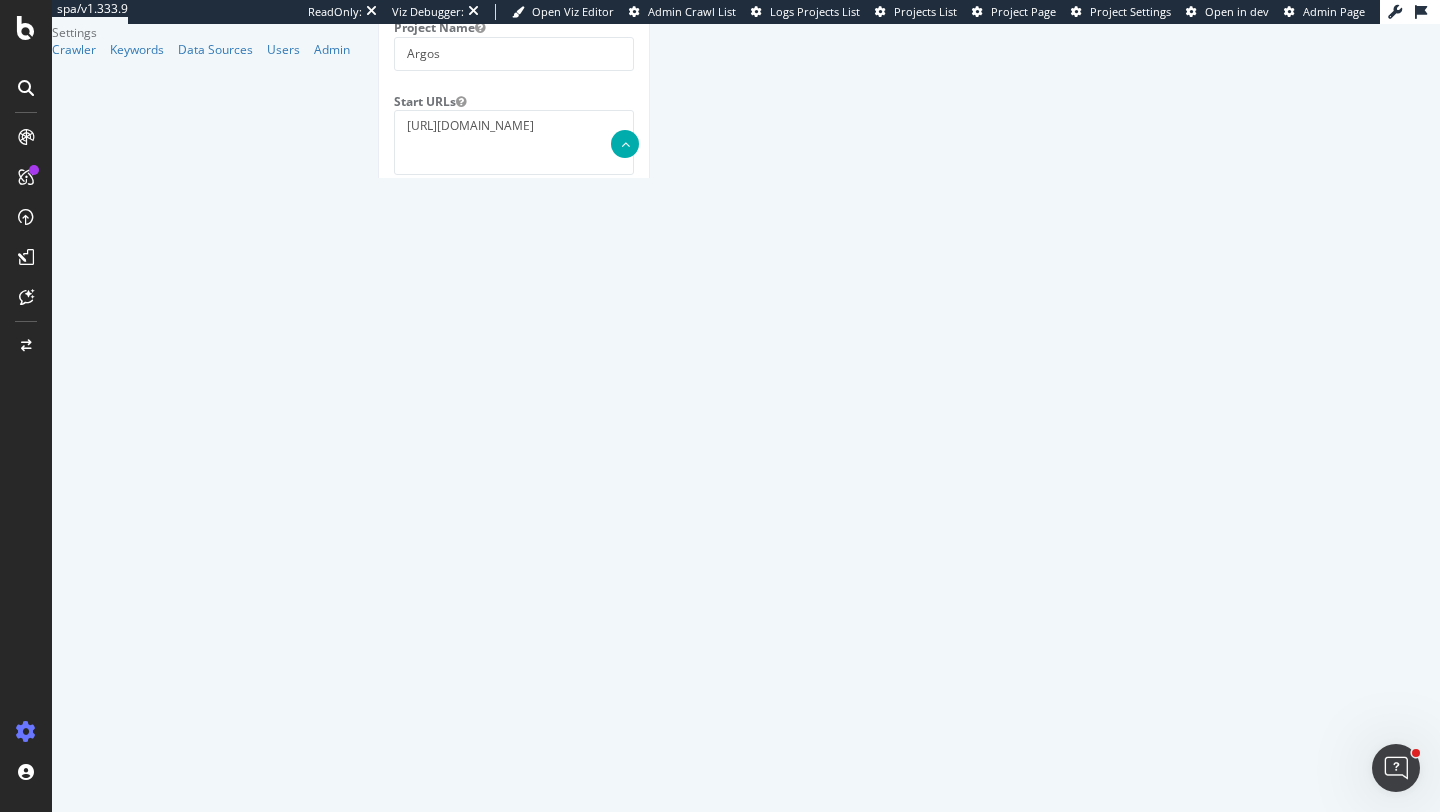scroll, scrollTop: 0, scrollLeft: 0, axis: both 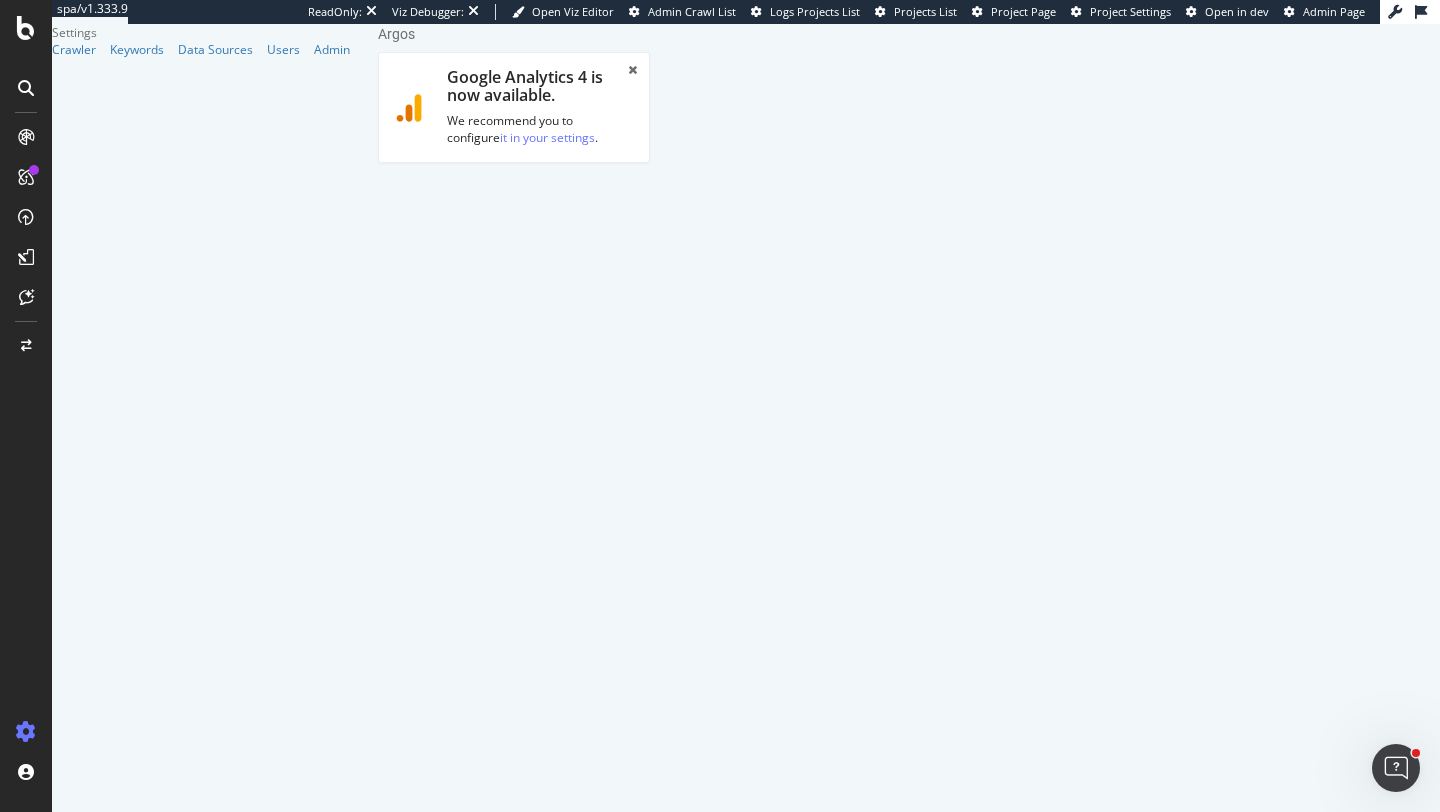click on "https://www.argos.co.uk/" at bounding box center [514, 701] 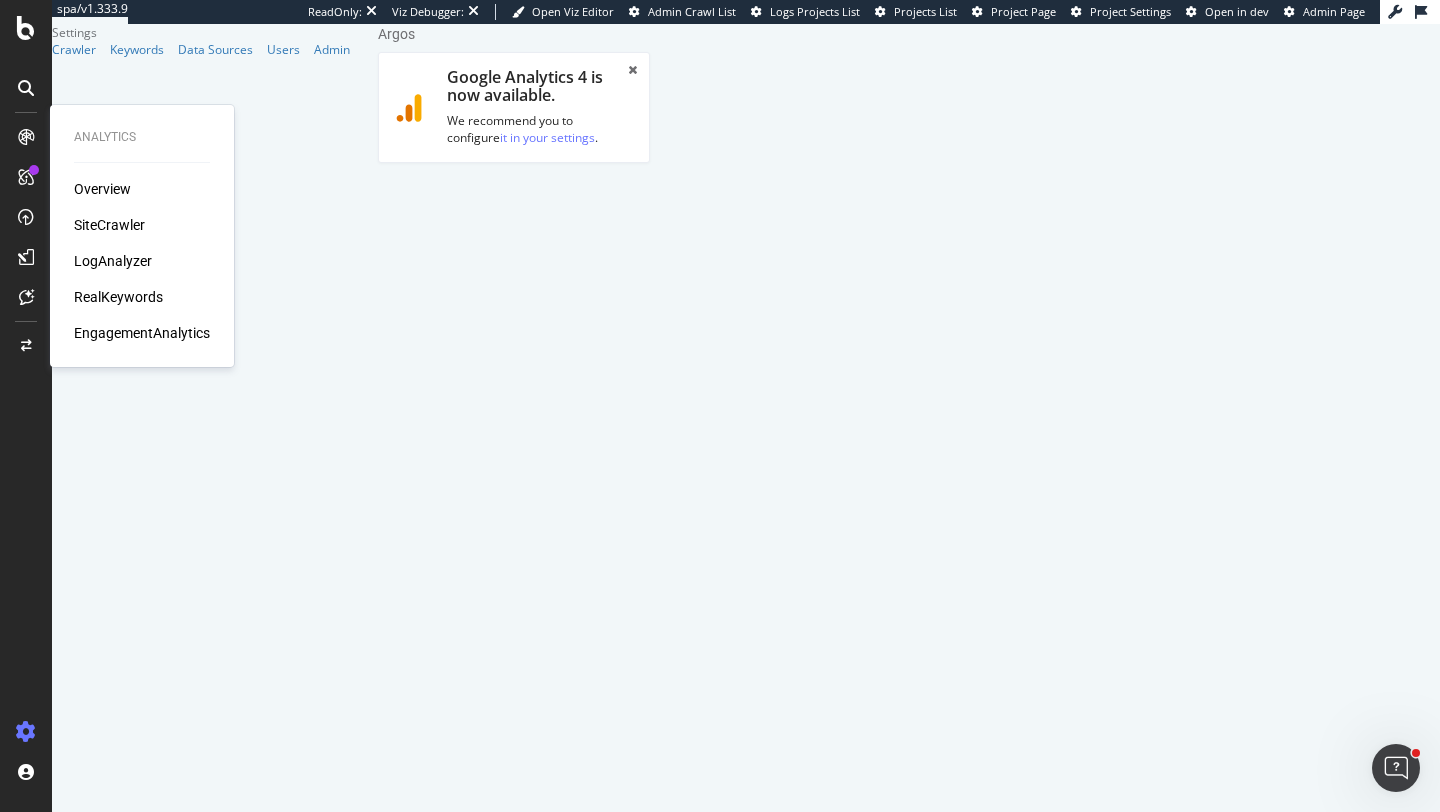click on "SiteCrawler" at bounding box center (109, 225) 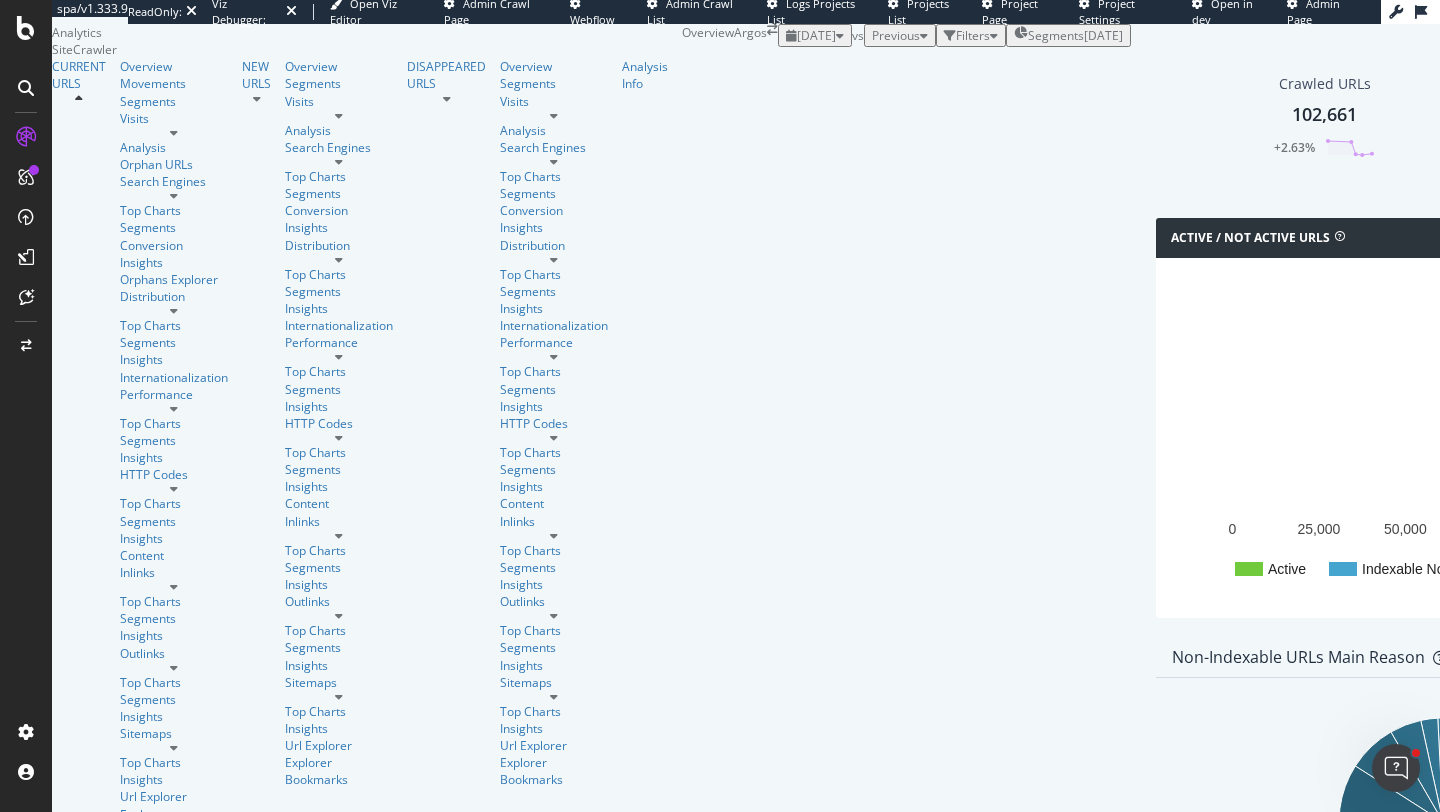 scroll, scrollTop: 1333, scrollLeft: 0, axis: vertical 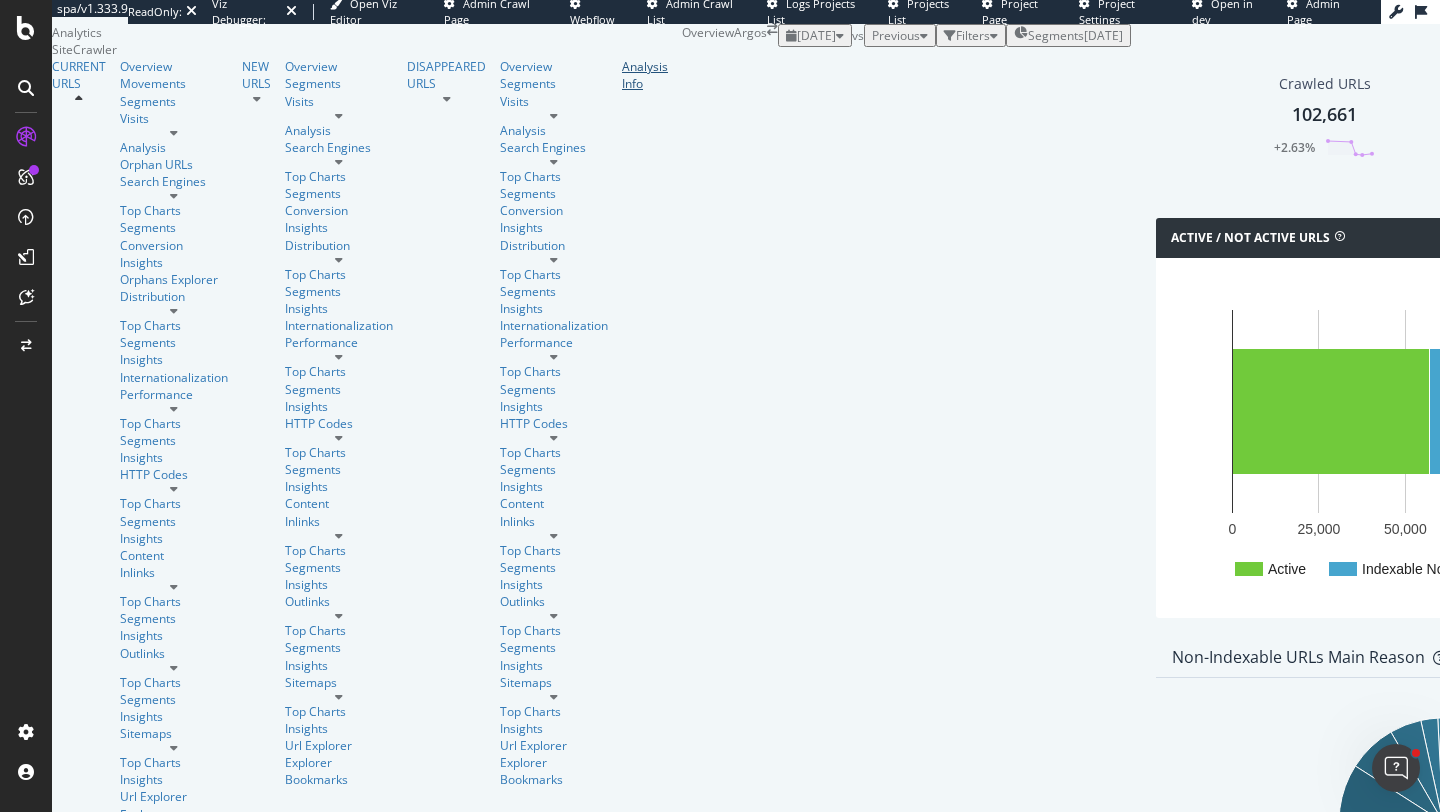 click on "Analysis Info" at bounding box center [645, 75] 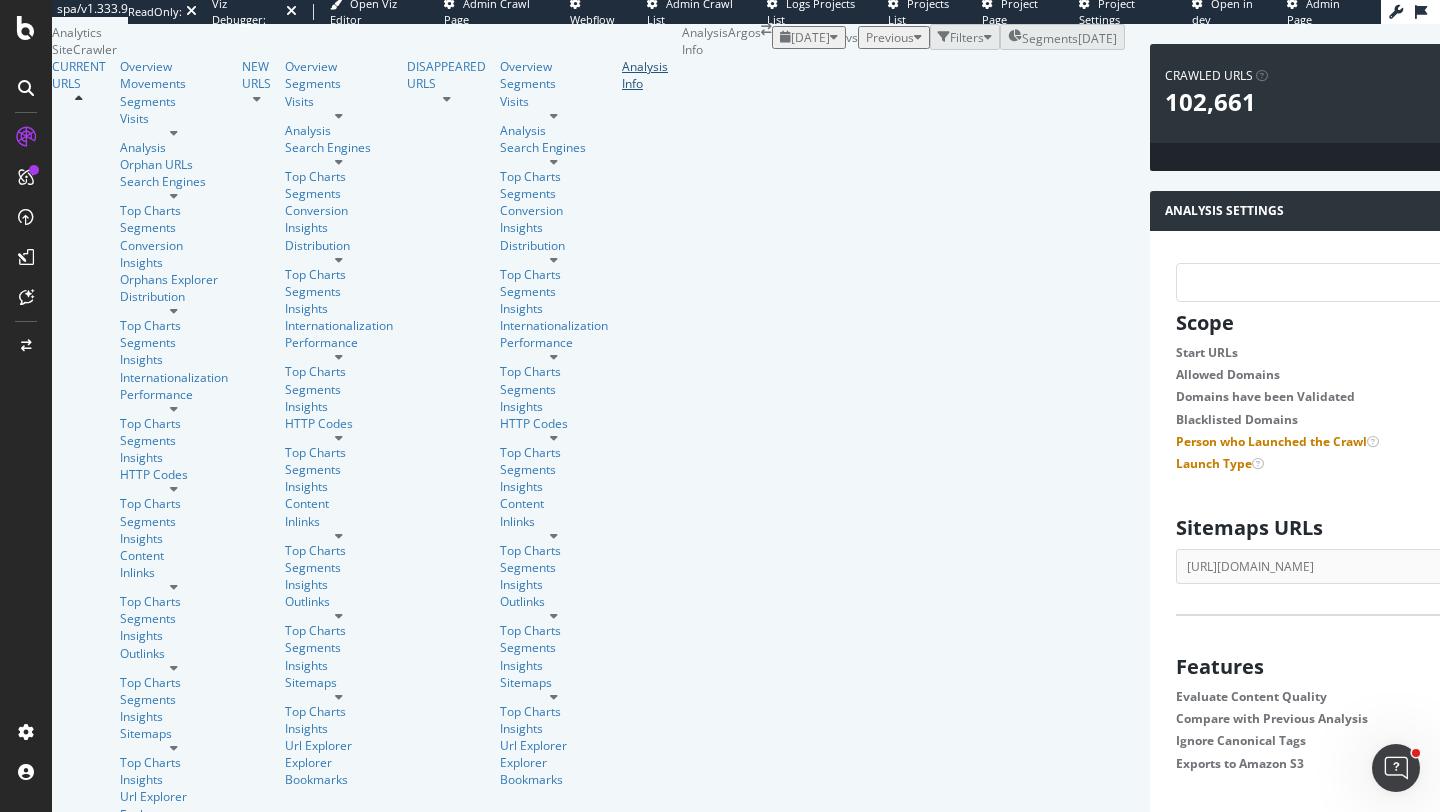 scroll, scrollTop: 1284, scrollLeft: 0, axis: vertical 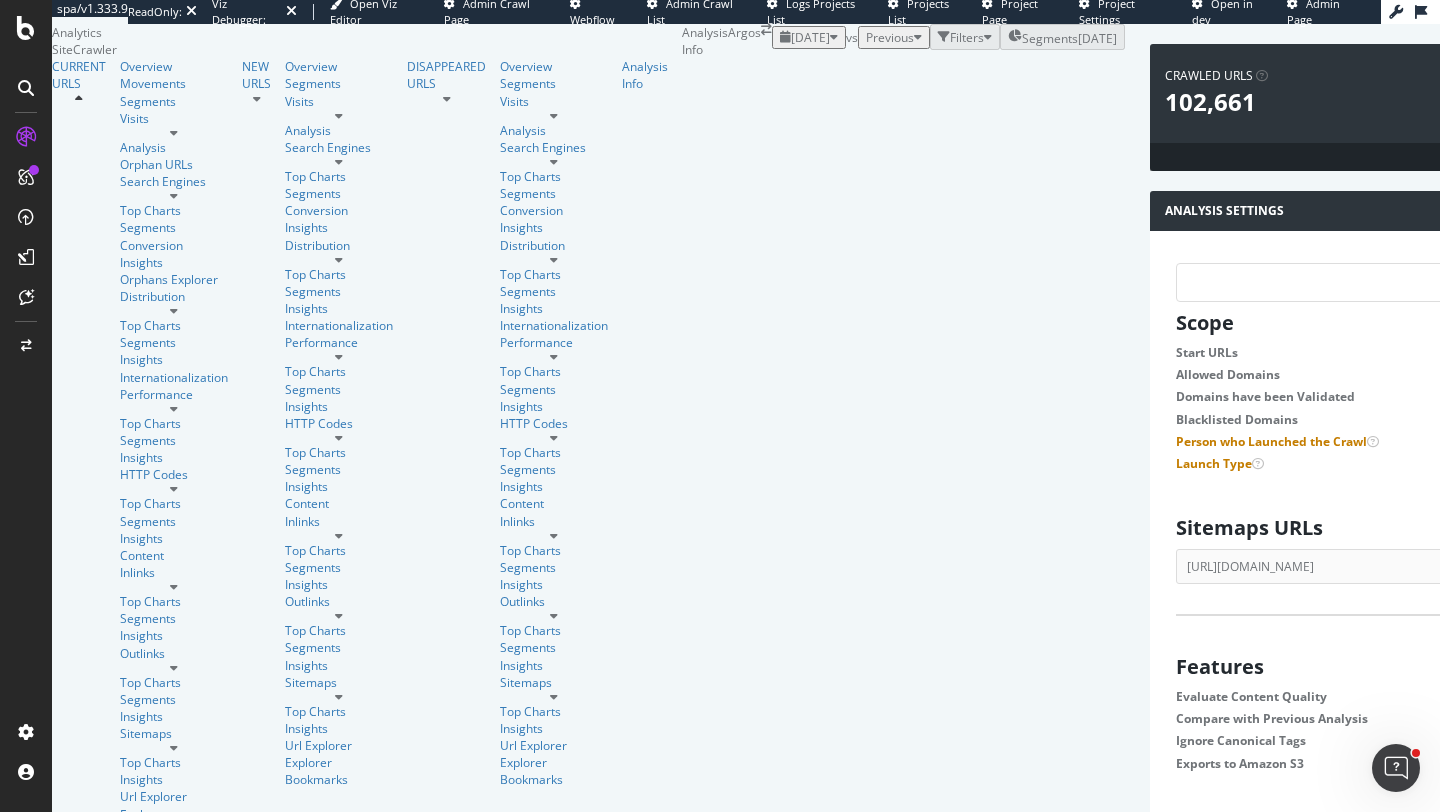 click on "View more" at bounding box center (2277, 1328) 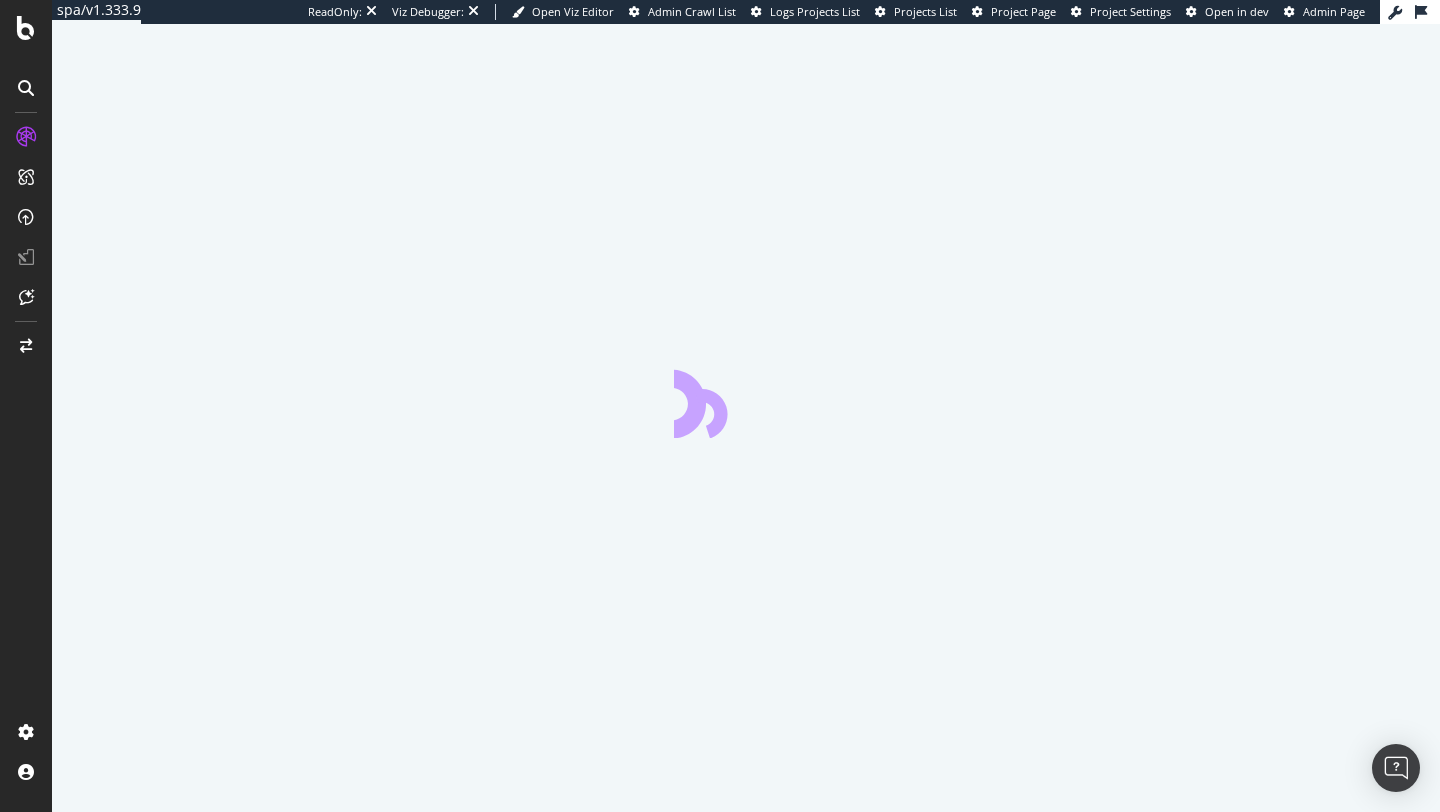 scroll, scrollTop: 0, scrollLeft: 0, axis: both 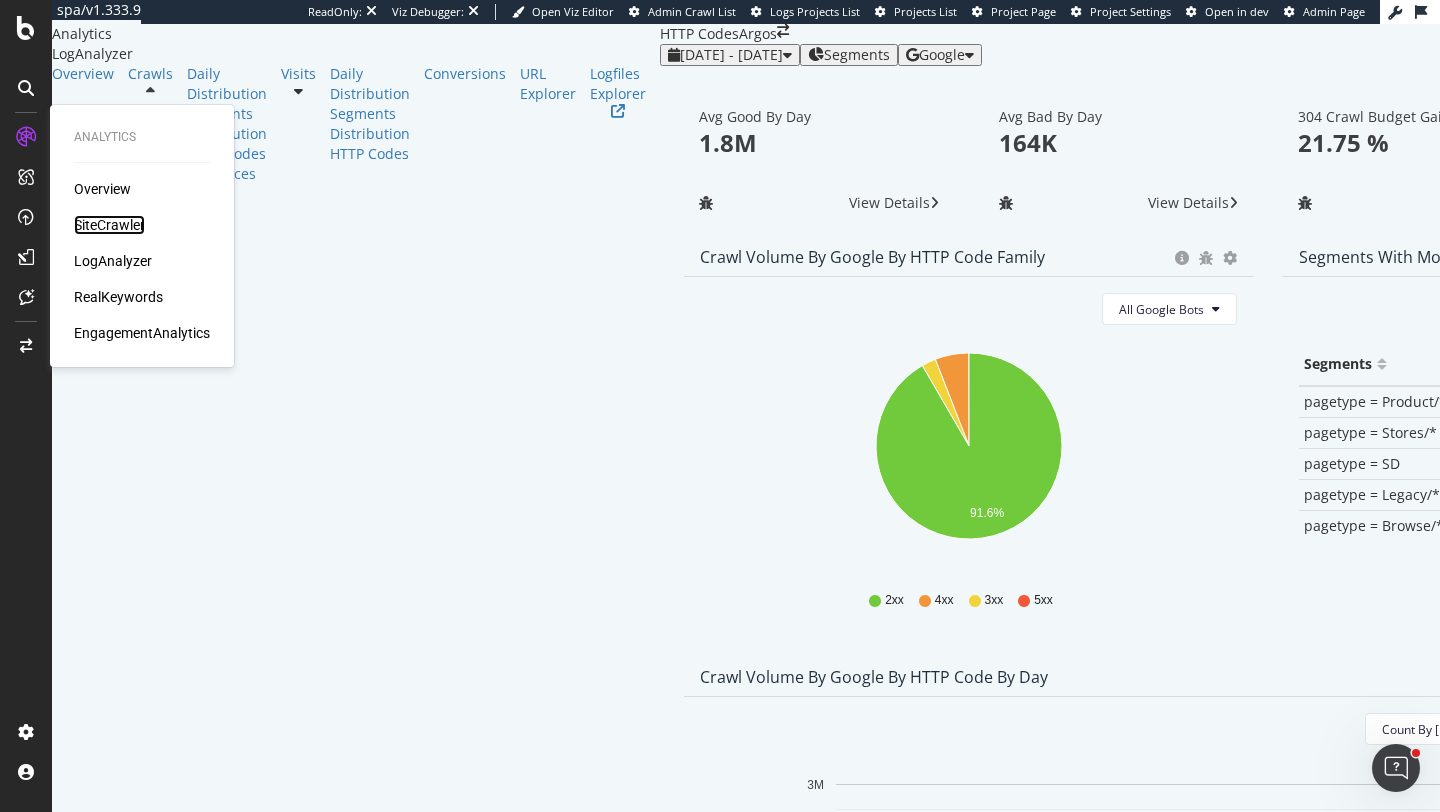 click on "SiteCrawler" at bounding box center (109, 225) 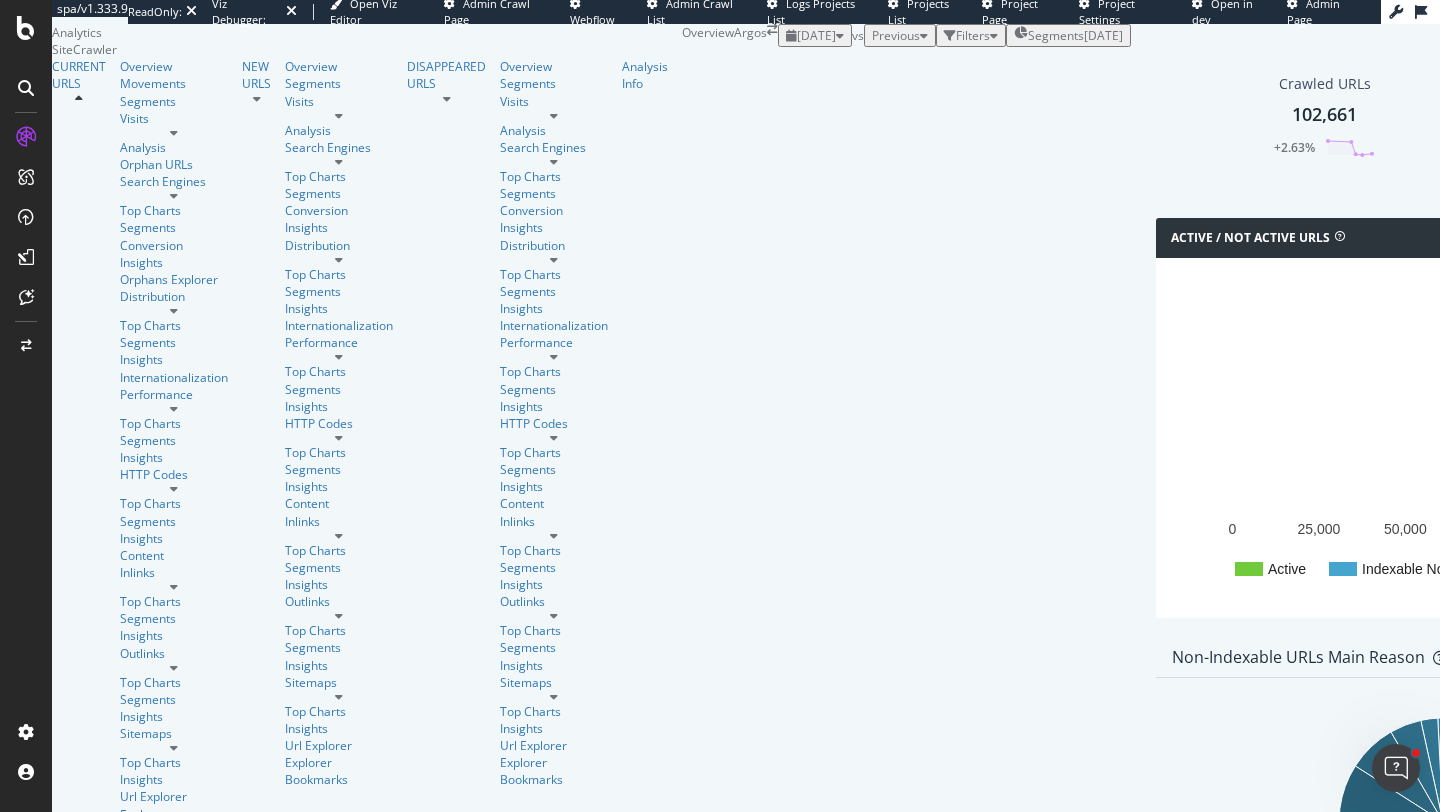 scroll, scrollTop: 435, scrollLeft: 0, axis: vertical 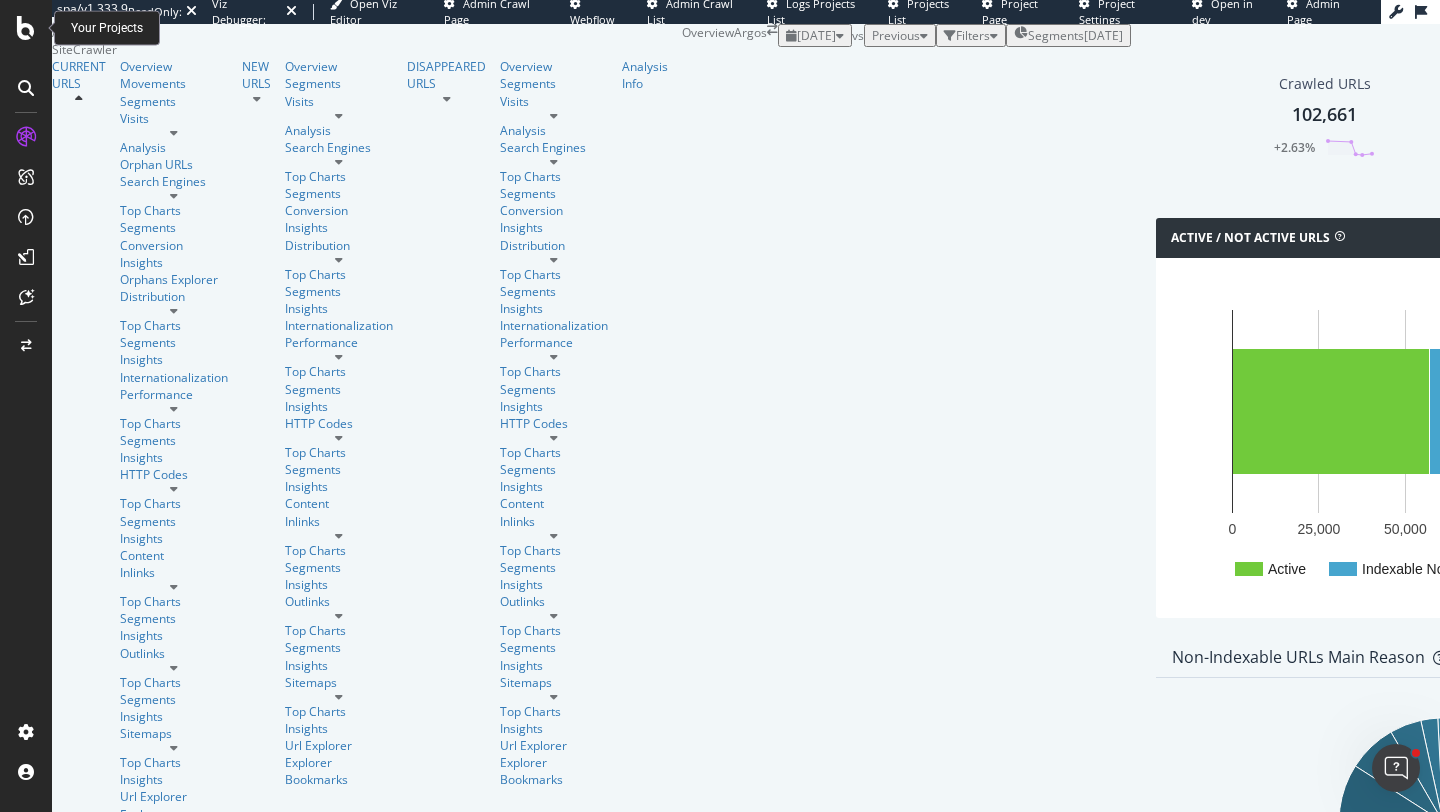 click at bounding box center (26, 28) 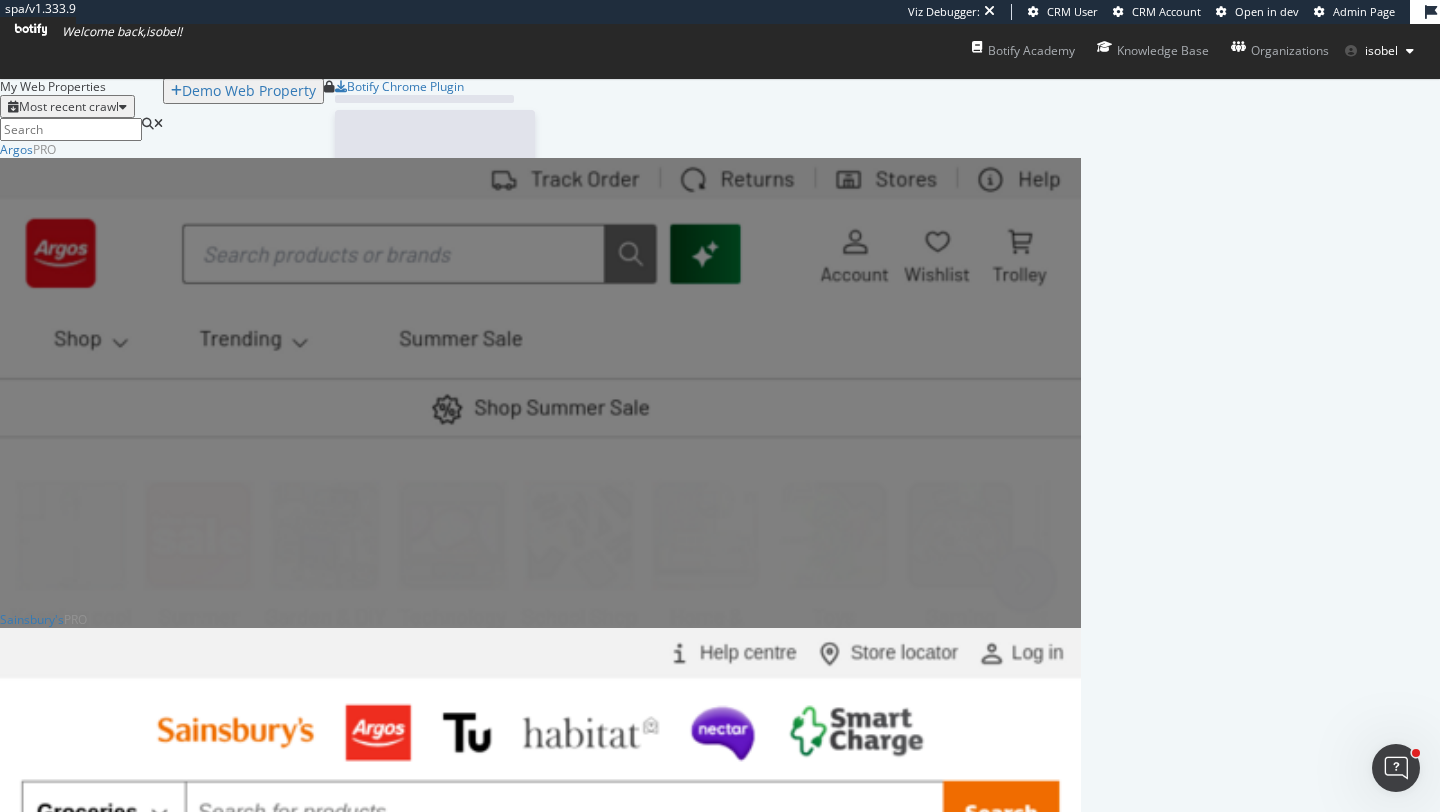 scroll, scrollTop: 1, scrollLeft: 1, axis: both 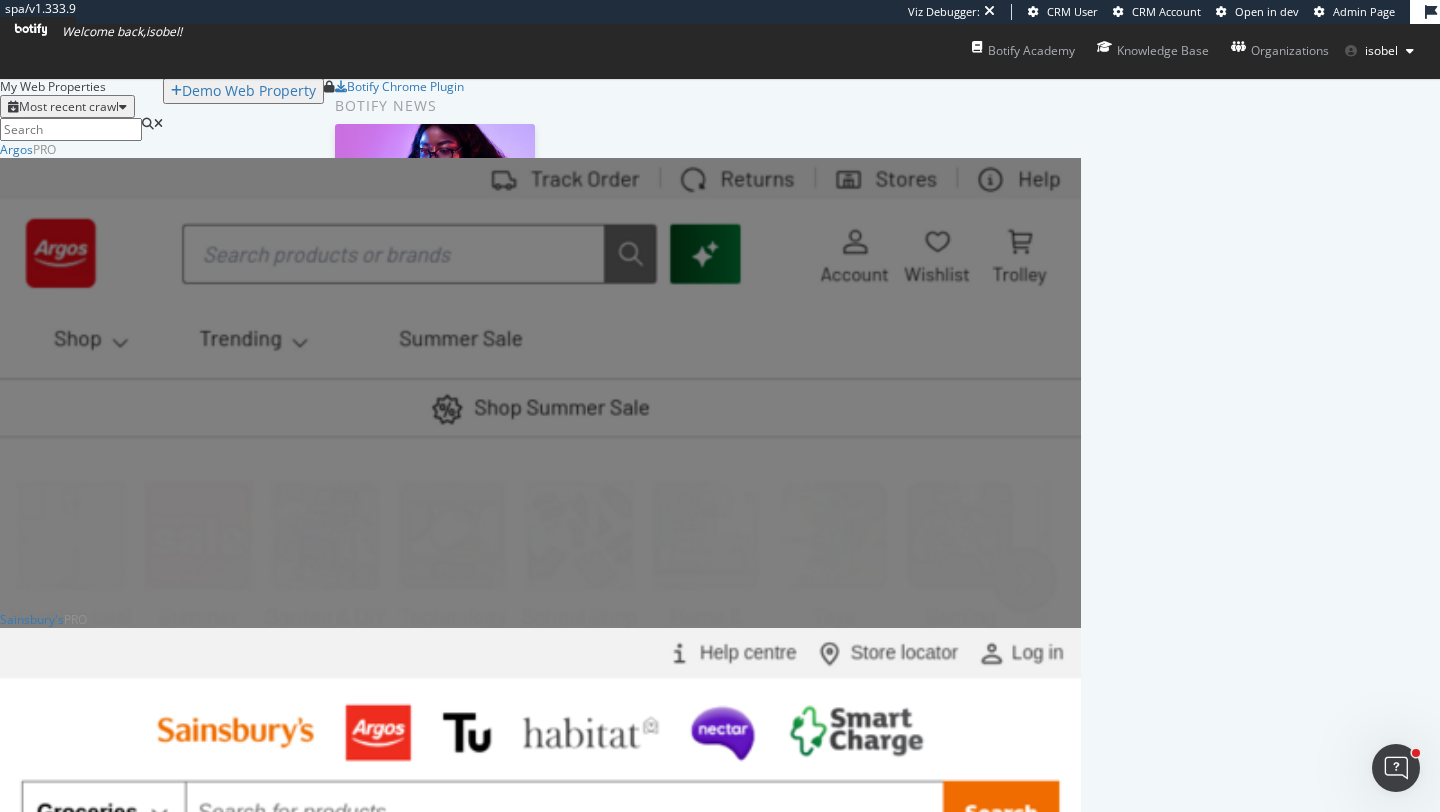click on "[DATE]" at bounding box center (133, 1517) 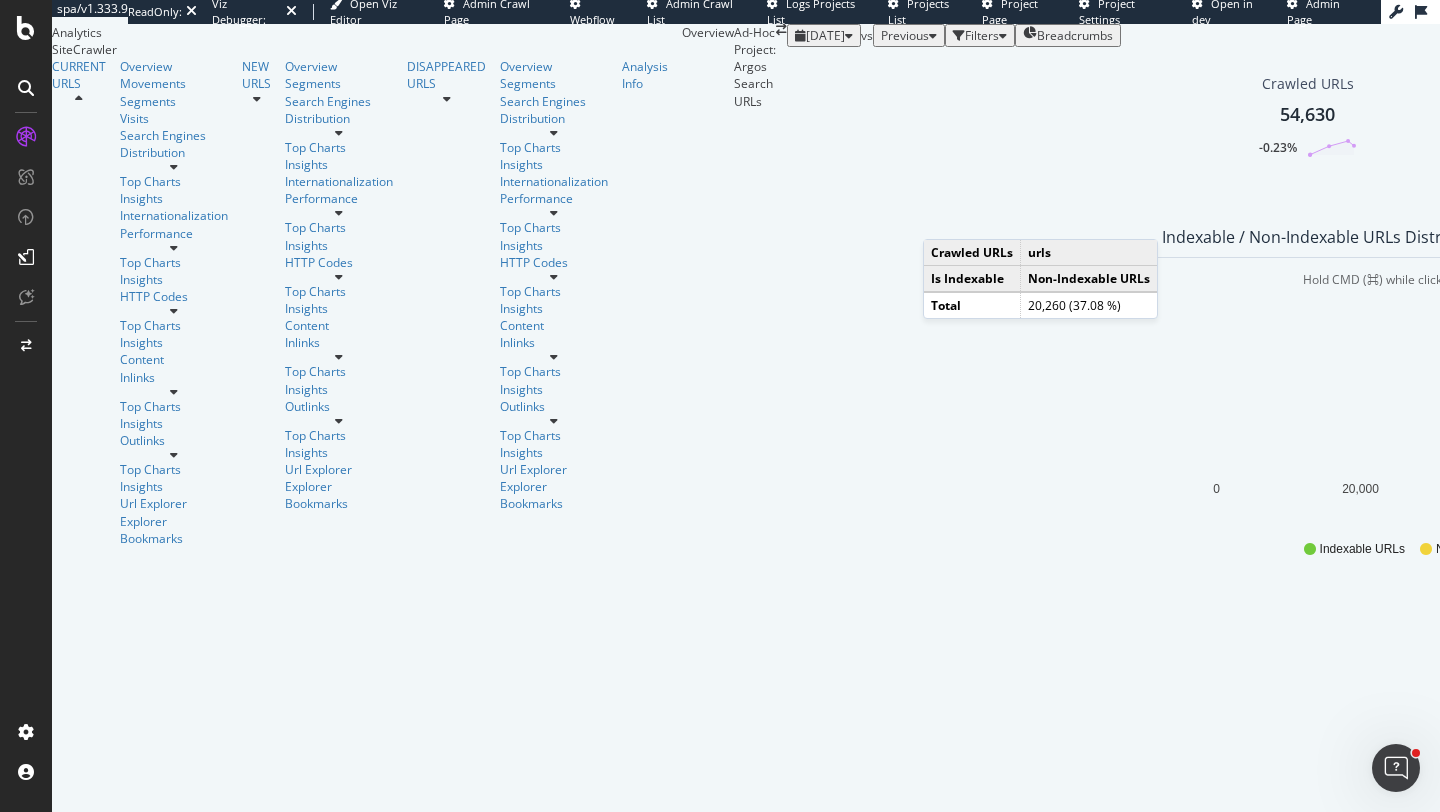 scroll, scrollTop: 740, scrollLeft: 0, axis: vertical 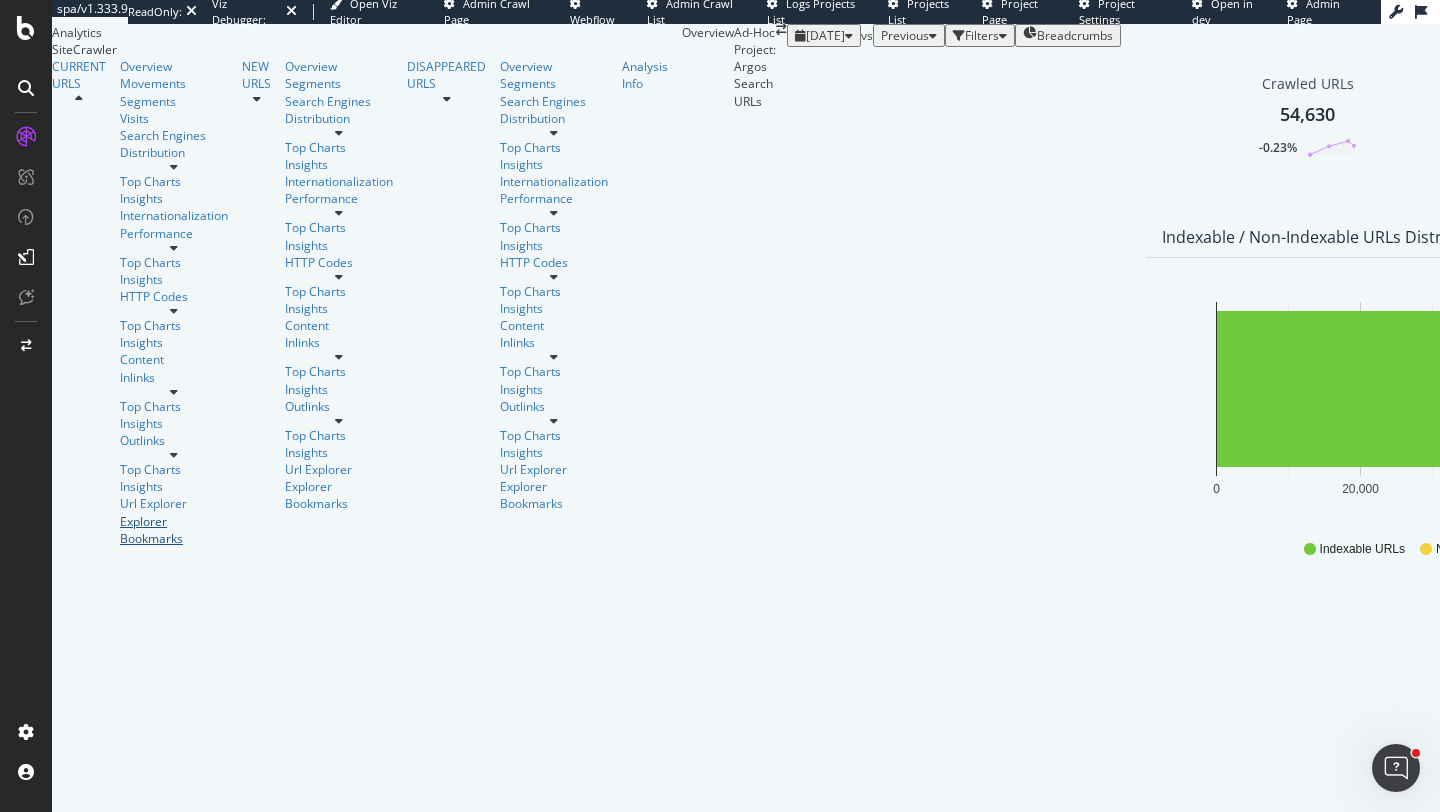 click on "Explorer Bookmarks" at bounding box center [174, 530] 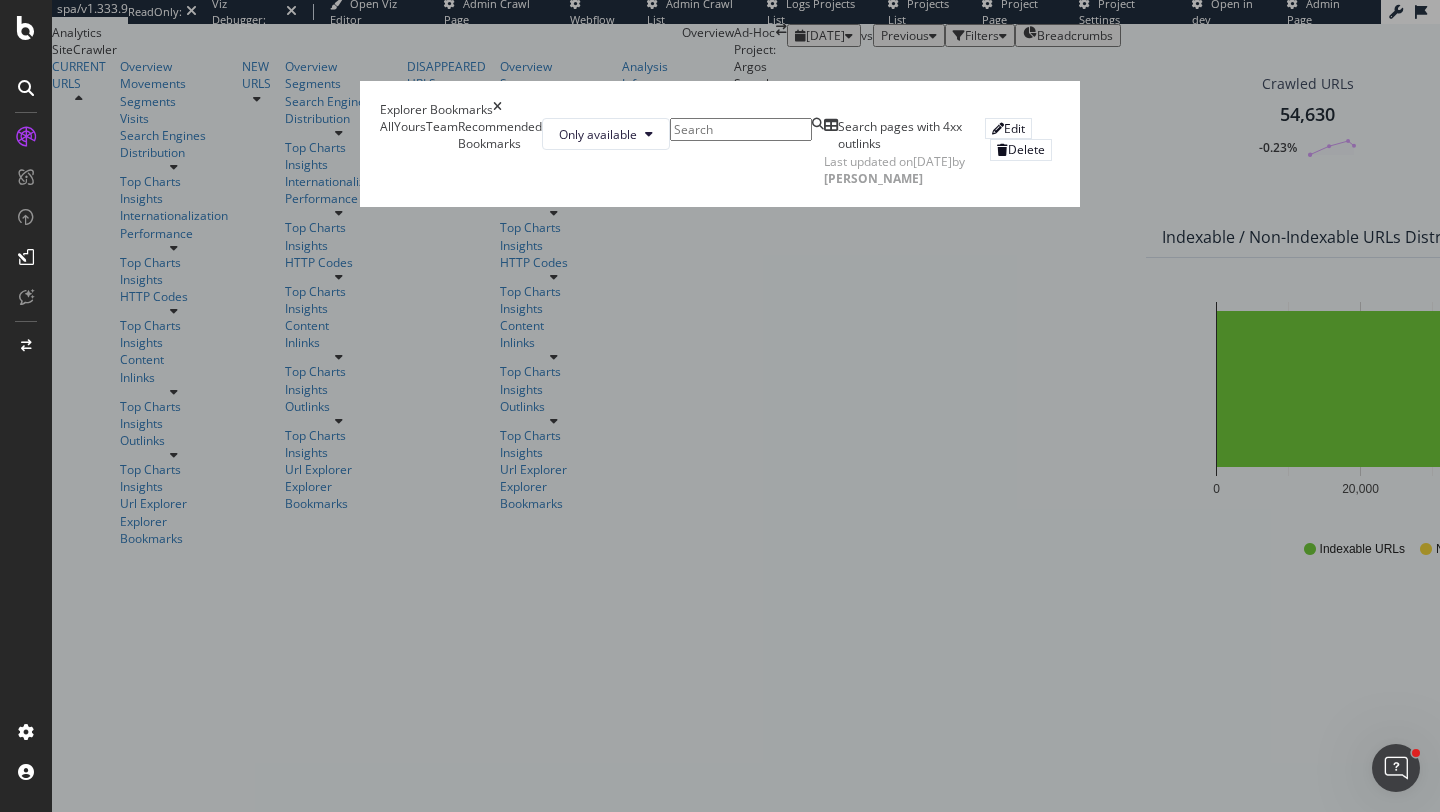 click on "Search pages with 4xx outlinks" at bounding box center [904, 135] 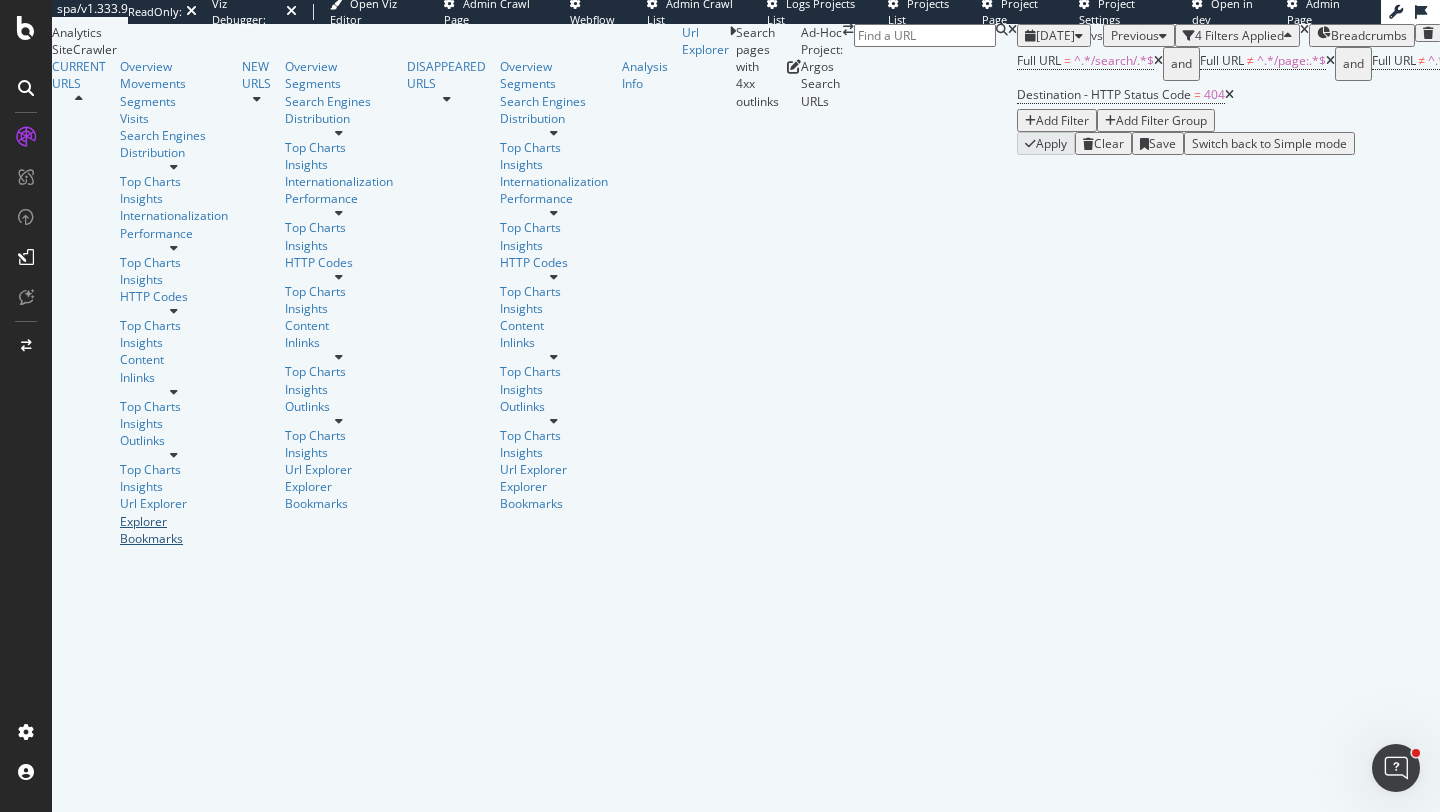 scroll, scrollTop: 0, scrollLeft: 0, axis: both 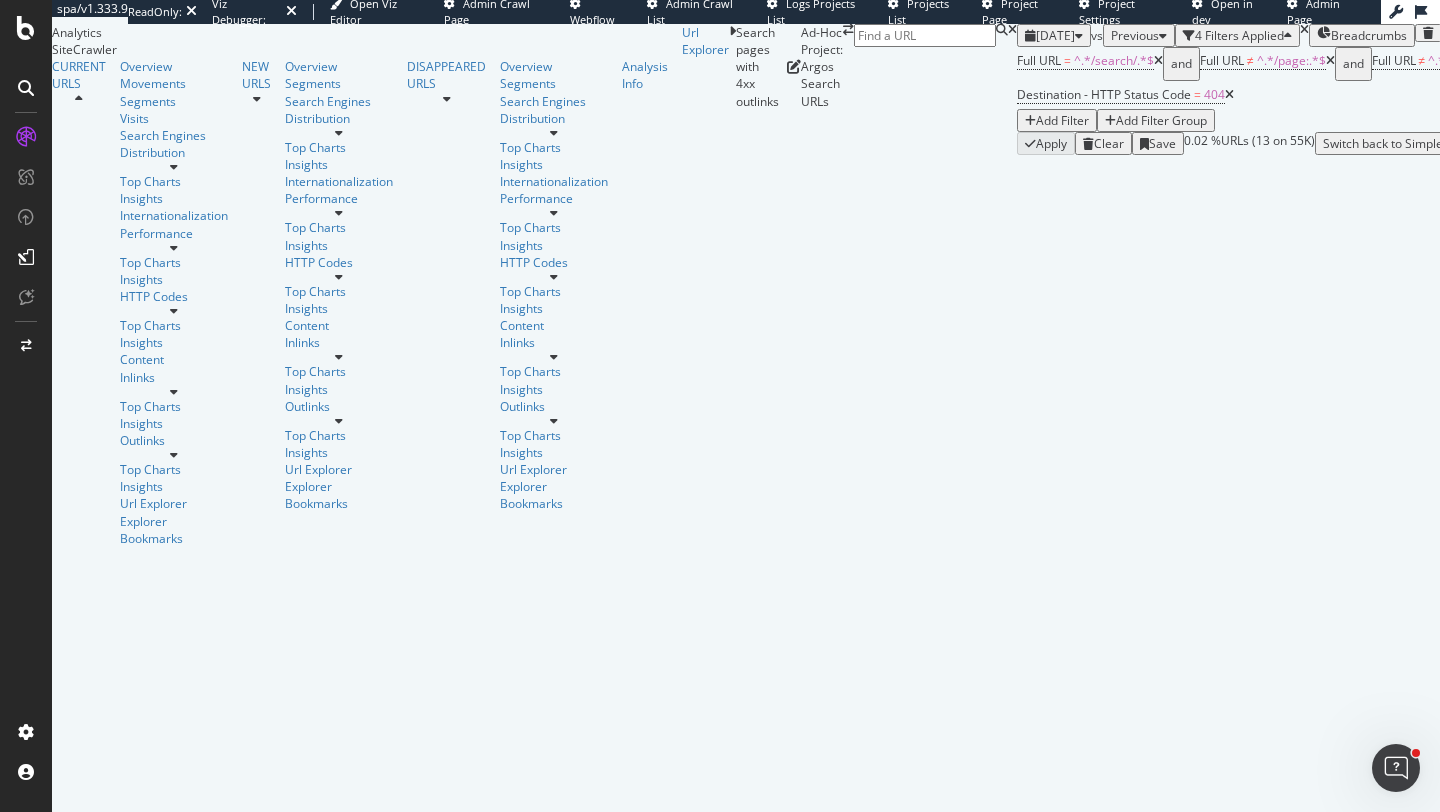 click at bounding box center (1079, 36) 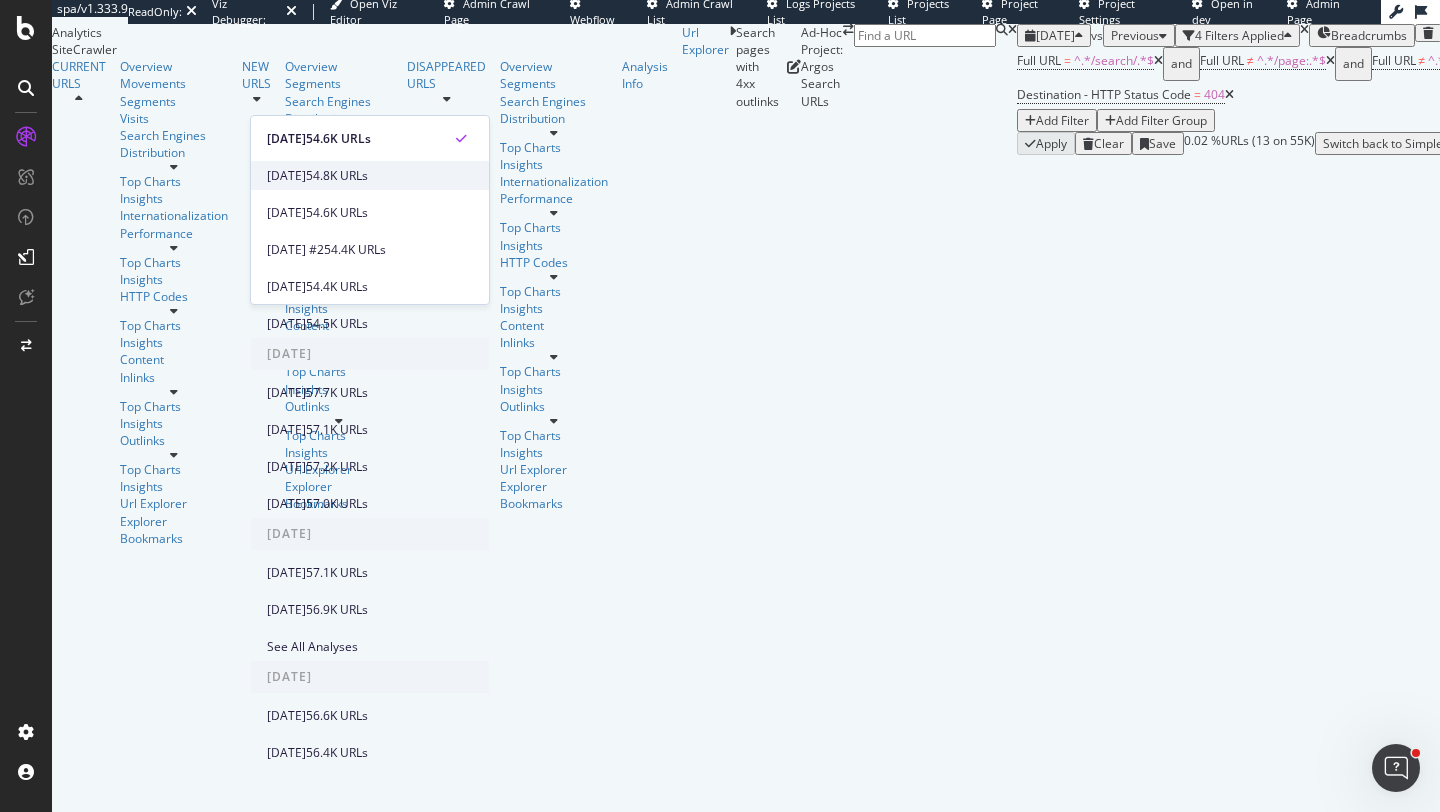 click on "[DATE]" at bounding box center [286, 176] 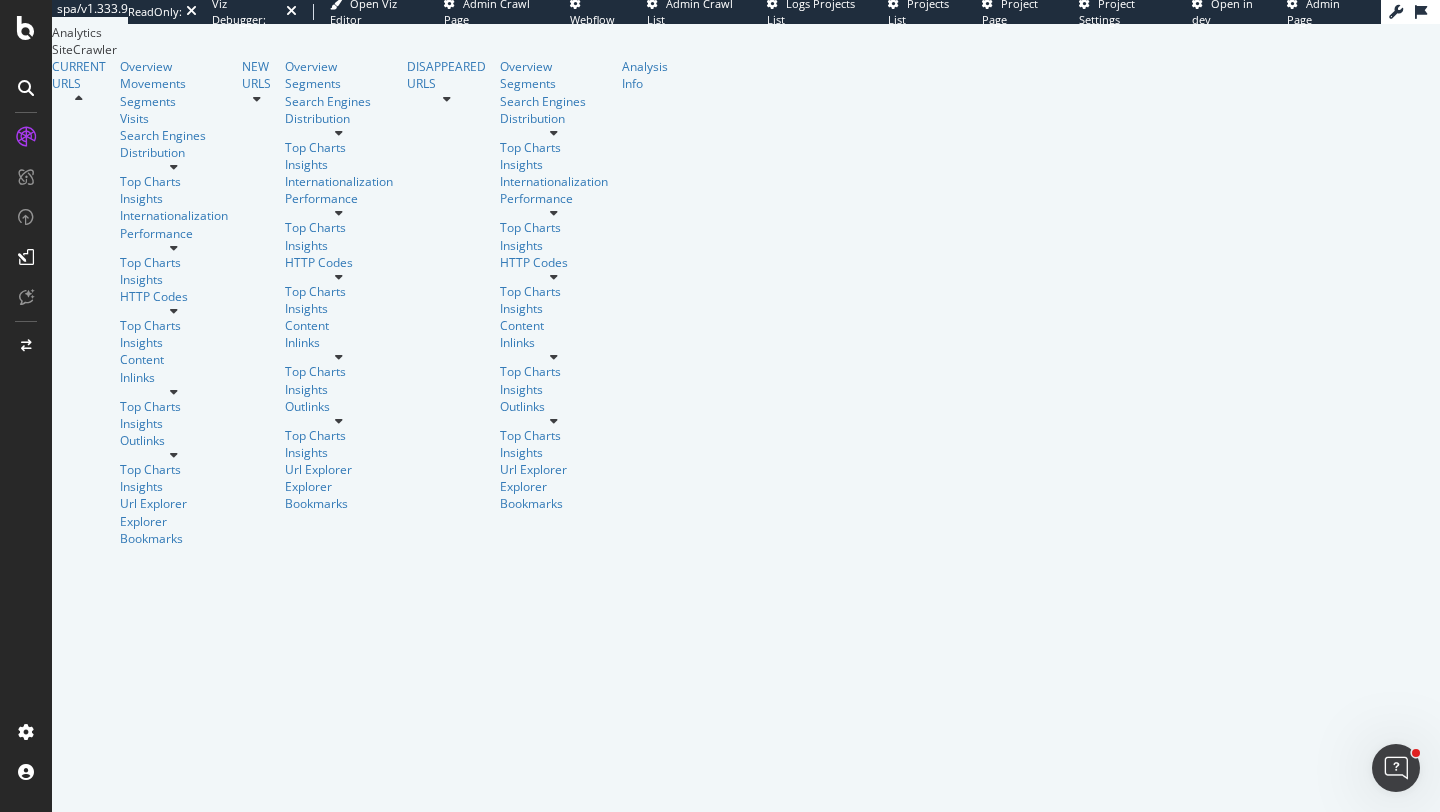 scroll, scrollTop: 0, scrollLeft: 0, axis: both 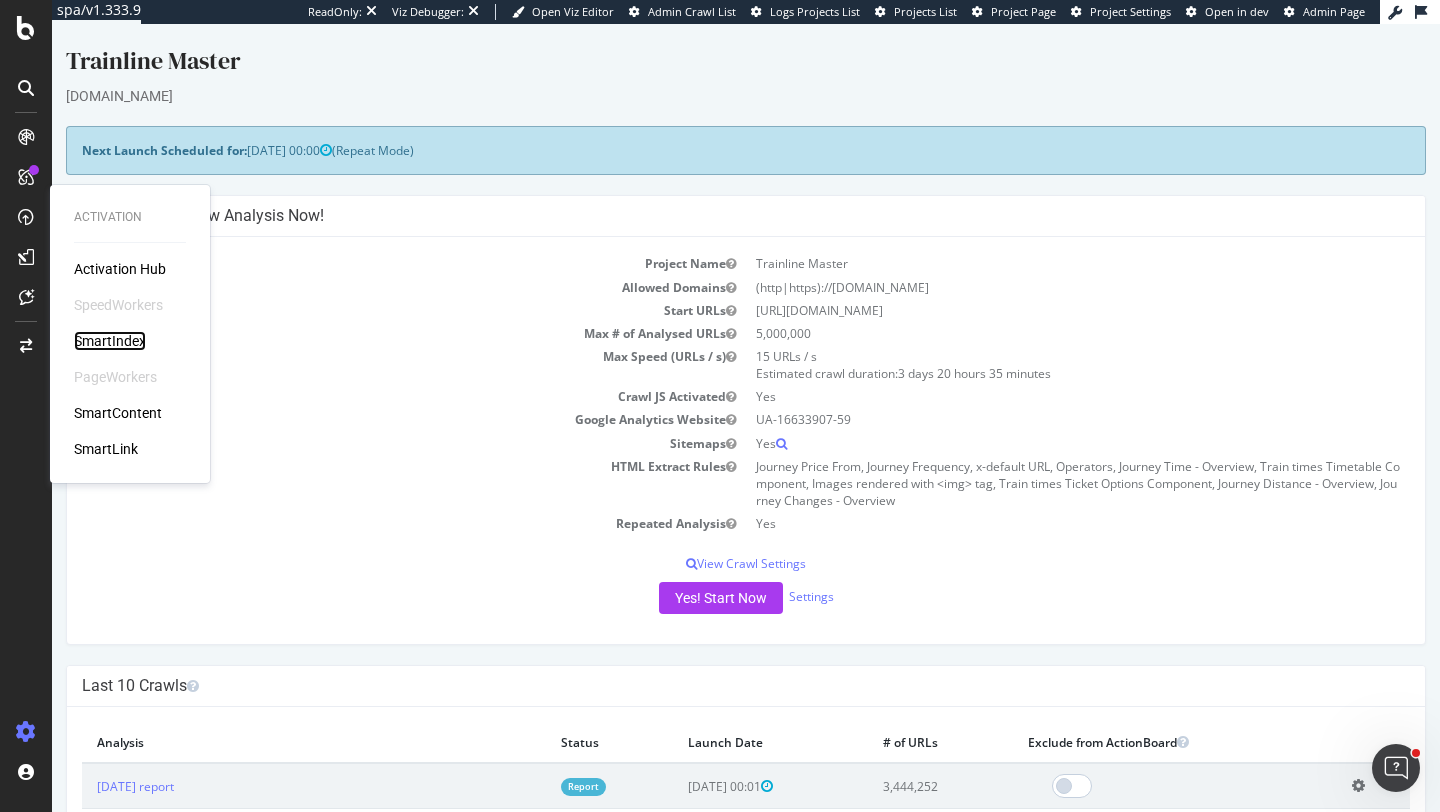 click on "SmartIndex" at bounding box center [110, 341] 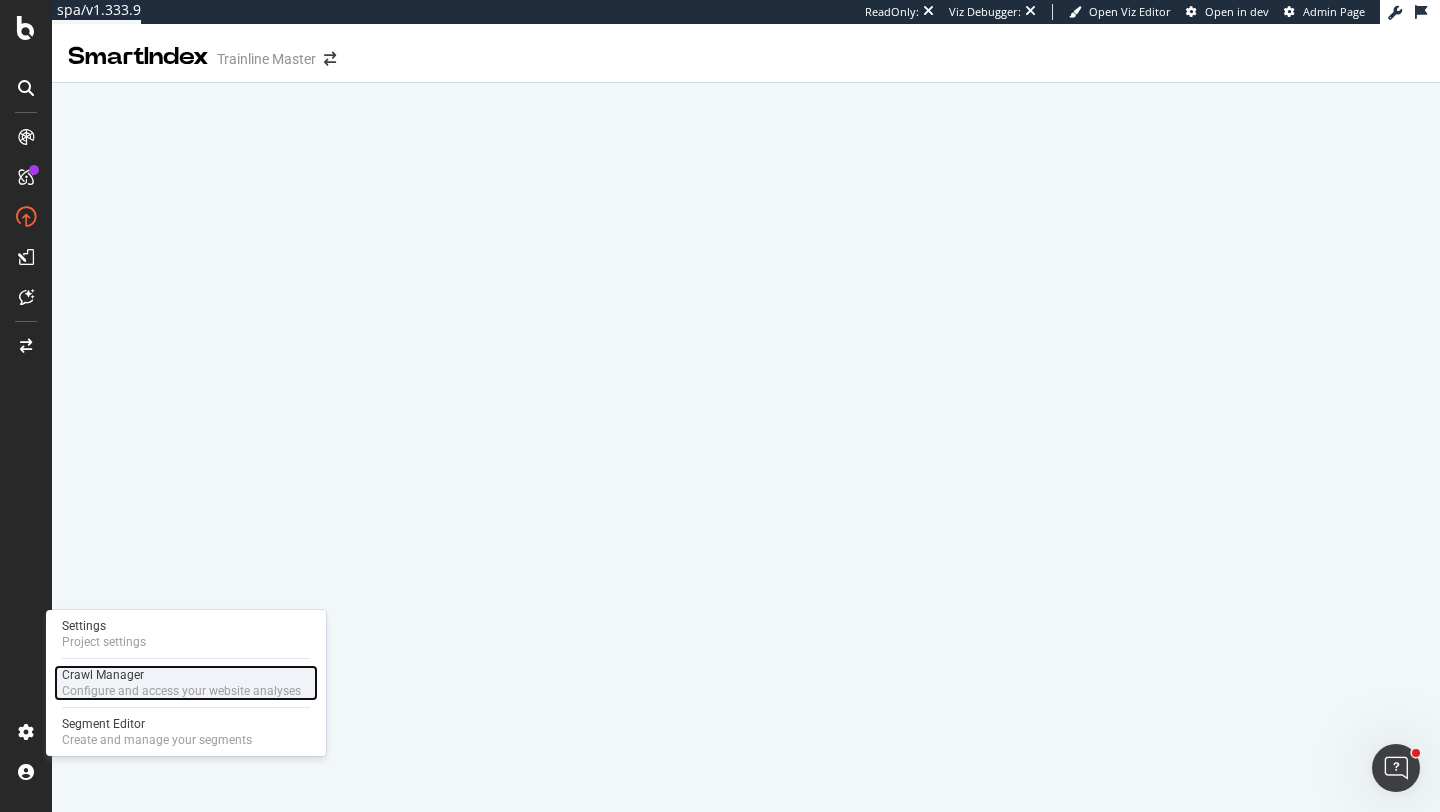 click on "Configure and access your website analyses" at bounding box center [181, 691] 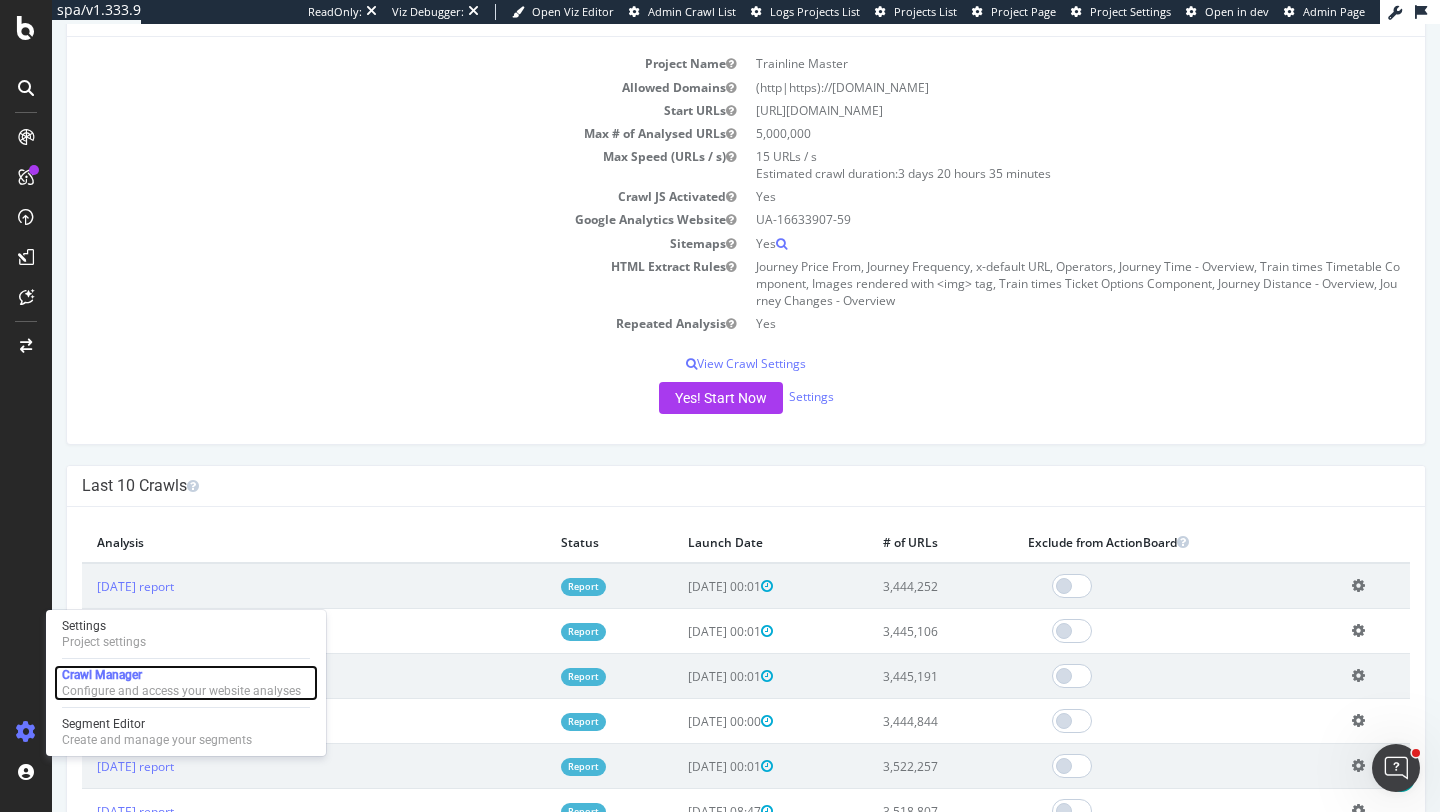 scroll, scrollTop: 202, scrollLeft: 0, axis: vertical 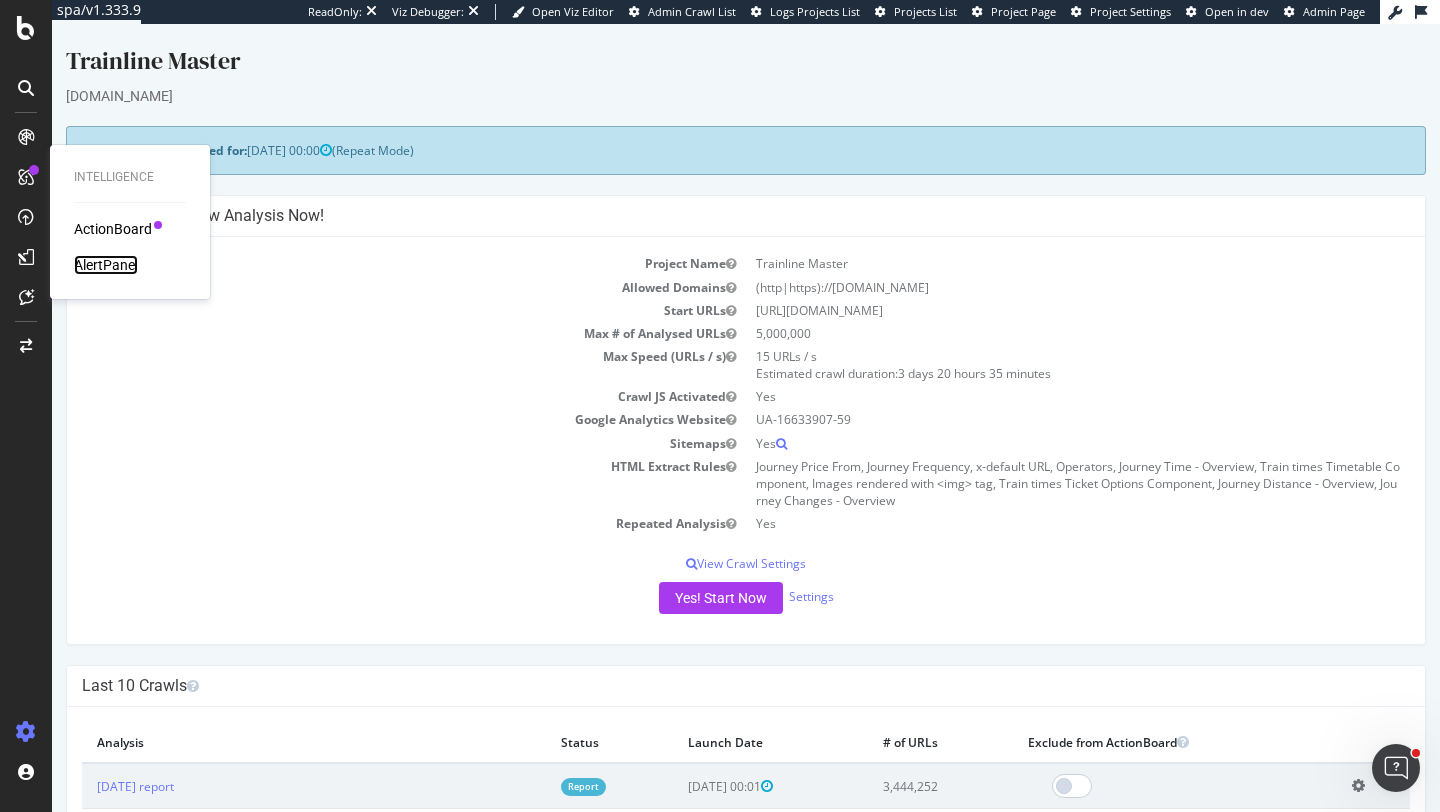 click on "AlertPanel" at bounding box center (106, 265) 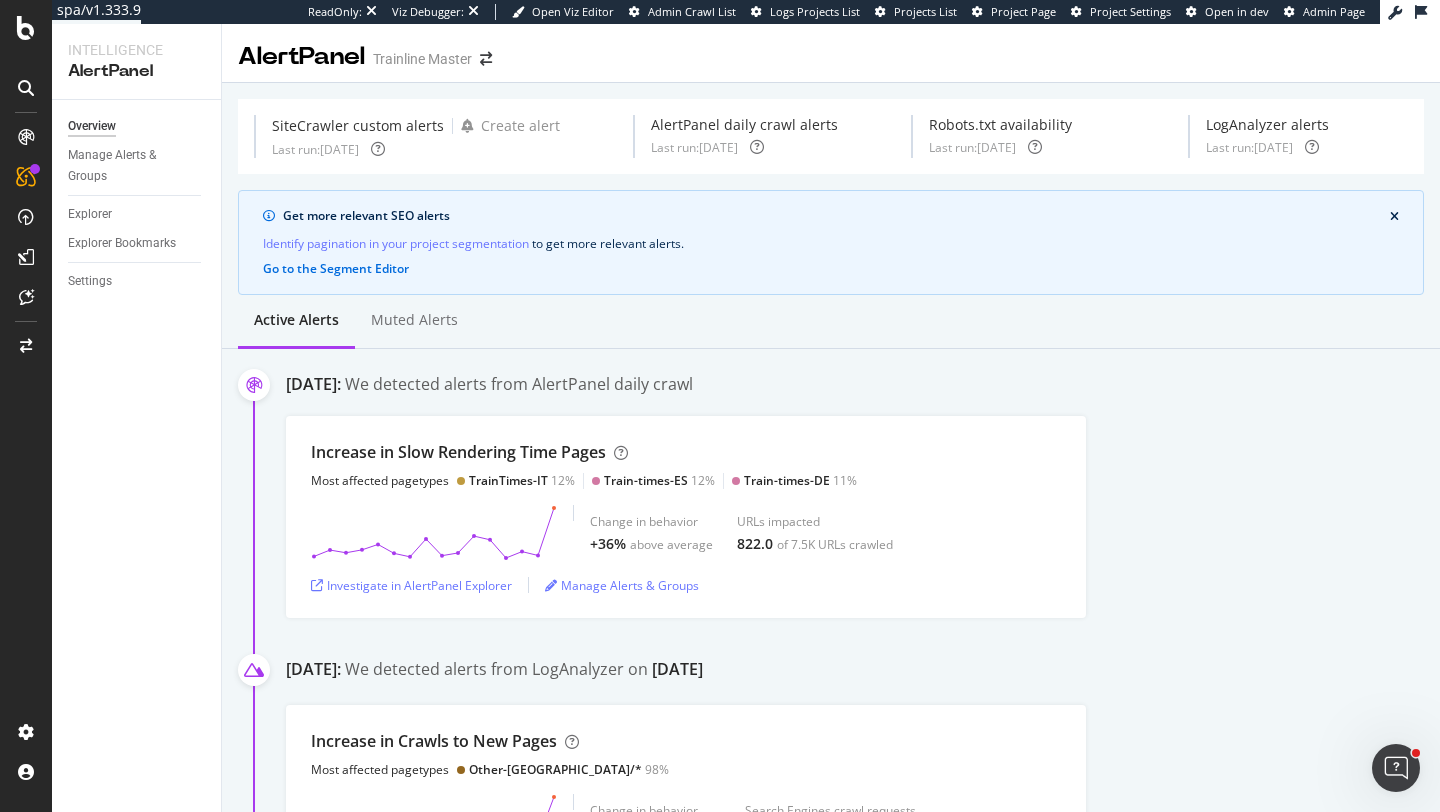scroll, scrollTop: 1, scrollLeft: 0, axis: vertical 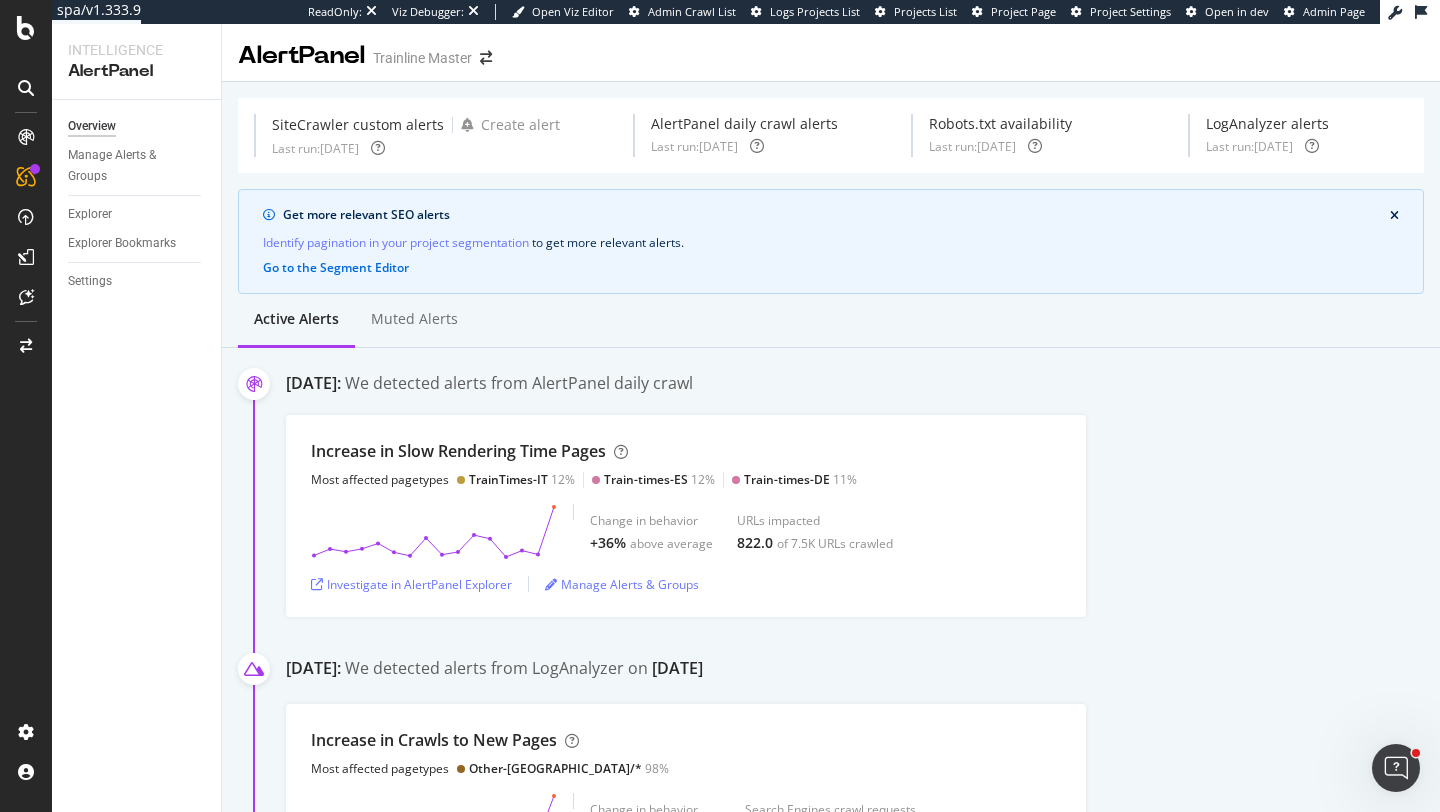 click on "Last run:  [DATE]" at bounding box center (315, 148) 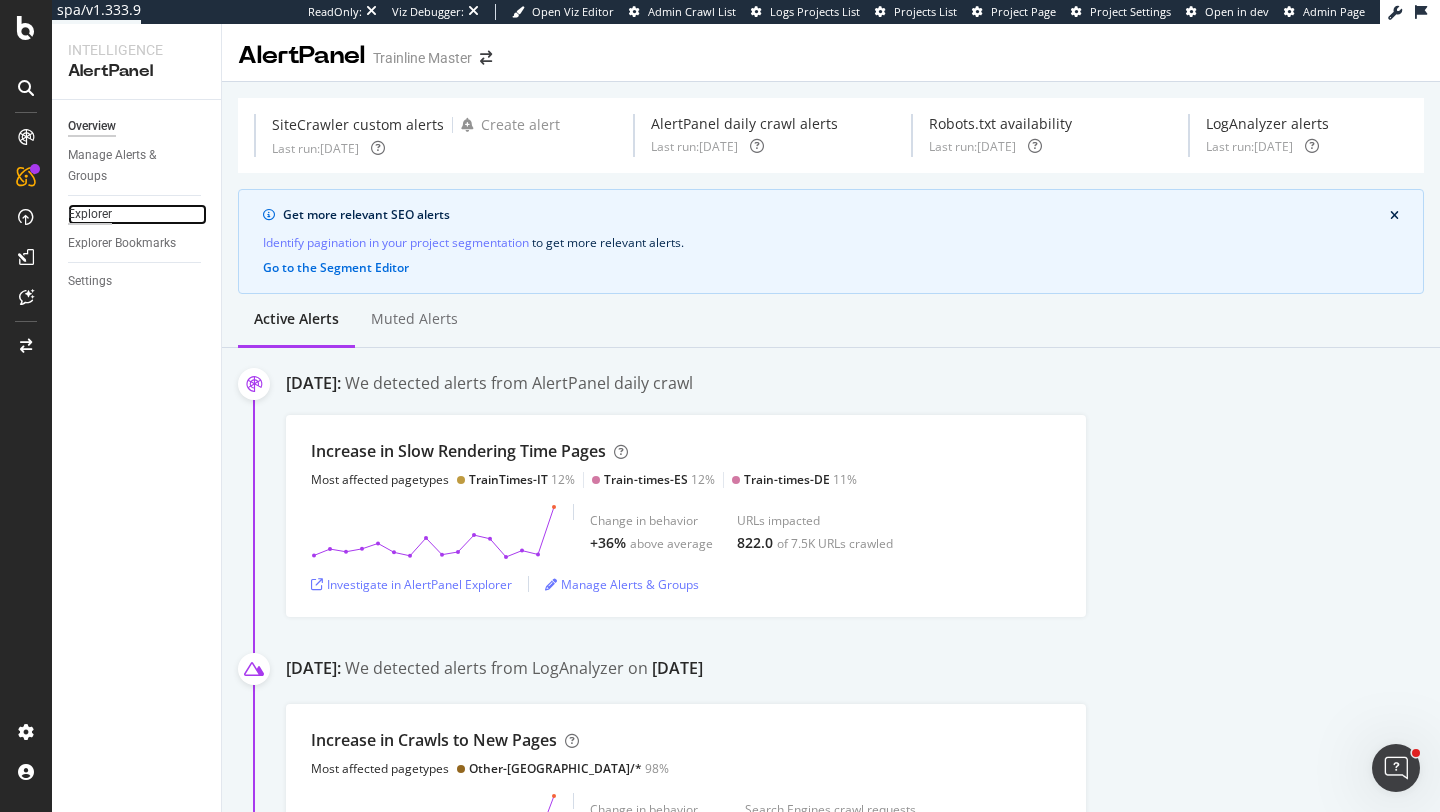 click on "Explorer" at bounding box center (90, 214) 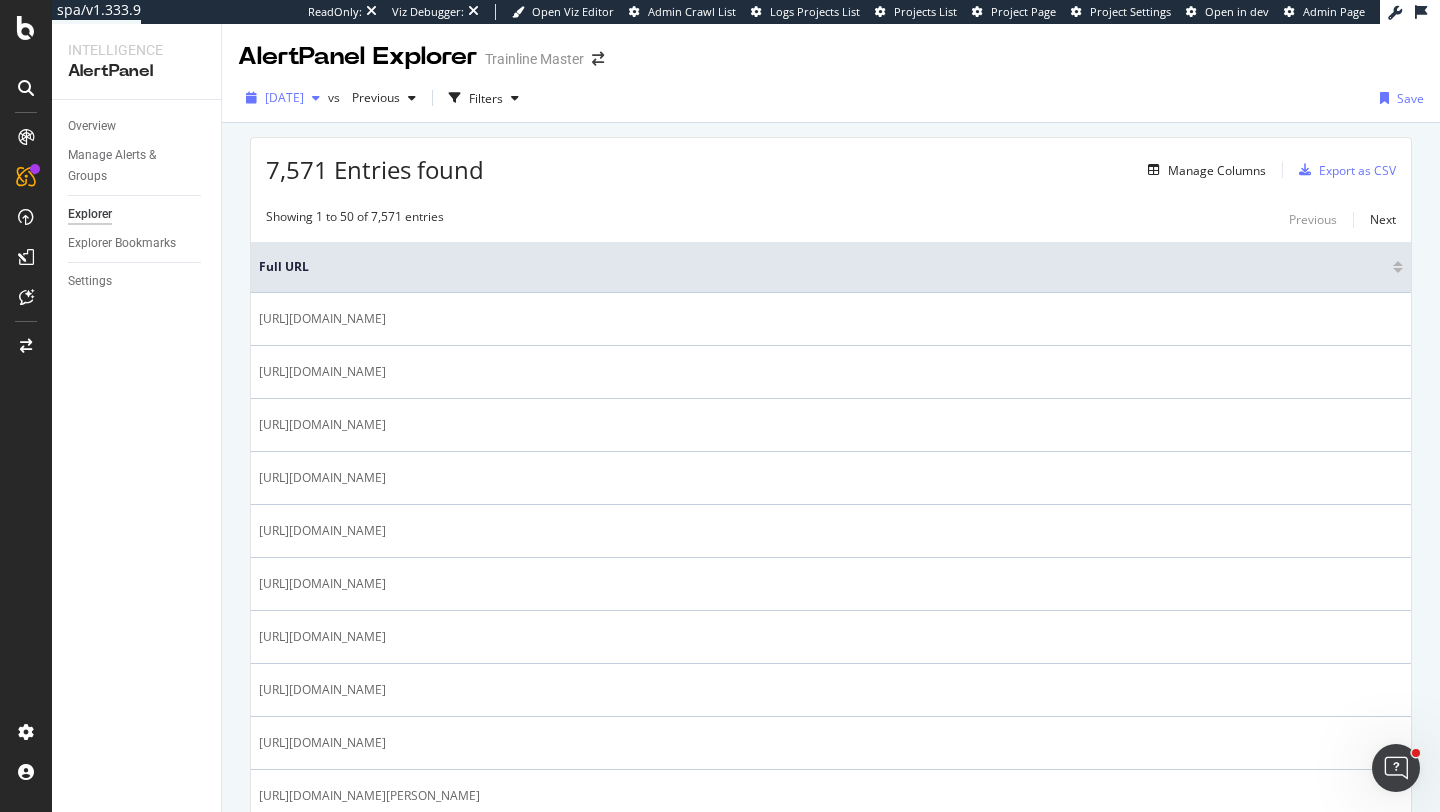 click on "[DATE]" at bounding box center [283, 98] 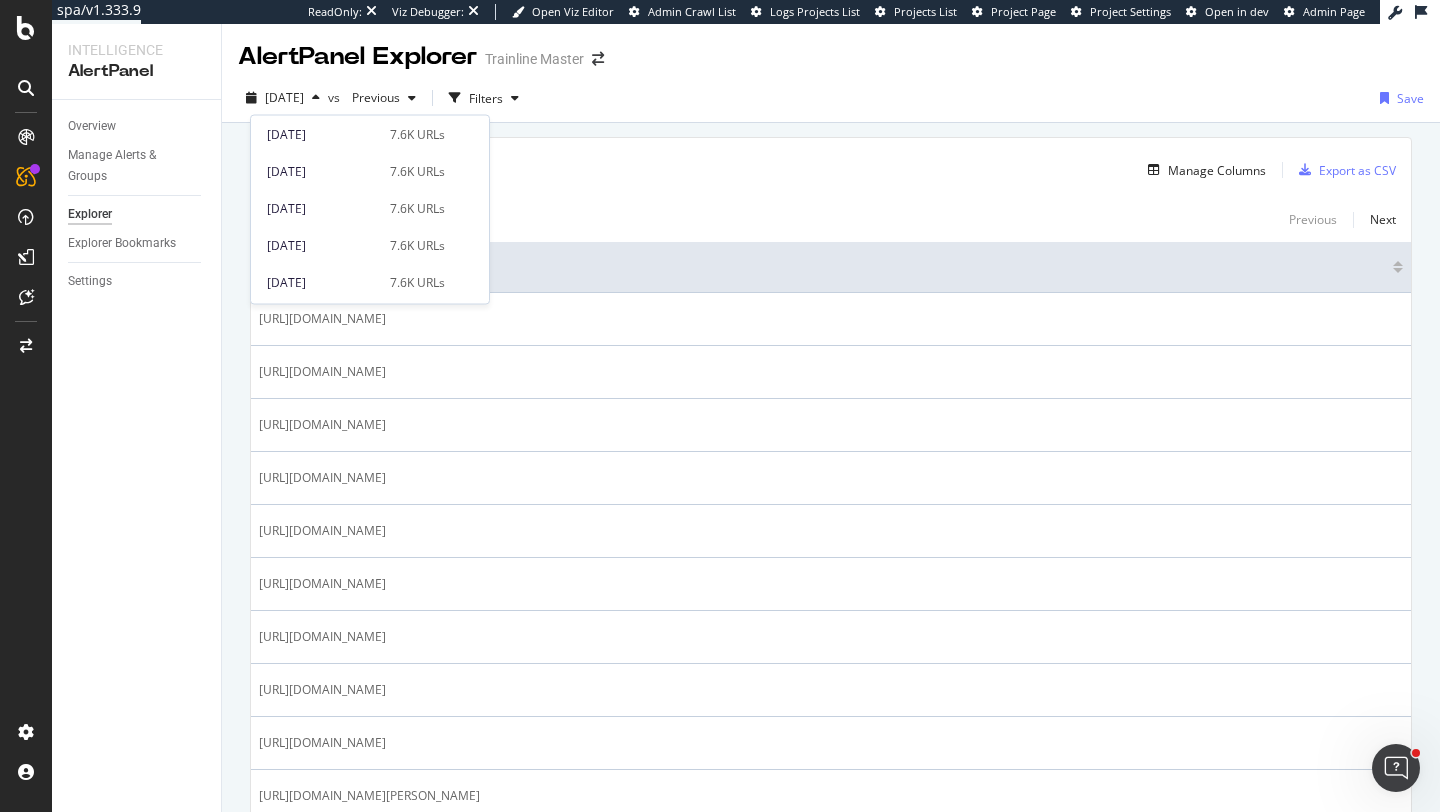 scroll, scrollTop: 2062, scrollLeft: 0, axis: vertical 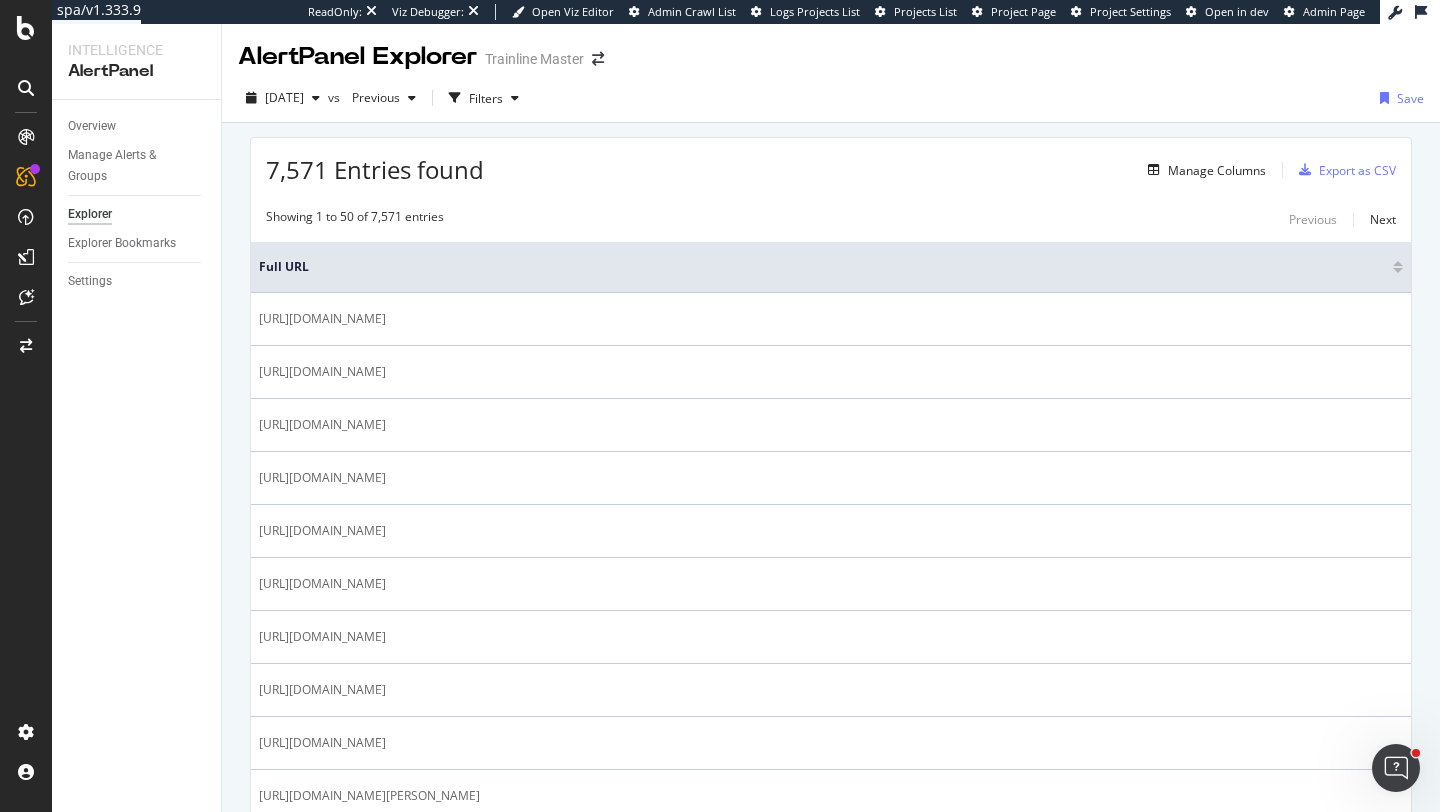 click on "7,571 Entries found Manage Columns Export as CSV" at bounding box center (831, 162) 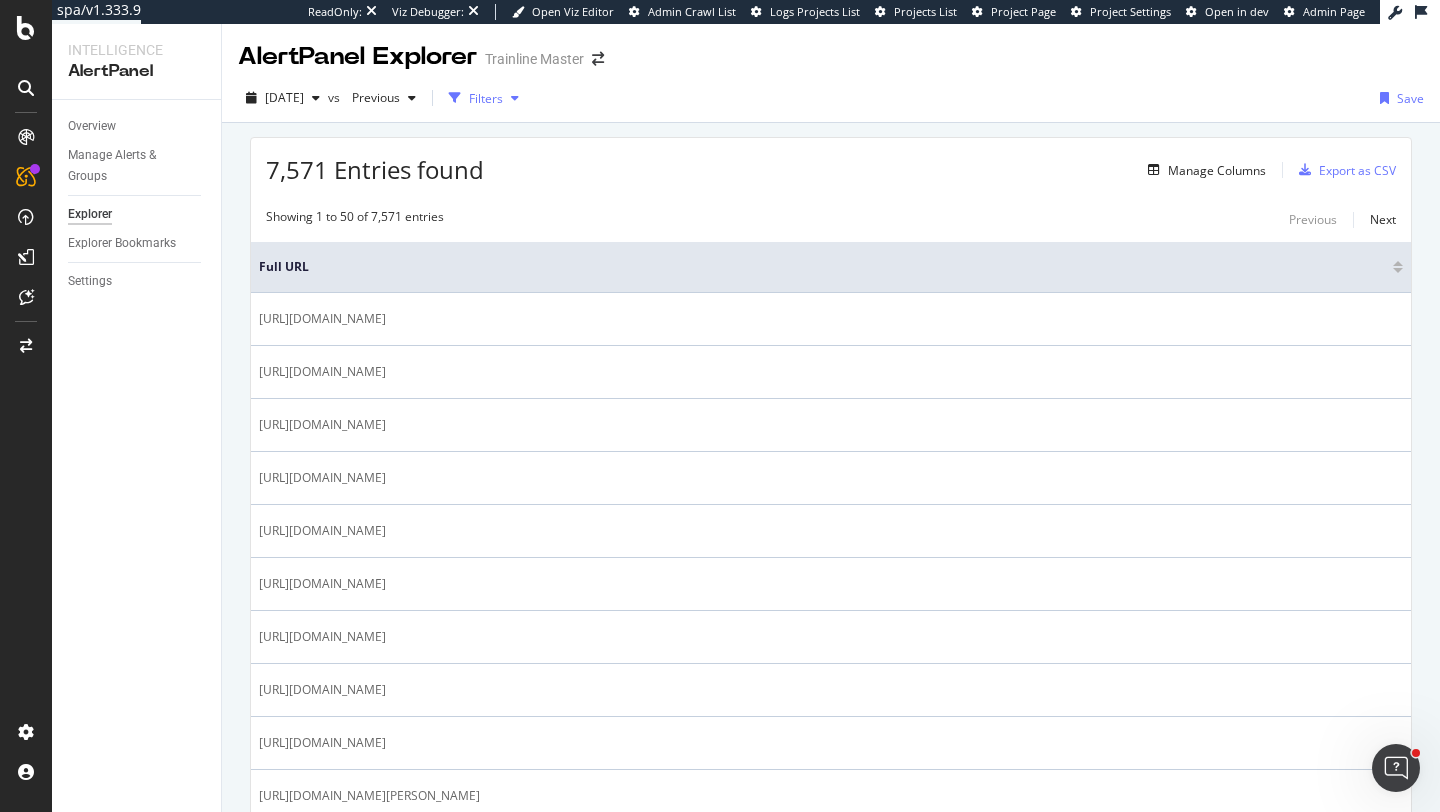 click at bounding box center [515, 98] 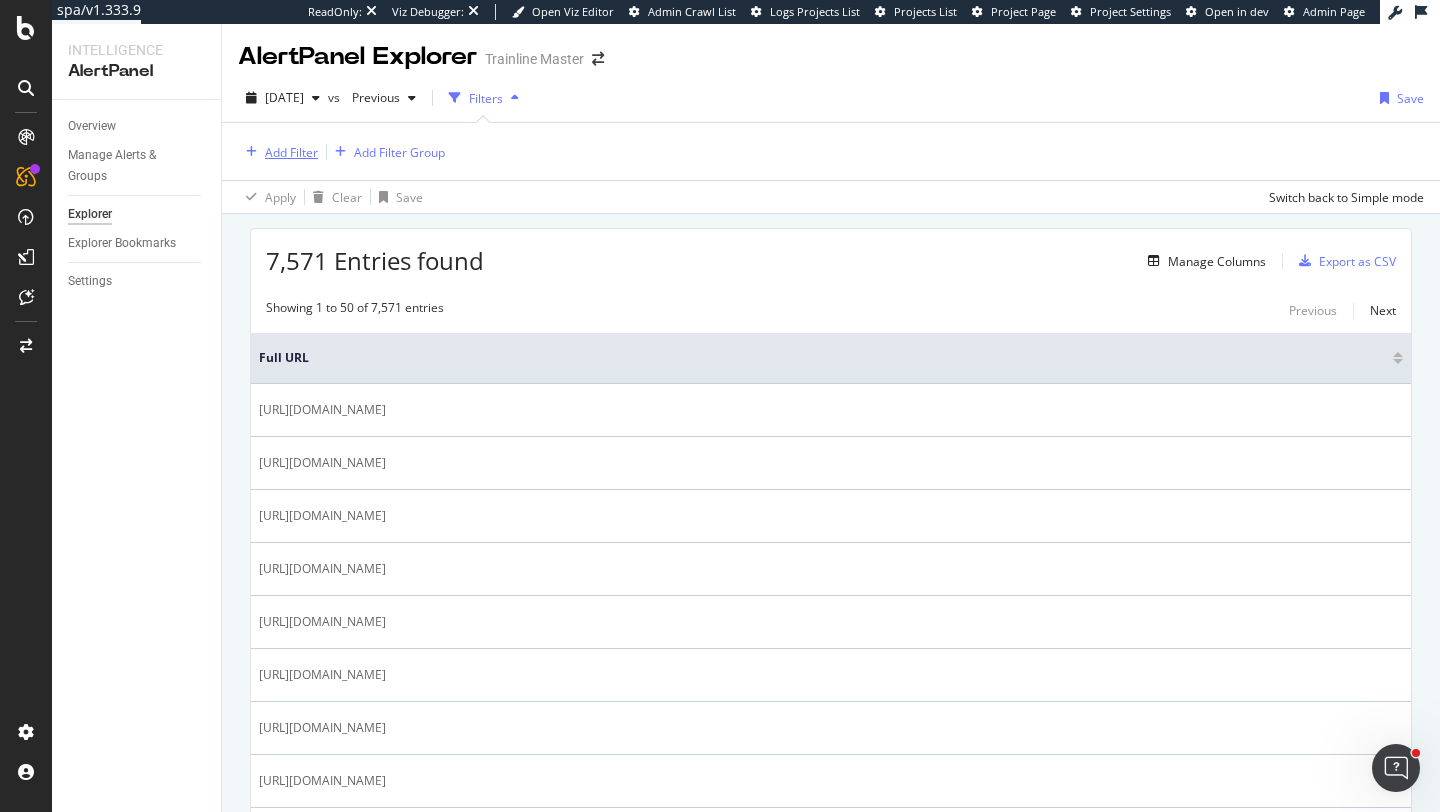 click on "Add Filter" at bounding box center (291, 152) 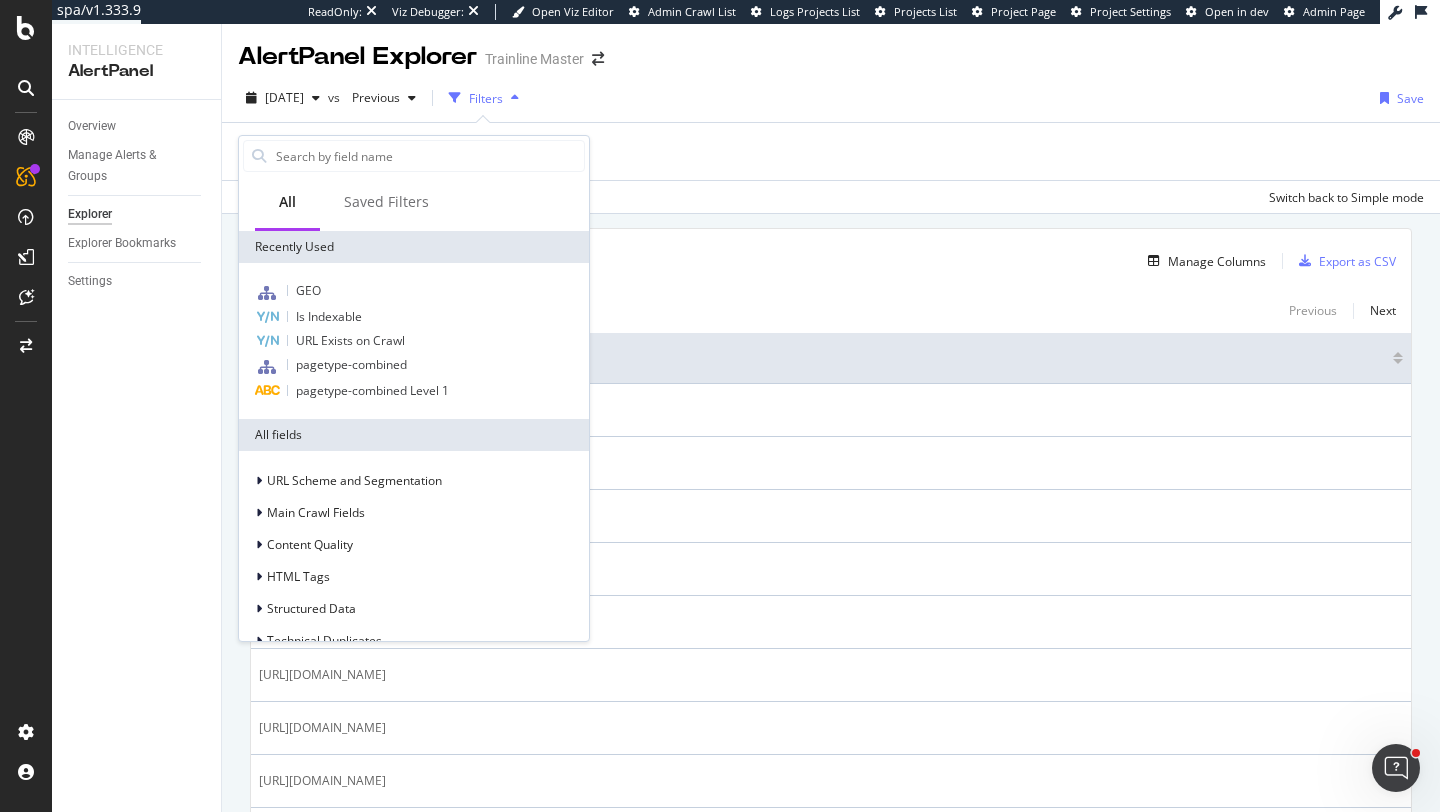 click on "[DATE] vs Previous Filters Save" at bounding box center (831, 102) 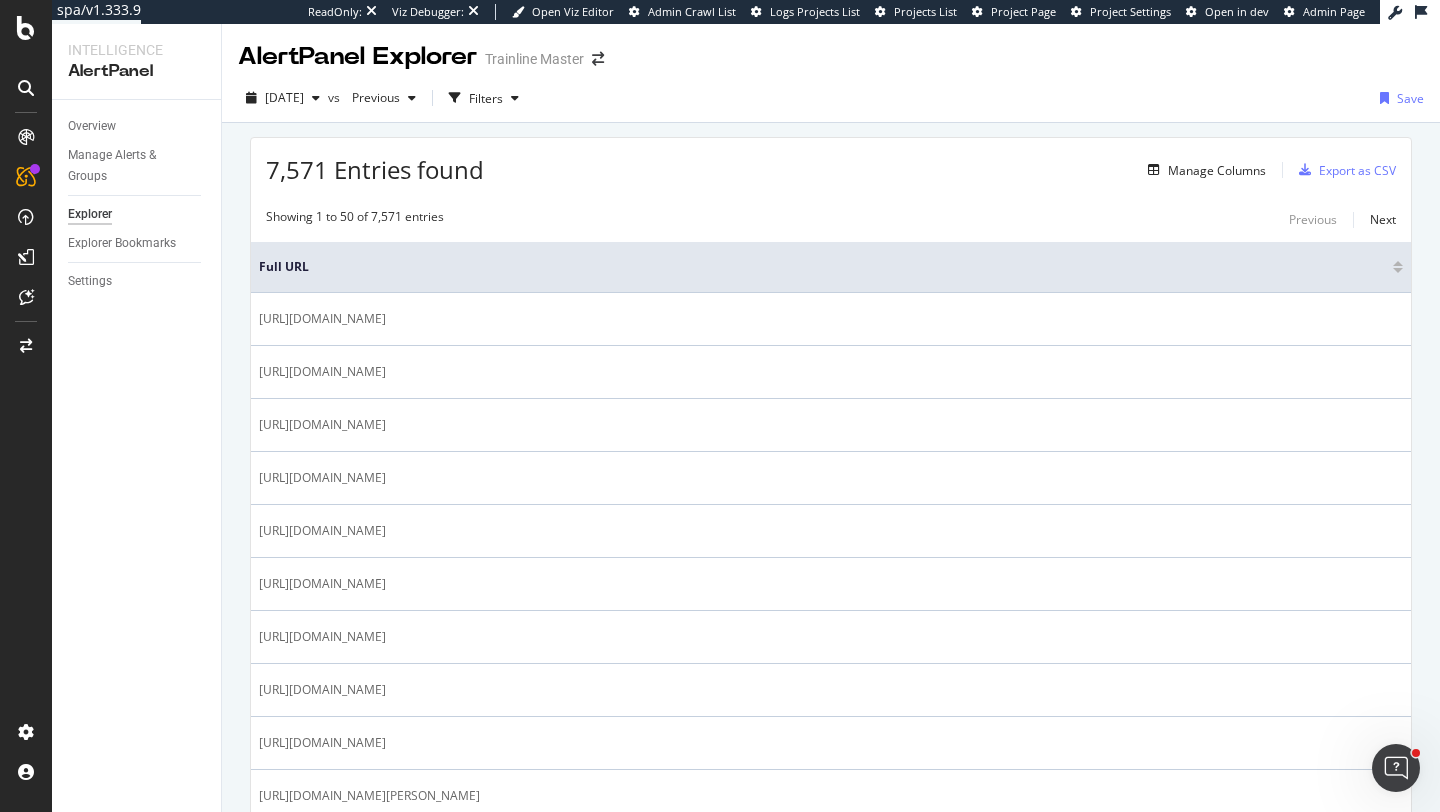 click on "[DATE] vs Previous Filters Save" at bounding box center (831, 102) 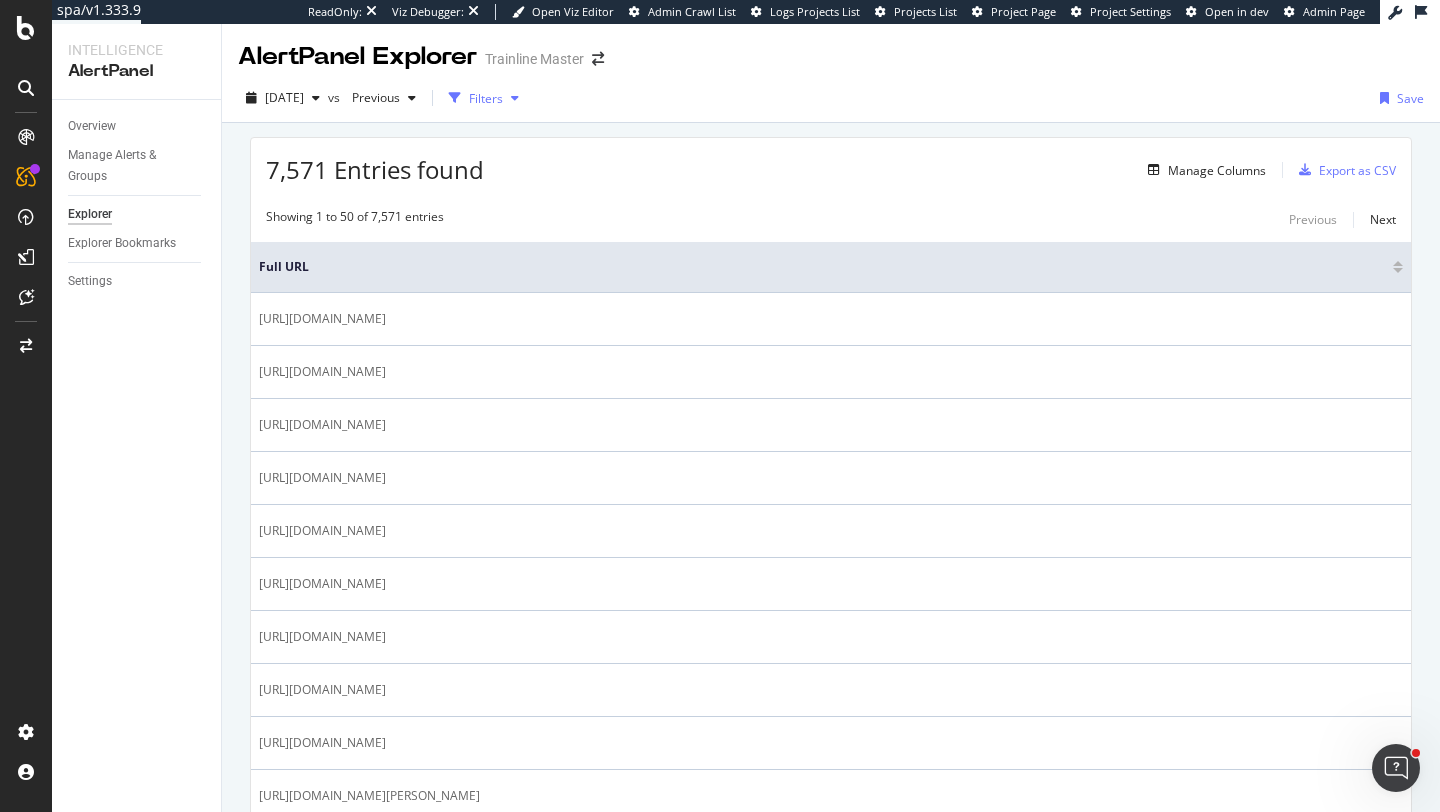 click on "Filters" at bounding box center [486, 98] 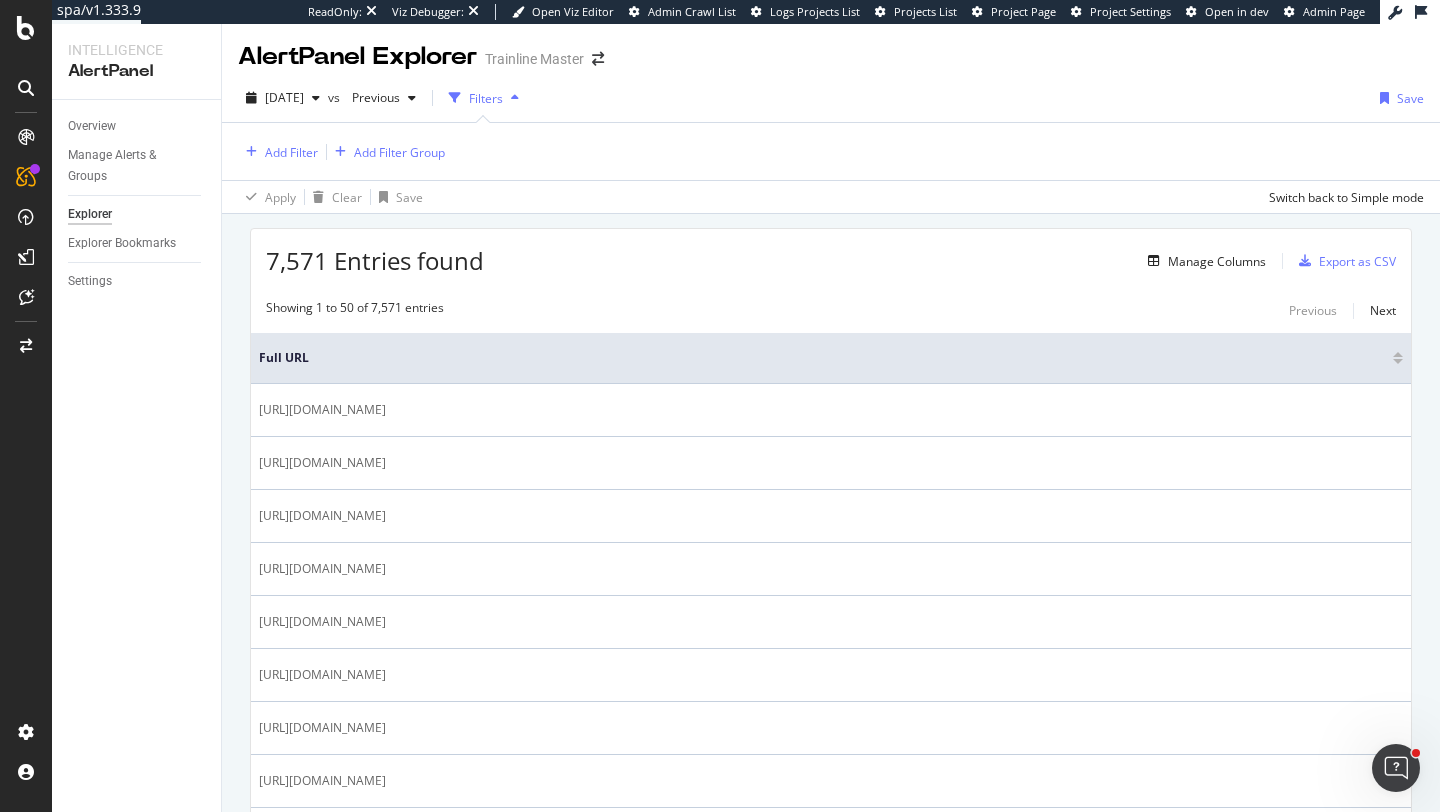 click on "Add Filter Add Filter Group Apply Clear Save Switch back to Simple mode" at bounding box center [831, 167] 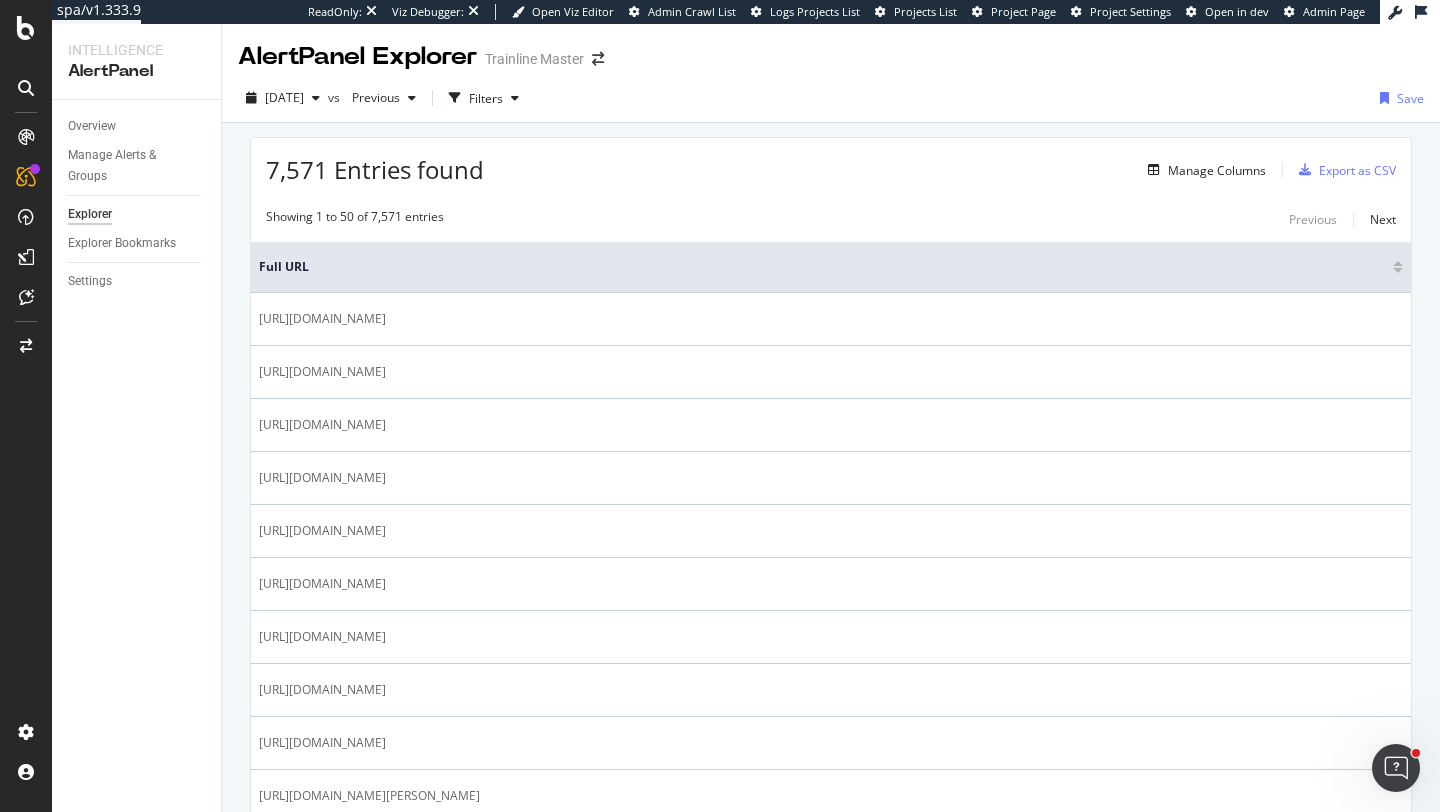 click on "7,571 Entries found" at bounding box center [375, 169] 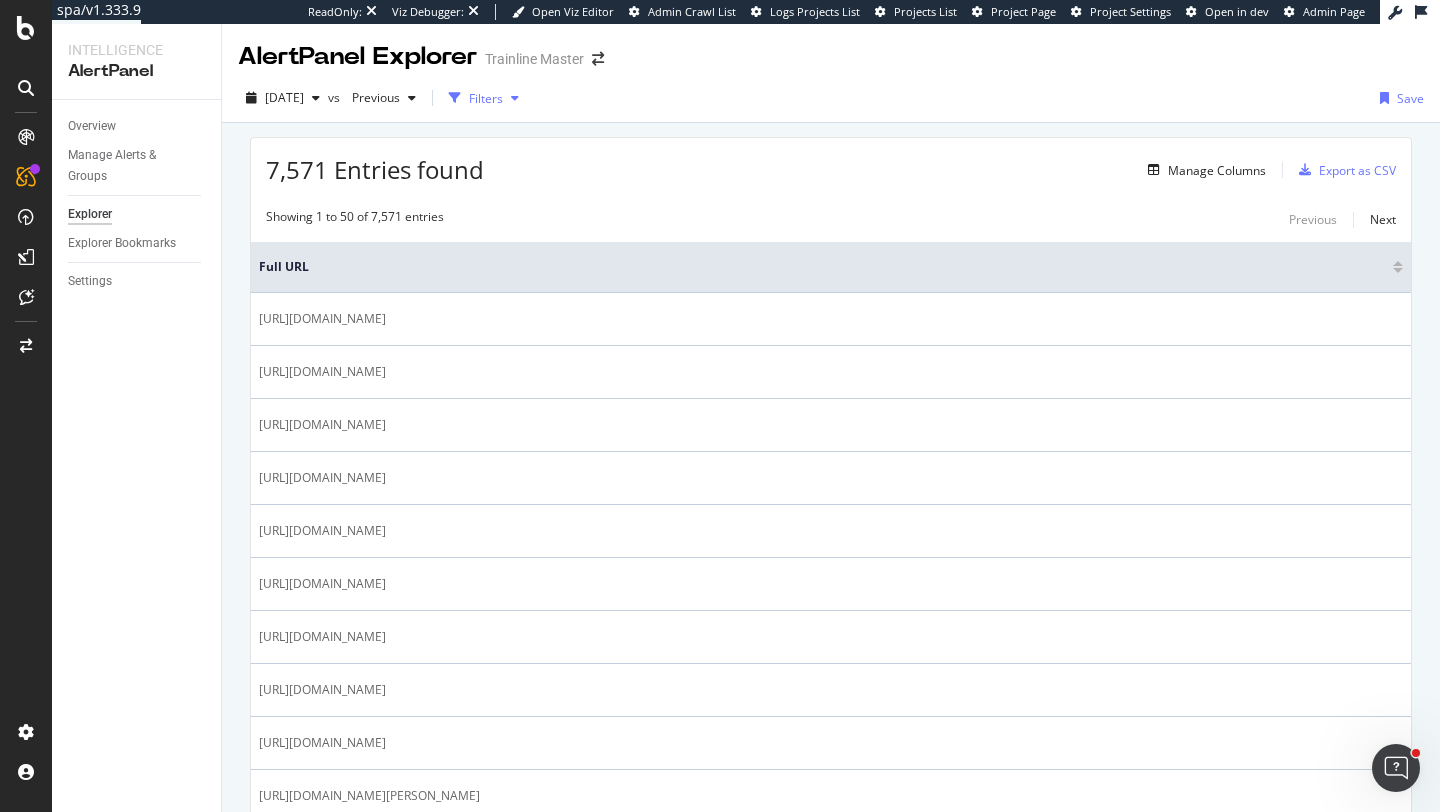 click on "Filters" at bounding box center (486, 98) 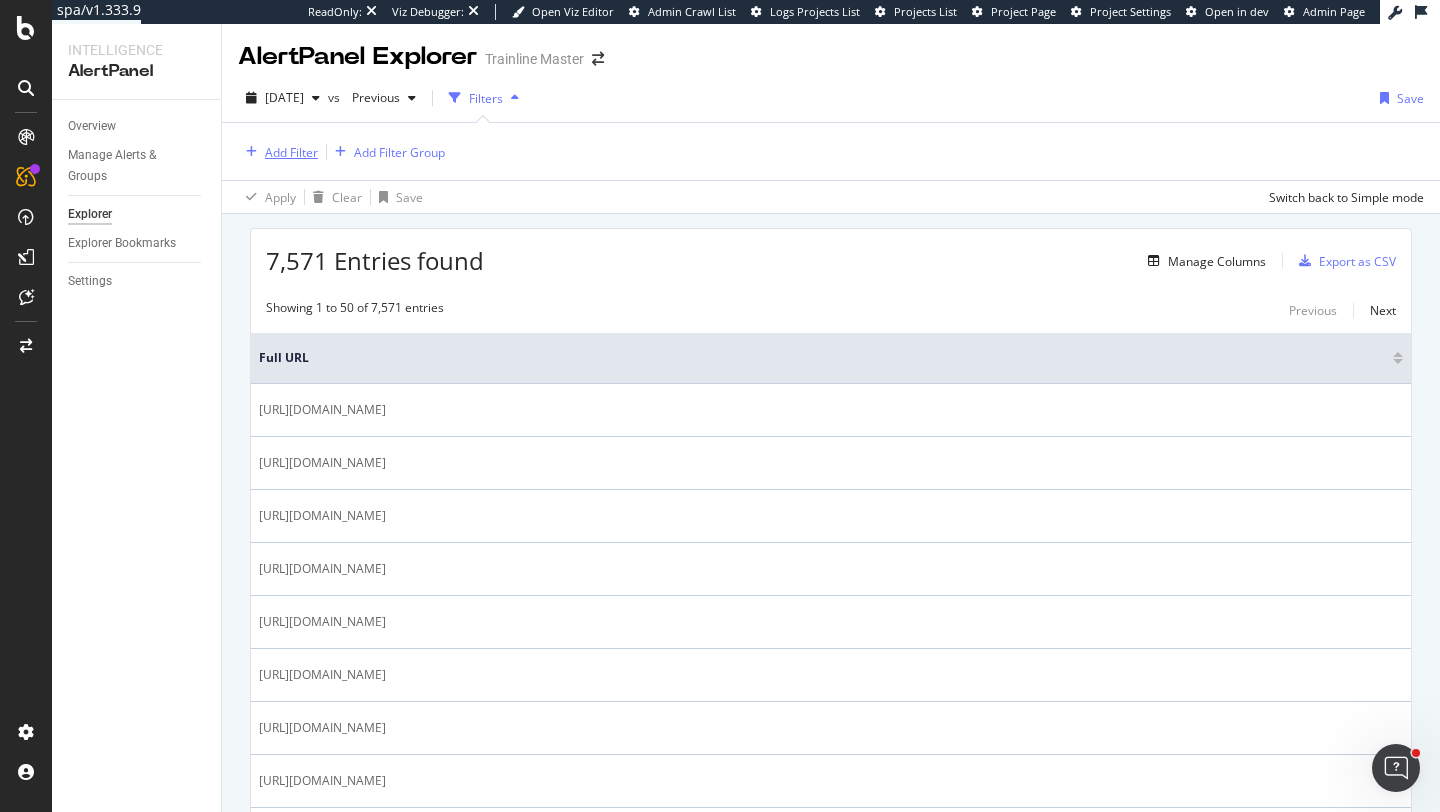 click on "Add Filter" at bounding box center (291, 152) 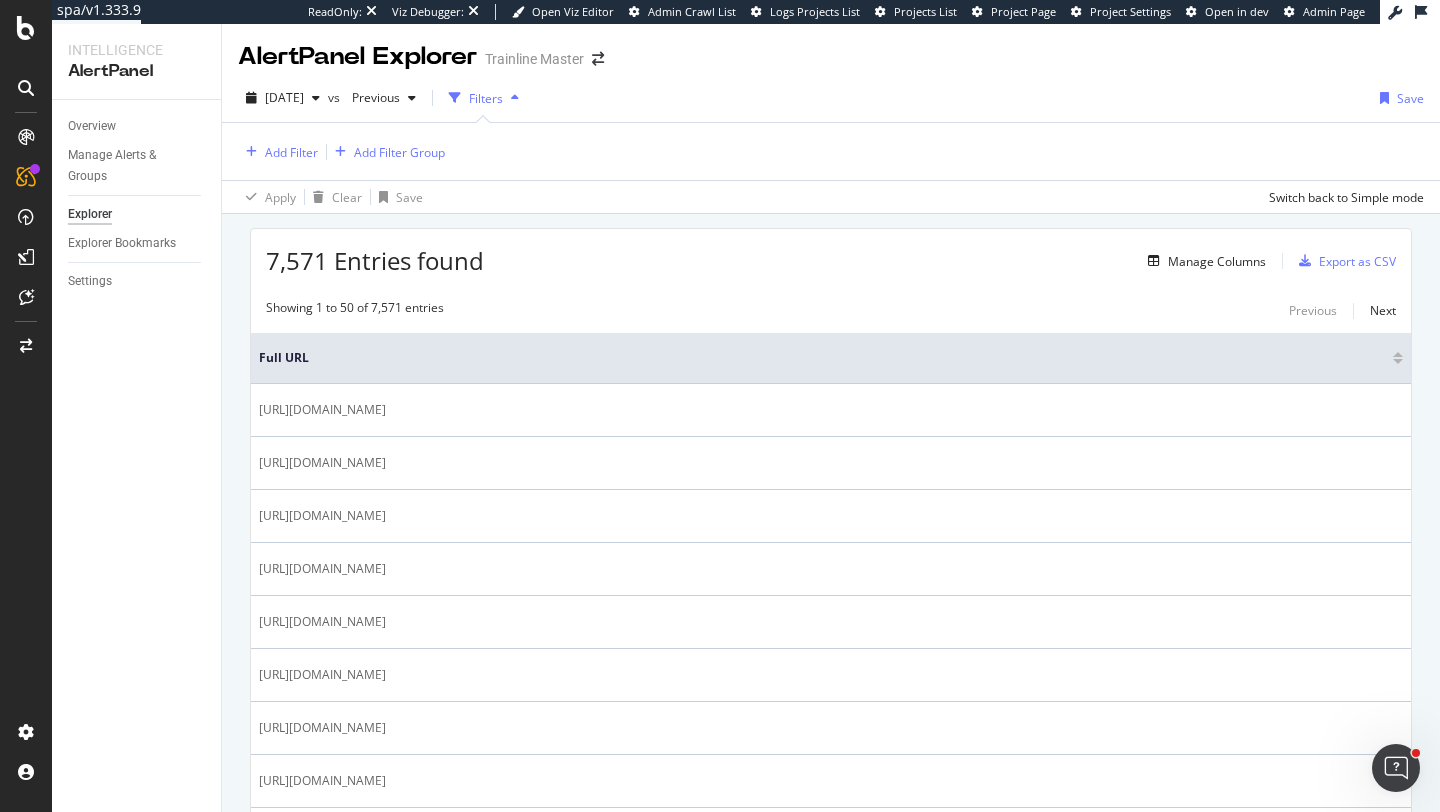 click on "7,571 Entries found Manage Columns Export as CSV" at bounding box center [831, 253] 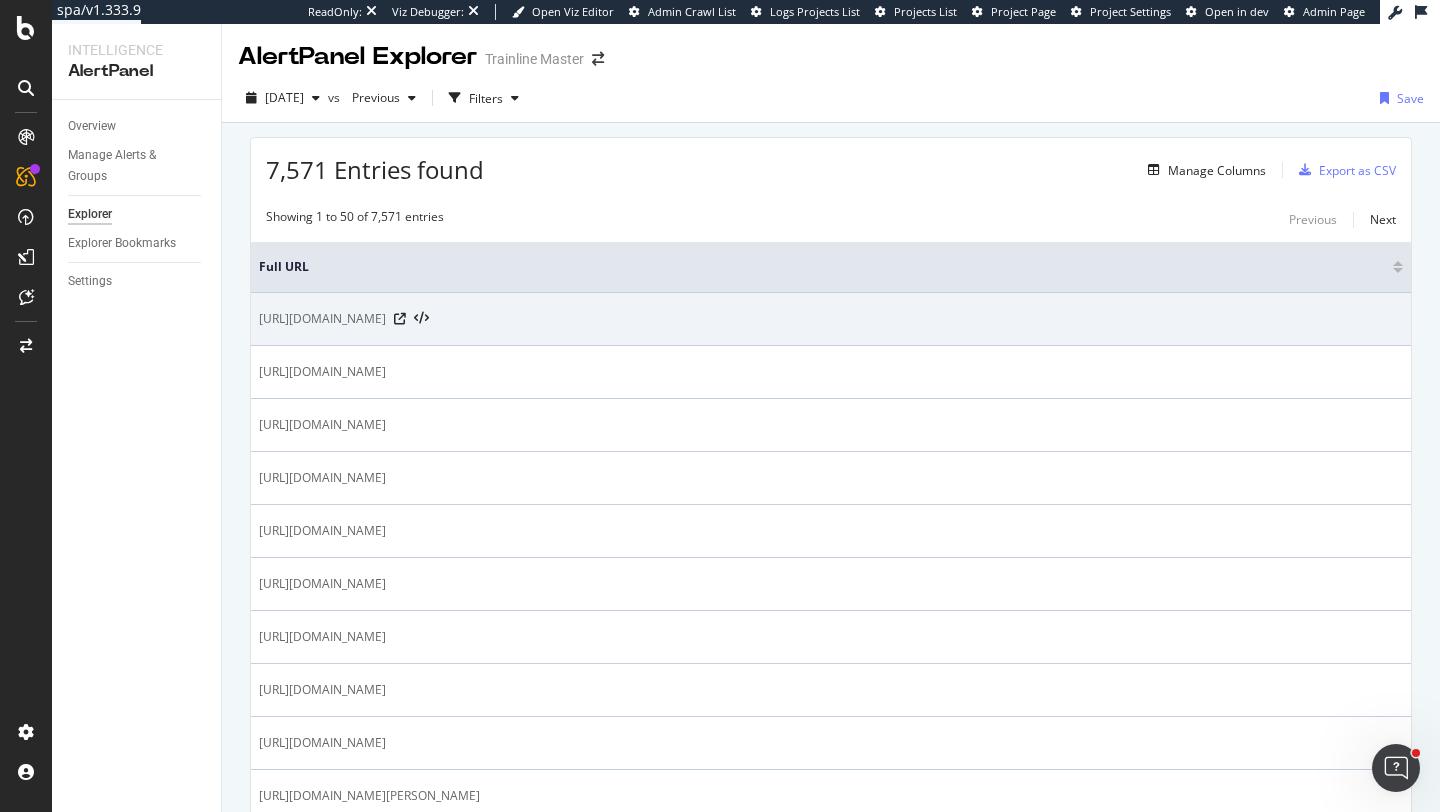 click on "[URL][DOMAIN_NAME]" at bounding box center [322, 319] 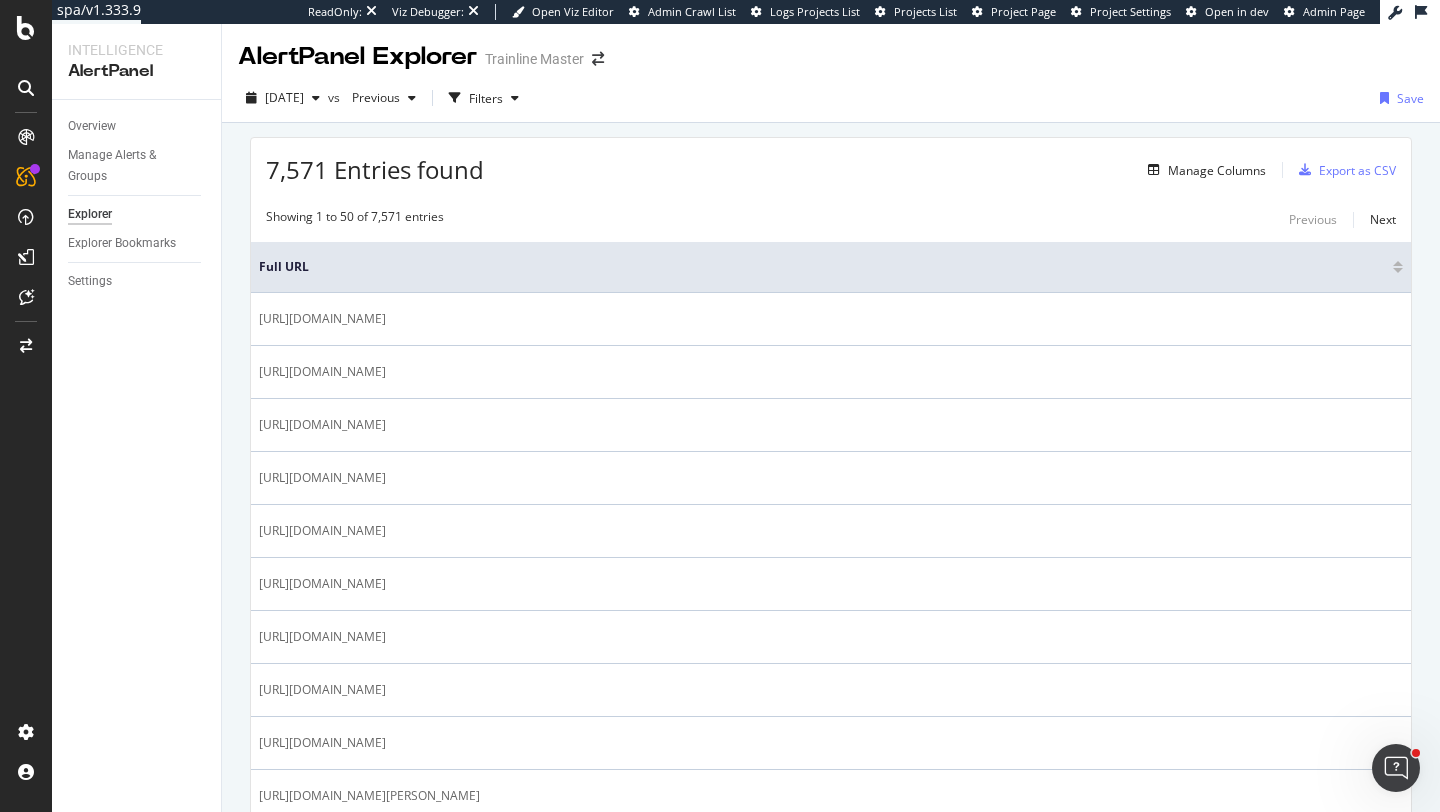 click on "[DATE] vs Previous Filters Save" at bounding box center (831, 102) 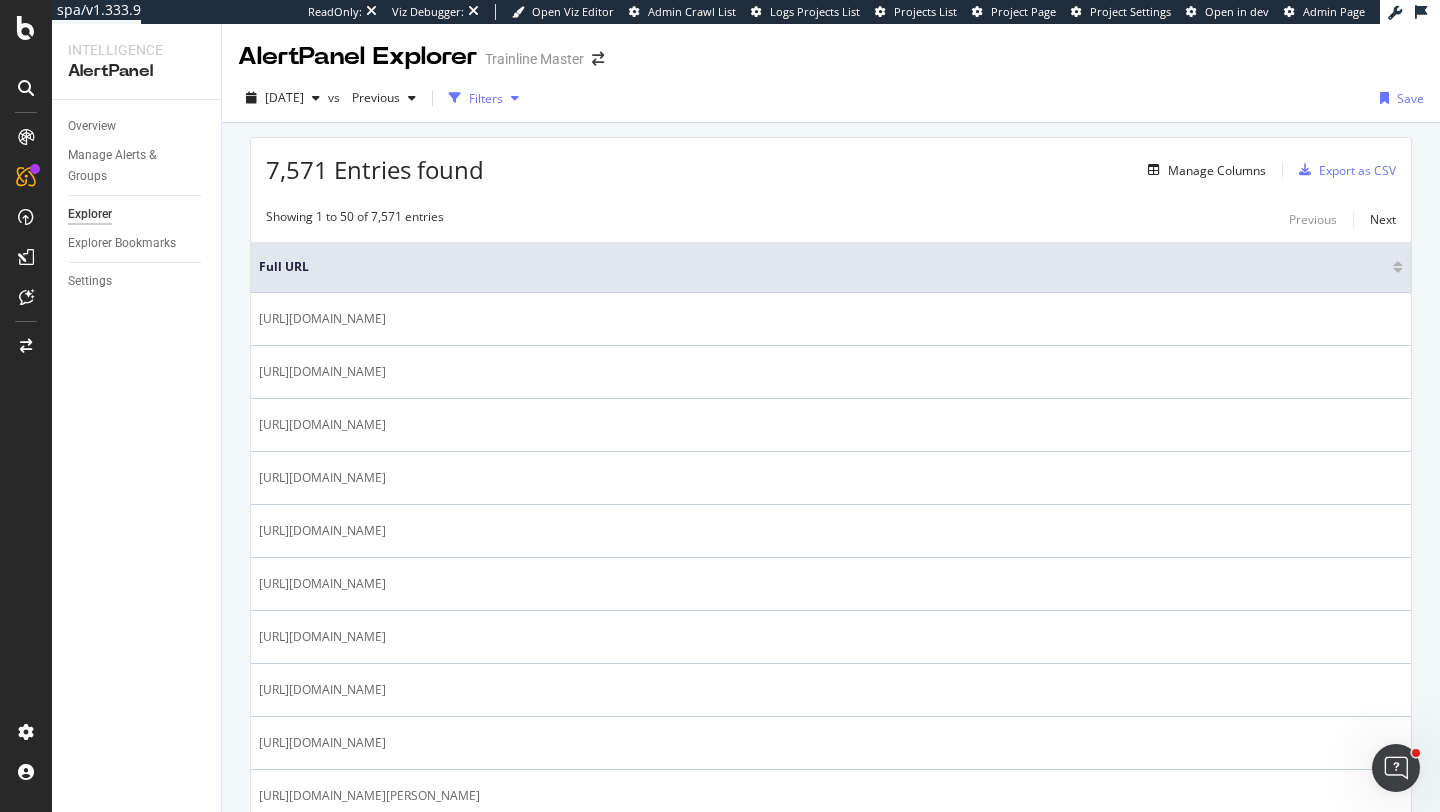 click on "Filters" at bounding box center [486, 98] 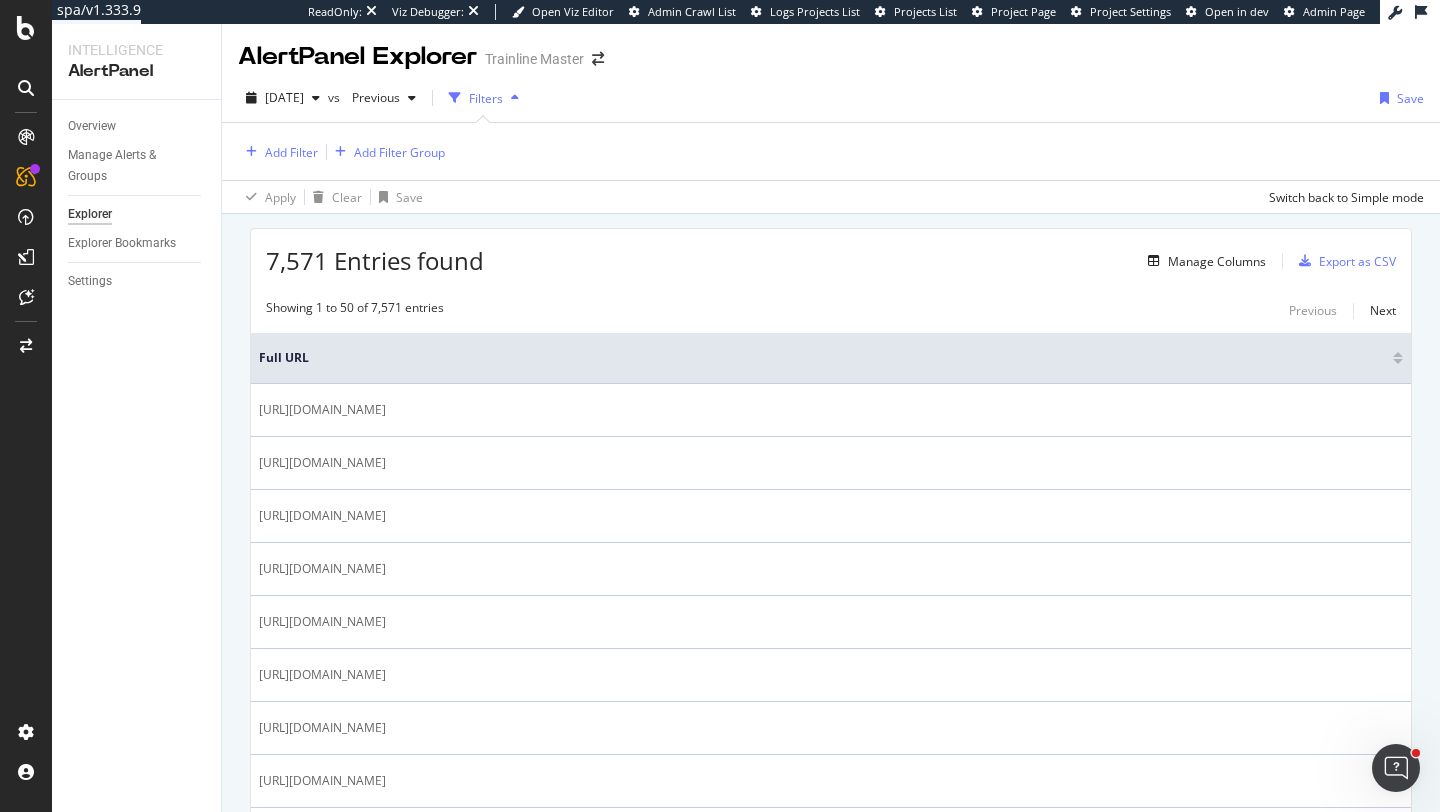 click on "Add Filter Add Filter Group" at bounding box center [341, 151] 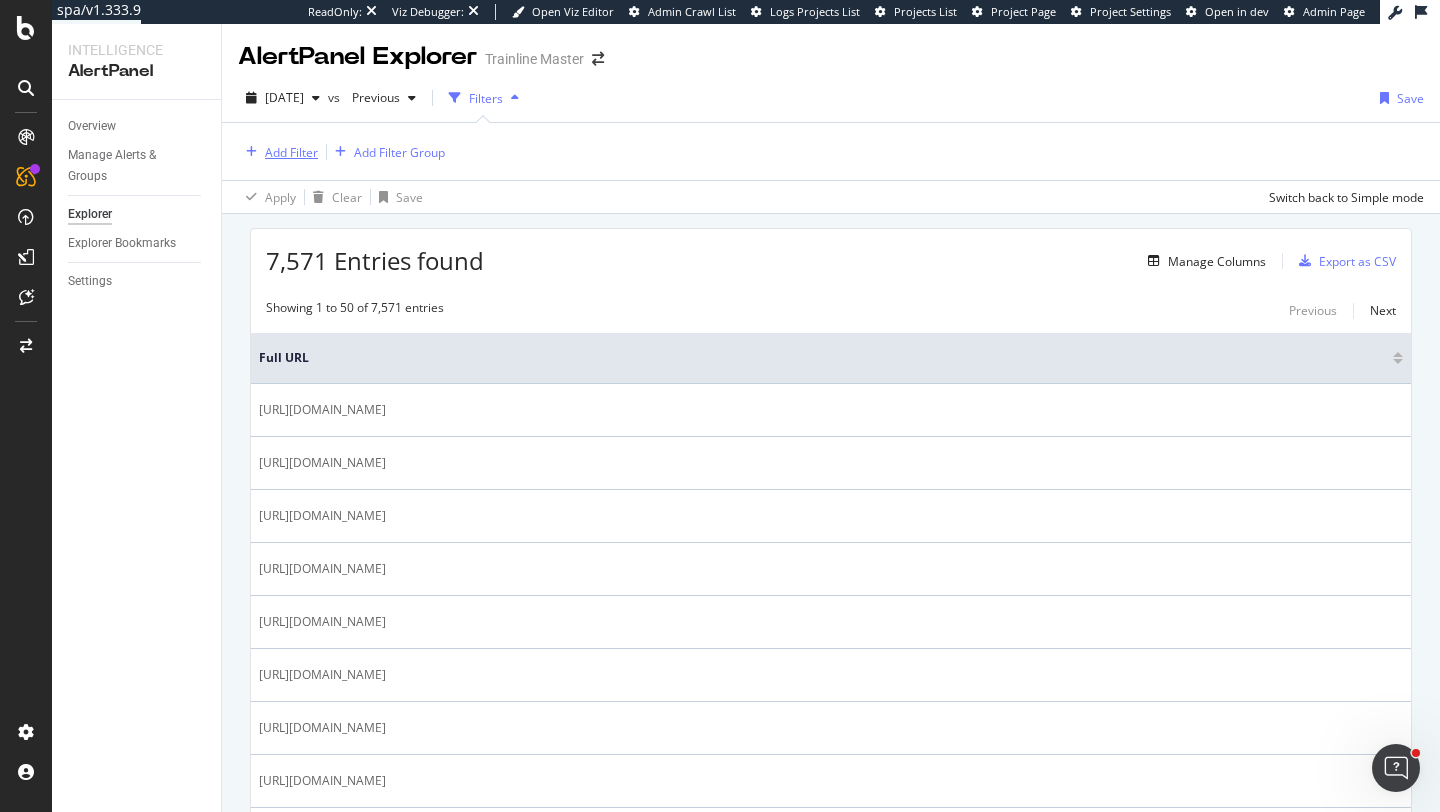 click on "Add Filter" at bounding box center [291, 152] 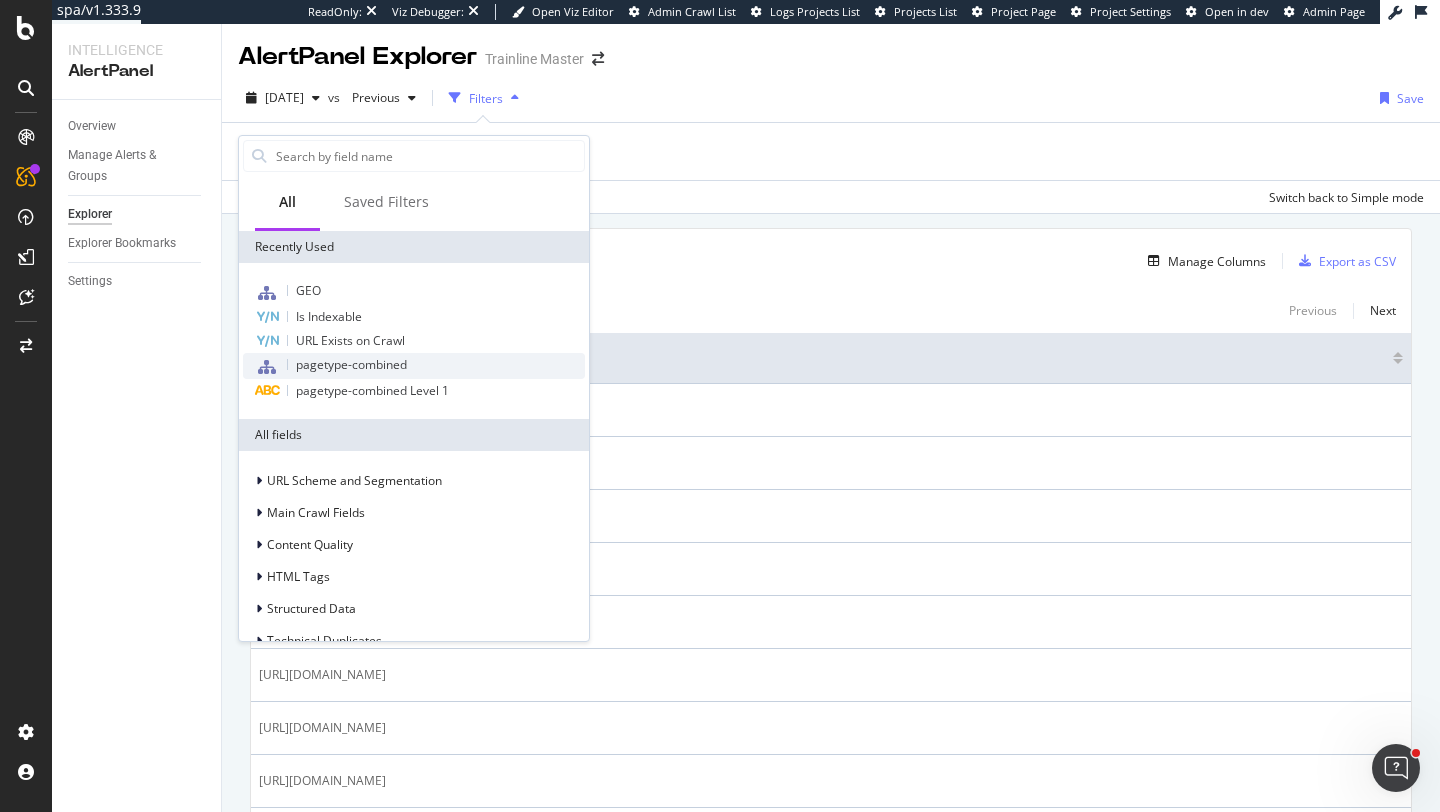 click on "pagetype-combined" at bounding box center [351, 364] 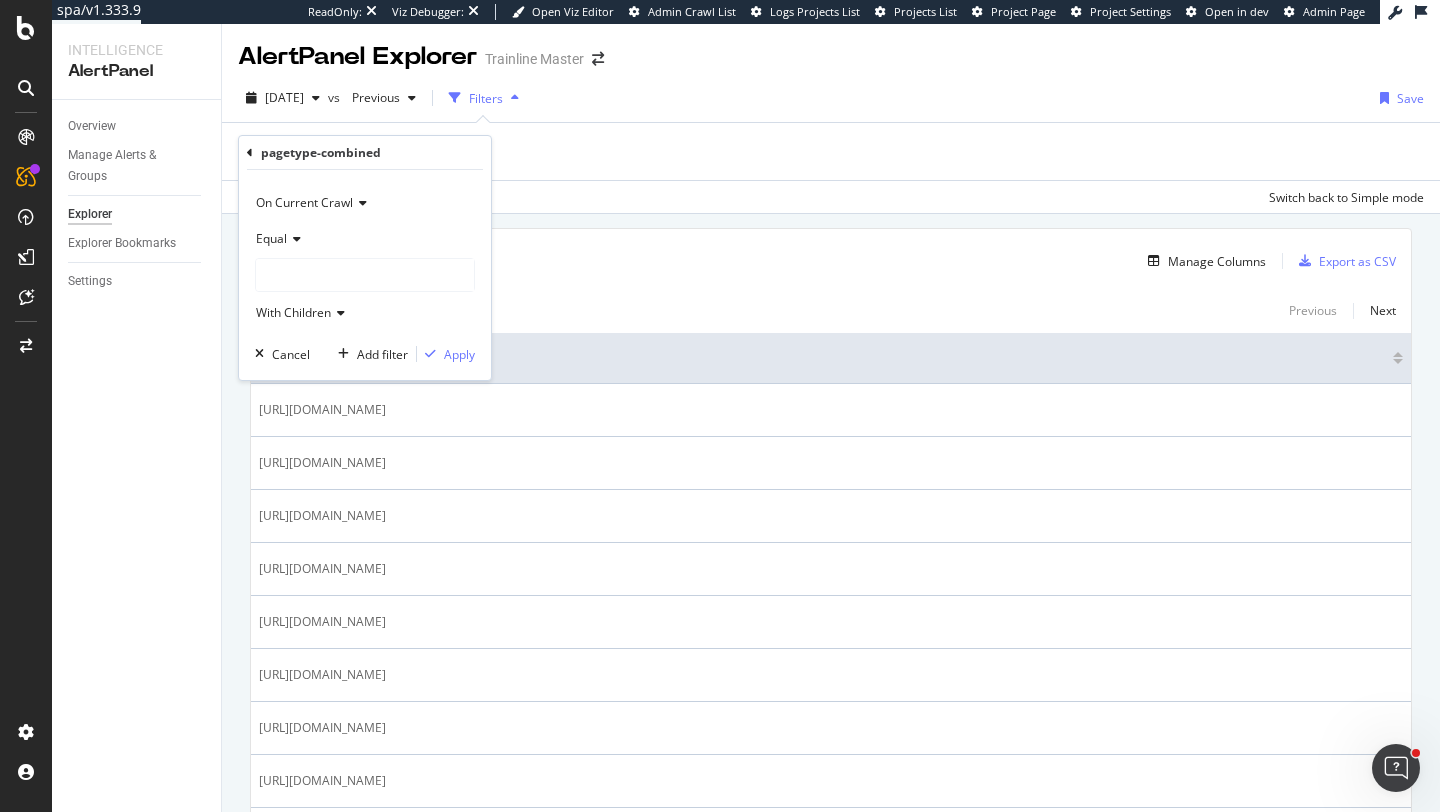 click at bounding box center (365, 275) 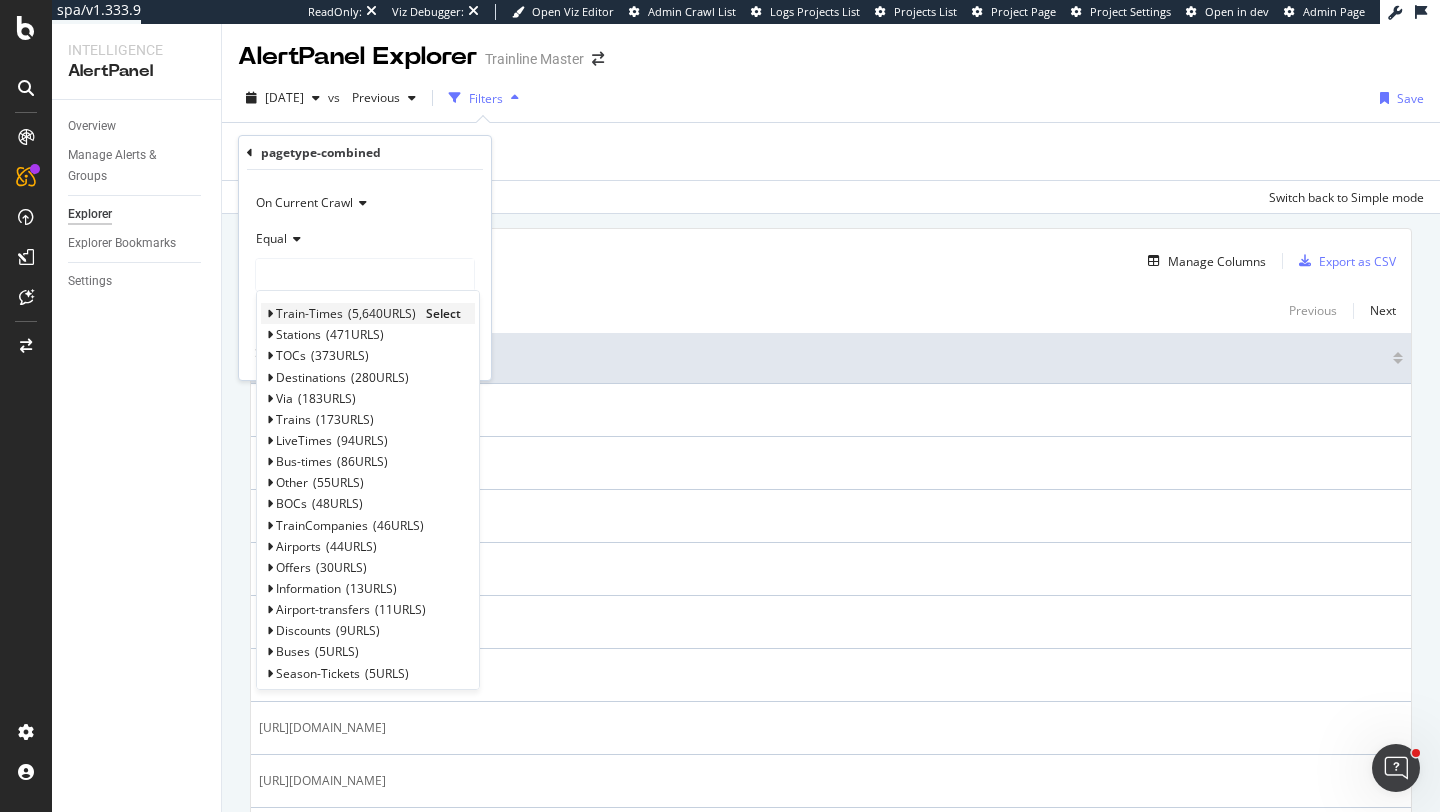 click on "Select" at bounding box center (443, 313) 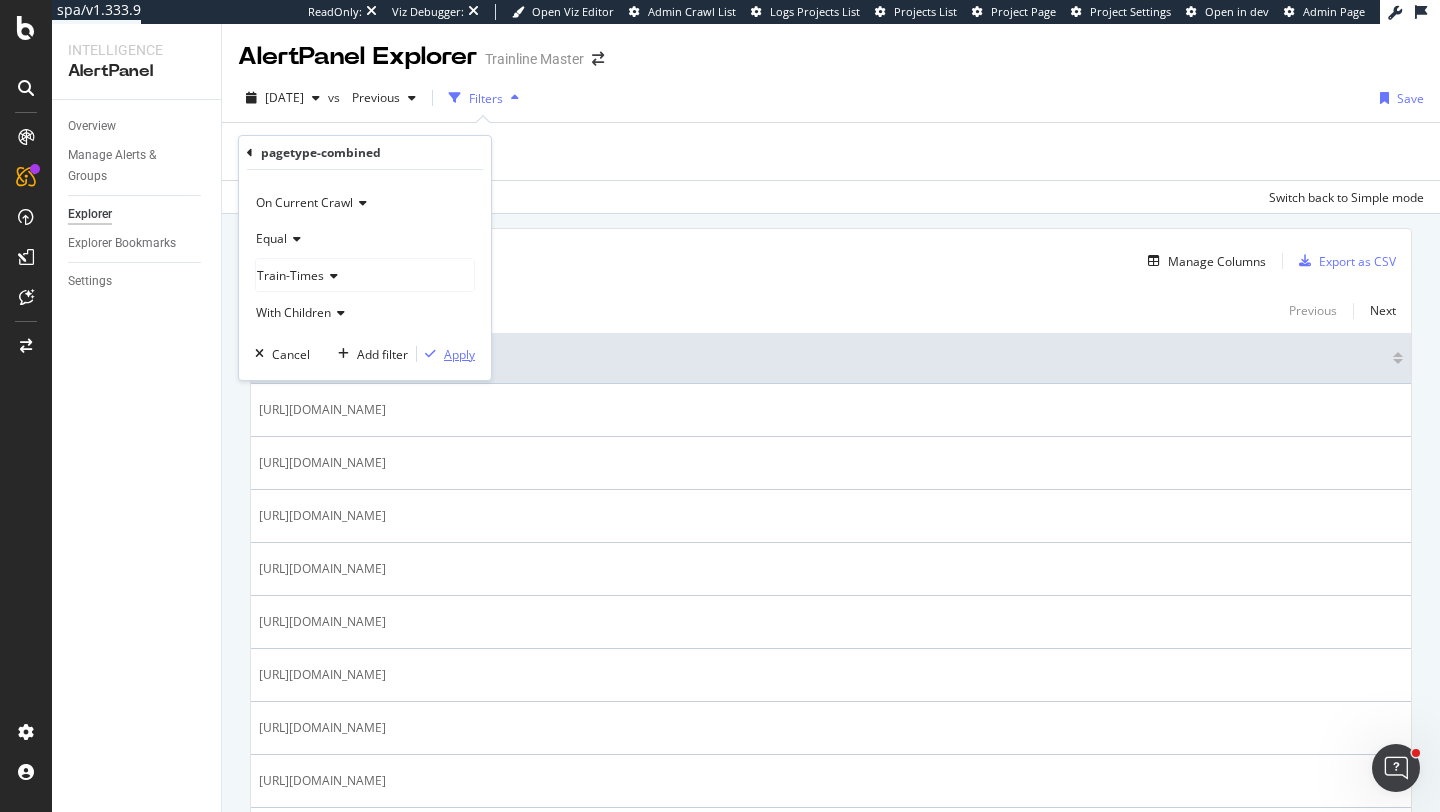click on "Apply" at bounding box center (459, 354) 